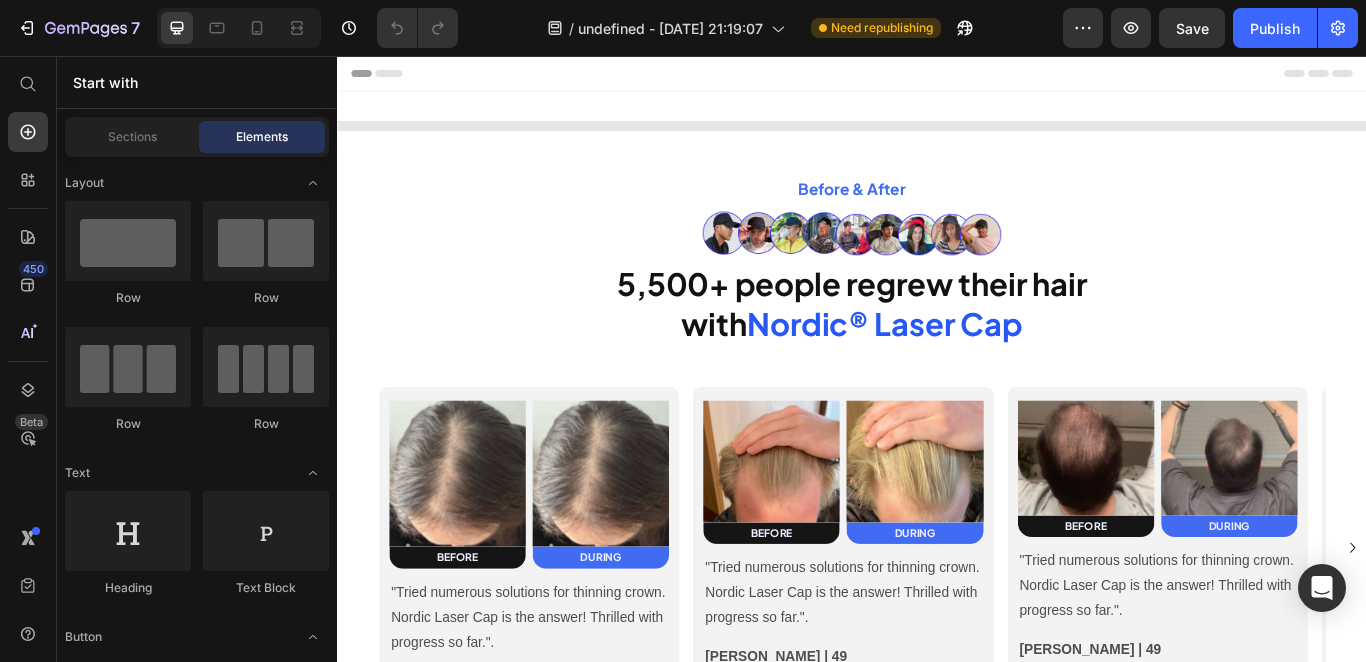 scroll, scrollTop: 0, scrollLeft: 0, axis: both 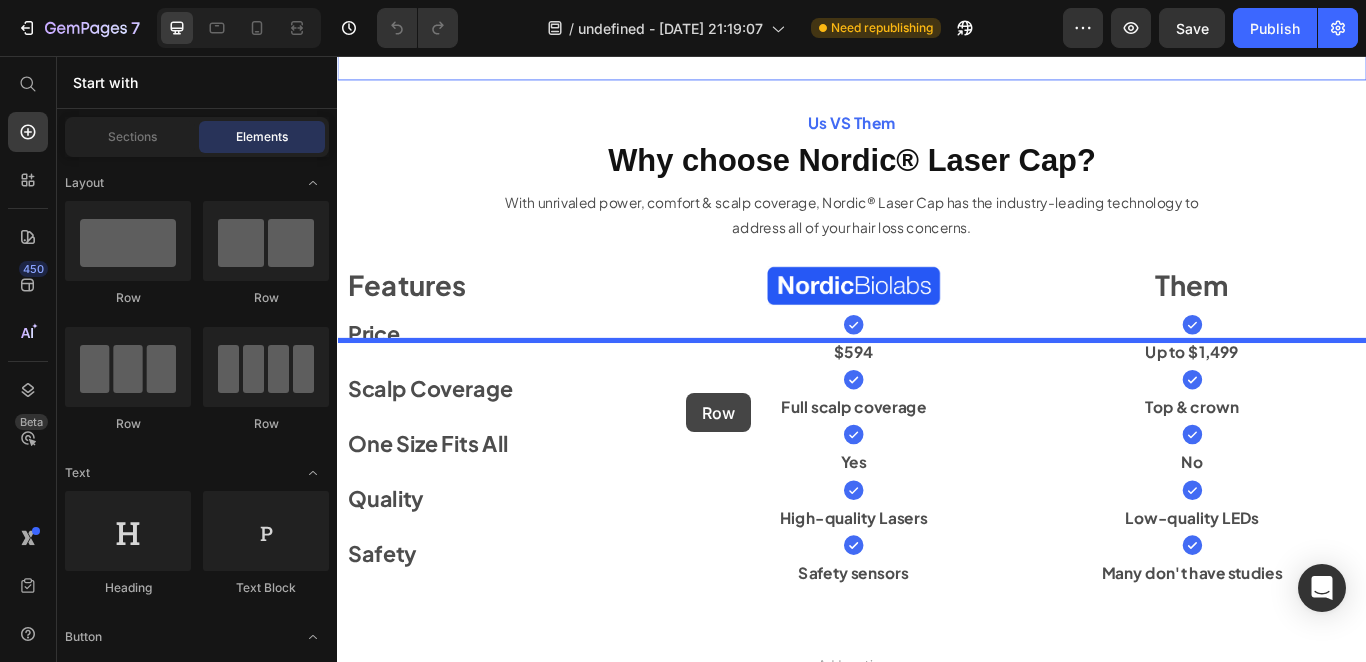 drag, startPoint x: 388, startPoint y: 321, endPoint x: 686, endPoint y: 393, distance: 306.57462 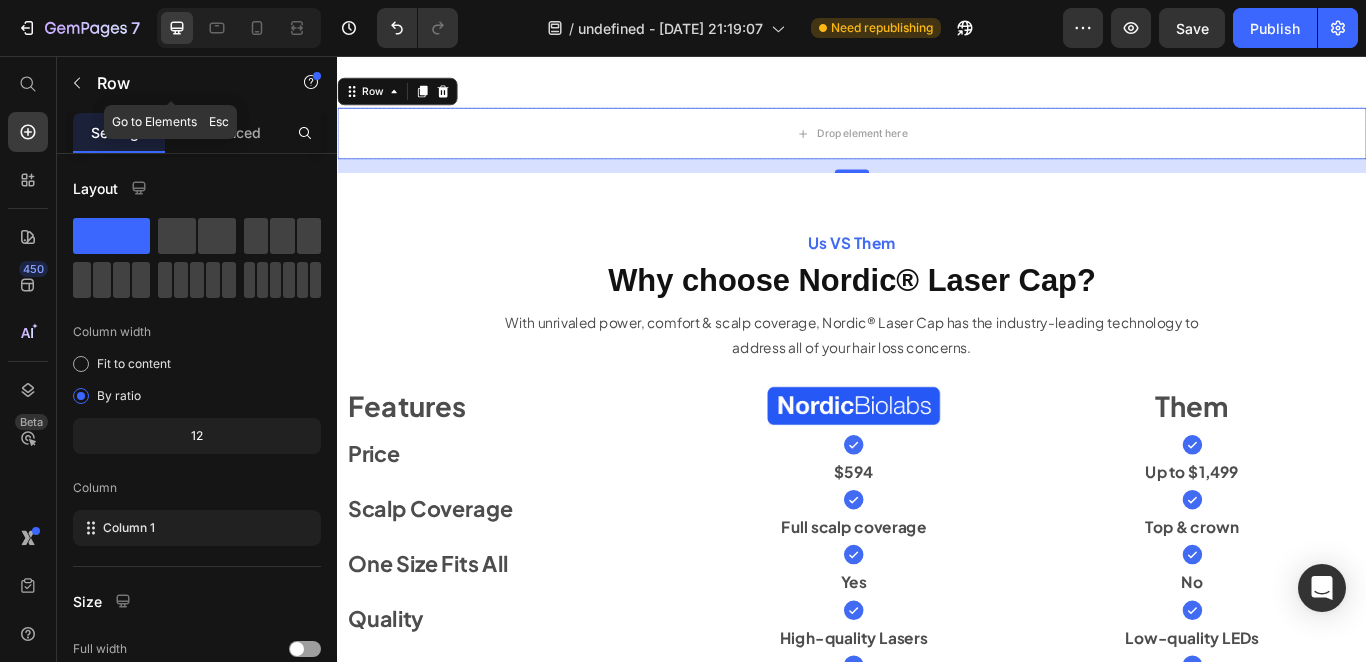 drag, startPoint x: 82, startPoint y: 84, endPoint x: 92, endPoint y: 98, distance: 17.20465 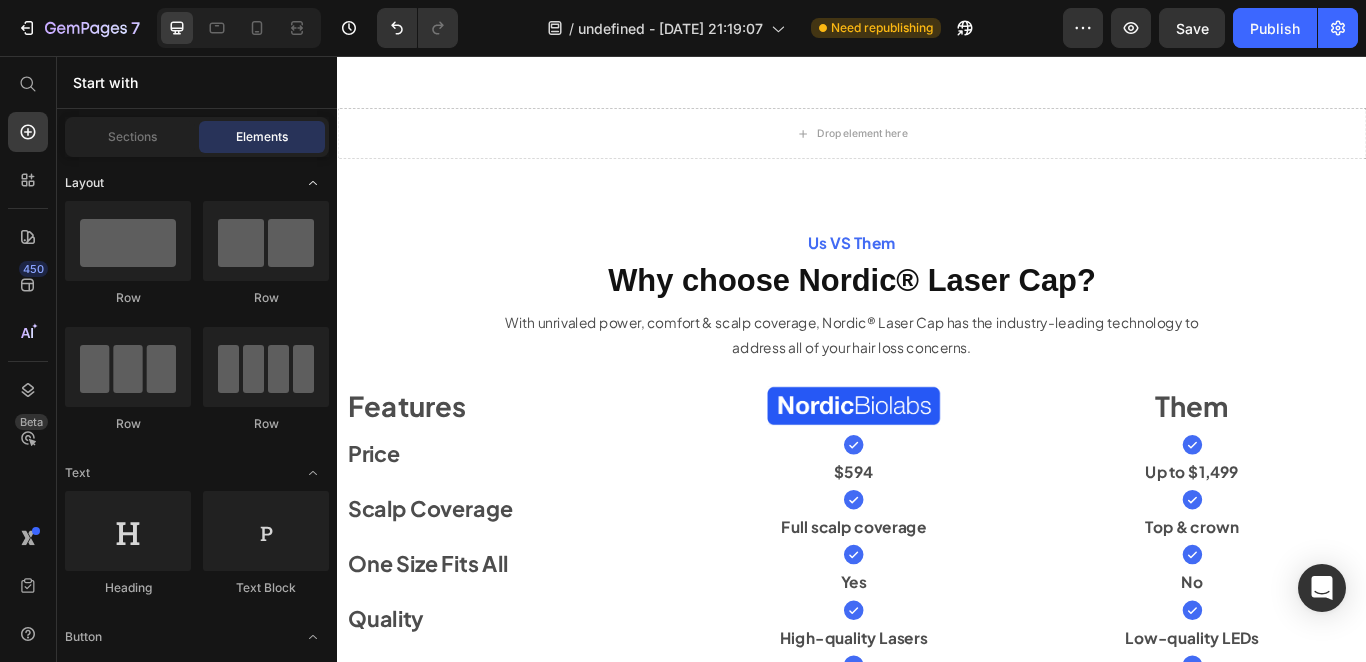 click at bounding box center (313, 183) 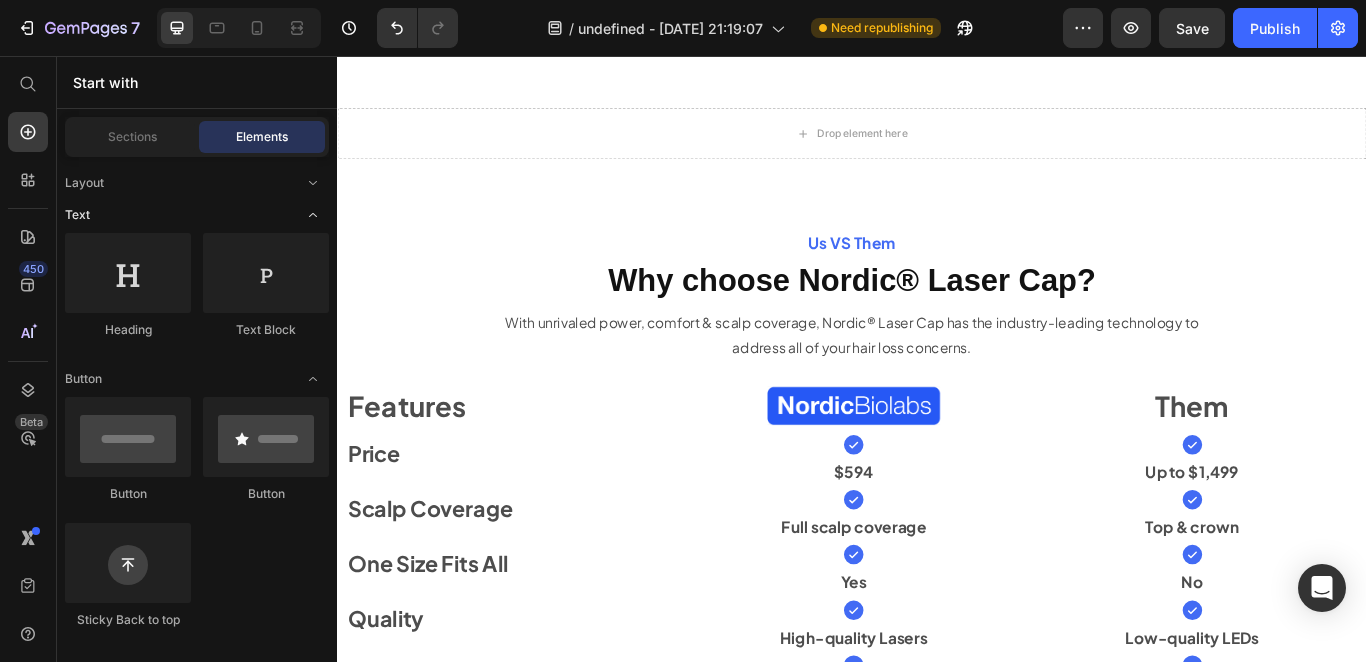 click 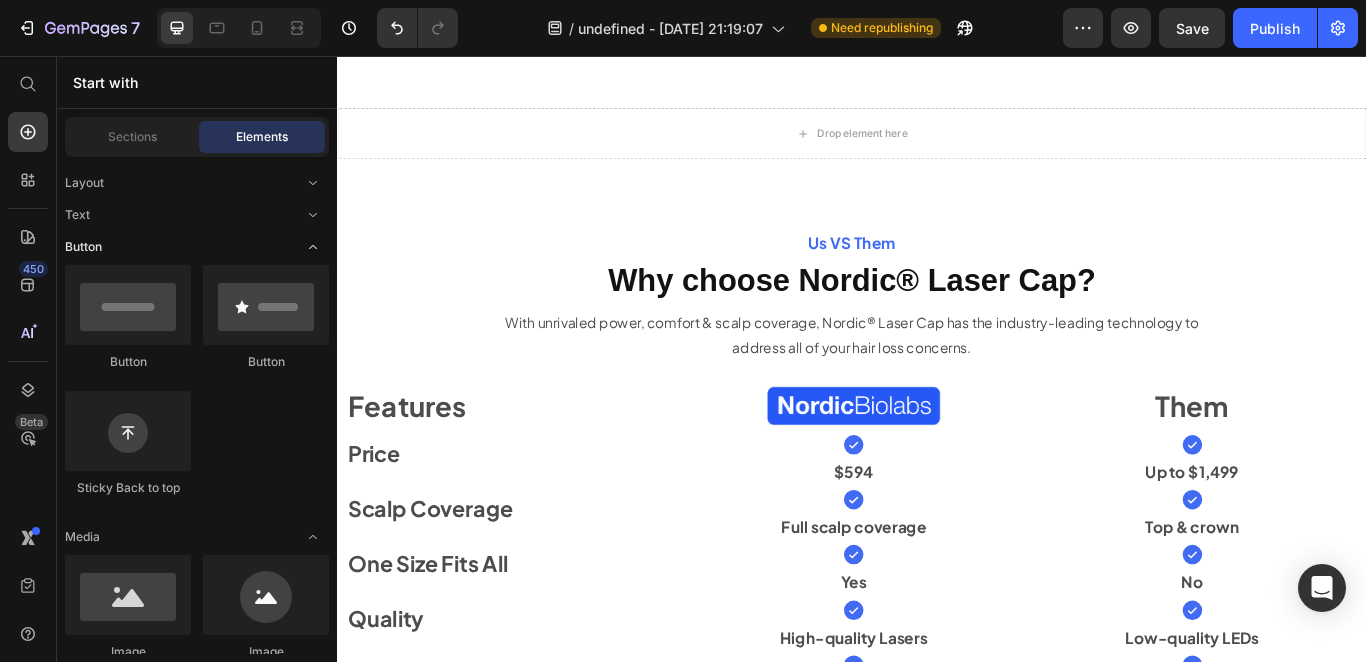 click 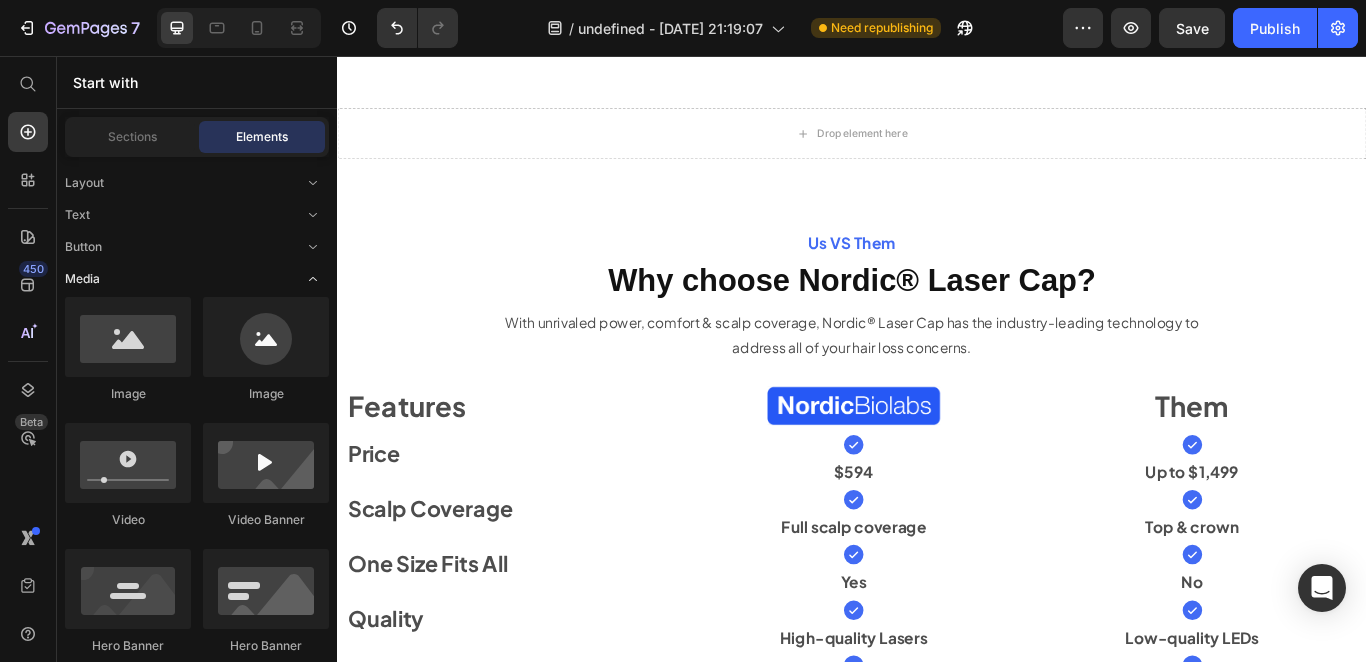 click 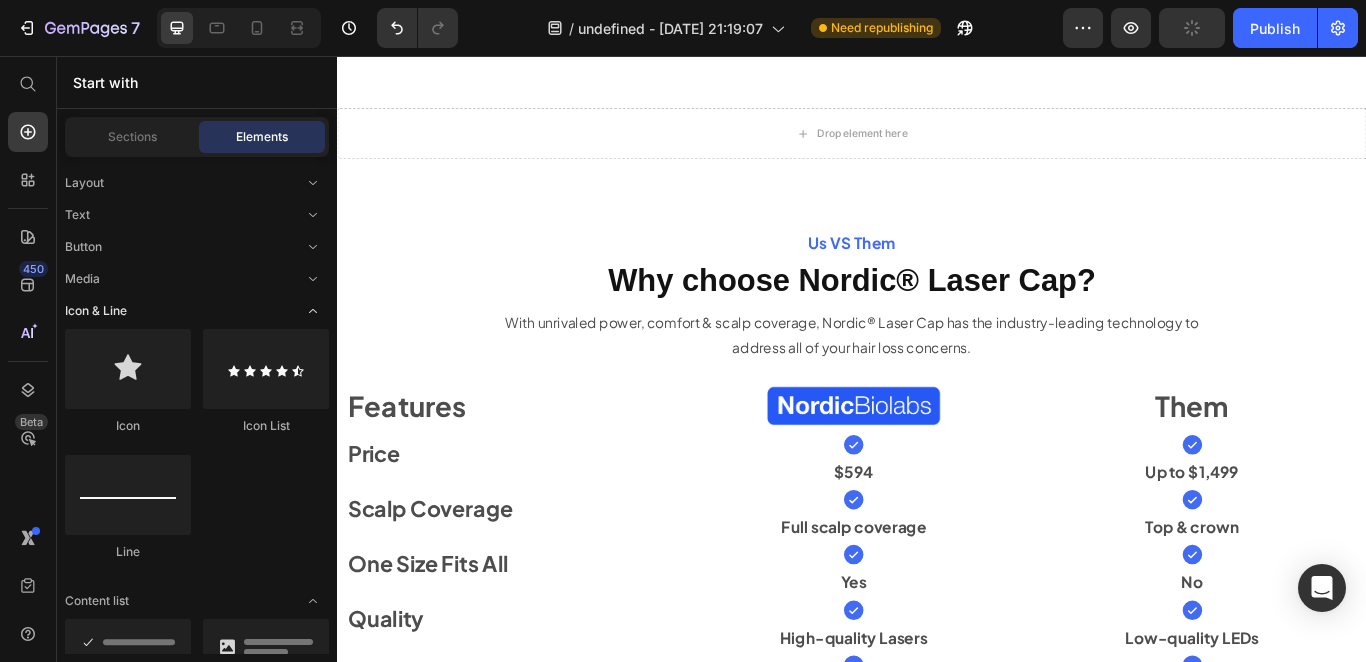 click 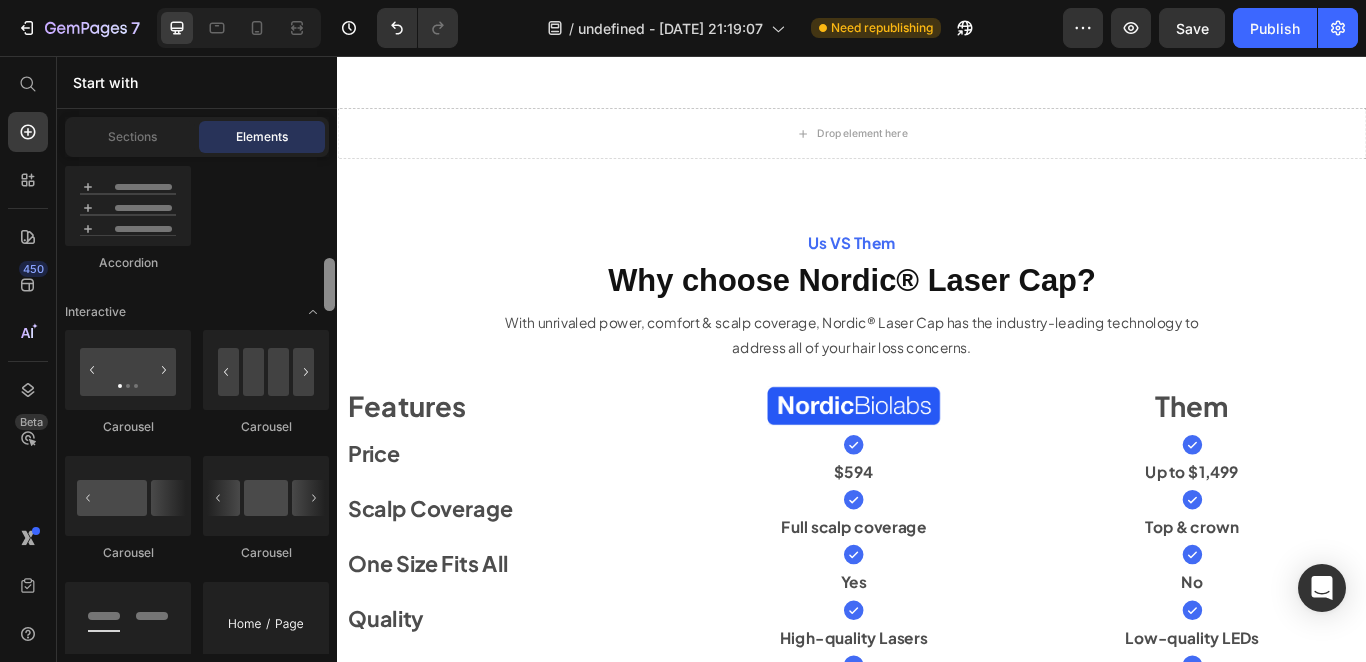scroll, scrollTop: 501, scrollLeft: 0, axis: vertical 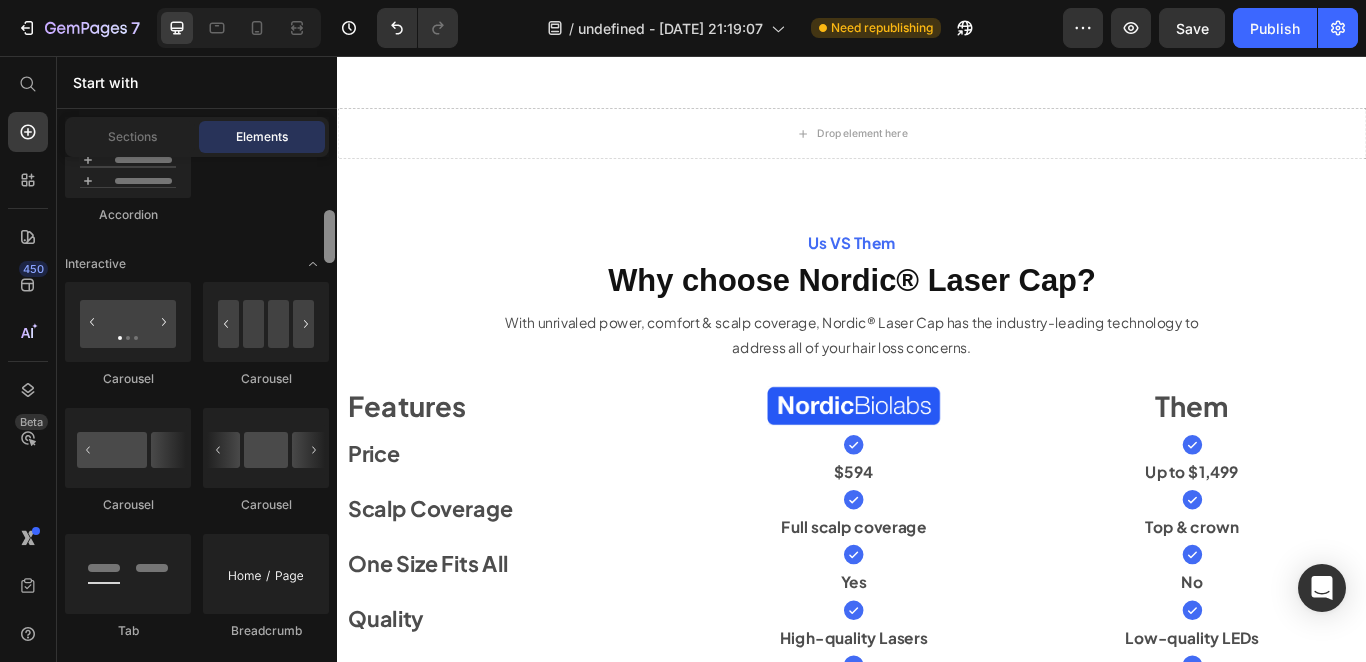 drag, startPoint x: 334, startPoint y: 190, endPoint x: 331, endPoint y: 242, distance: 52.086468 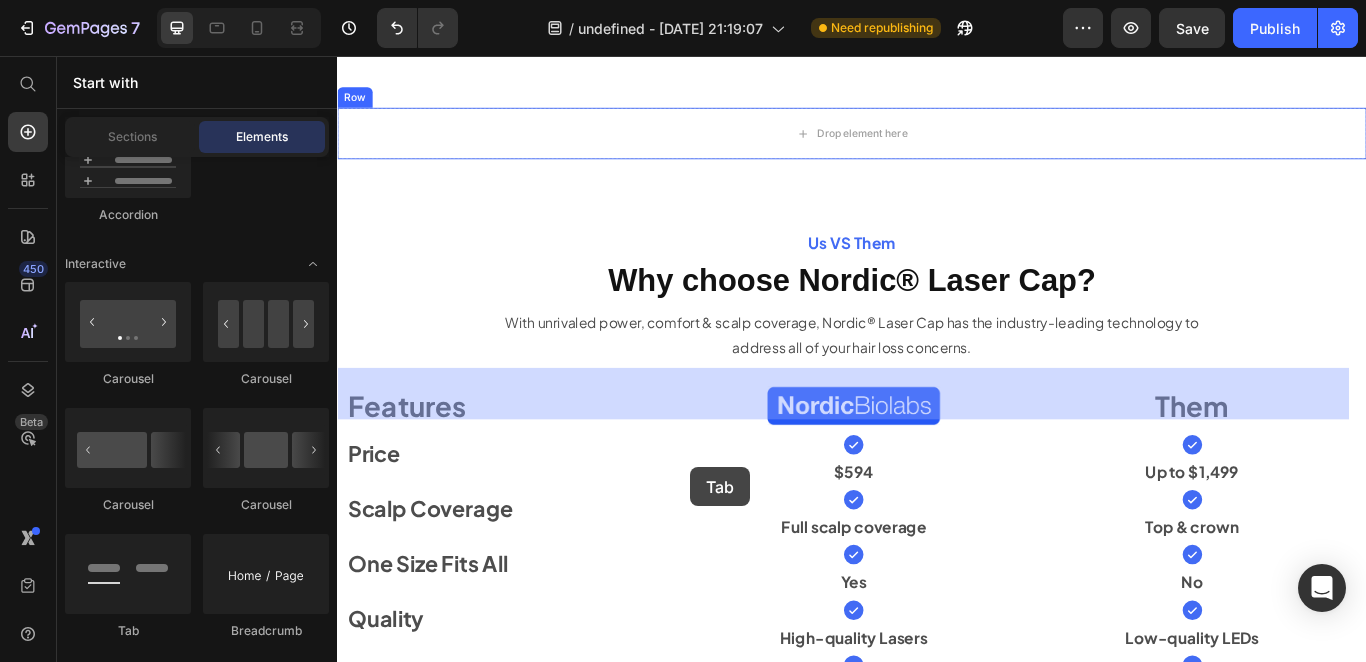 drag, startPoint x: 477, startPoint y: 639, endPoint x: 690, endPoint y: 467, distance: 273.77545 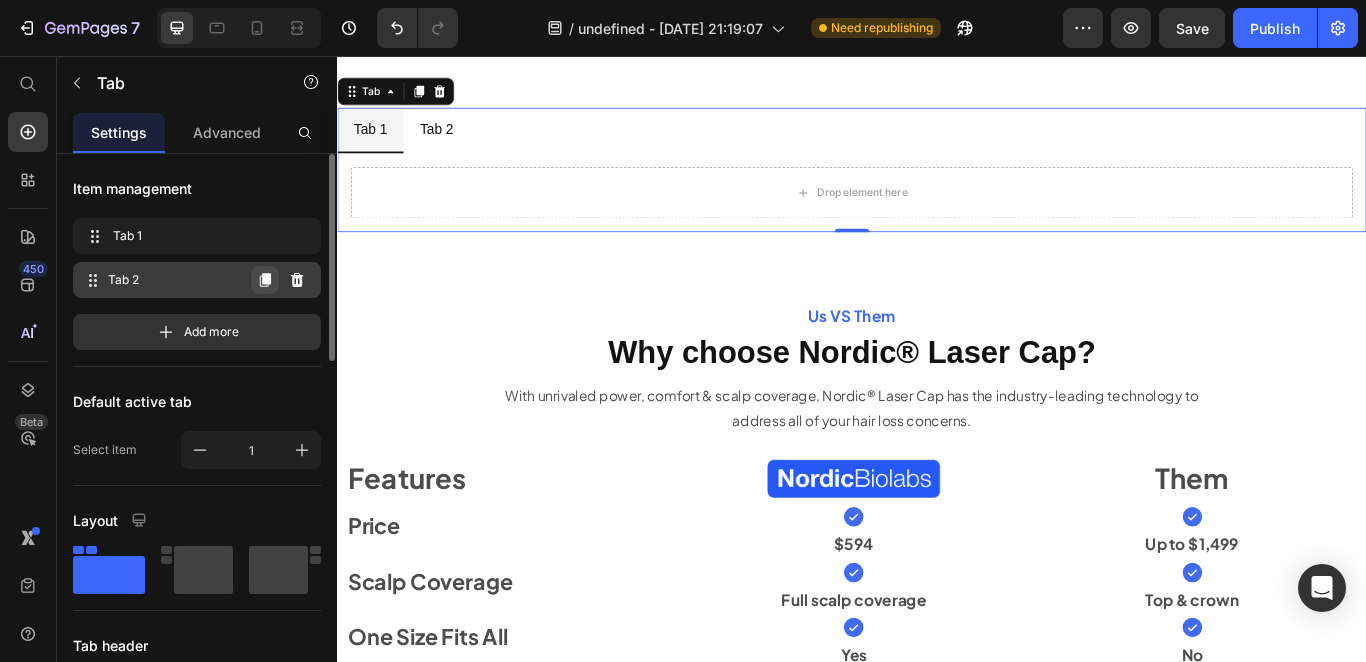 click 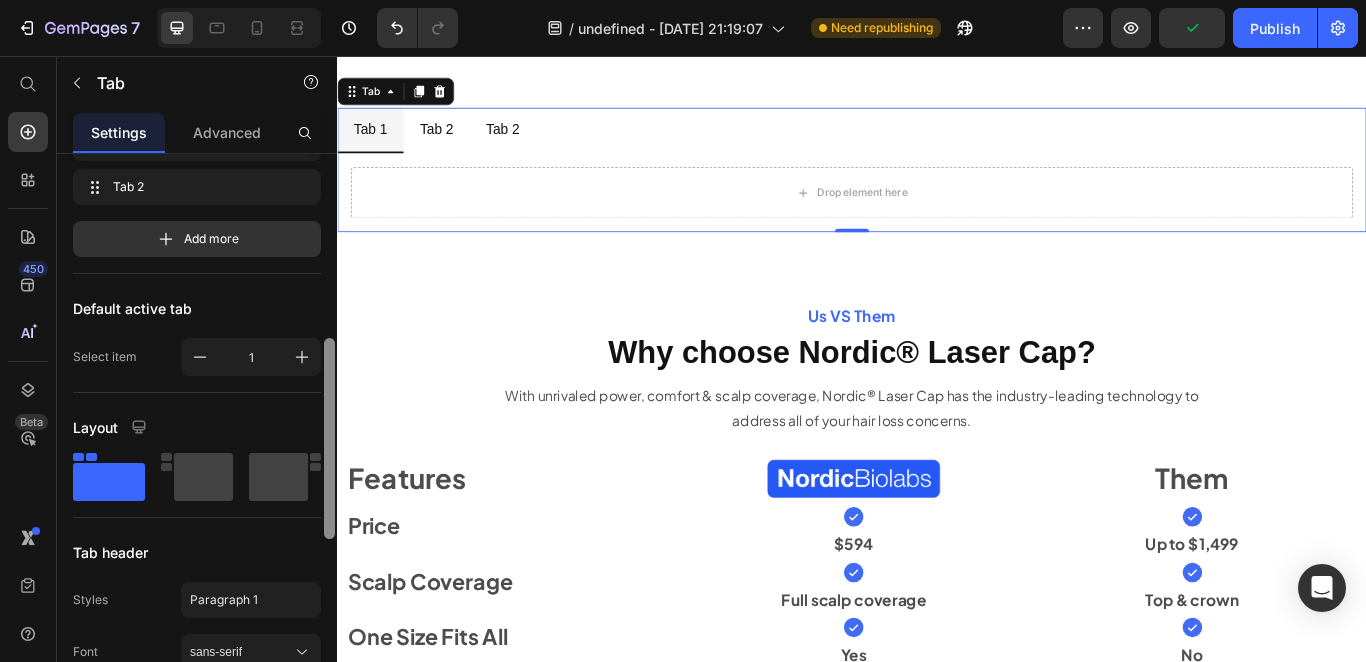 scroll, scrollTop: 240, scrollLeft: 0, axis: vertical 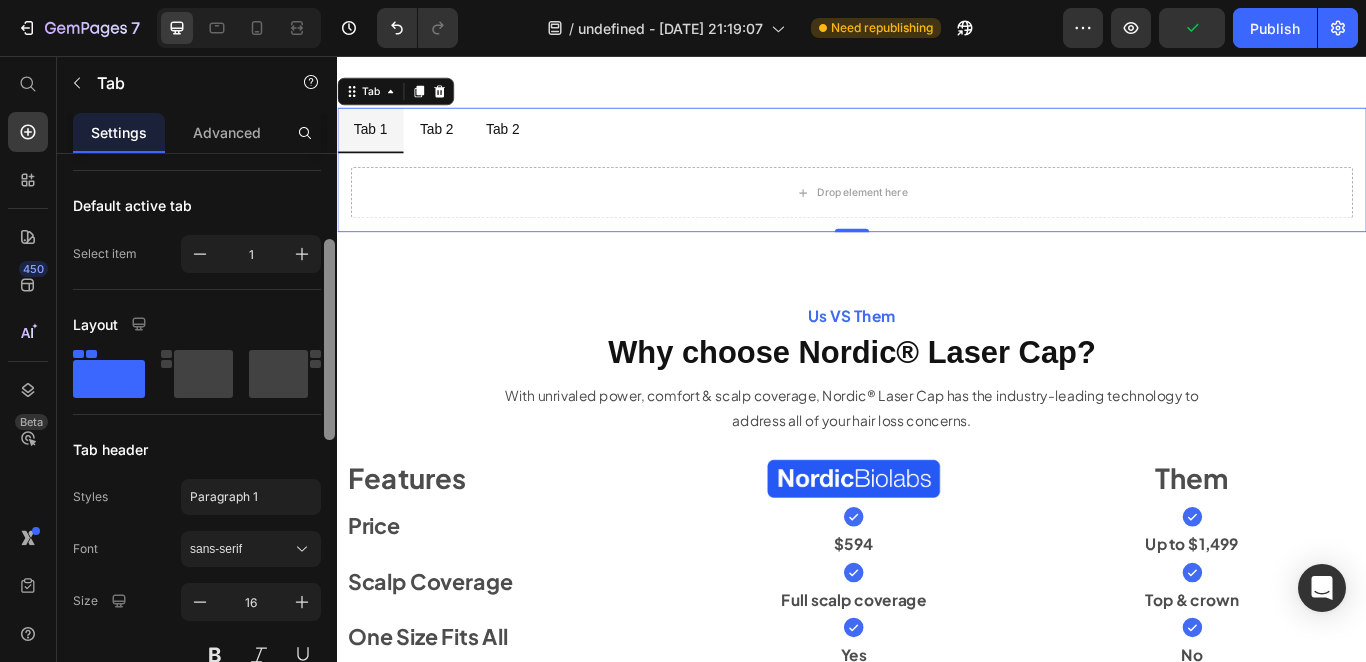 drag, startPoint x: 329, startPoint y: 324, endPoint x: 332, endPoint y: 410, distance: 86.05231 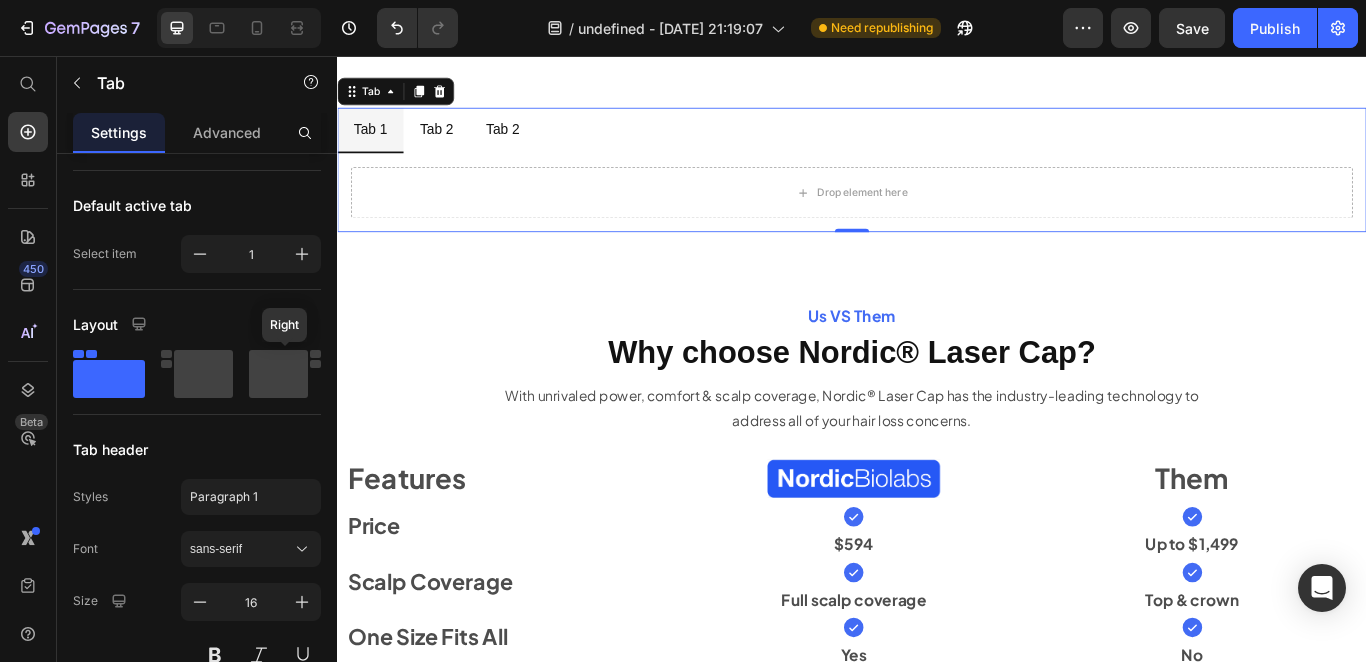 click 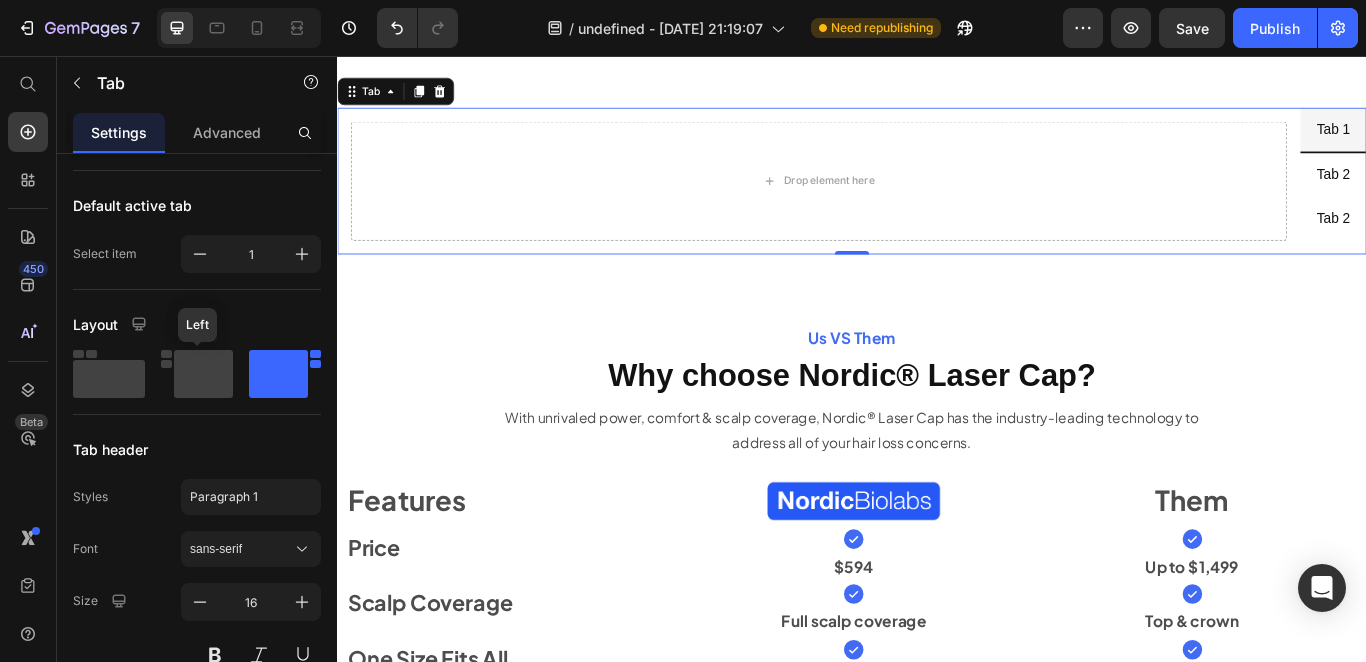 click 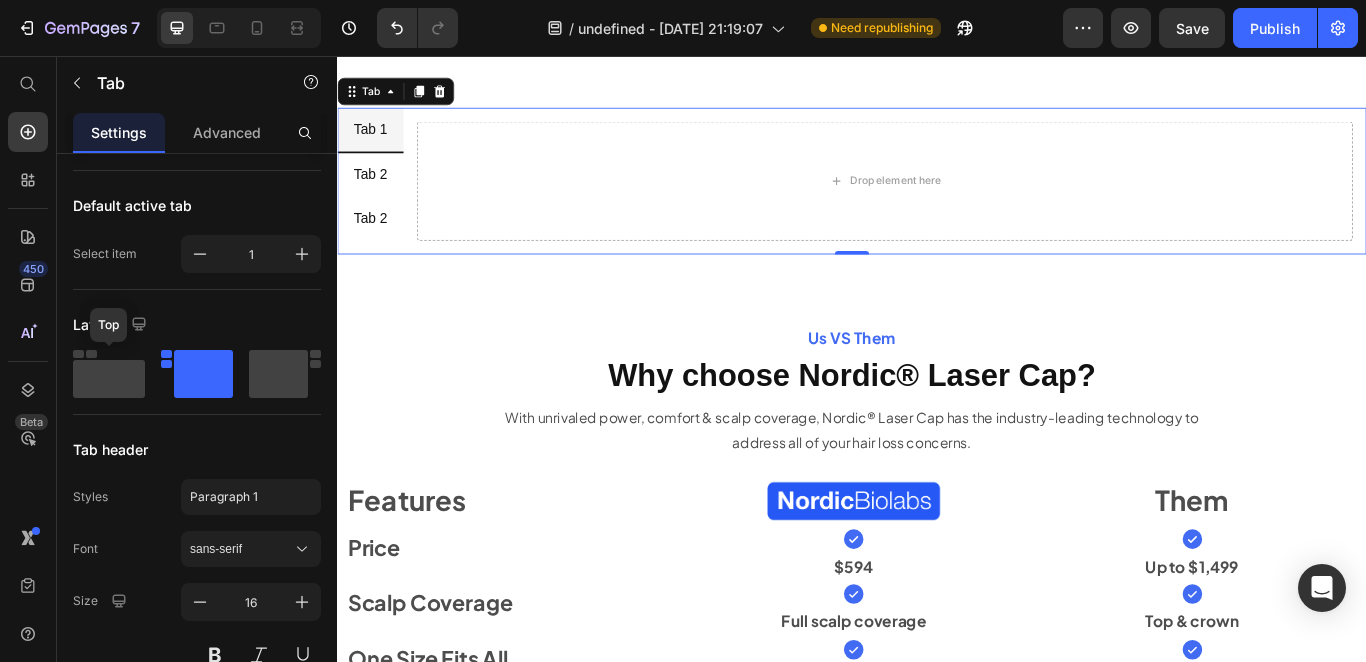 click 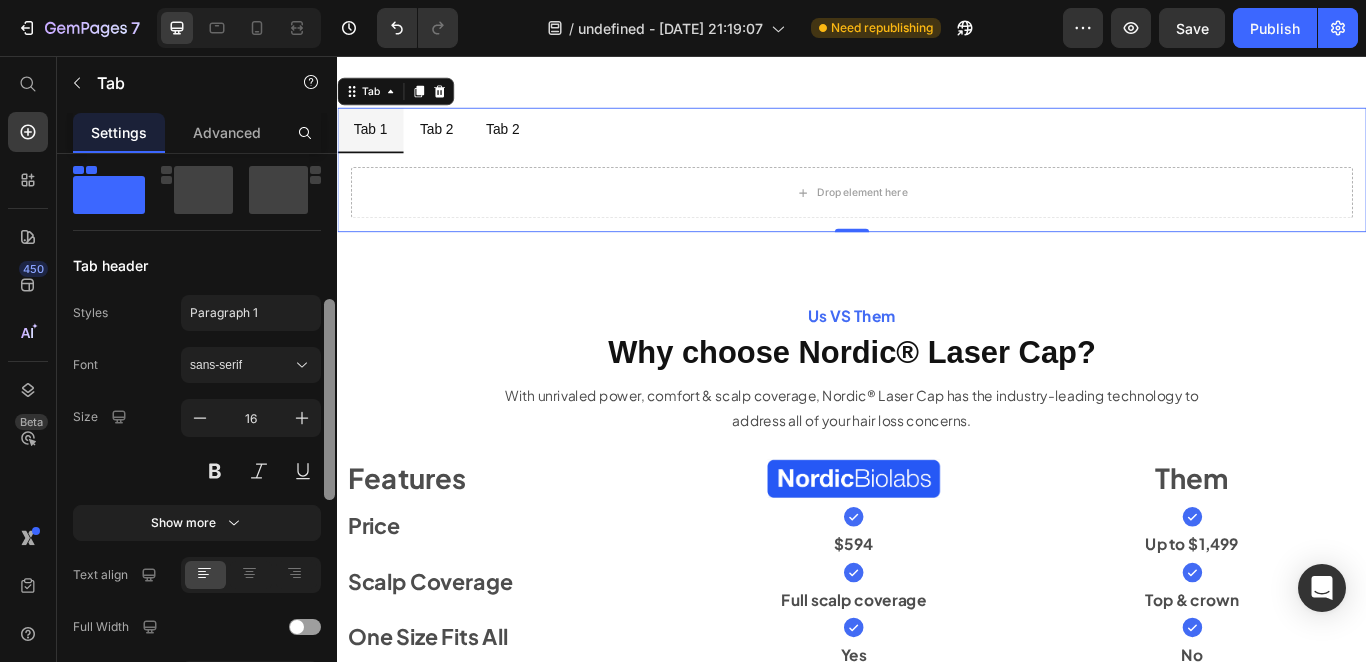 scroll, scrollTop: 419, scrollLeft: 0, axis: vertical 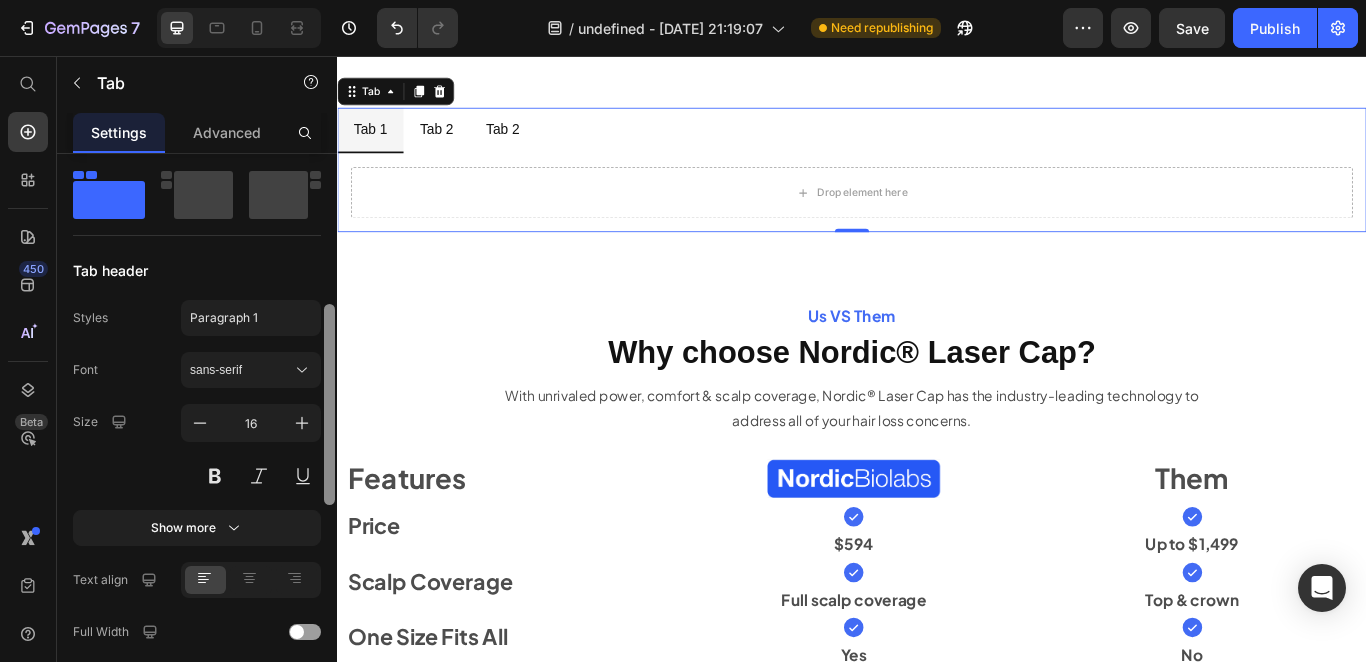 drag, startPoint x: 328, startPoint y: 343, endPoint x: 323, endPoint y: 407, distance: 64.195015 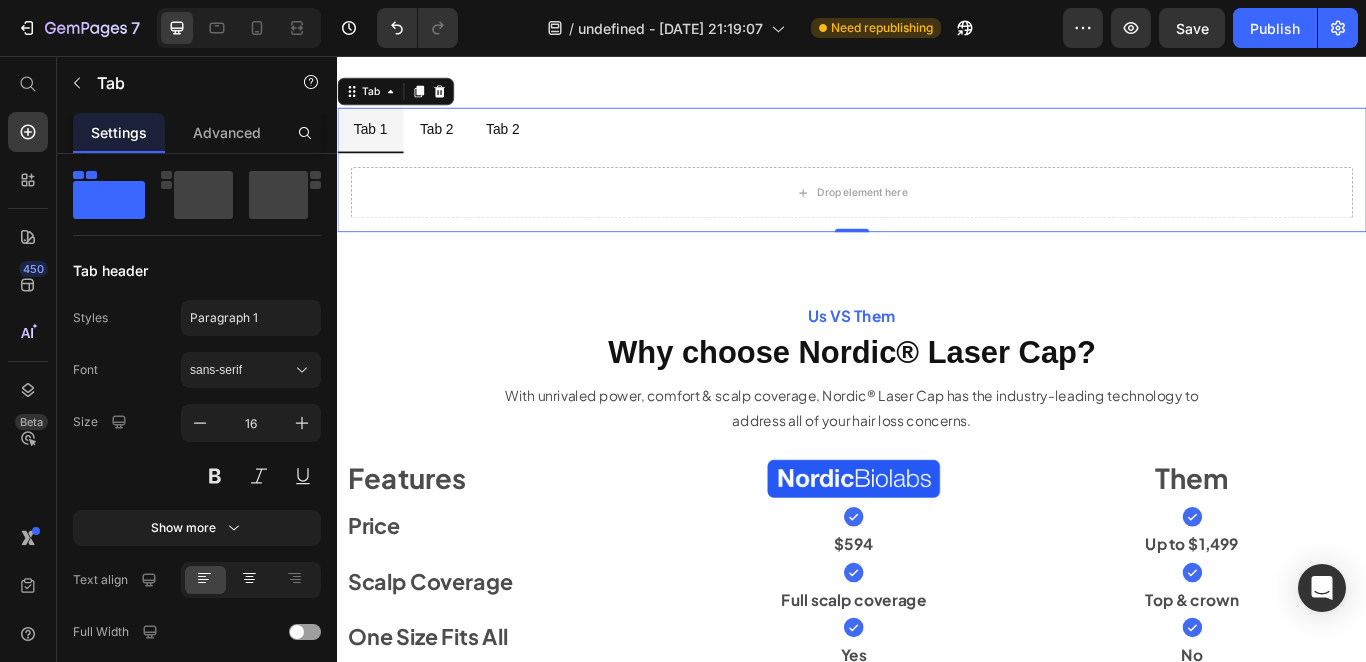click 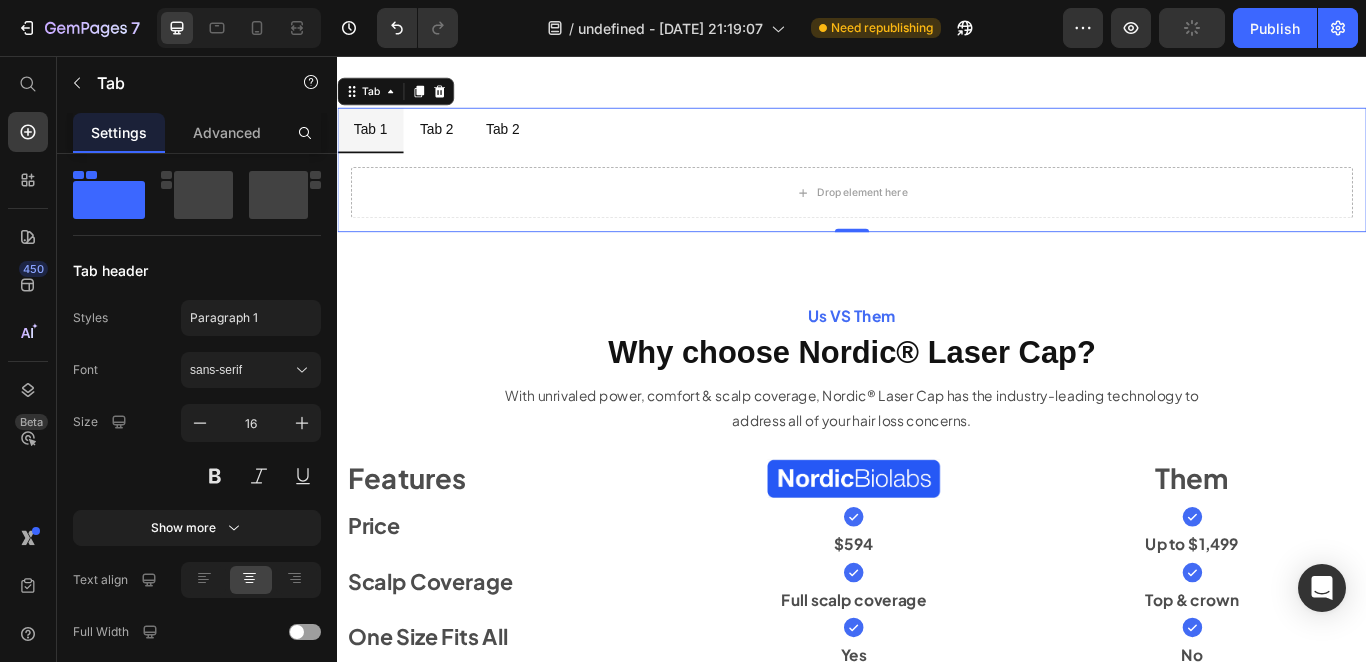 click 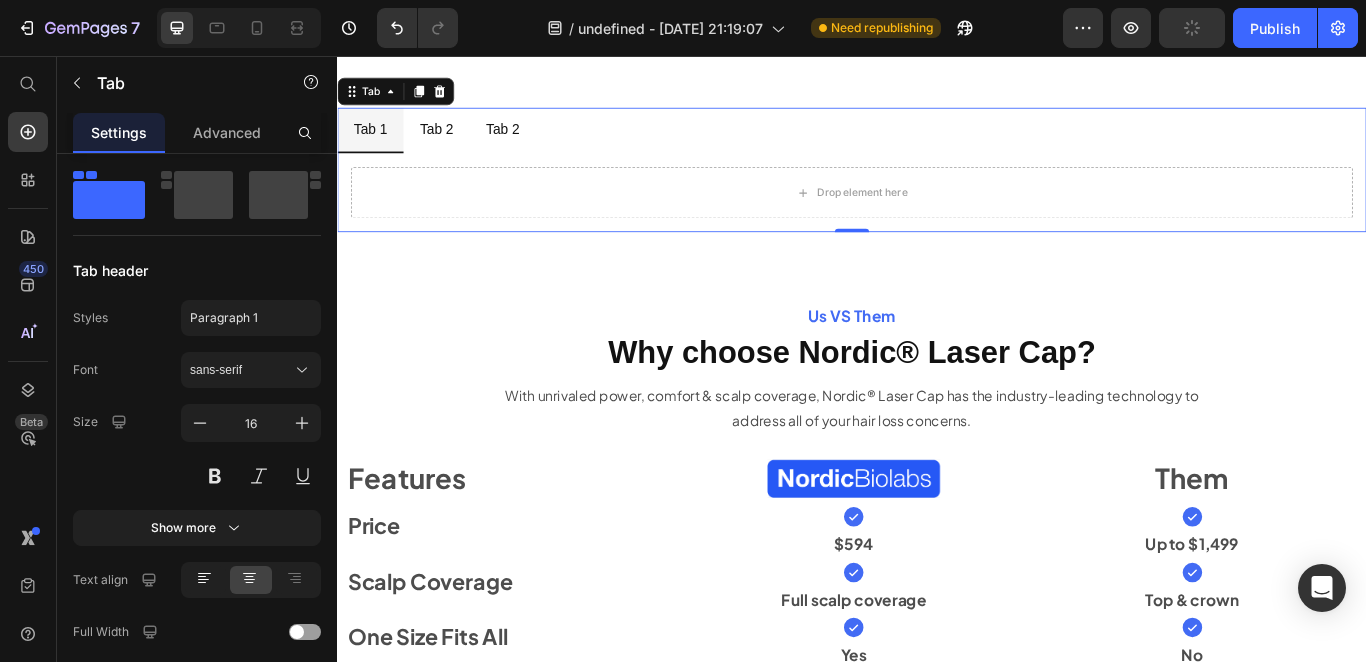 click 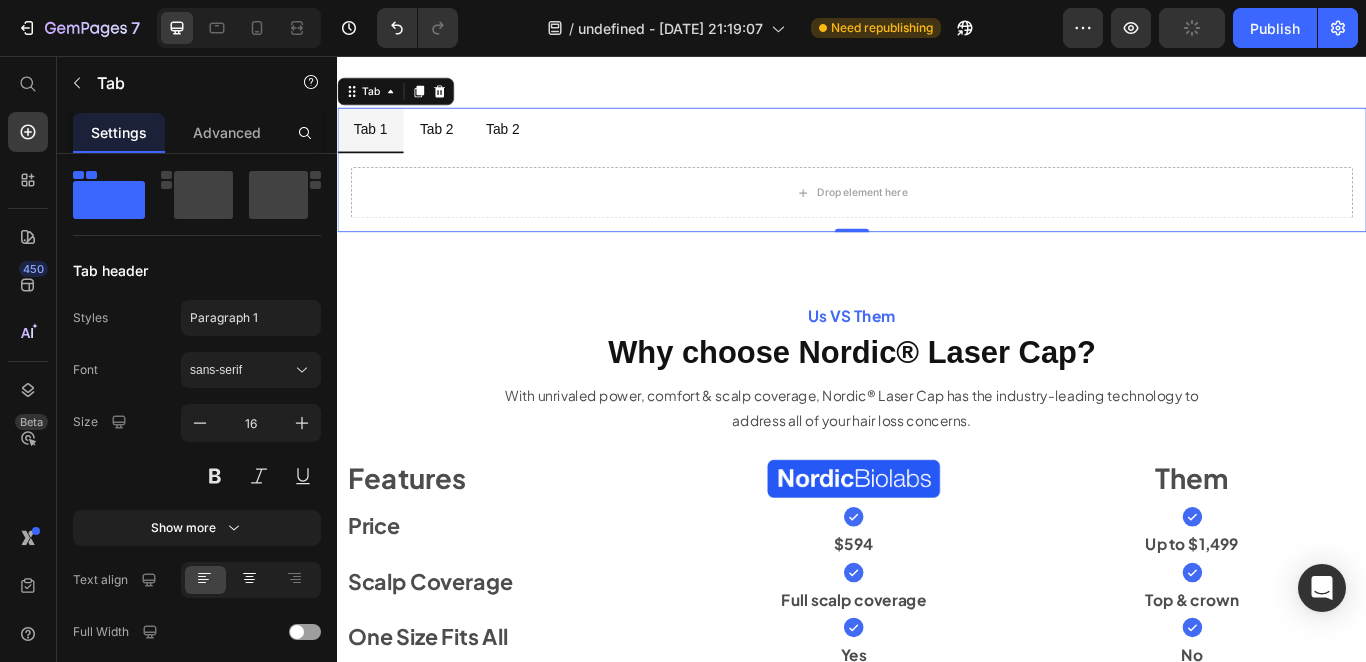click 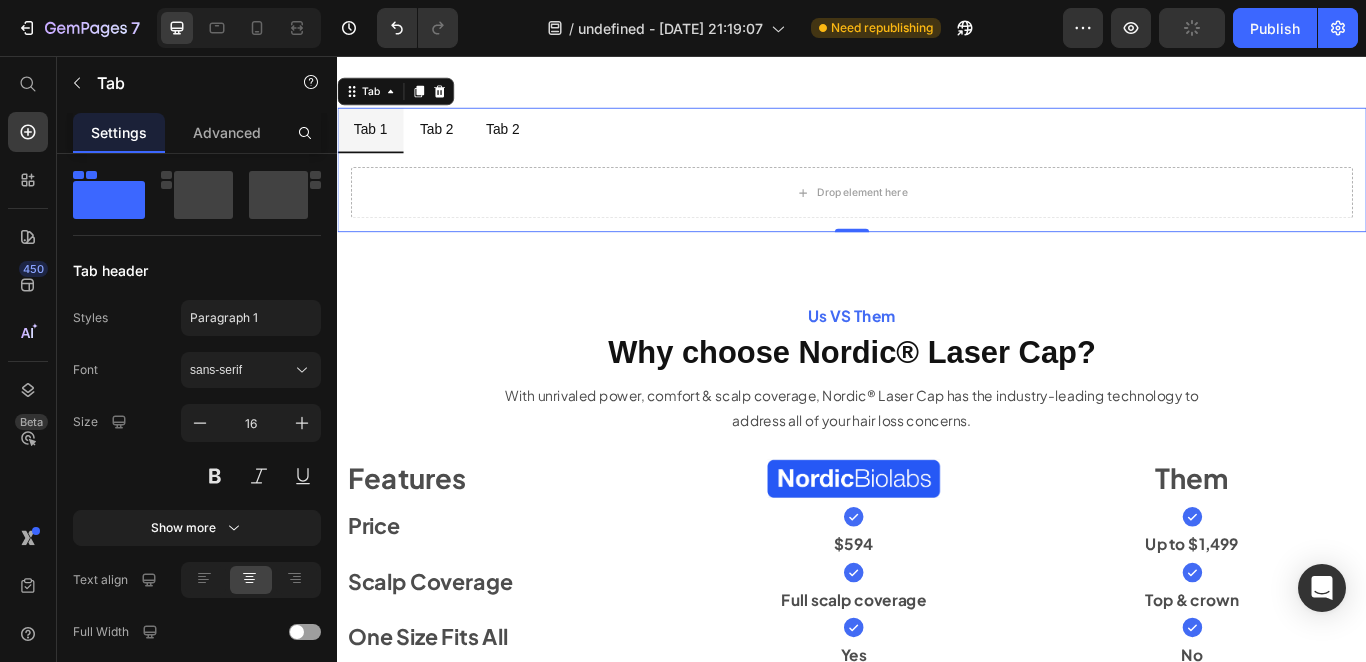 click on "Tab 1 Tab 2 Tab 2" at bounding box center [937, 142] 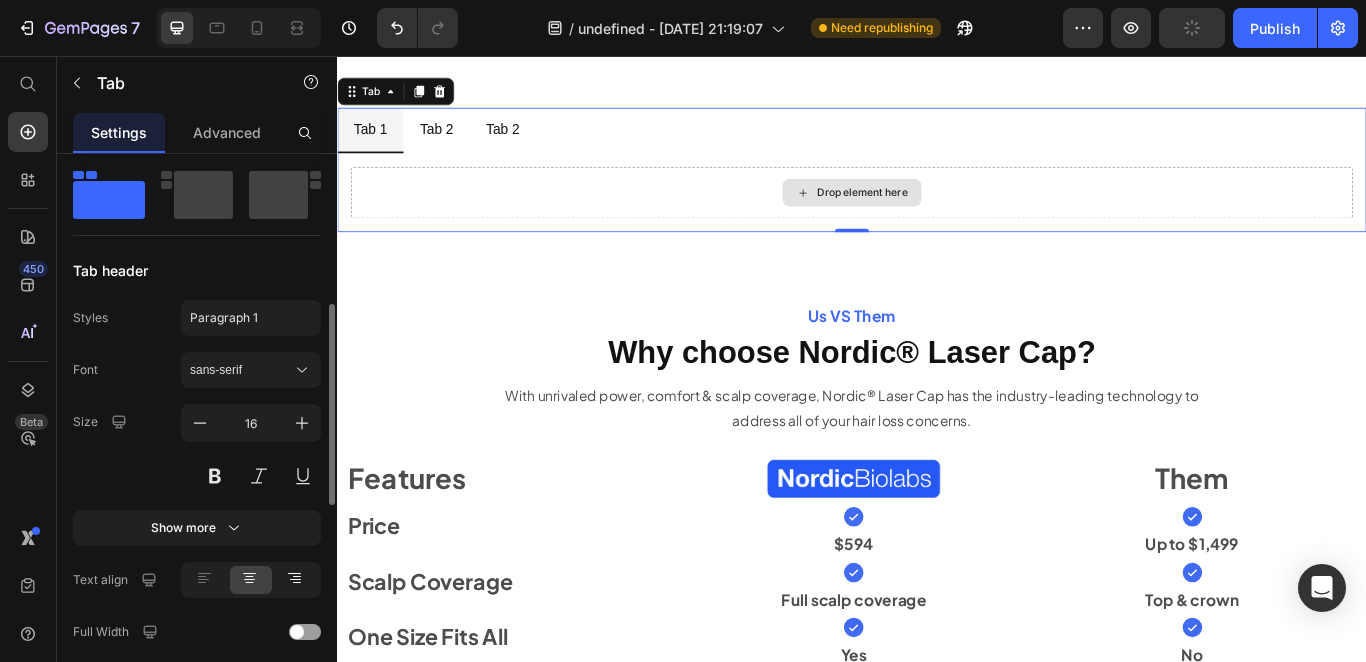 scroll, scrollTop: 419, scrollLeft: 0, axis: vertical 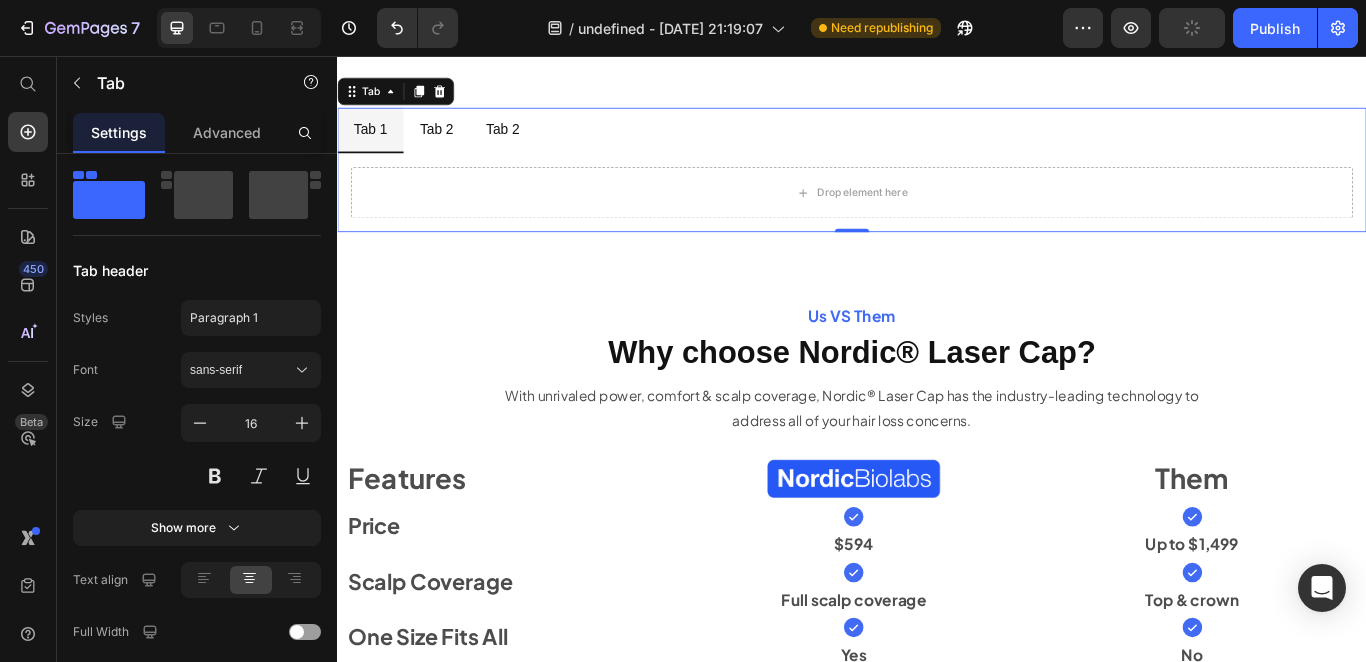 click on "Tab 1" at bounding box center [375, 142] 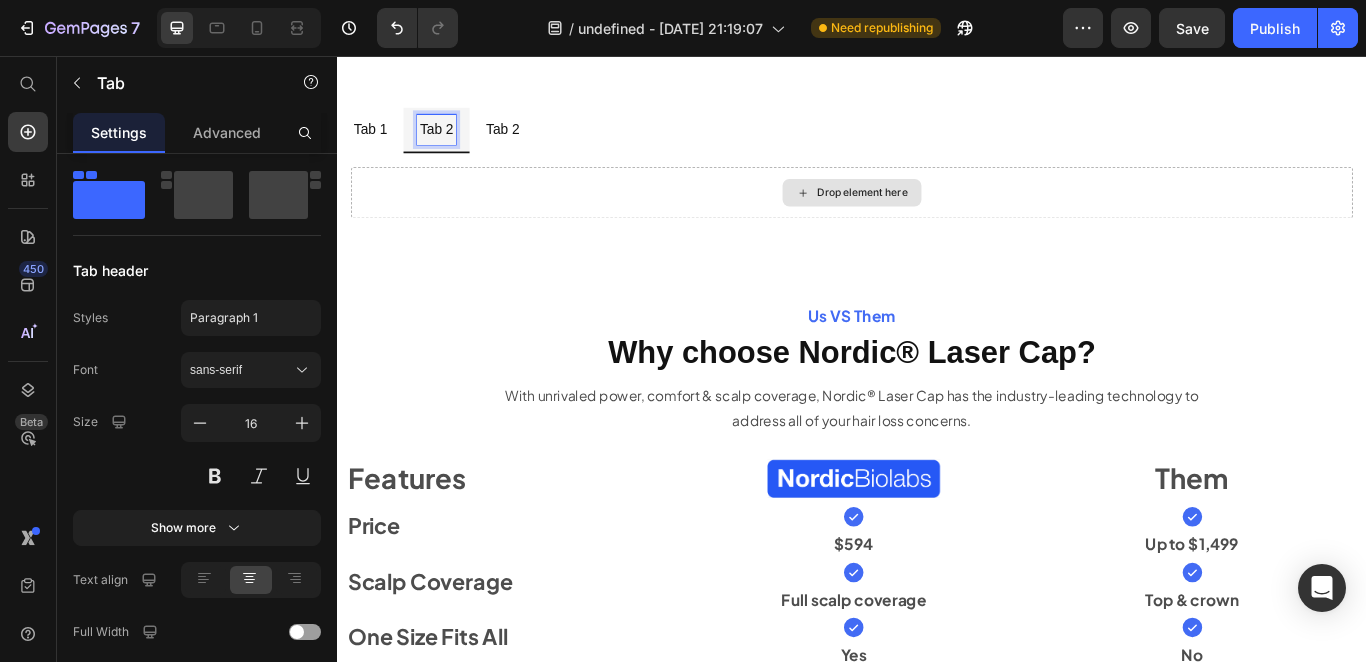 click on "Drop element here" at bounding box center [937, 215] 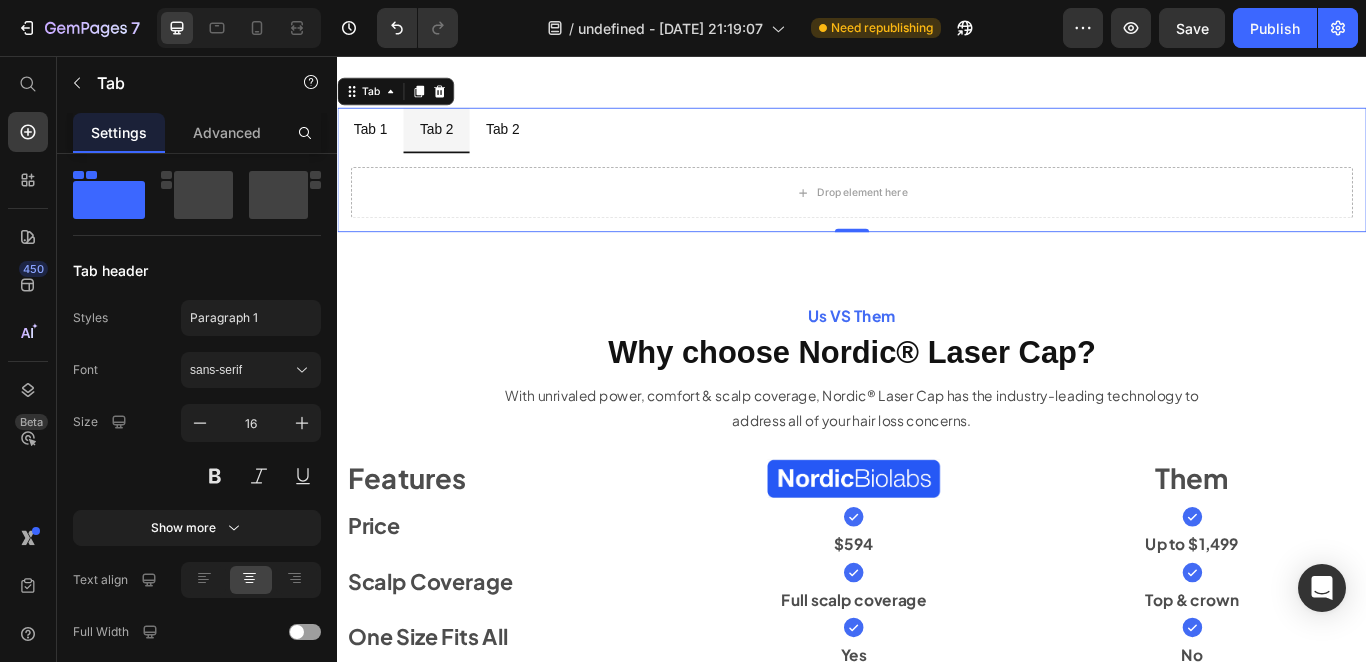 click on "Tab 1 Tab 2 Tab 2" at bounding box center [937, 142] 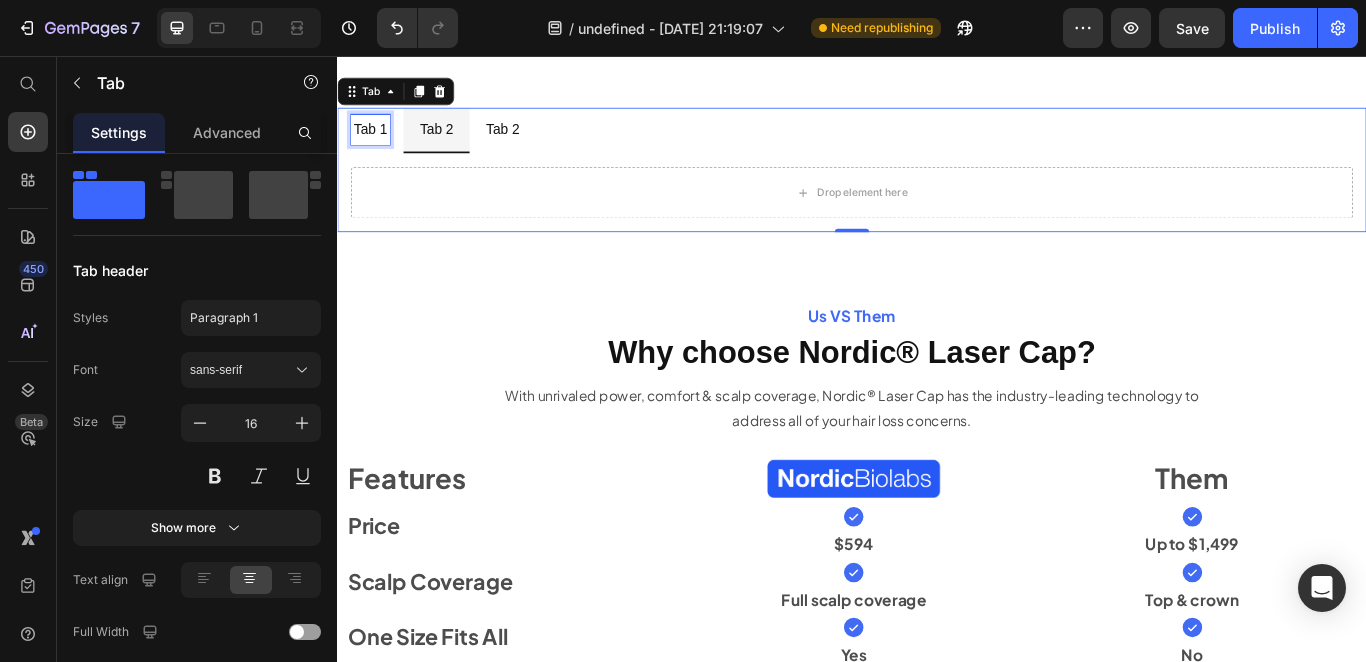 click on "Tab 1" at bounding box center [375, 141] 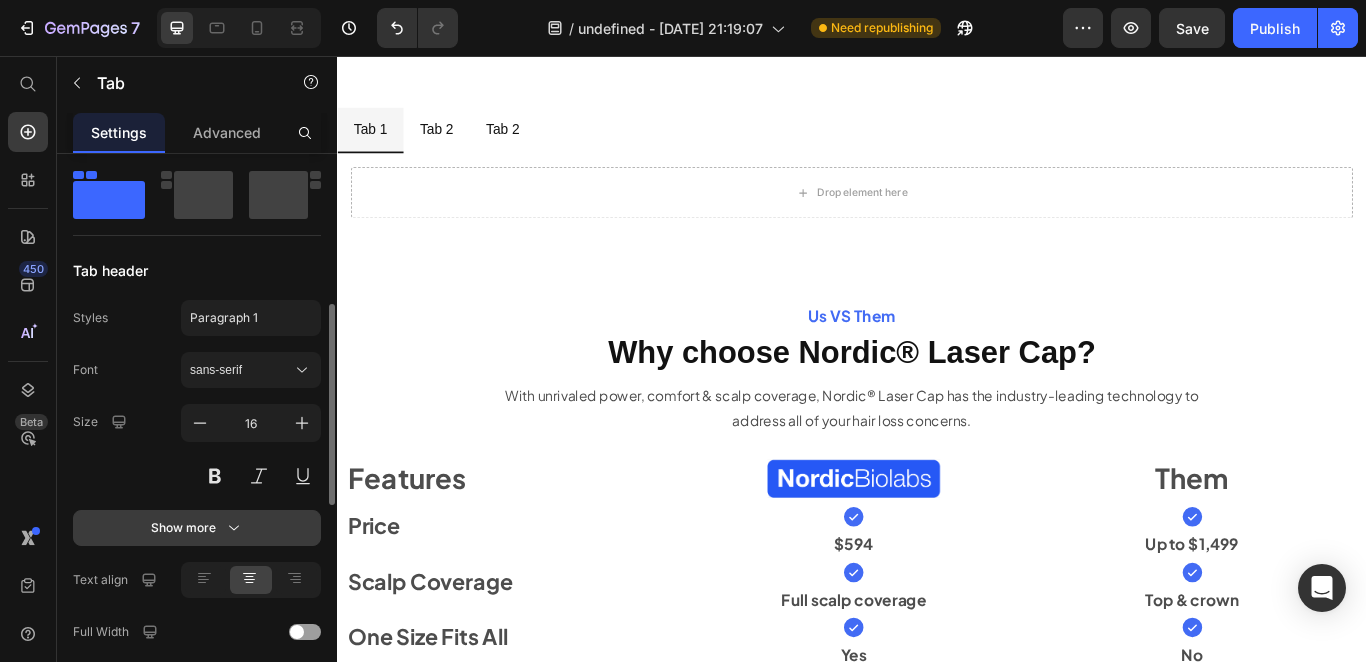 click on "Show more" at bounding box center [197, 528] 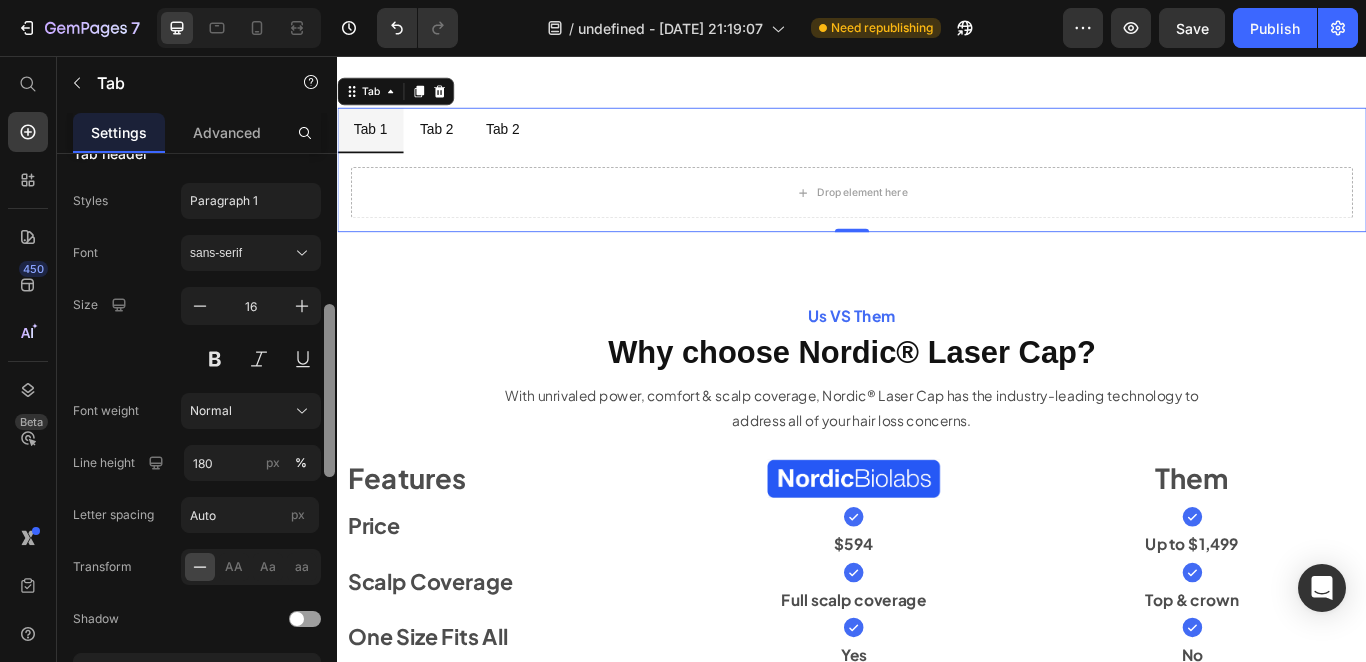 scroll, scrollTop: 564, scrollLeft: 0, axis: vertical 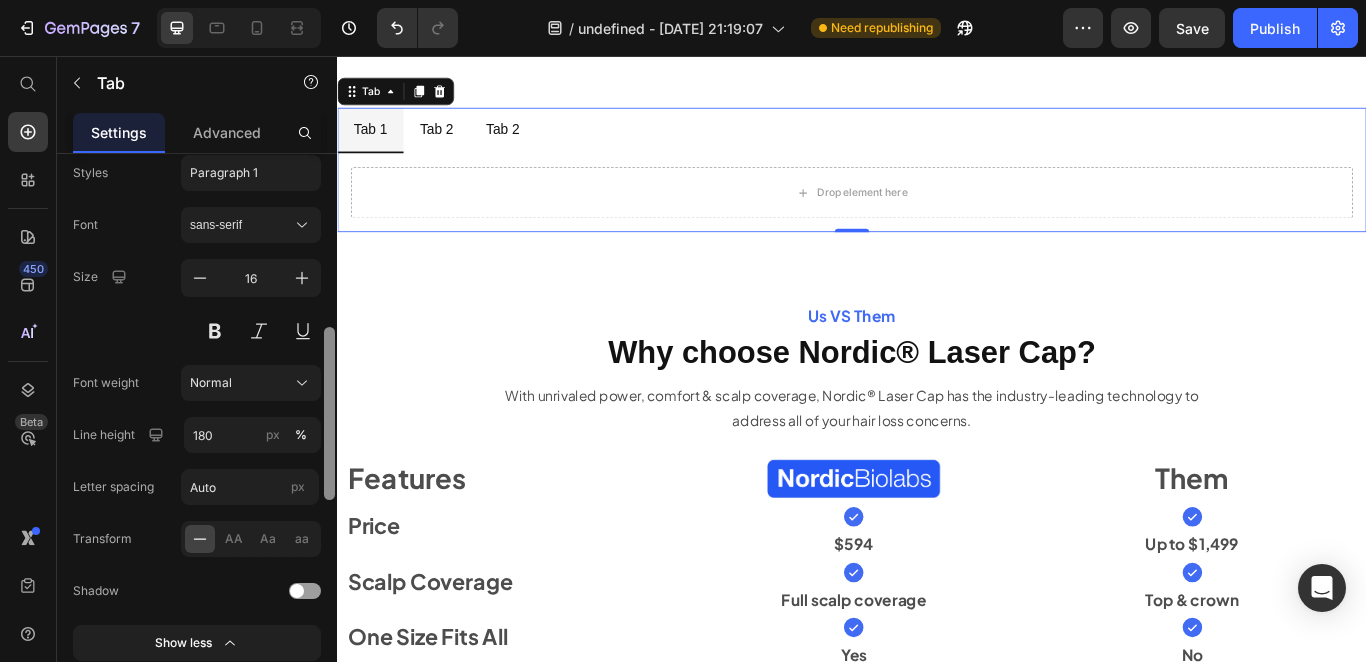 drag, startPoint x: 333, startPoint y: 411, endPoint x: 326, endPoint y: 463, distance: 52.46904 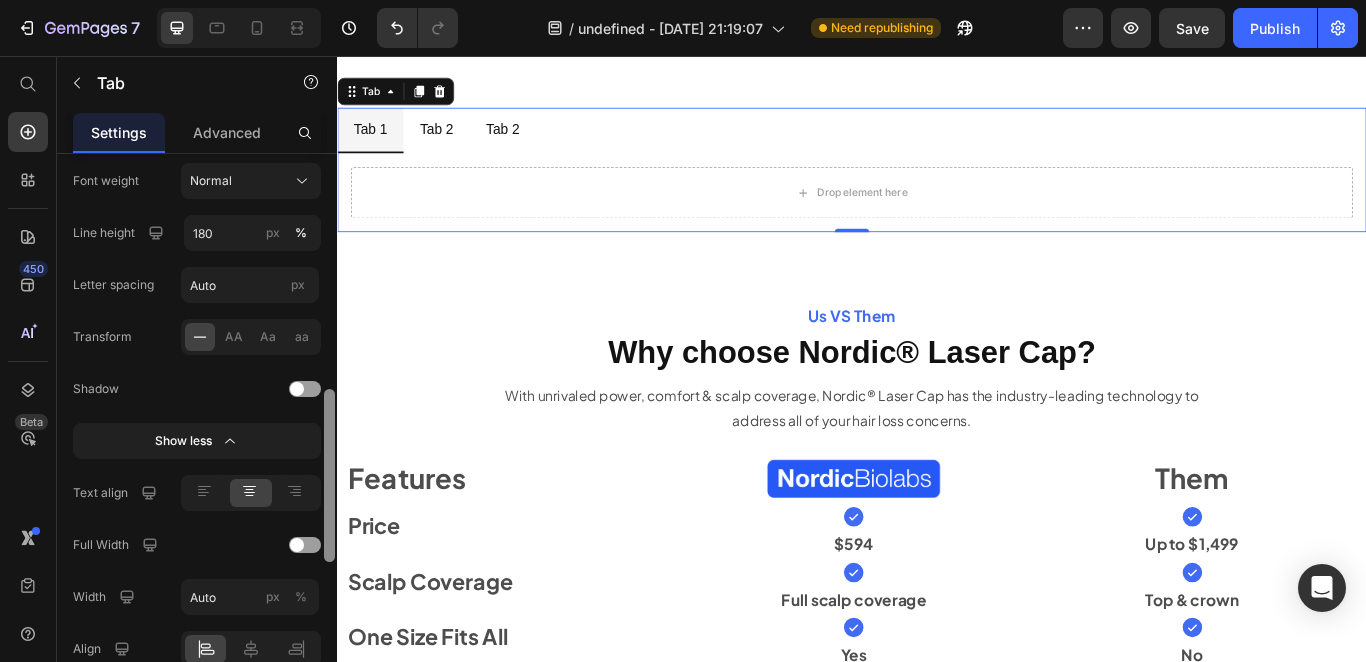 scroll, scrollTop: 769, scrollLeft: 0, axis: vertical 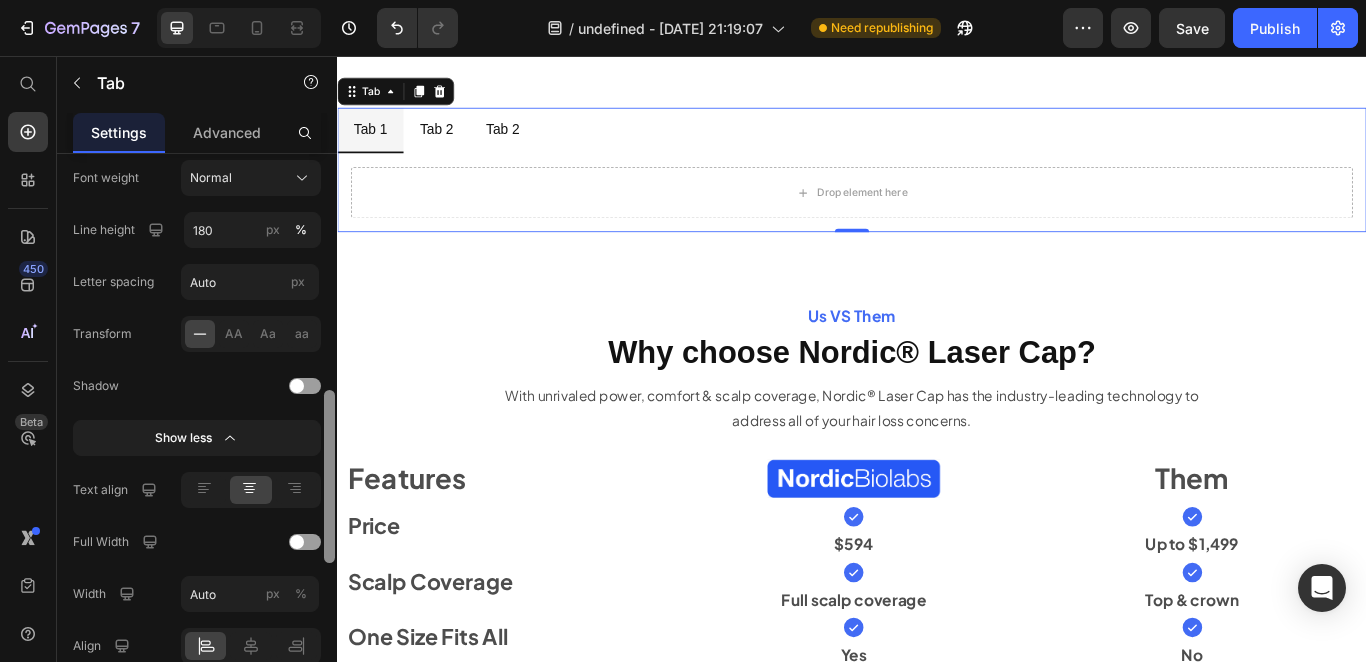 drag, startPoint x: 327, startPoint y: 475, endPoint x: 327, endPoint y: 538, distance: 63 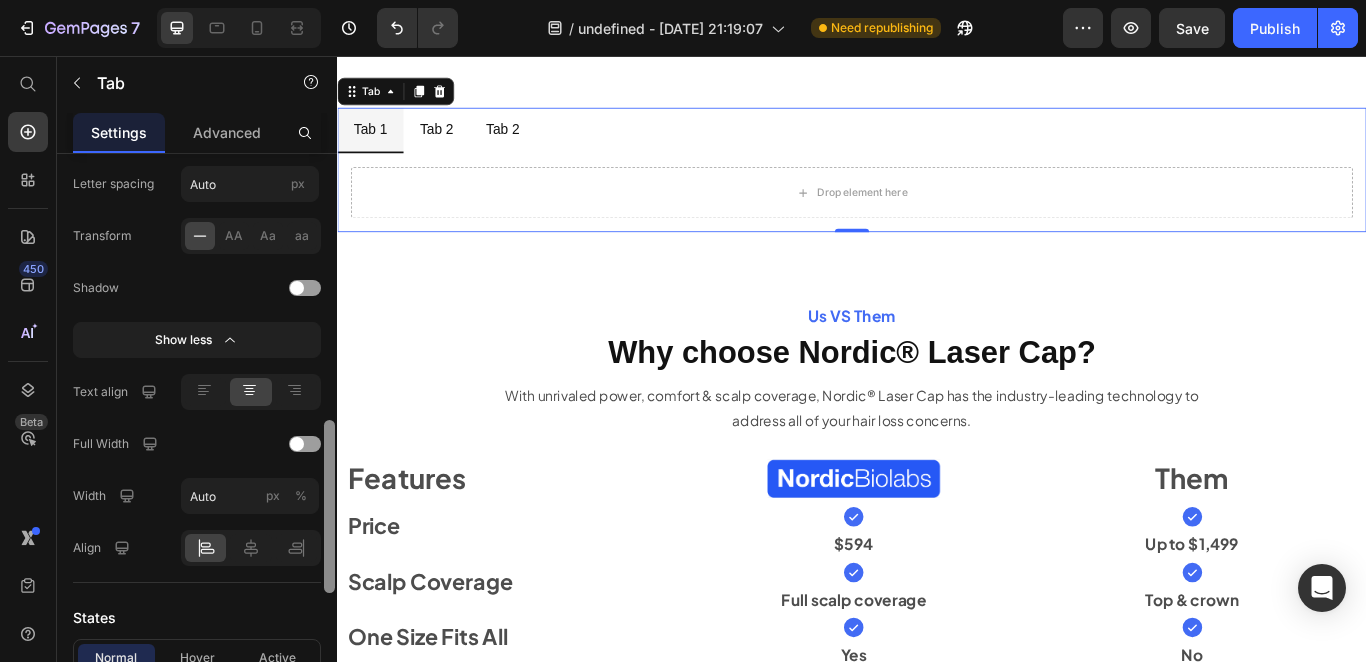 scroll, scrollTop: 873, scrollLeft: 0, axis: vertical 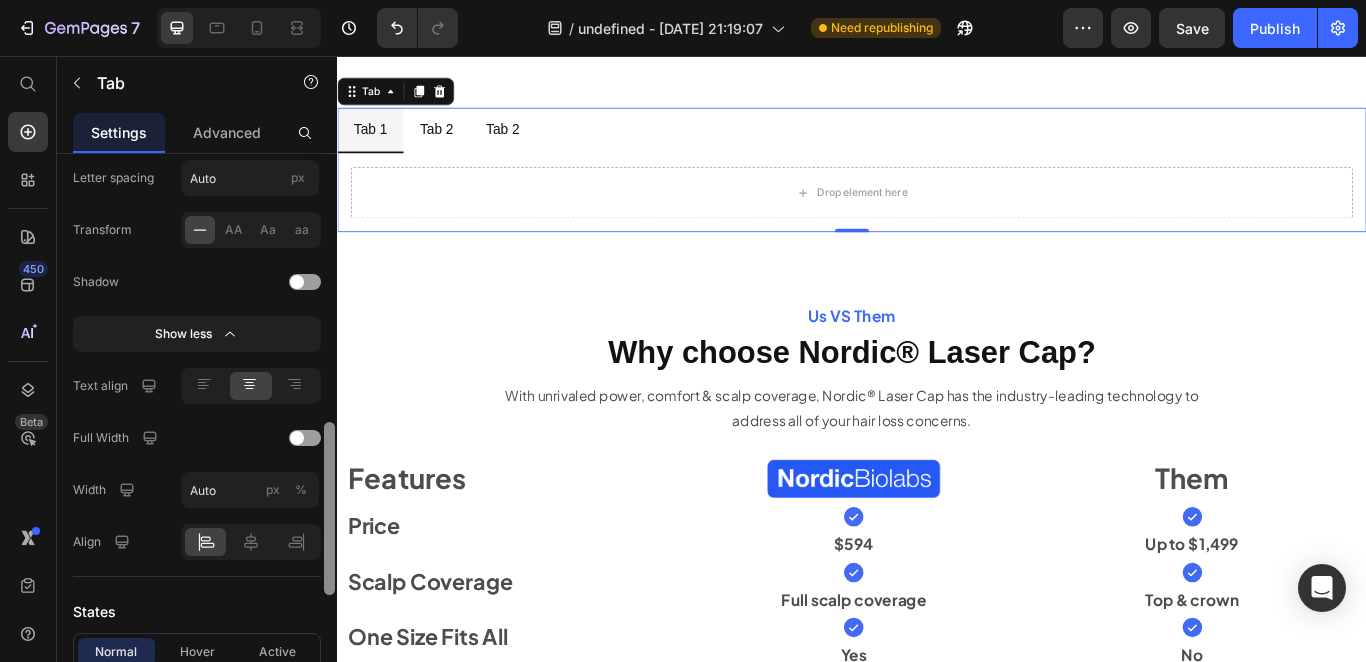 drag, startPoint x: 327, startPoint y: 499, endPoint x: 328, endPoint y: 531, distance: 32.01562 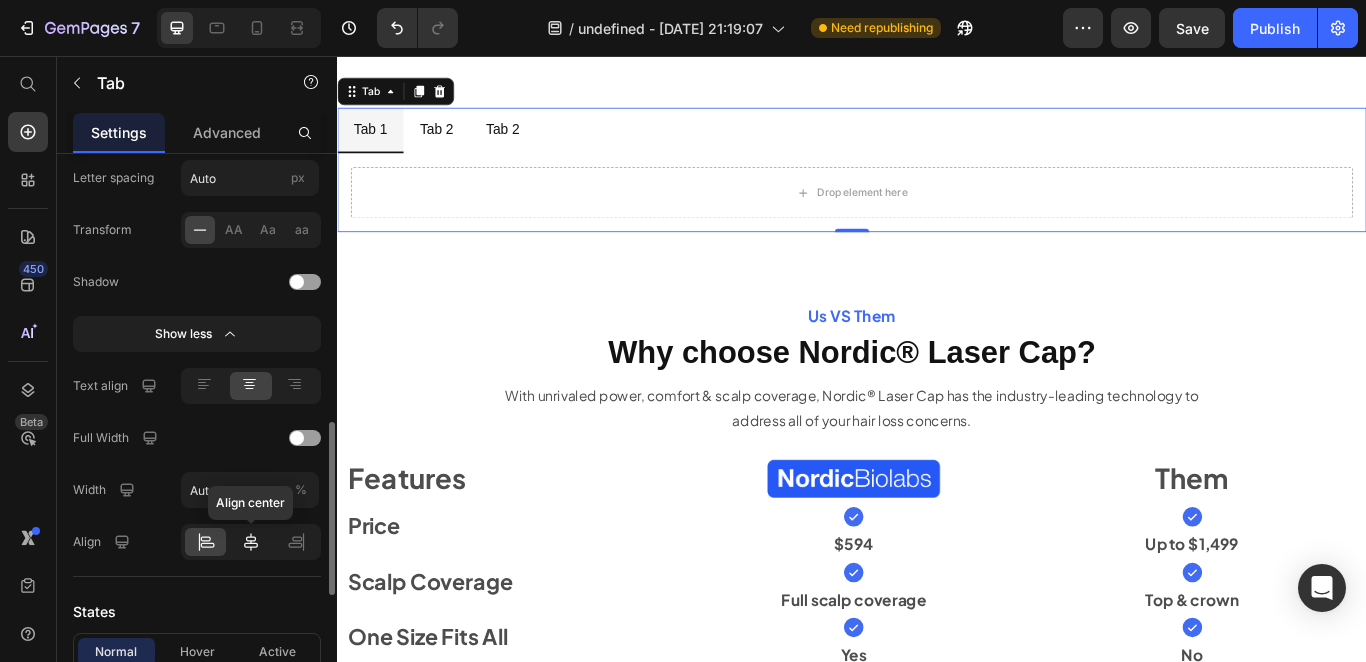 click 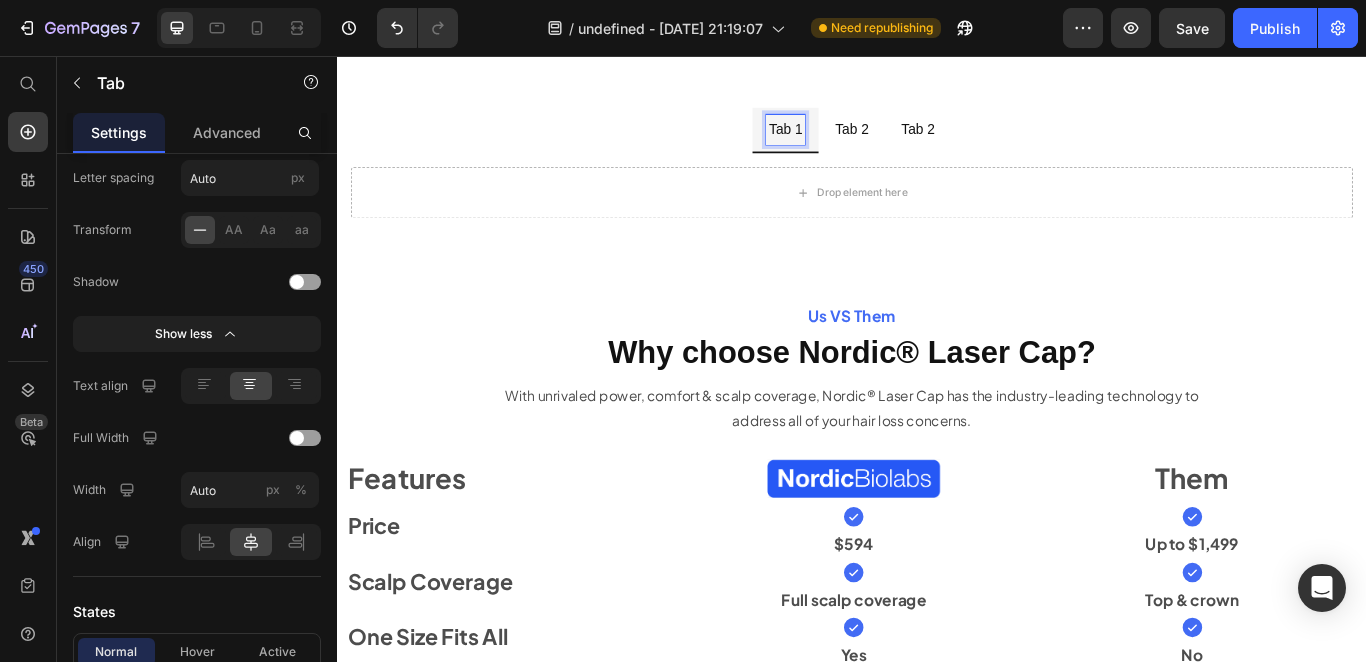 click on "Tab 1" at bounding box center [859, 141] 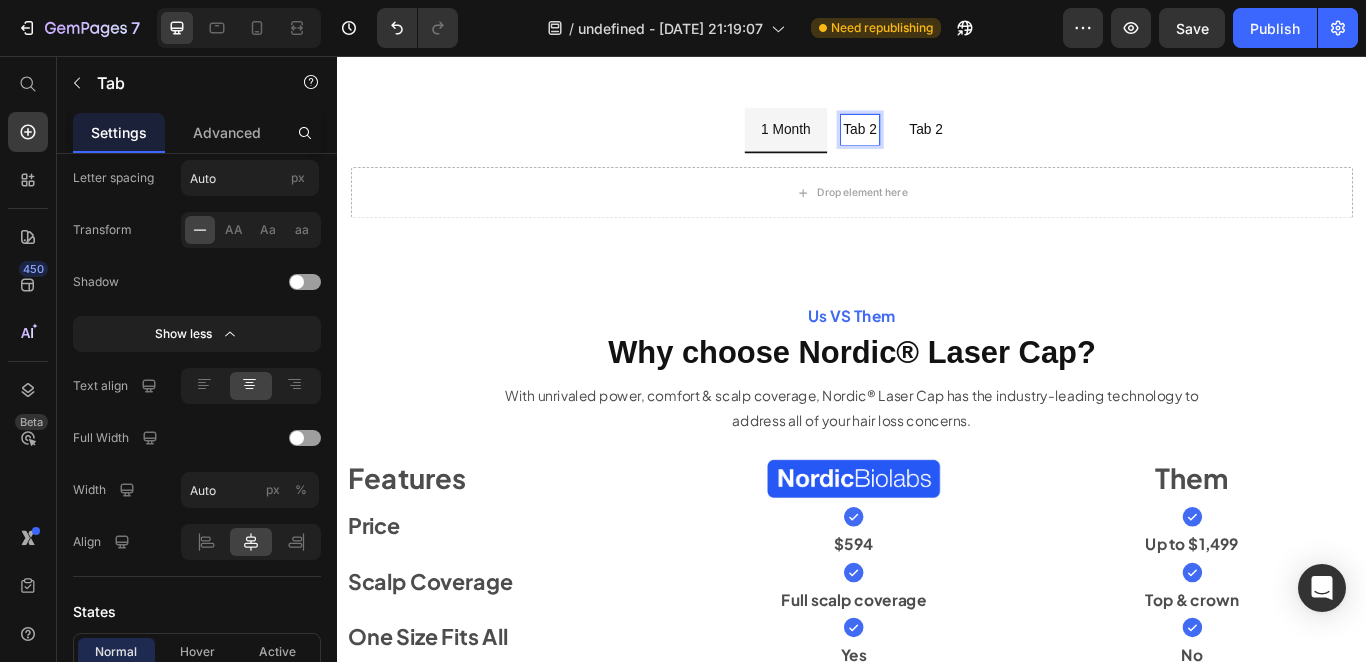 click on "Tab 2" at bounding box center [946, 141] 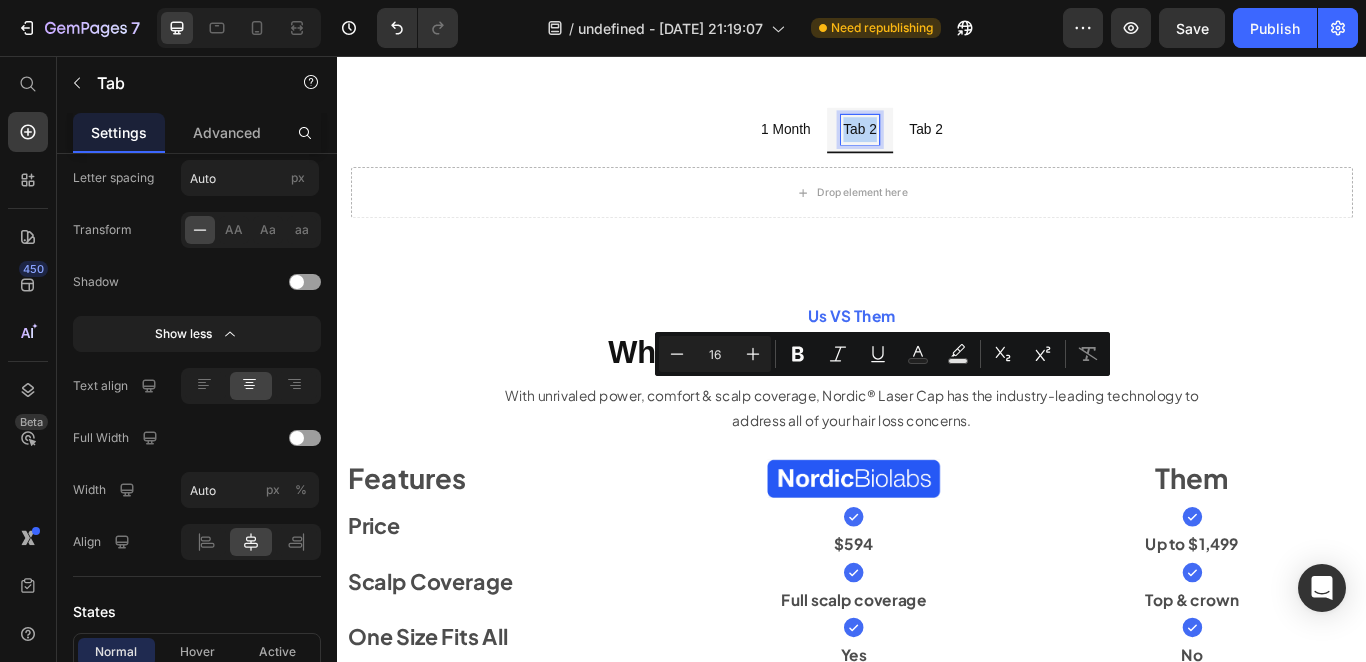 click on "Tab 2" at bounding box center [946, 141] 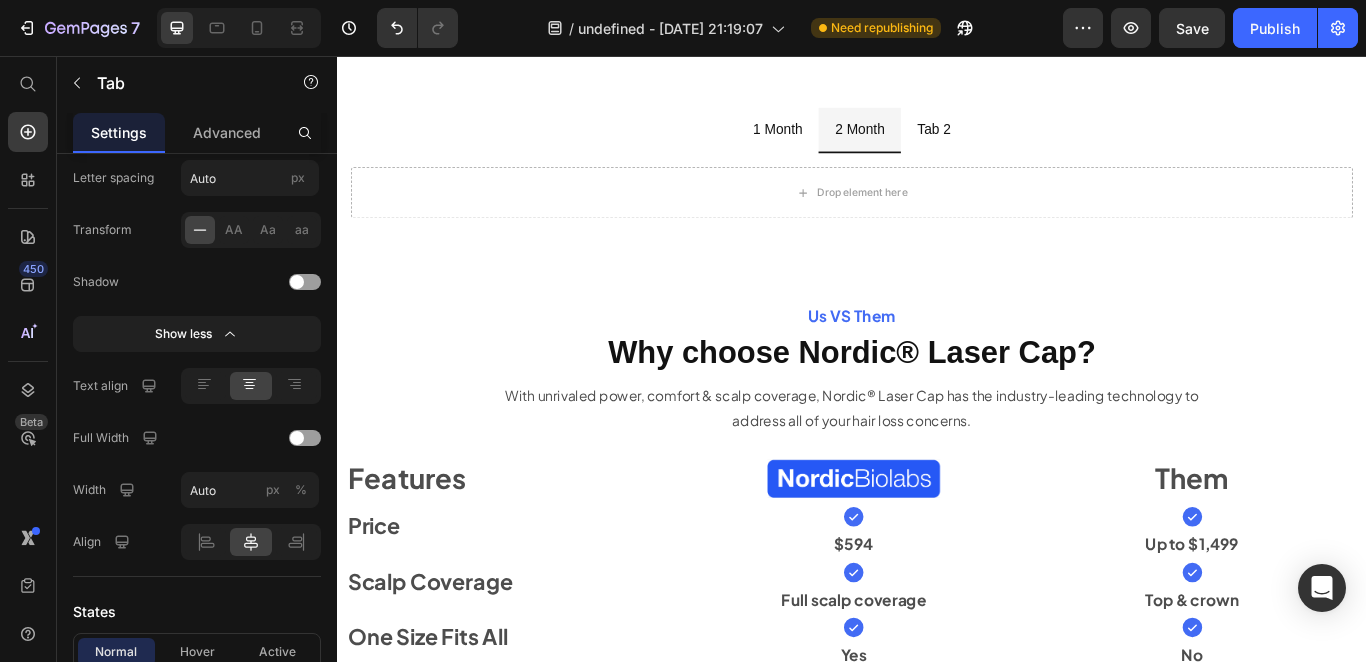 click on "Tab 2" at bounding box center [1032, 142] 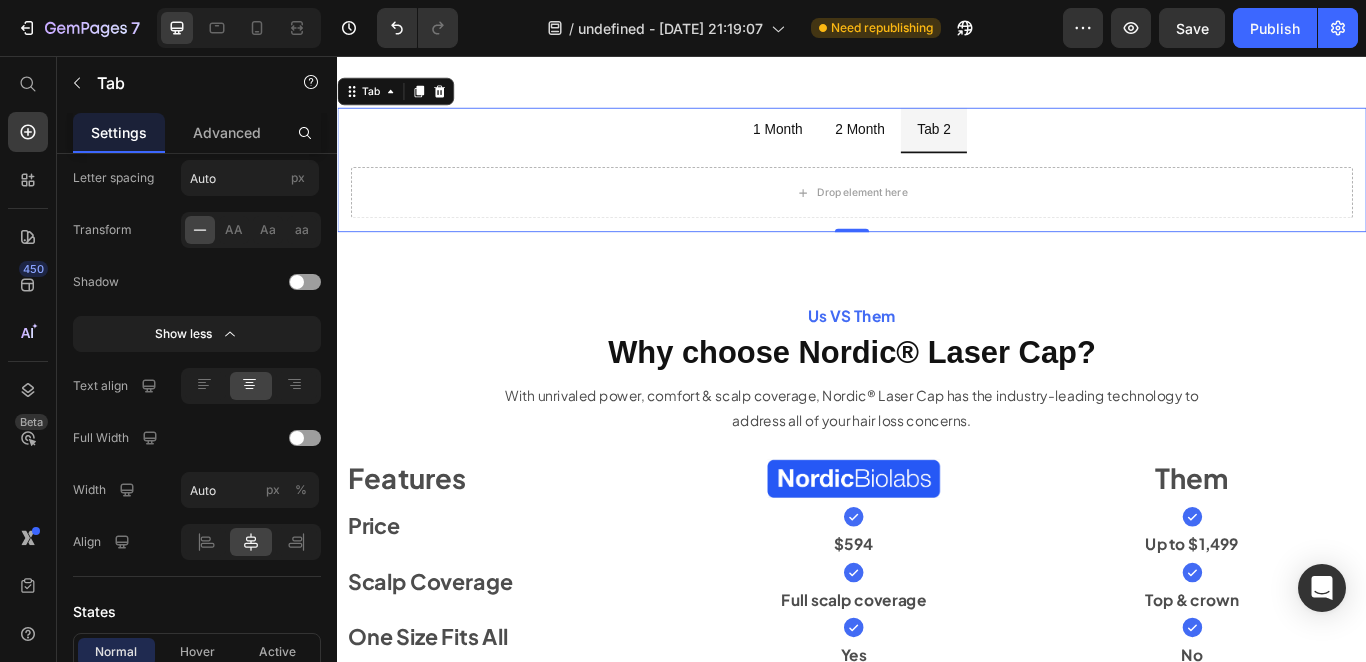 click on "Tab 2" at bounding box center [1032, 141] 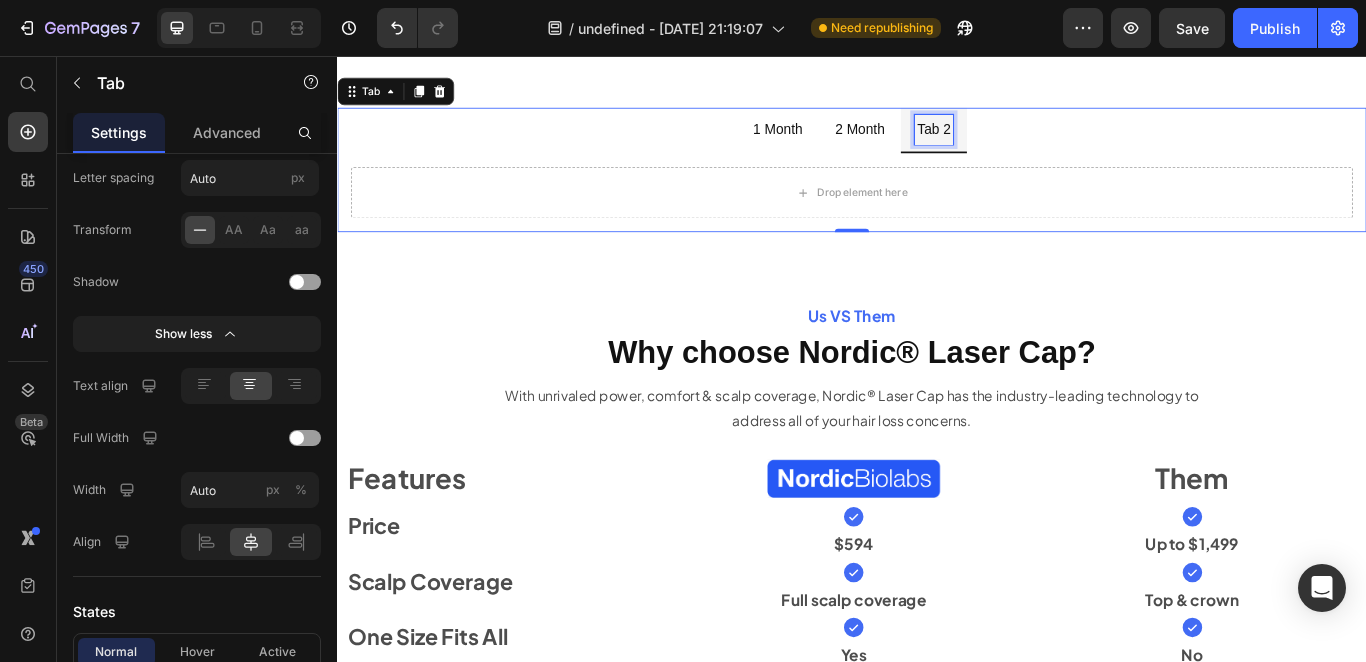 scroll, scrollTop: 873, scrollLeft: 0, axis: vertical 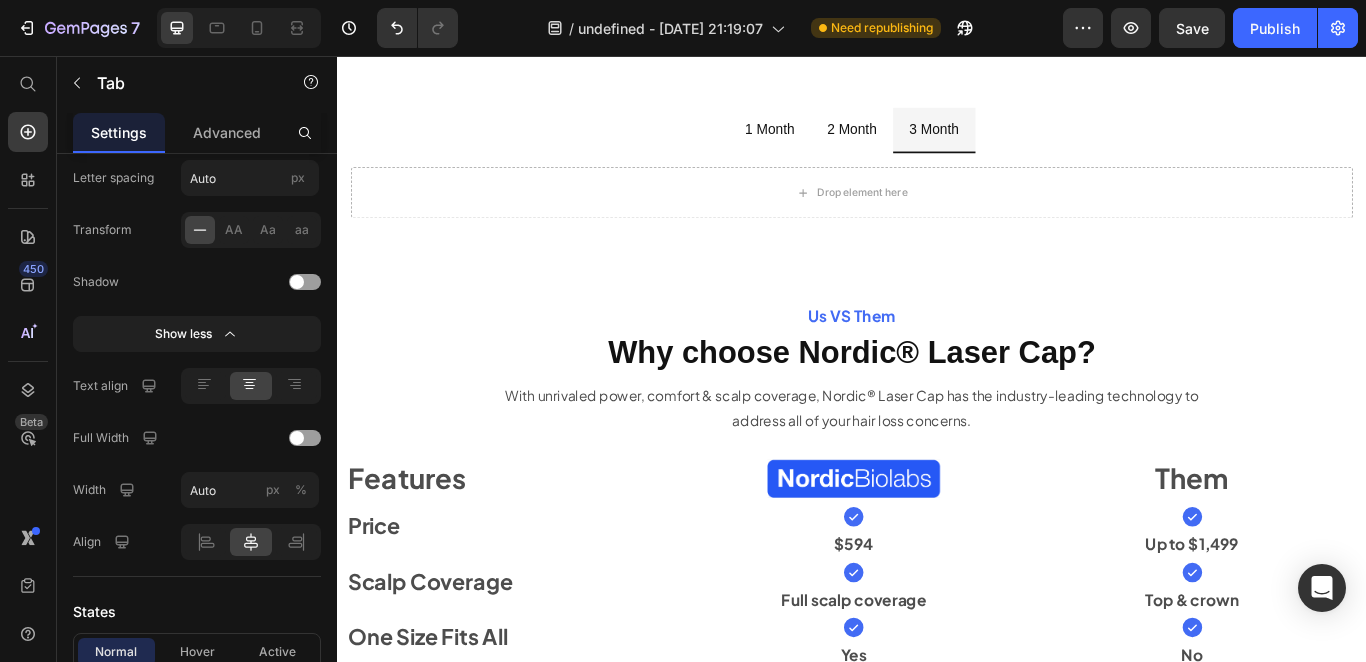 click on "1 Month" at bounding box center (841, 141) 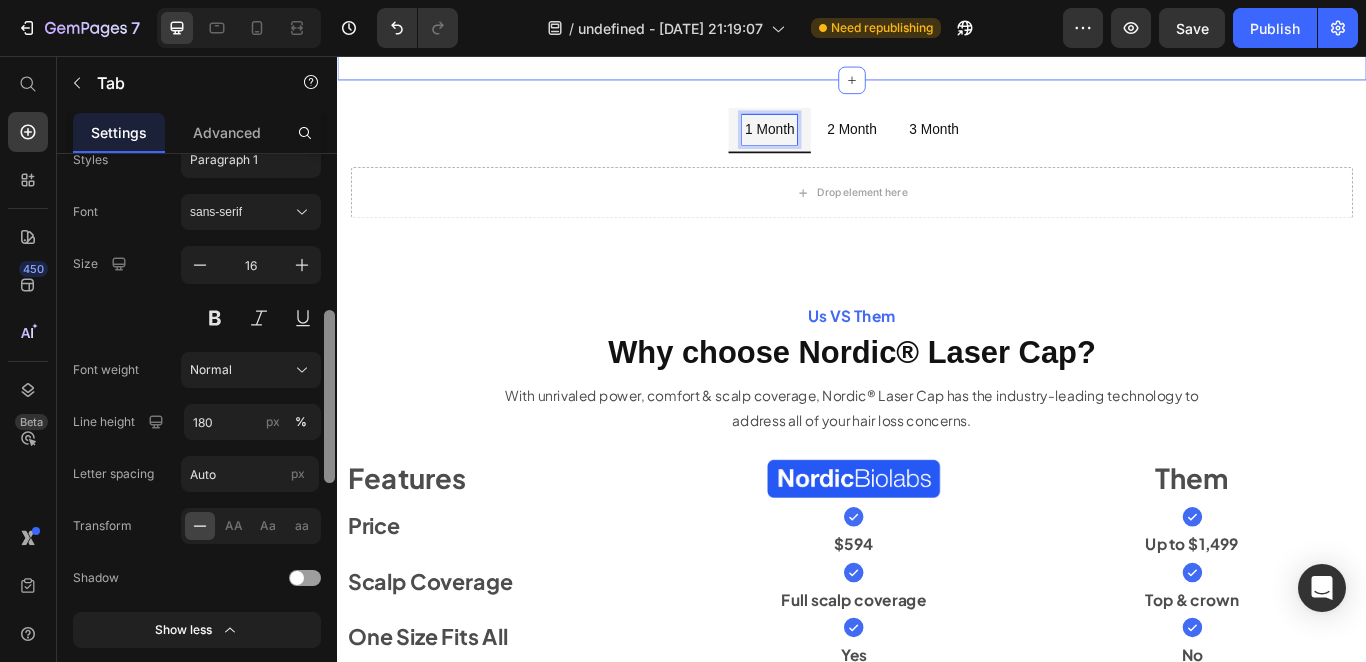scroll, scrollTop: 561, scrollLeft: 0, axis: vertical 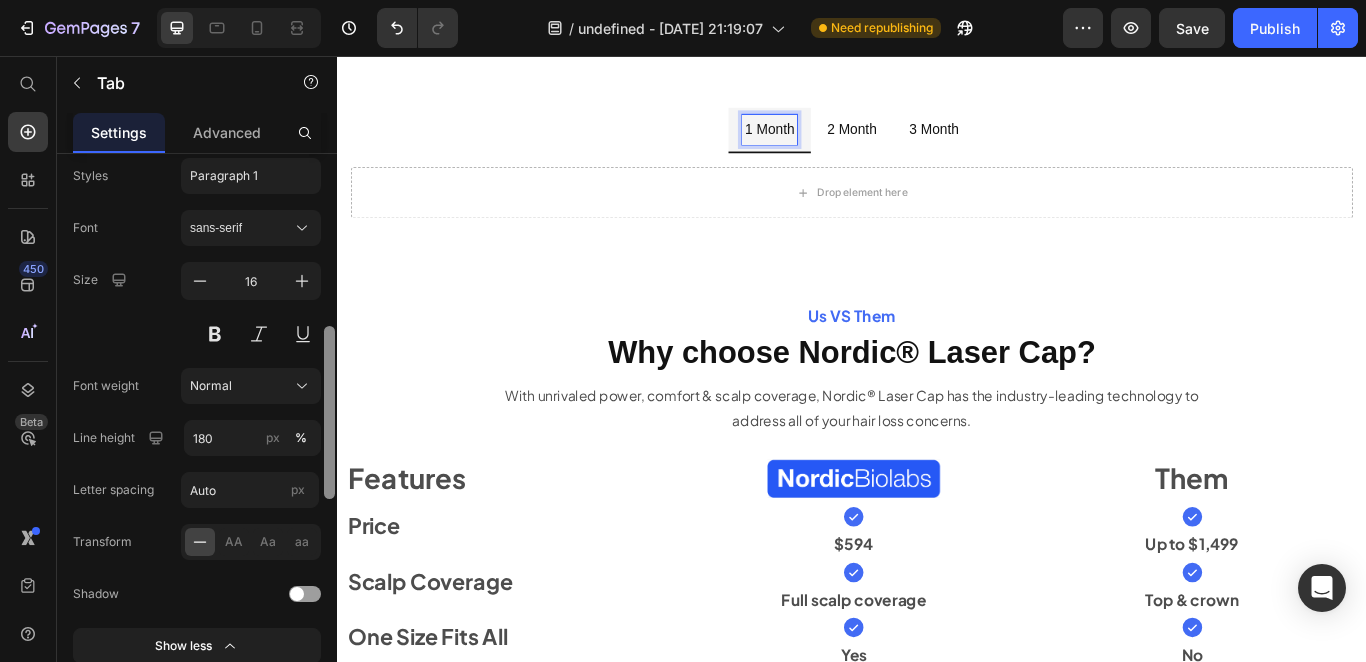 drag, startPoint x: 667, startPoint y: 488, endPoint x: 606, endPoint y: 284, distance: 212.92487 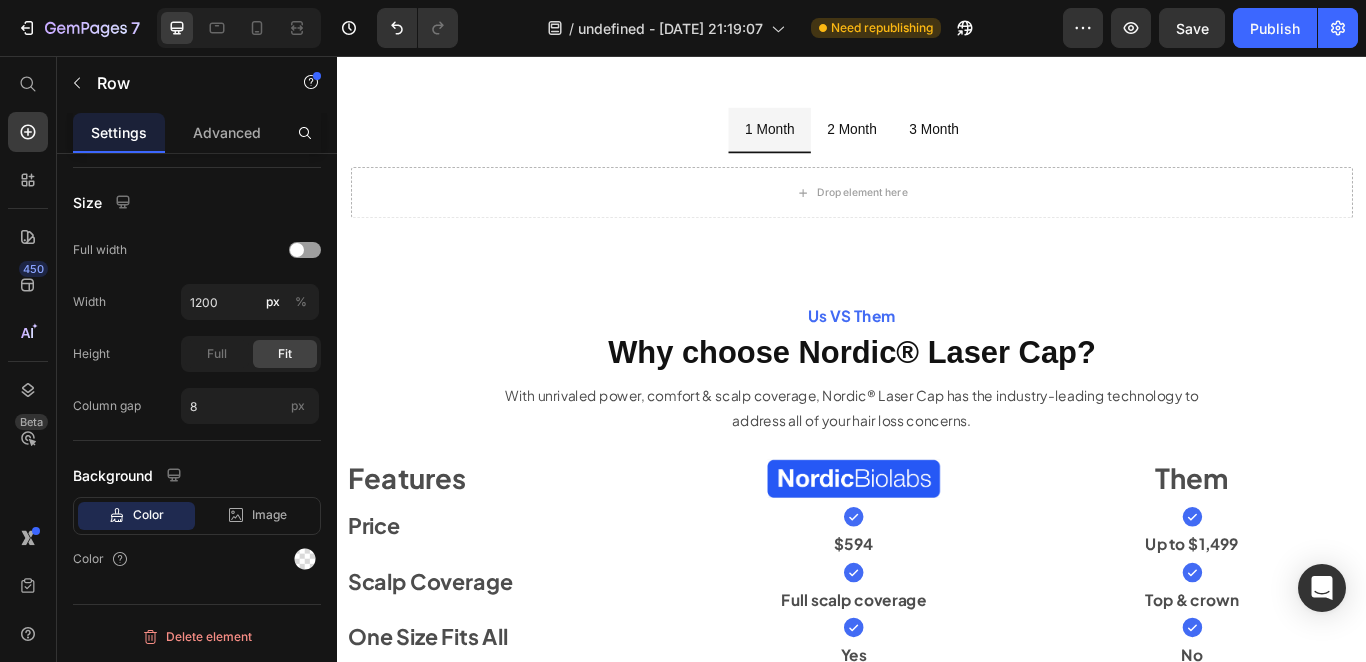 scroll, scrollTop: 0, scrollLeft: 0, axis: both 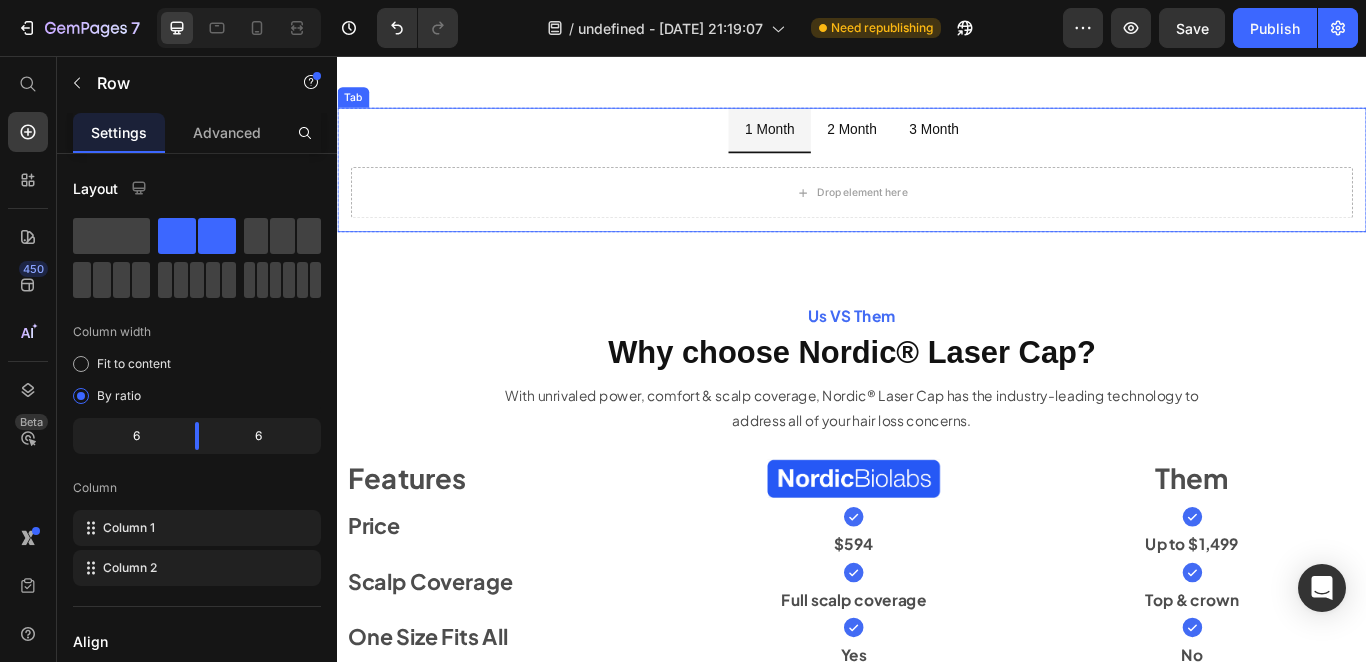 click on "1 Month" at bounding box center [841, 142] 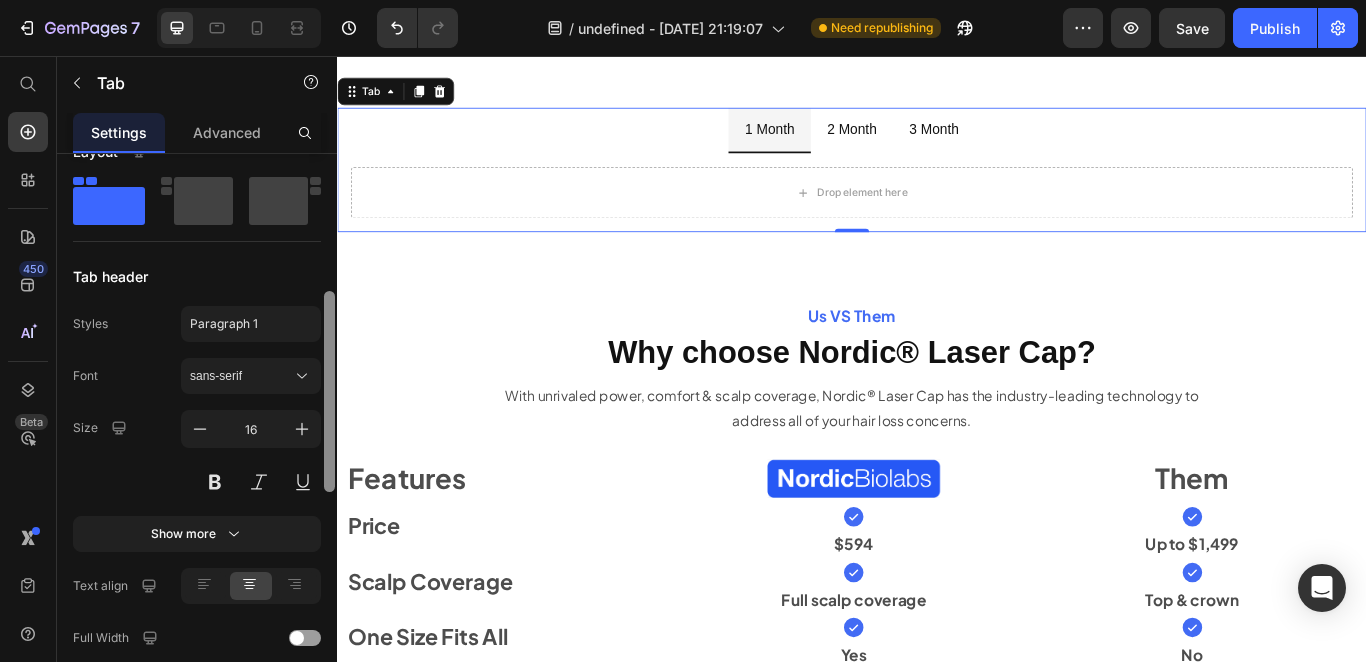 scroll, scrollTop: 424, scrollLeft: 0, axis: vertical 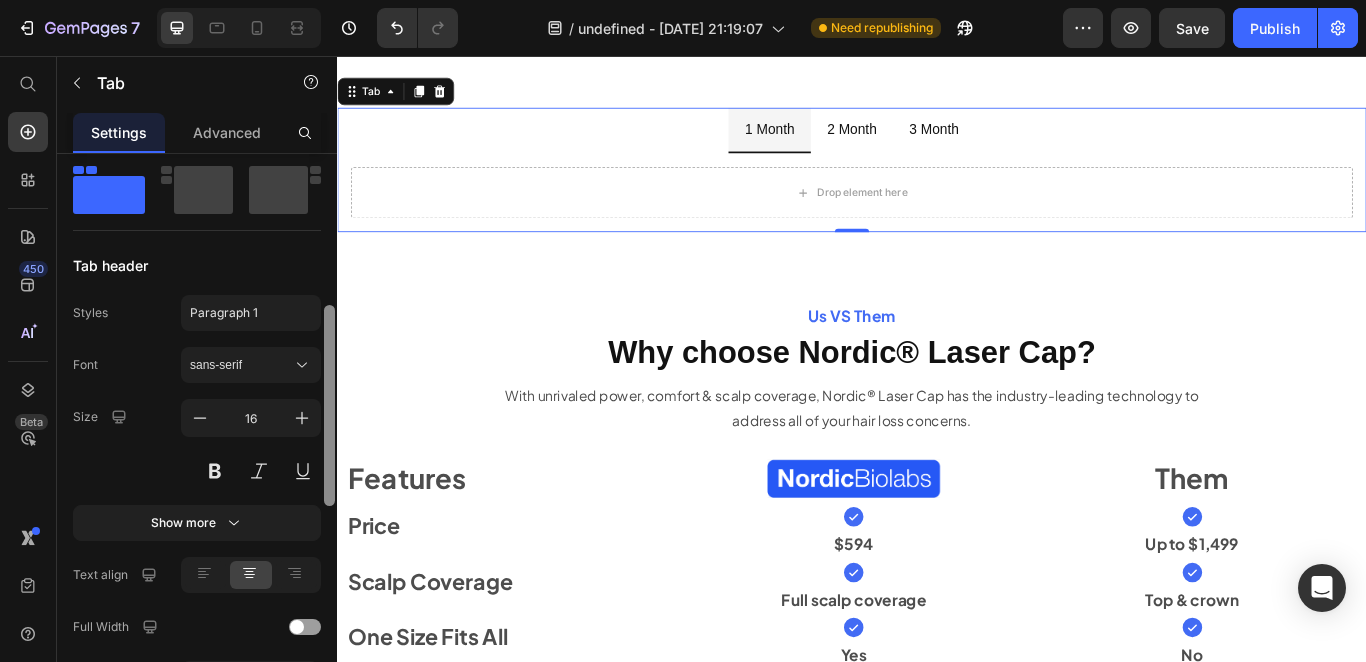 drag, startPoint x: 328, startPoint y: 332, endPoint x: 327, endPoint y: 484, distance: 152.0033 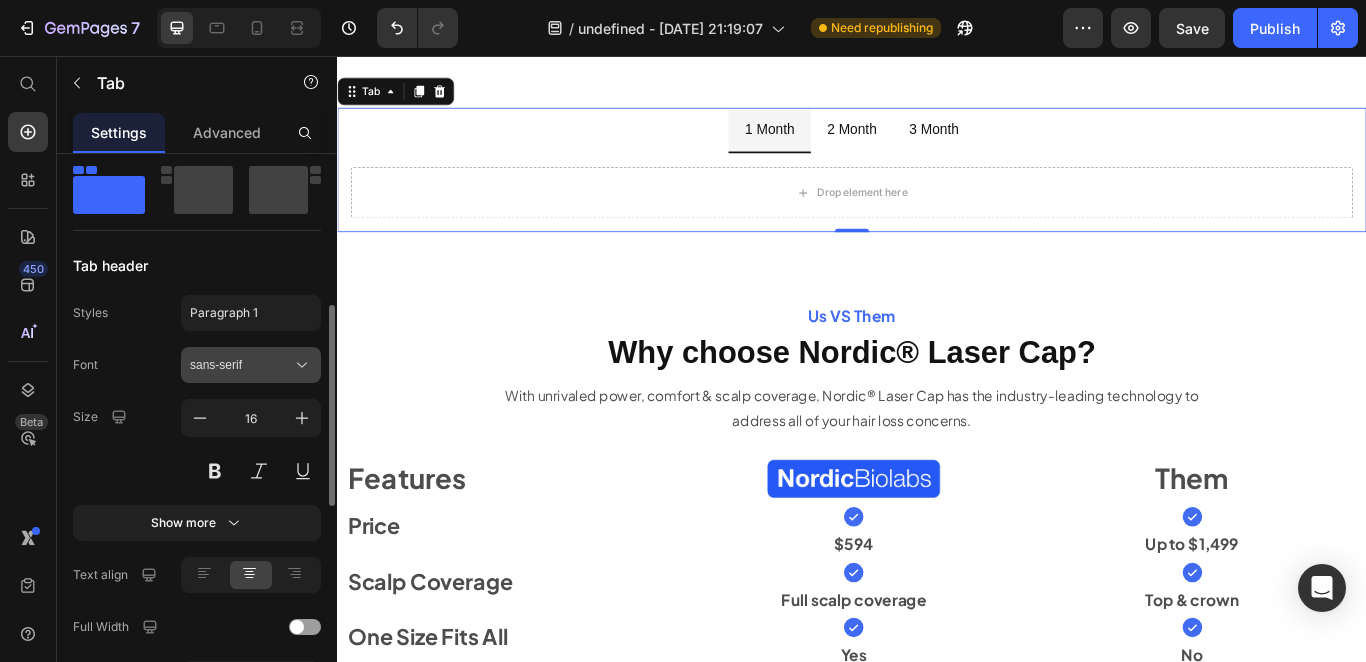 click on "sans-serif" at bounding box center [241, 365] 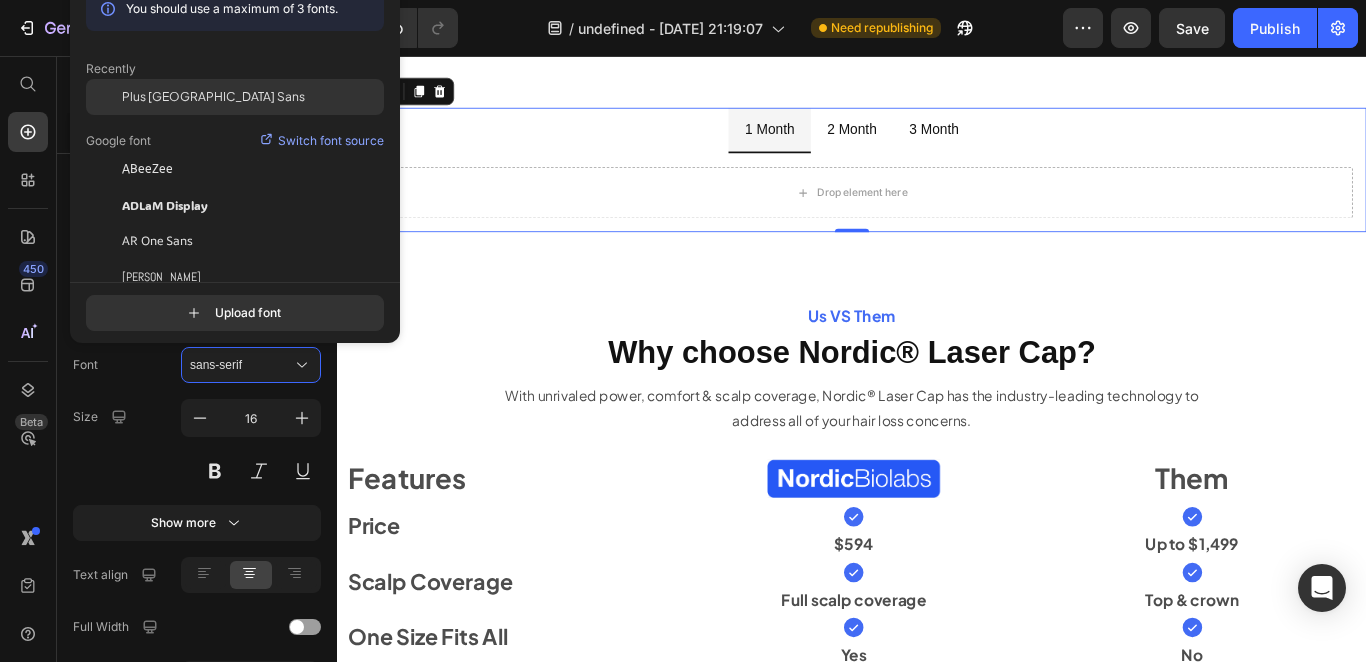 click on "Plus [GEOGRAPHIC_DATA] Sans" at bounding box center [213, 97] 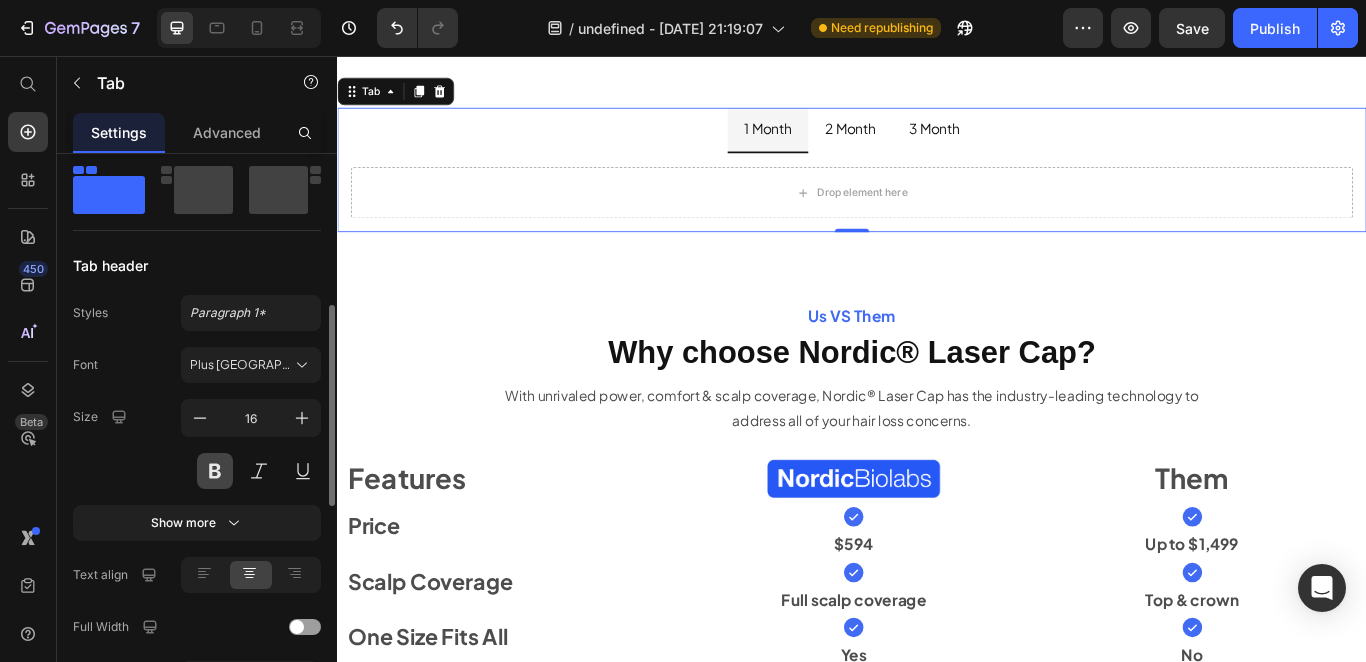 click at bounding box center [215, 471] 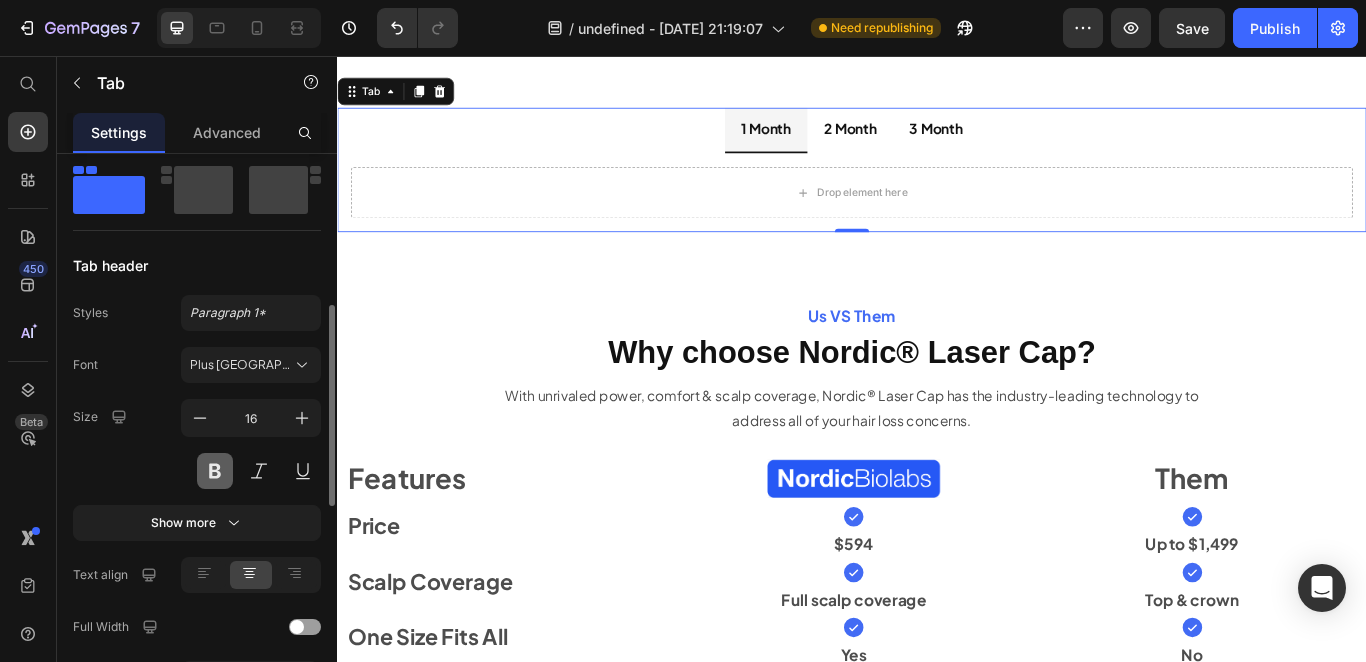 click at bounding box center [215, 471] 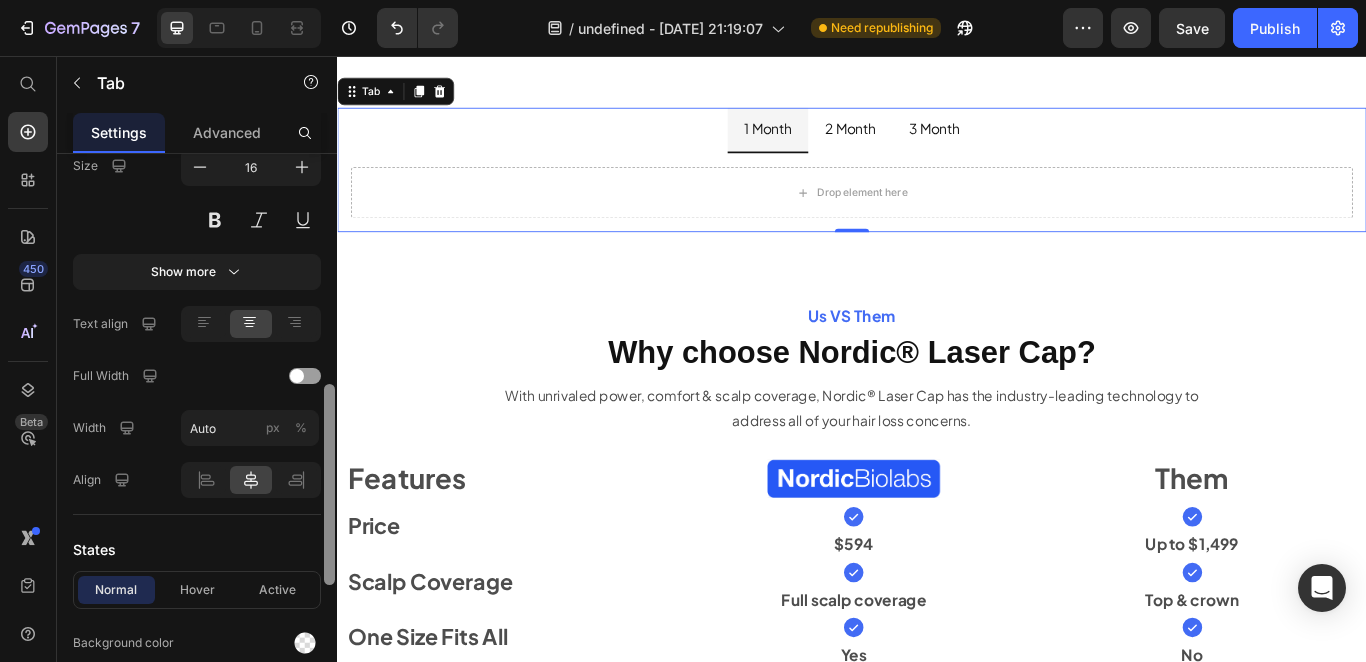 scroll, scrollTop: 681, scrollLeft: 0, axis: vertical 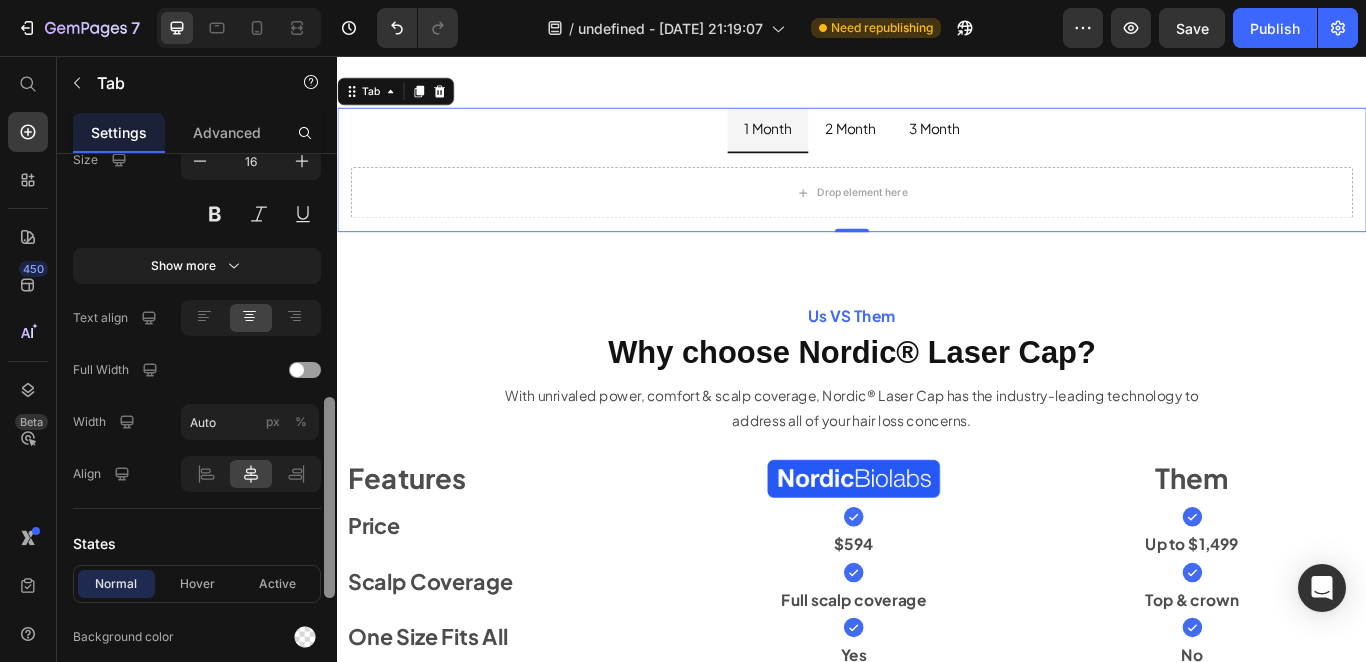 drag, startPoint x: 327, startPoint y: 369, endPoint x: 323, endPoint y: 461, distance: 92.086914 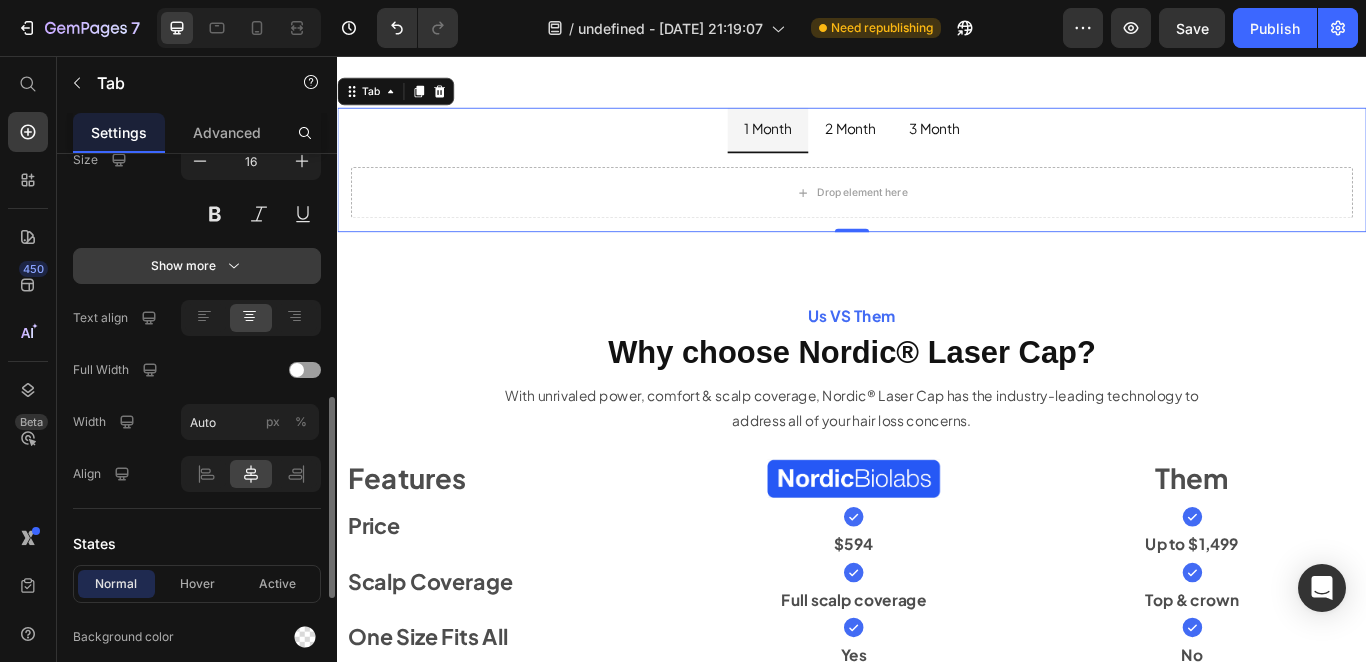 click on "Show more" at bounding box center [197, 266] 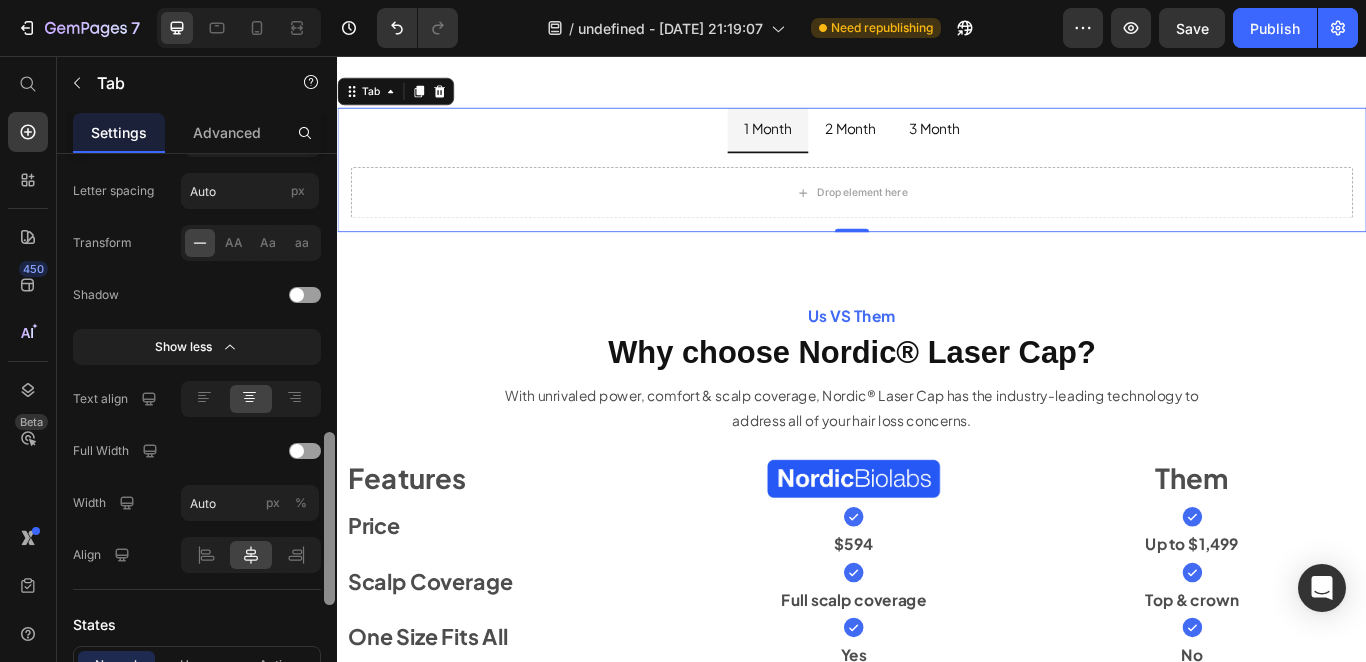 scroll, scrollTop: 874, scrollLeft: 0, axis: vertical 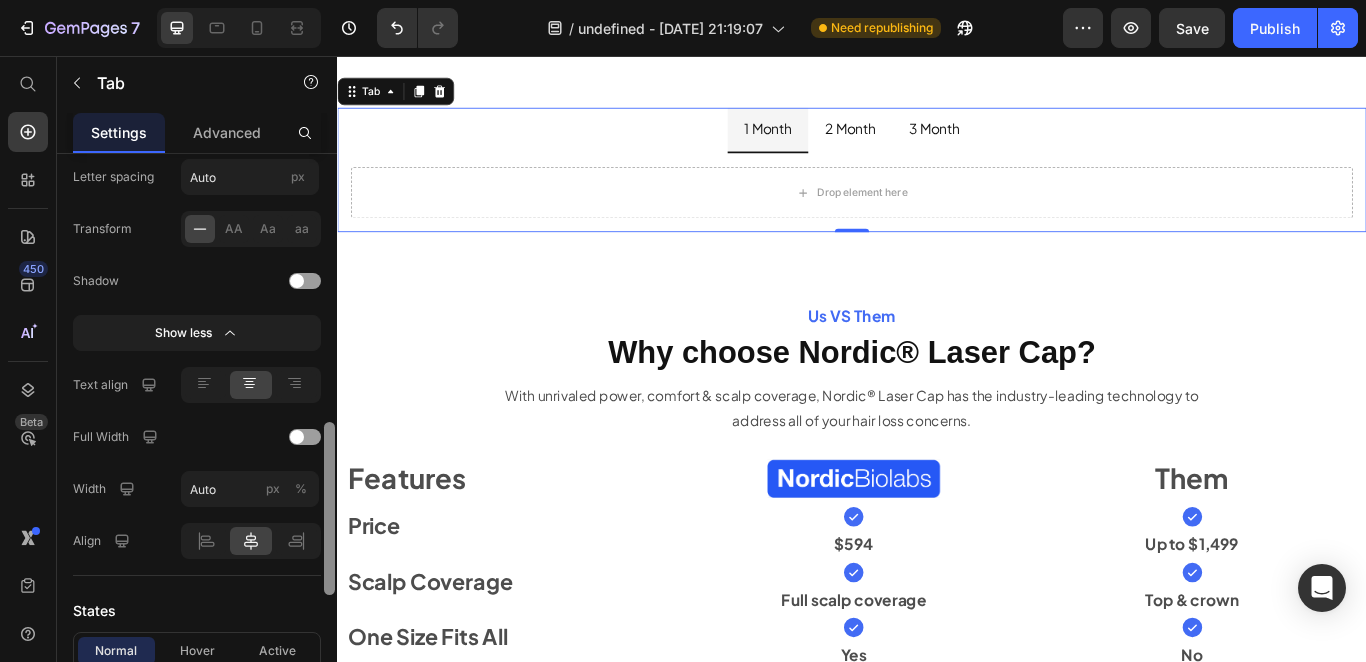 drag, startPoint x: 330, startPoint y: 489, endPoint x: 331, endPoint y: 558, distance: 69.00725 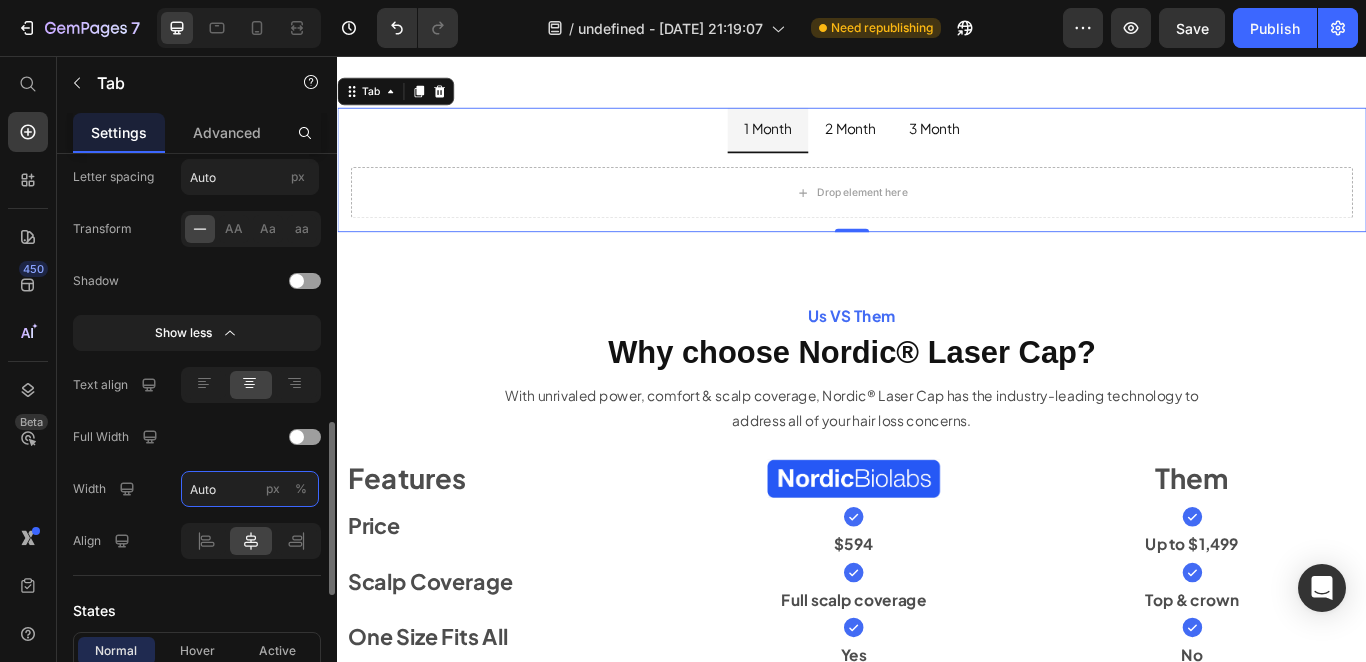 click on "Auto" at bounding box center [250, 489] 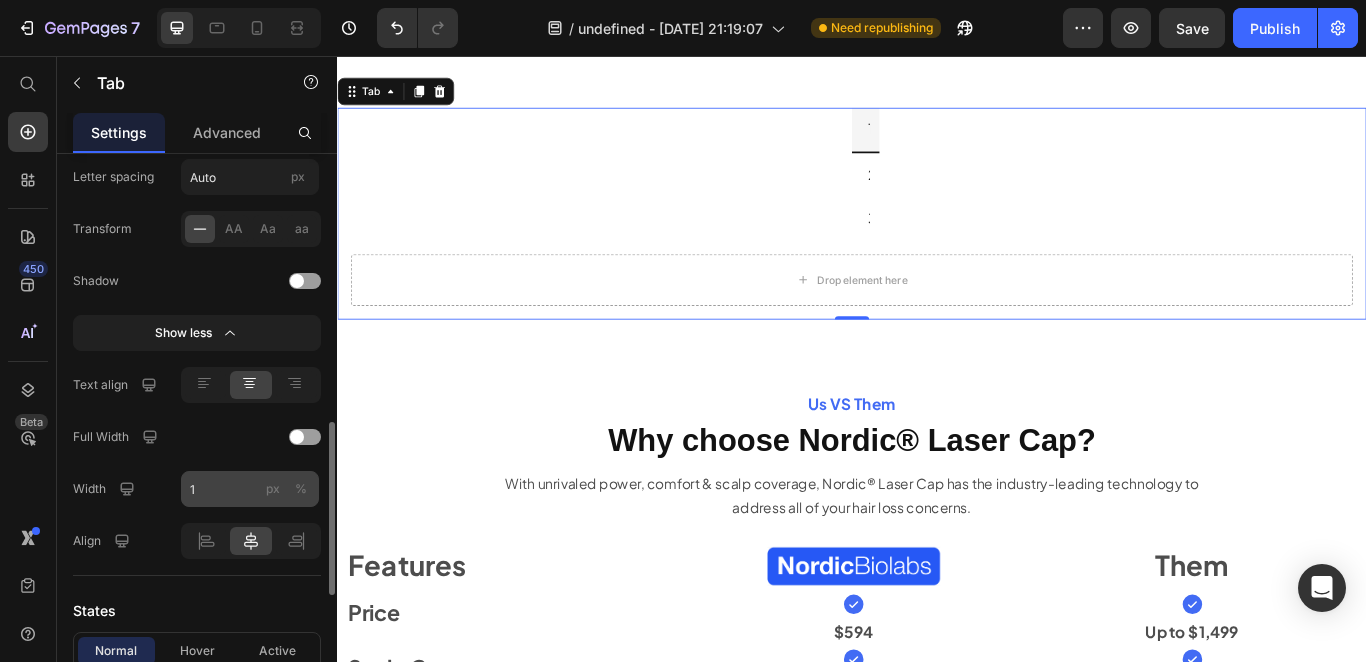click on "%" at bounding box center [301, 489] 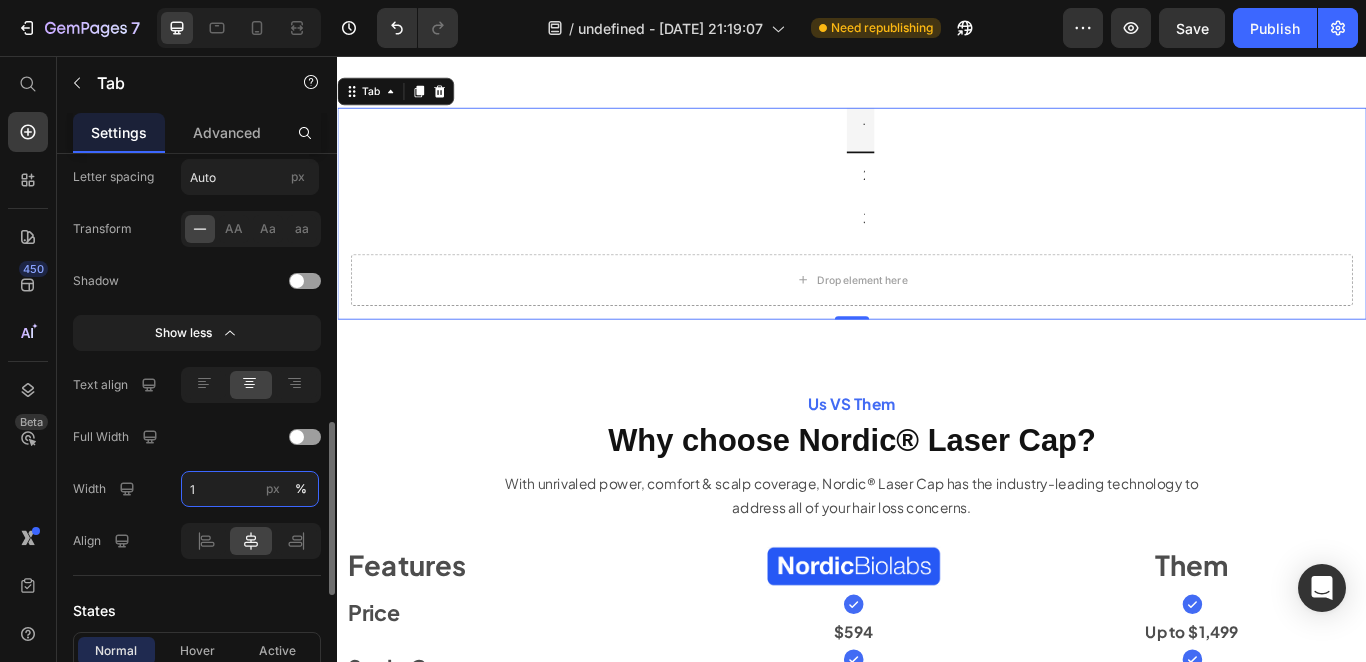 click on "1" at bounding box center (250, 489) 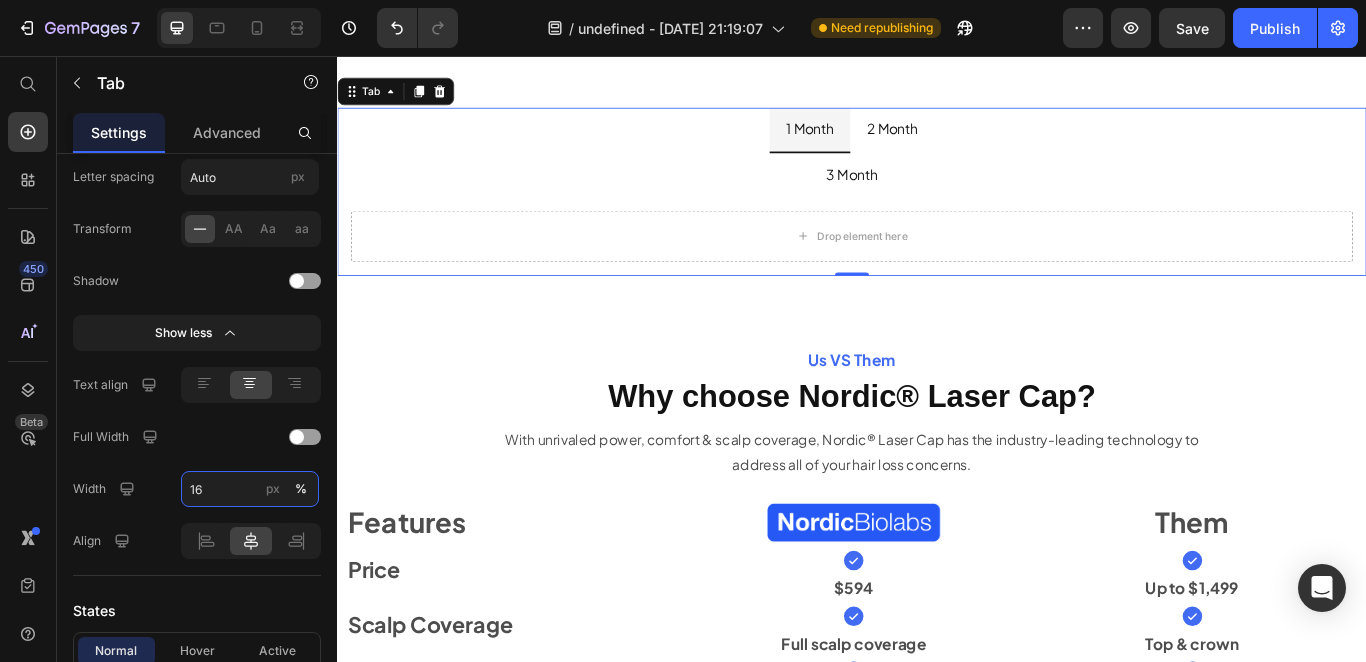 type on "15" 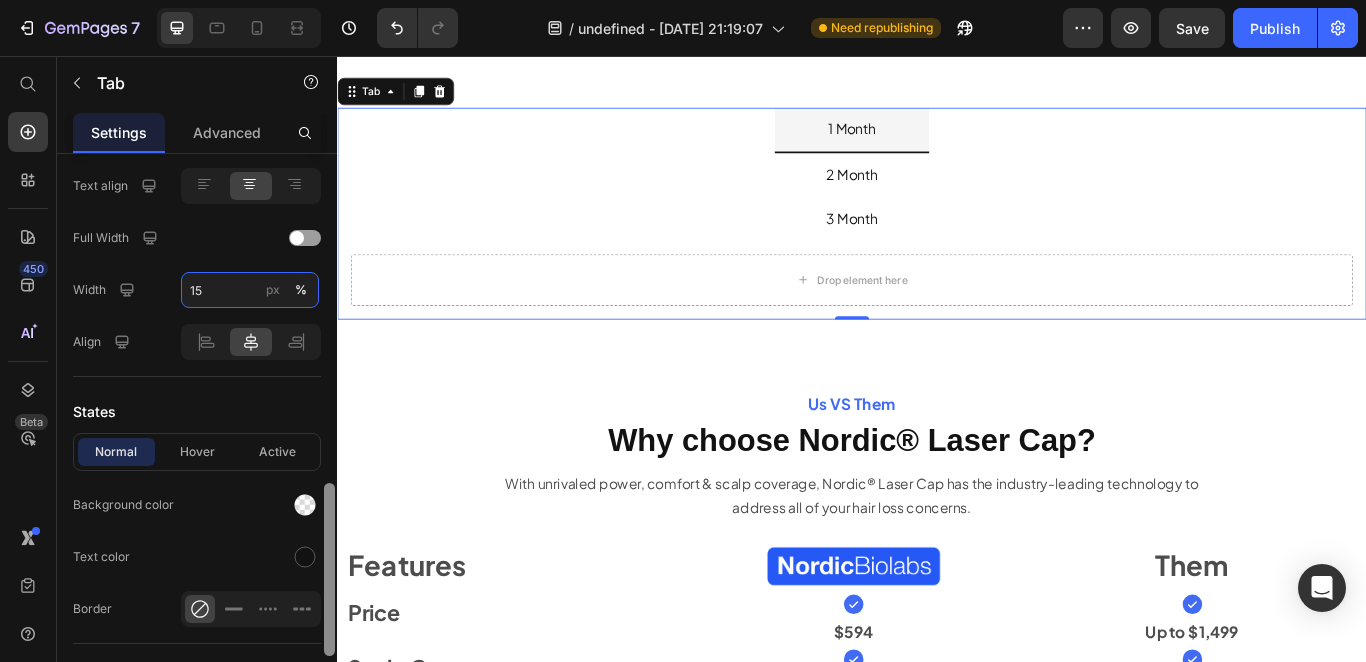 scroll, scrollTop: 1144, scrollLeft: 0, axis: vertical 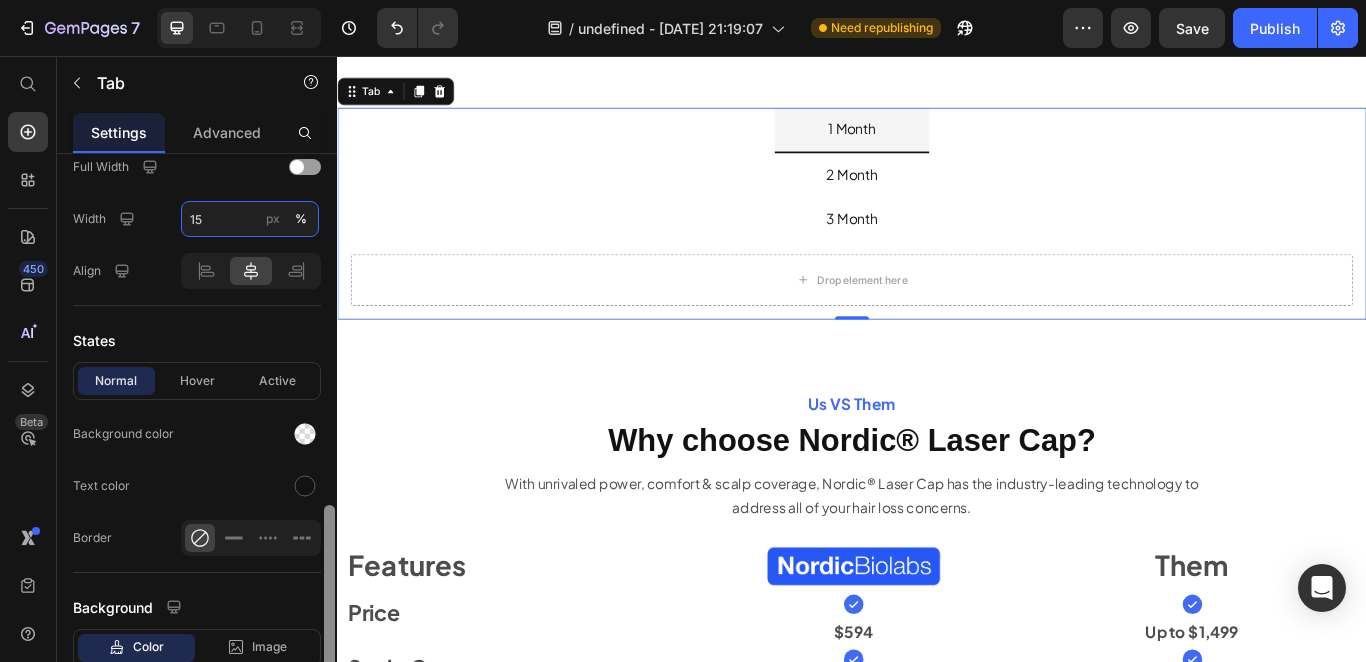 drag, startPoint x: 5, startPoint y: 503, endPoint x: 328, endPoint y: 547, distance: 325.98312 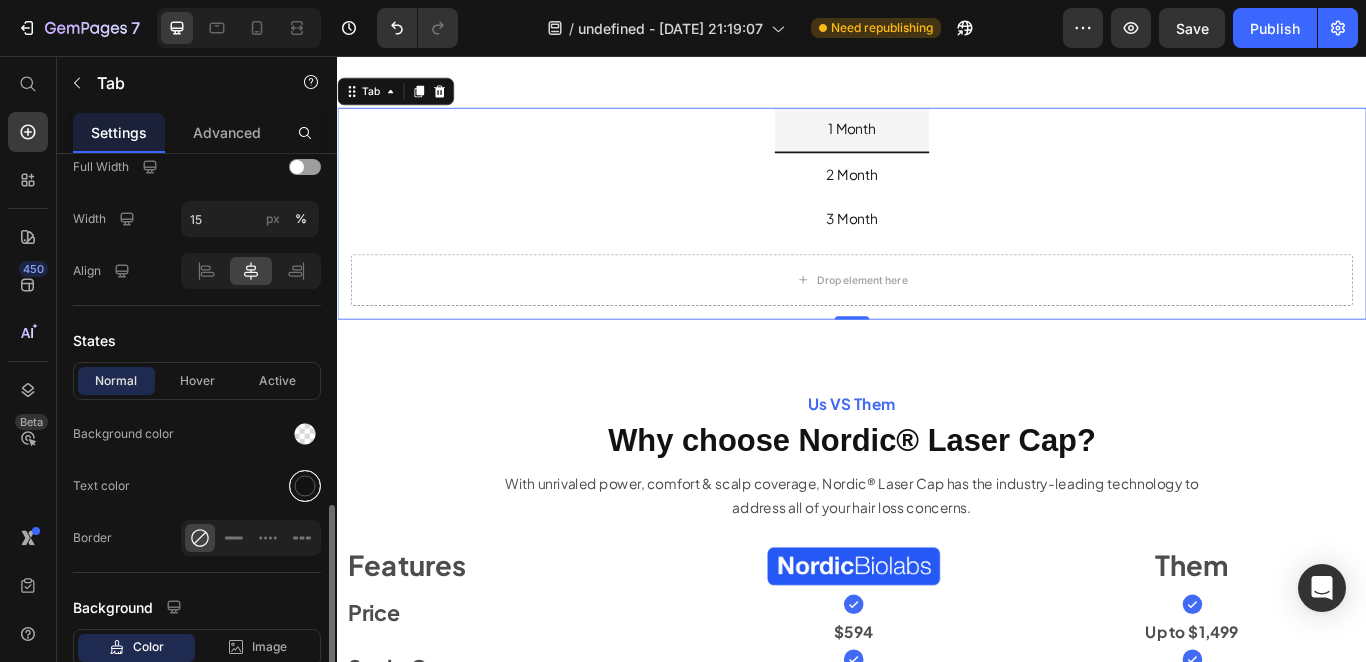 click at bounding box center (305, 486) 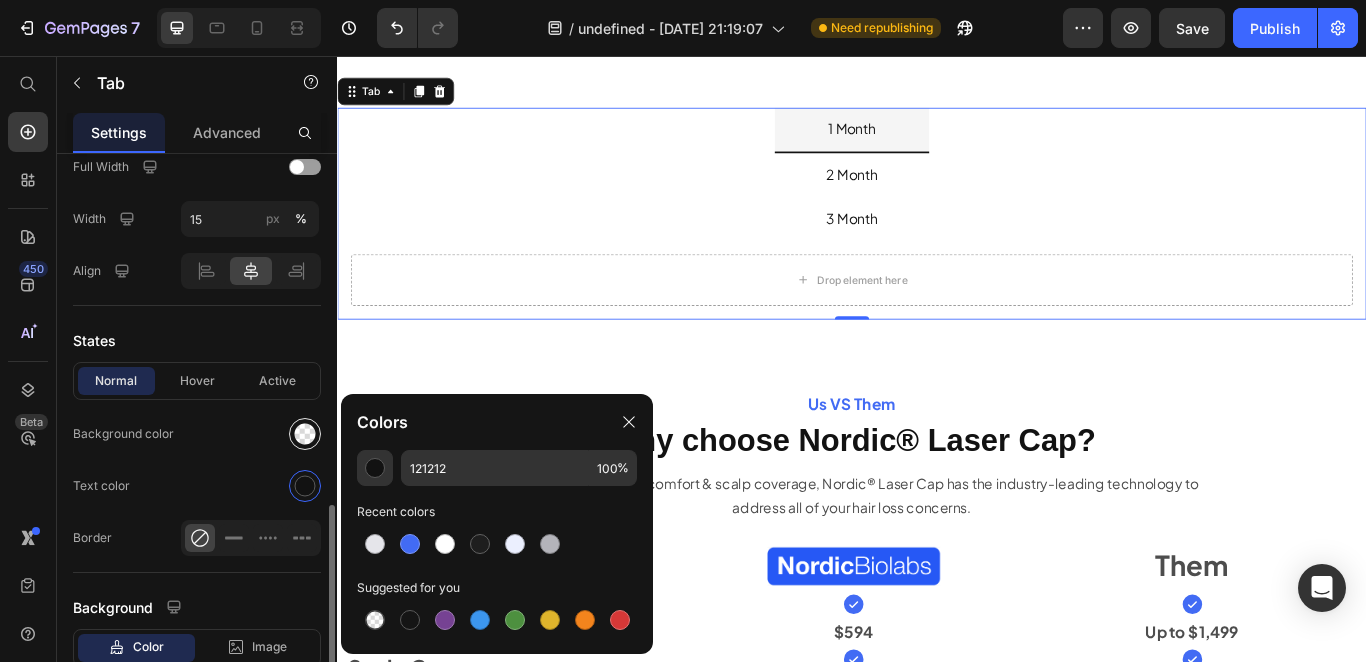 click at bounding box center [305, 434] 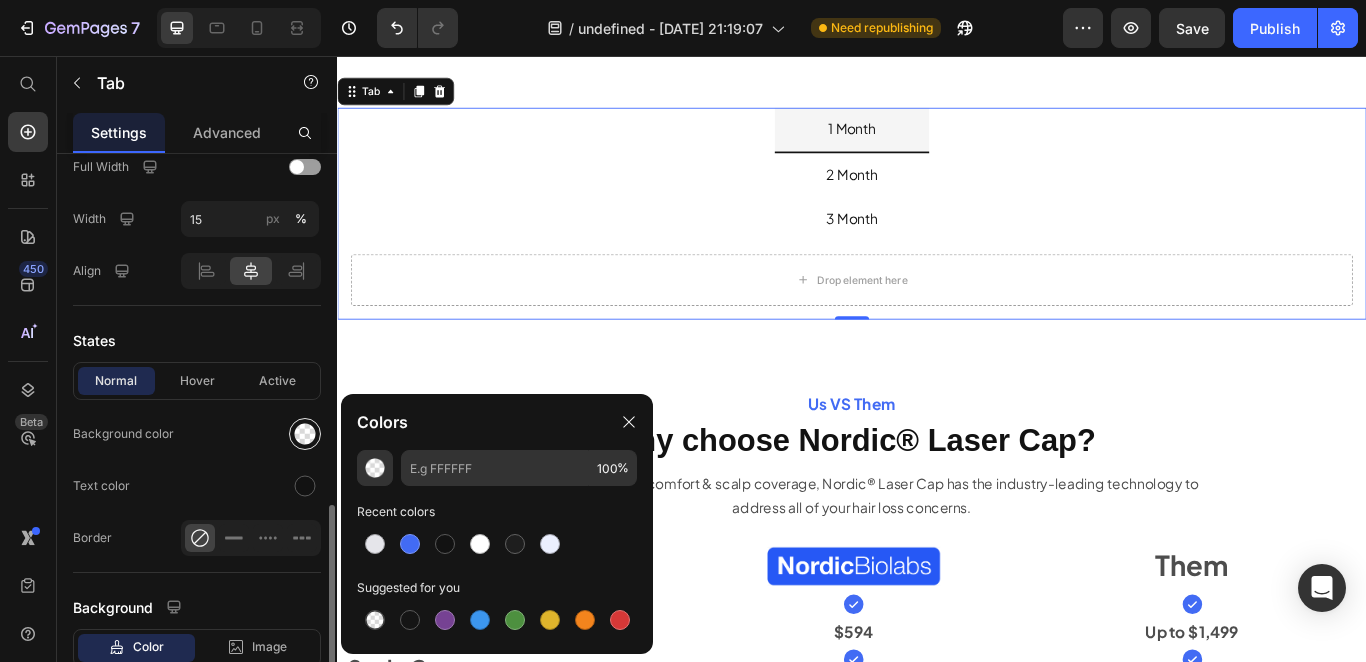 click at bounding box center [305, 434] 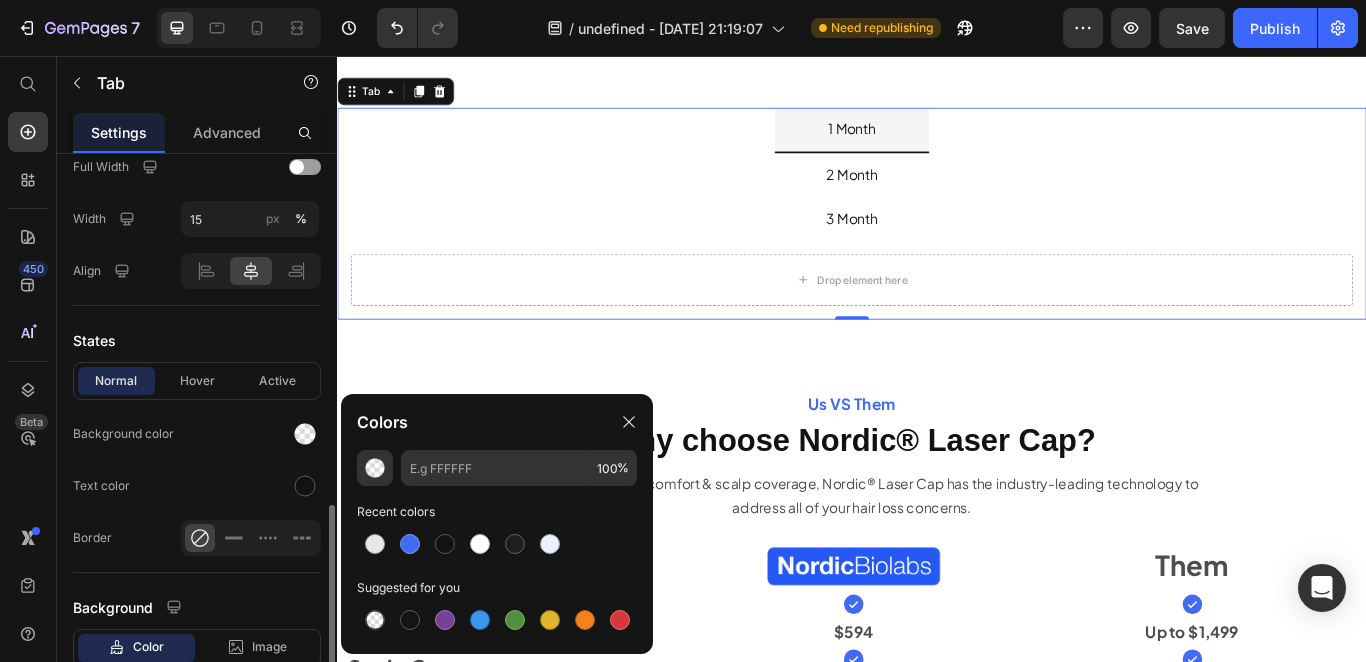 click on "Text color" 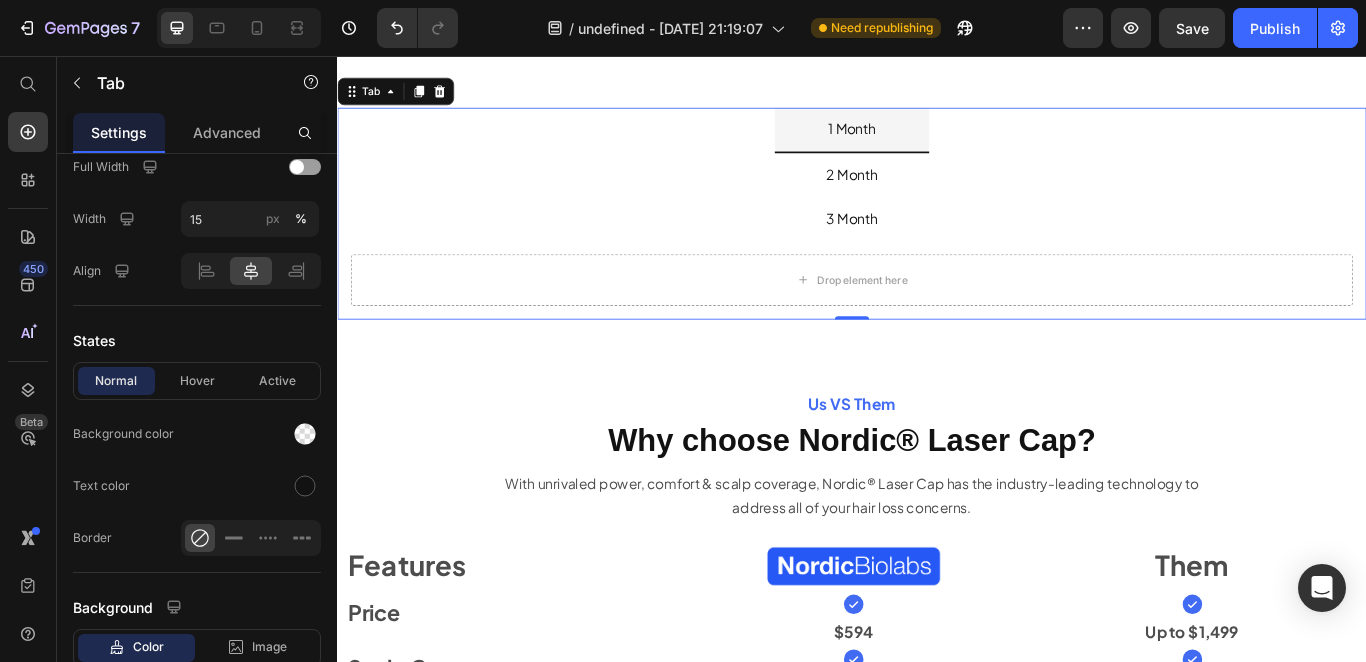 click on "1 Month 2 Month 3 Month" at bounding box center (937, 193) 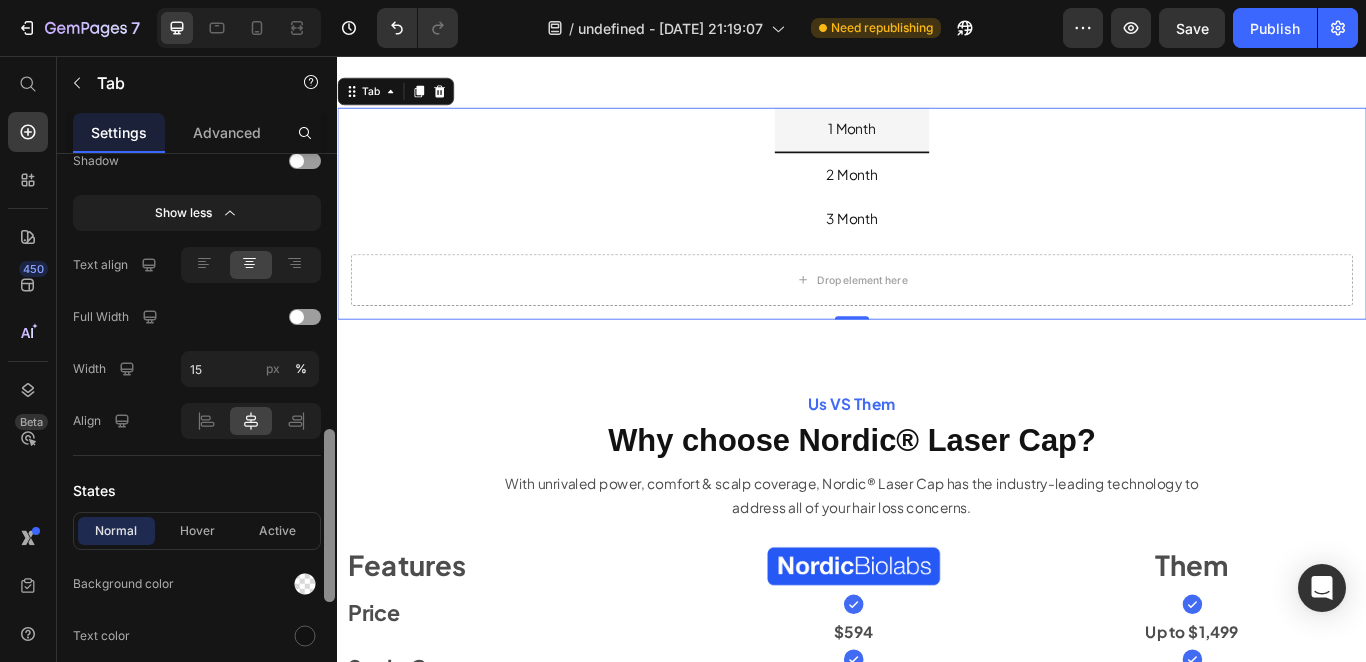 scroll, scrollTop: 971, scrollLeft: 0, axis: vertical 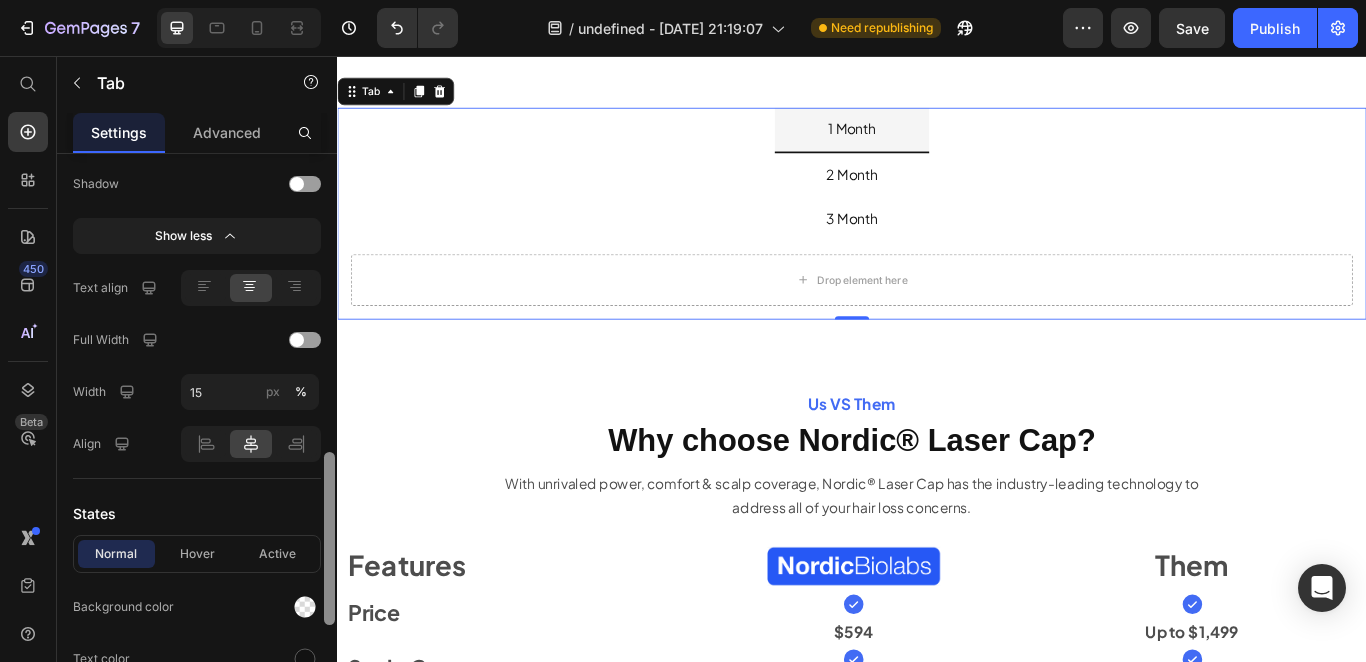 drag, startPoint x: 326, startPoint y: 529, endPoint x: 326, endPoint y: 476, distance: 53 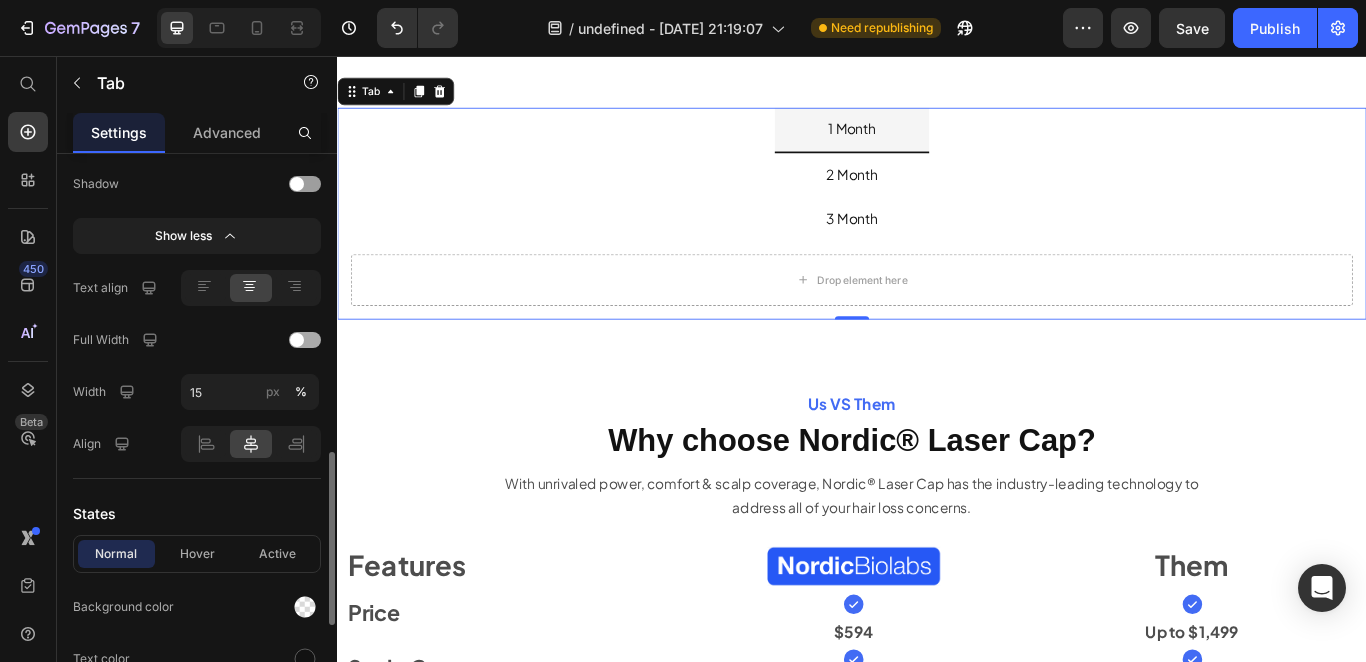 click at bounding box center (297, 340) 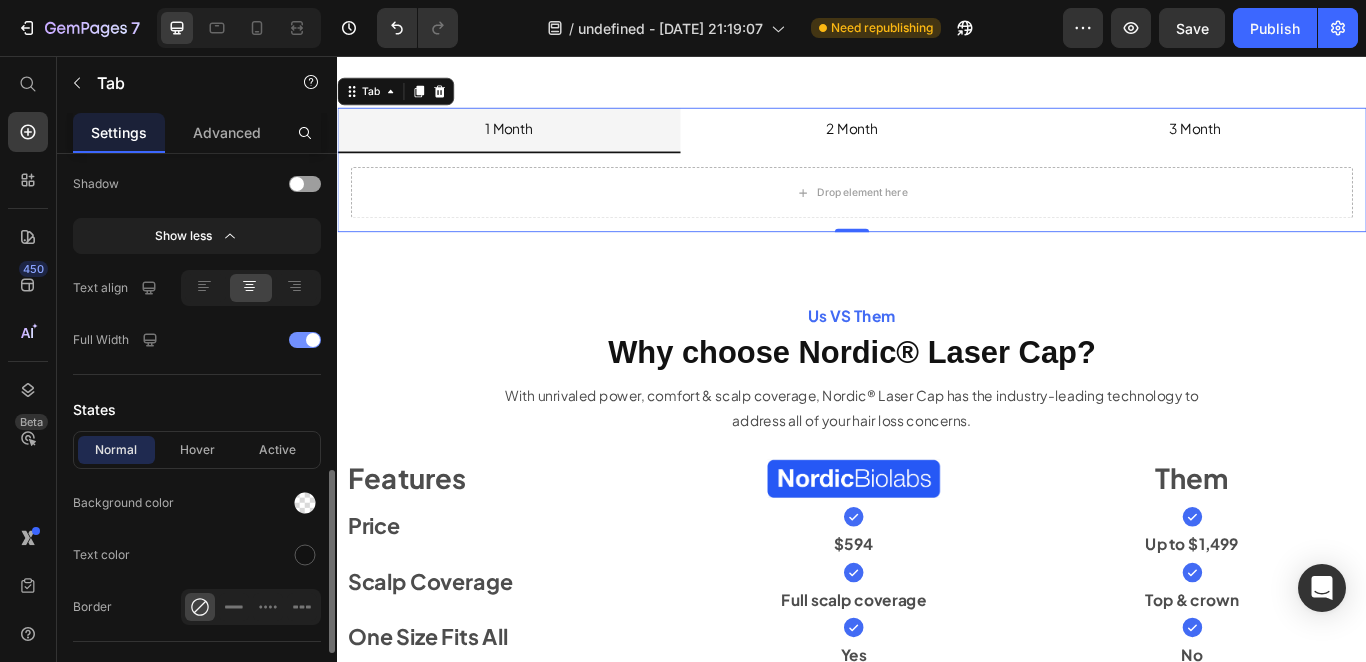 click at bounding box center [305, 340] 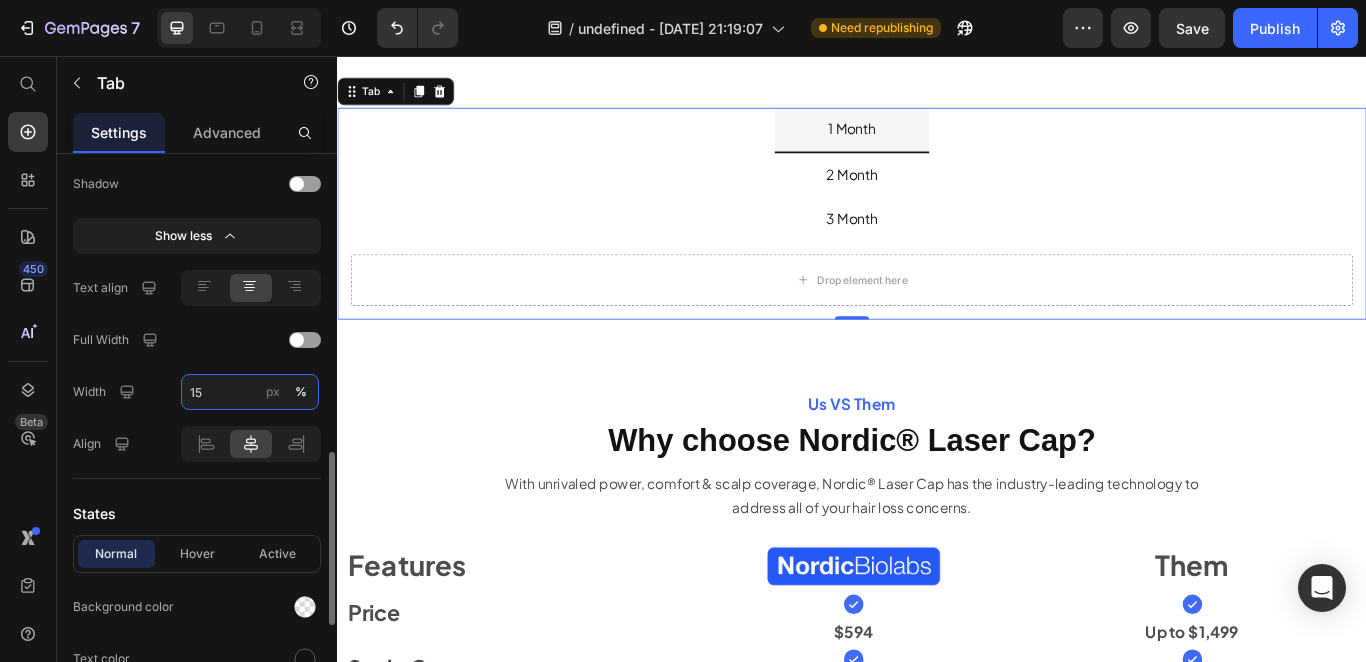 click on "15" at bounding box center (250, 392) 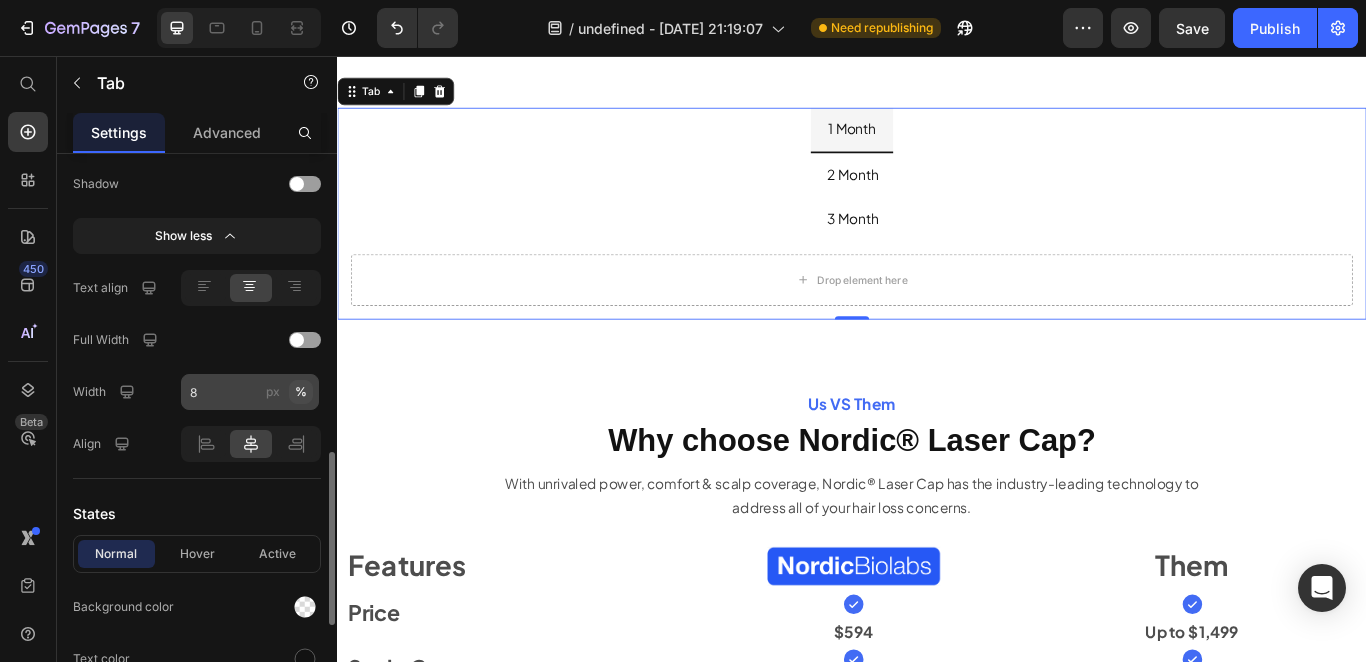click on "%" at bounding box center [301, 392] 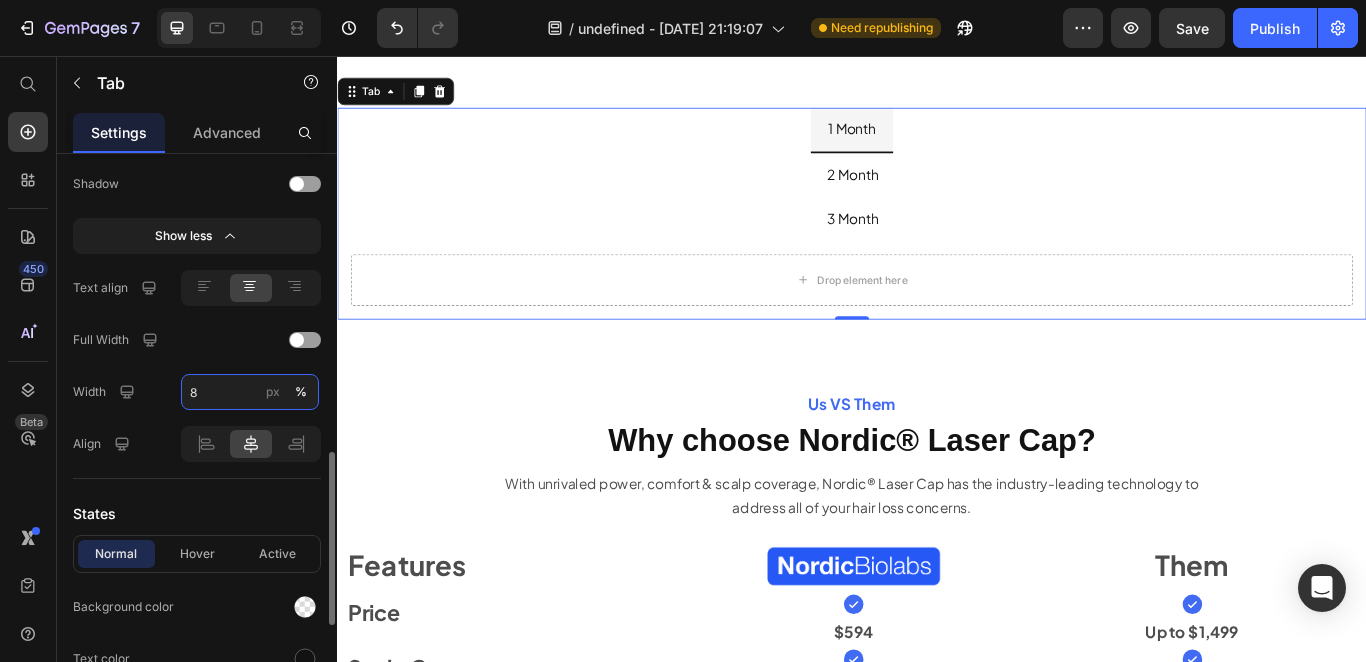 drag, startPoint x: 221, startPoint y: 399, endPoint x: 186, endPoint y: 394, distance: 35.35534 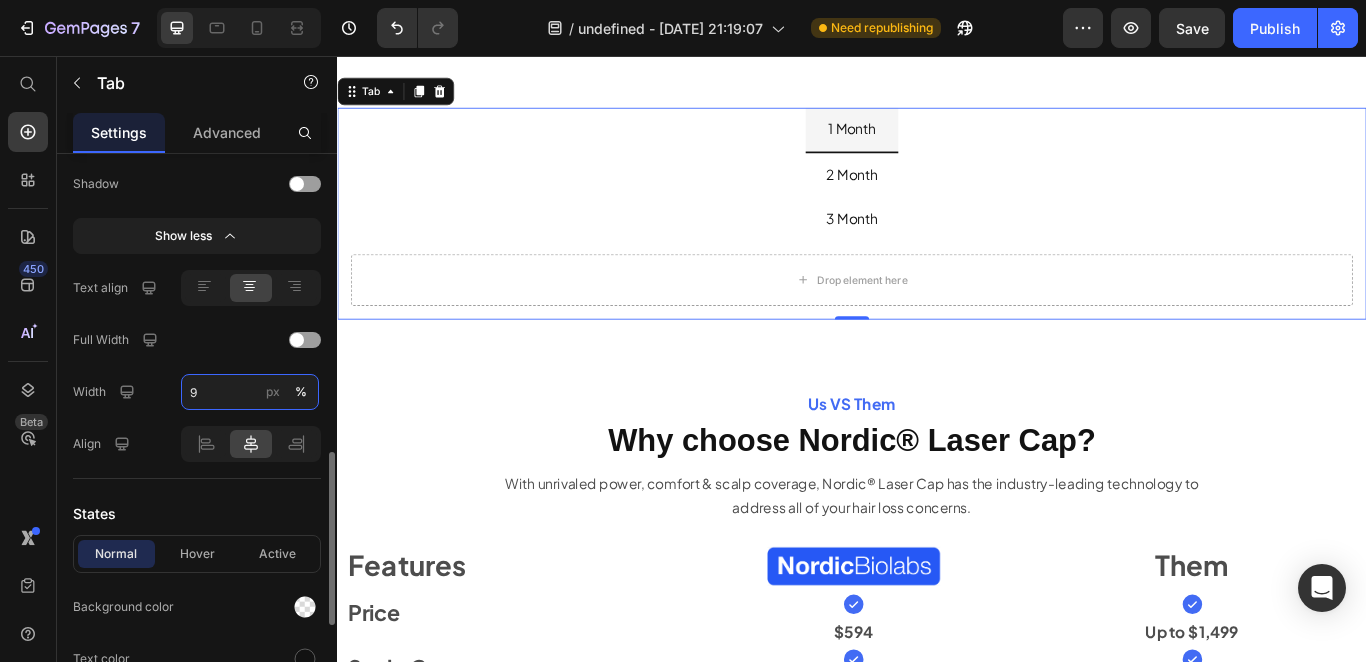 type on "09" 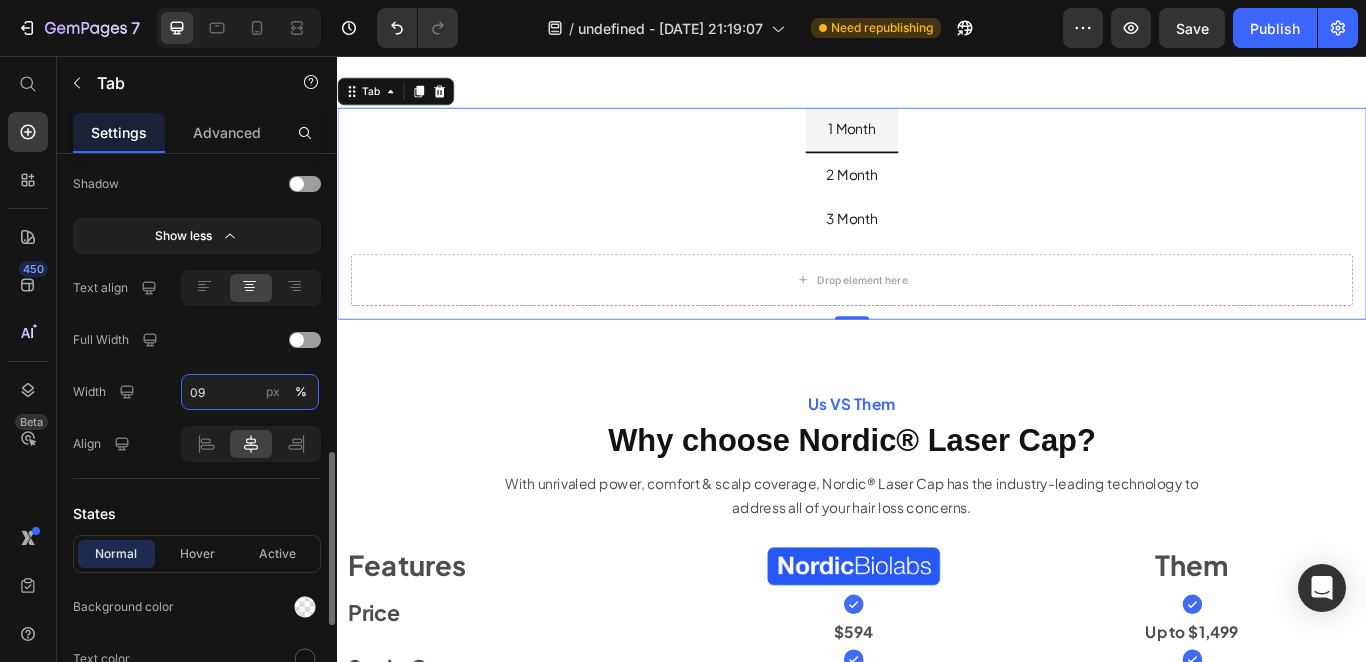 drag, startPoint x: 215, startPoint y: 393, endPoint x: 183, endPoint y: 388, distance: 32.38827 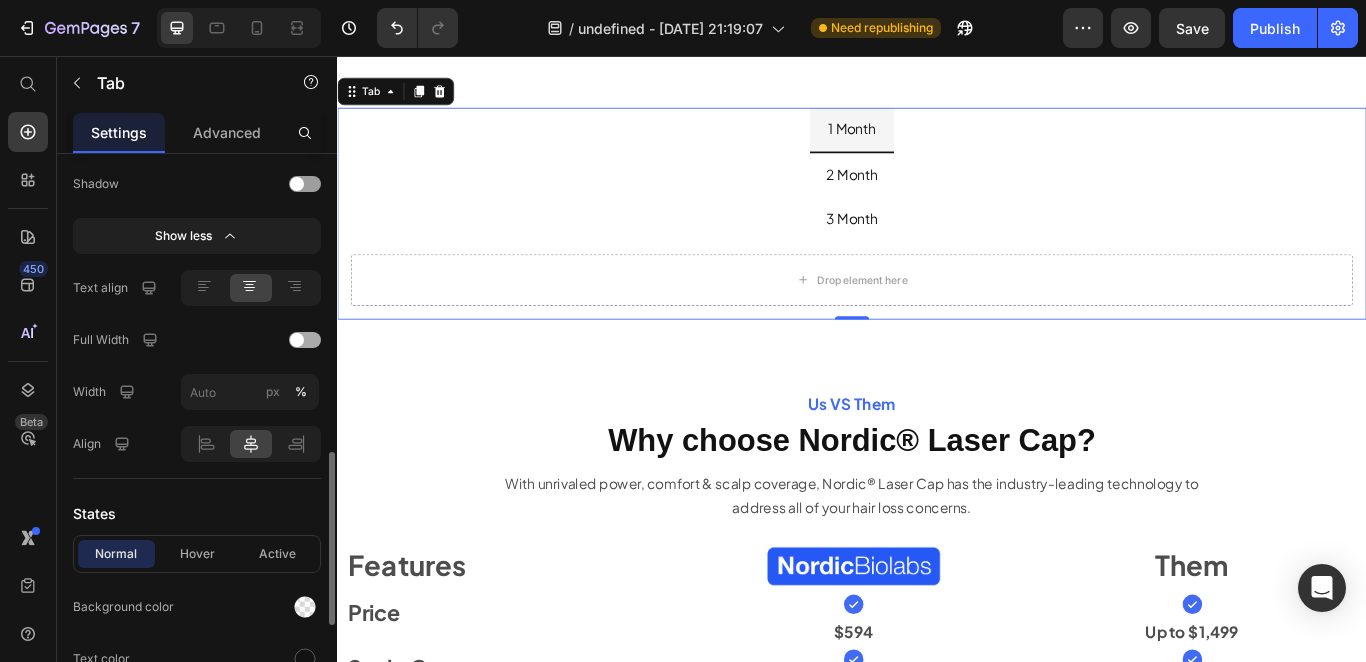 click on "Full Width" 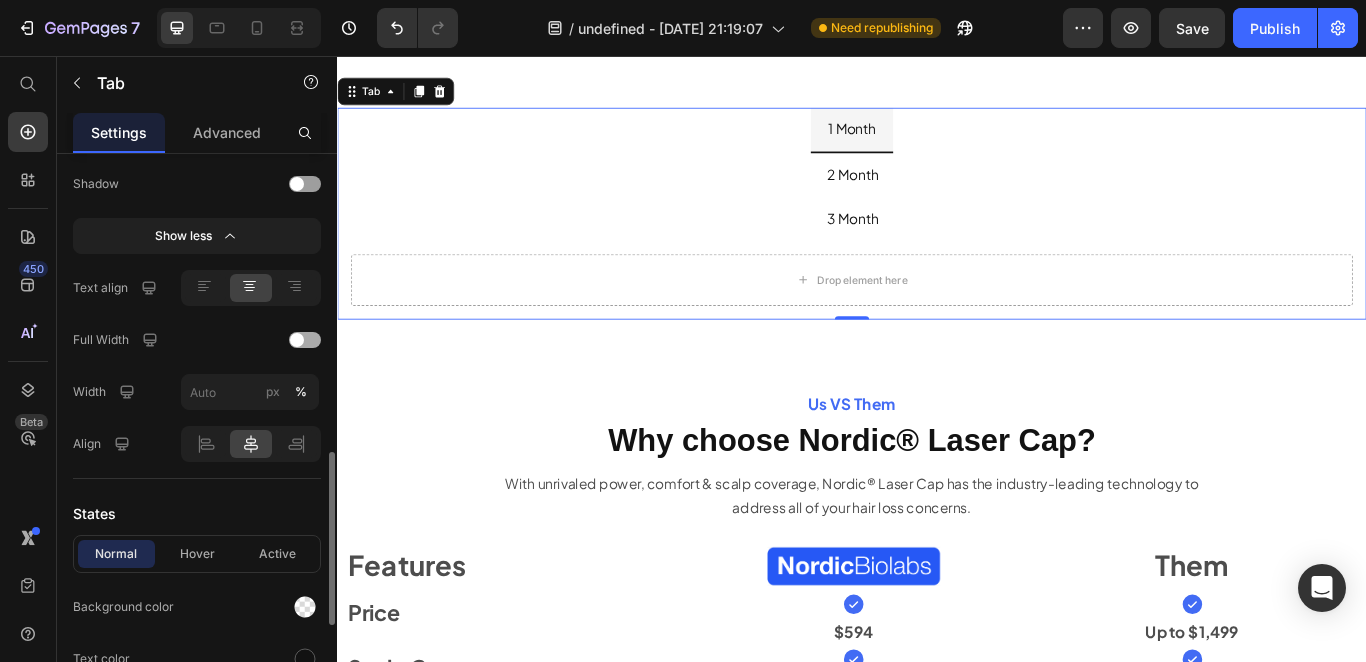 type on "8" 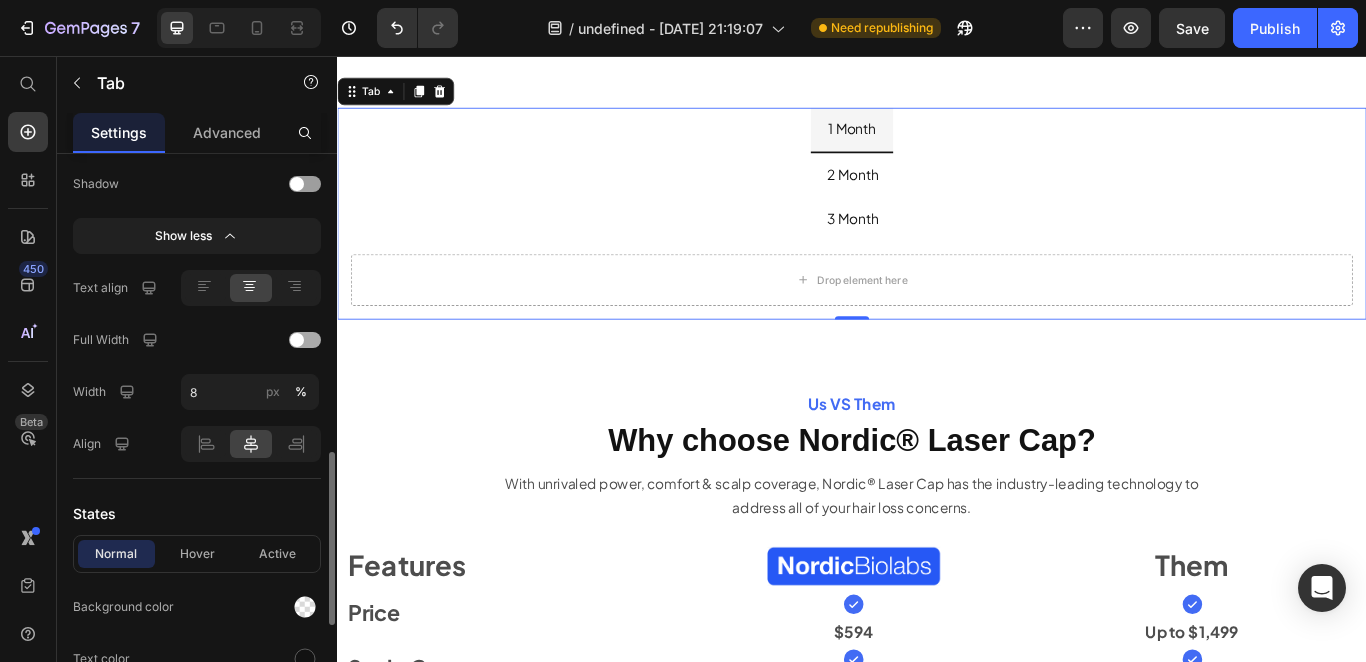 click at bounding box center (305, 340) 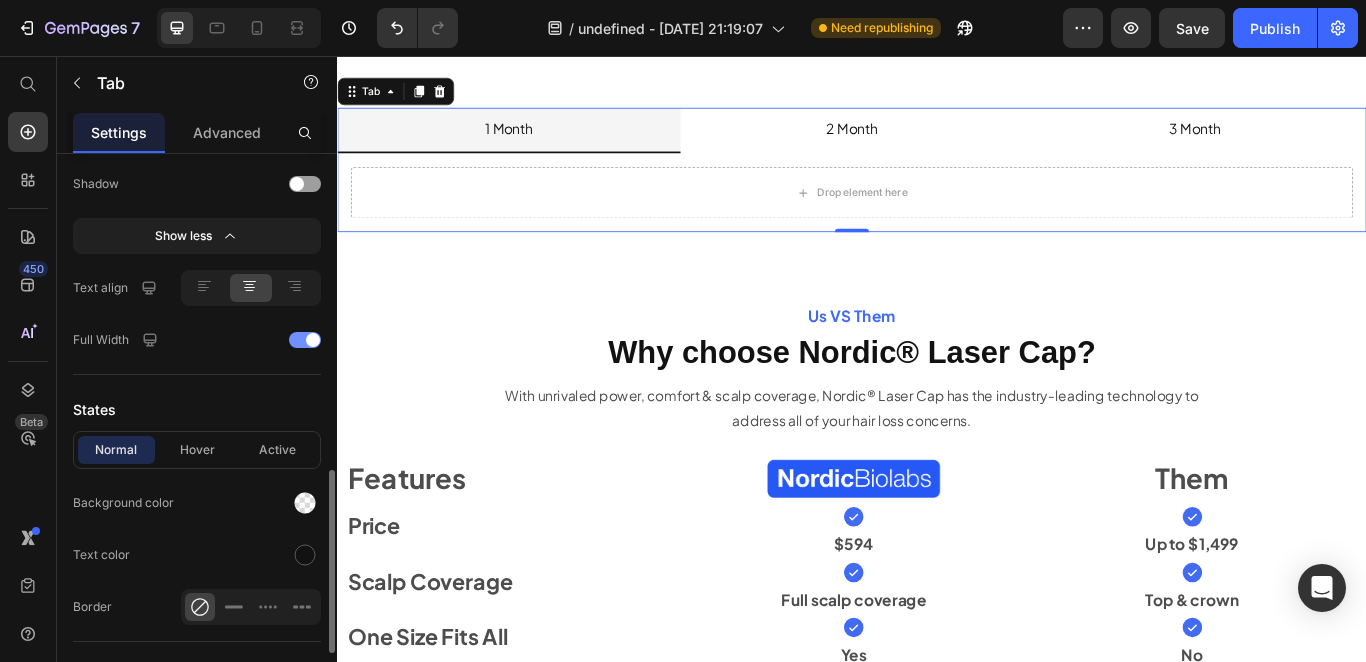 click at bounding box center (305, 340) 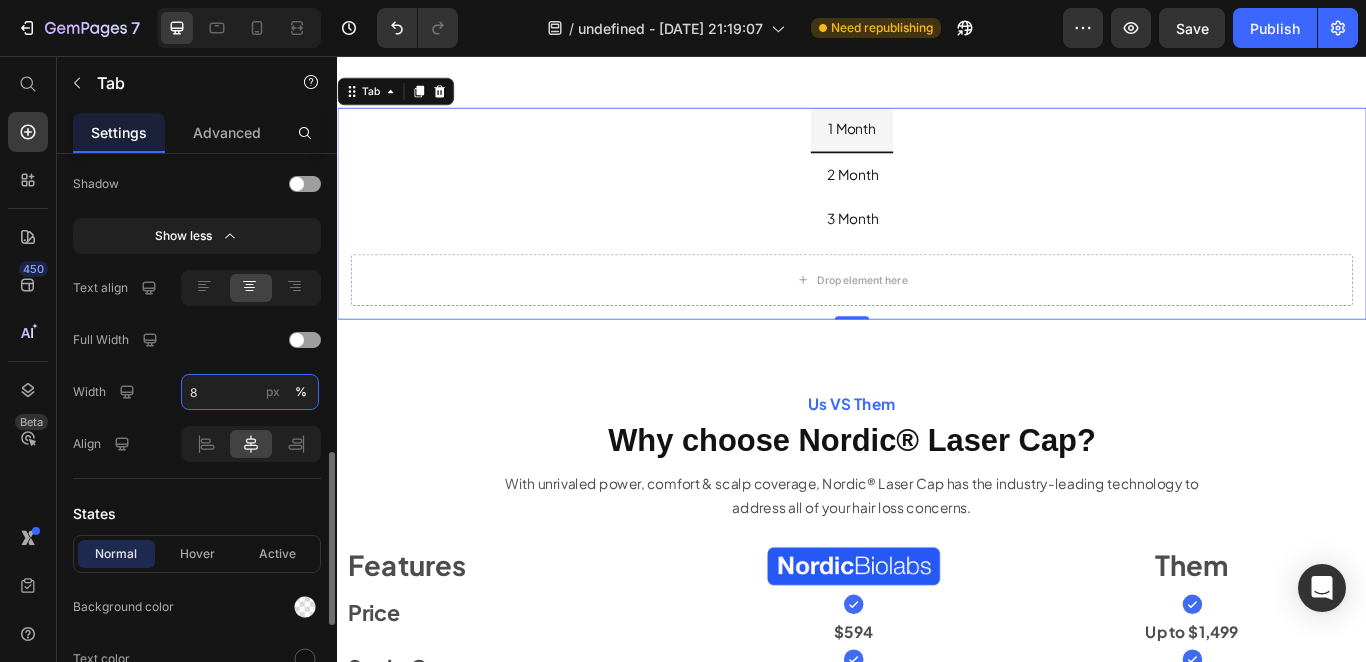 click on "8" at bounding box center (250, 392) 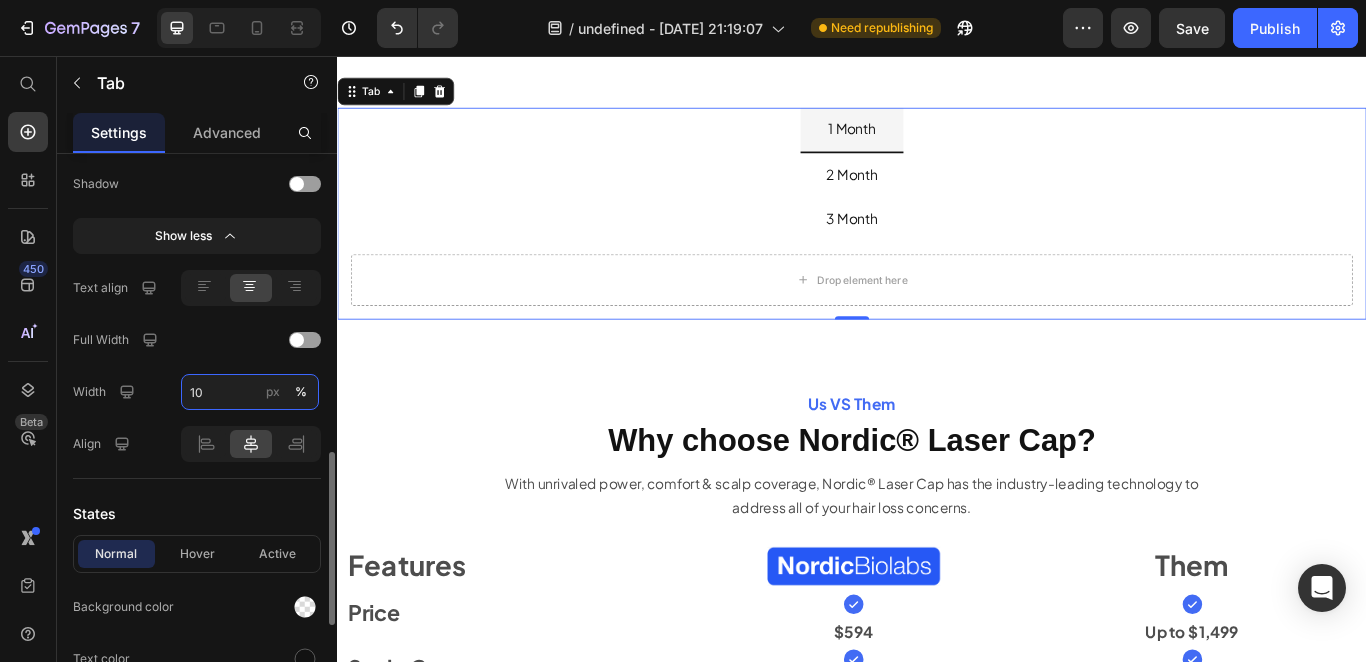 type on "11" 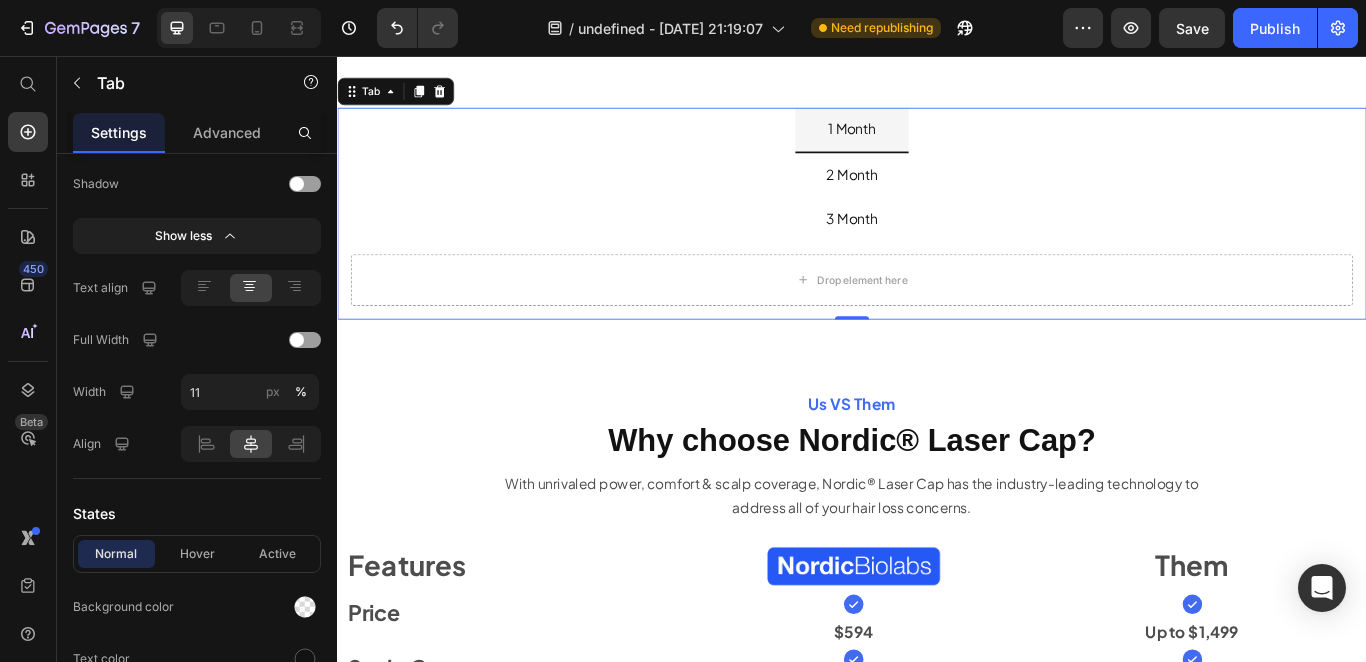 click on "2 Month" at bounding box center (937, 194) 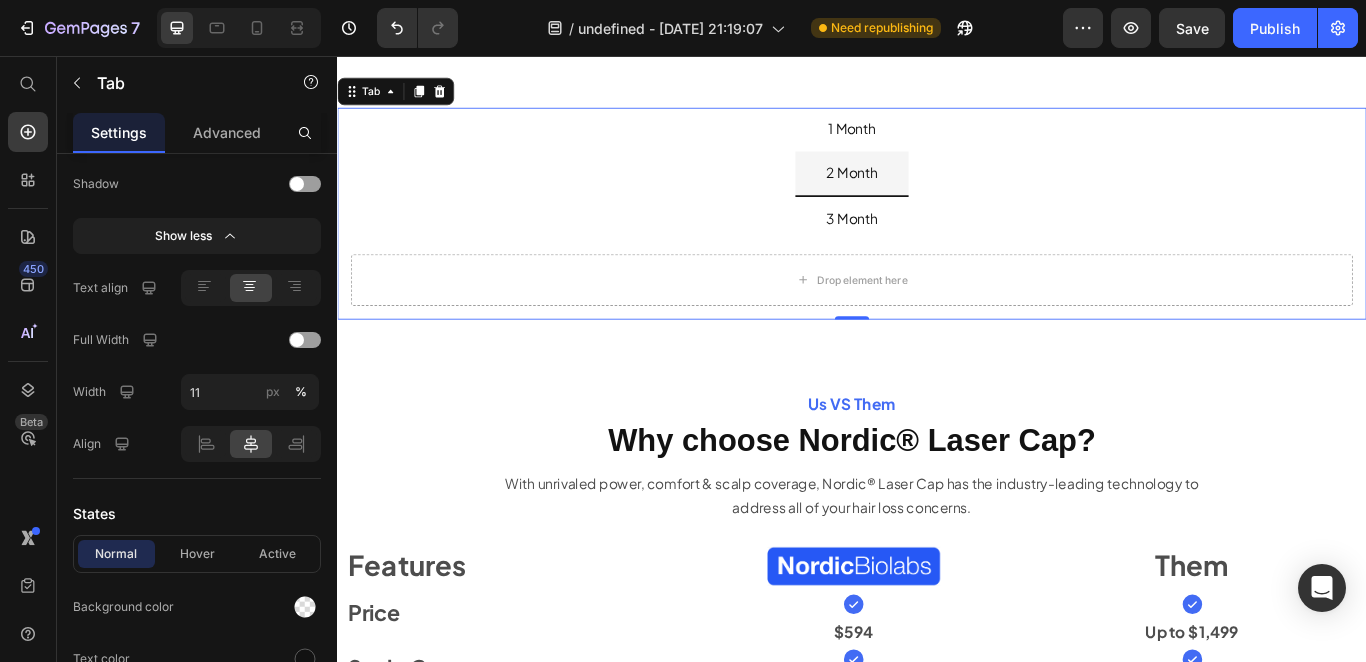click on "3 Month" at bounding box center [937, 245] 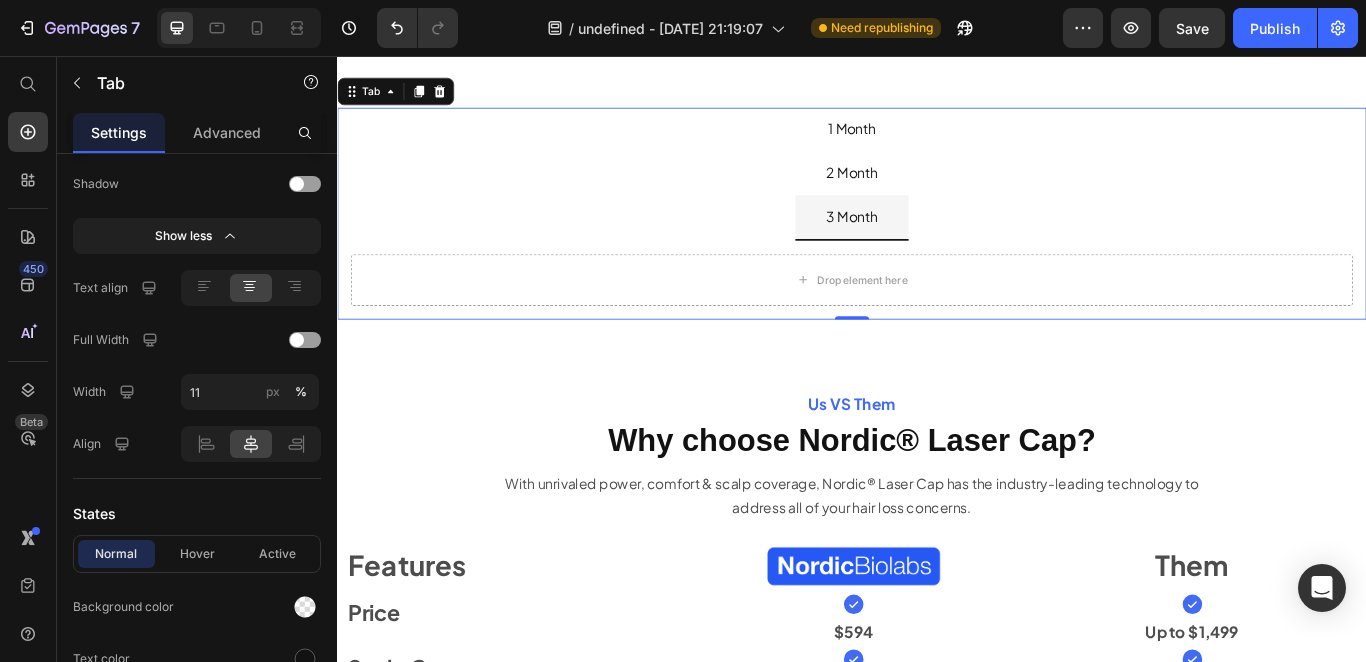 click on "1 Month 2 Month 3 Month" at bounding box center (937, 193) 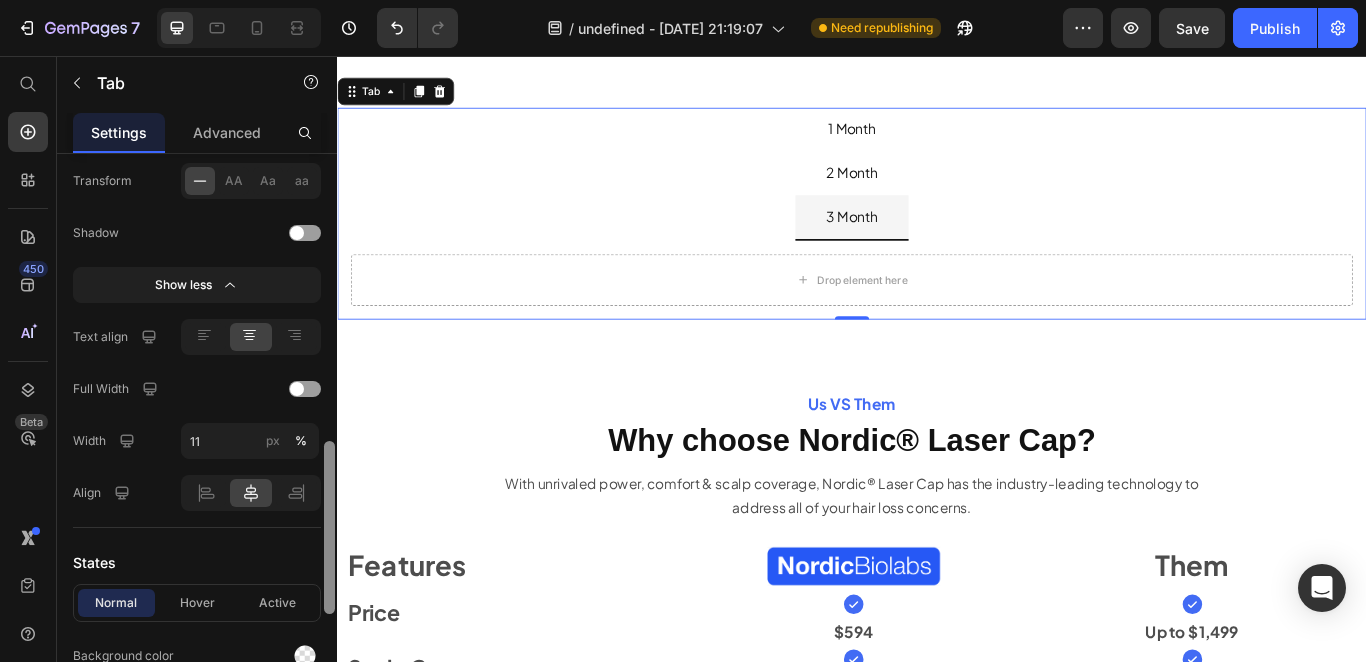 scroll, scrollTop: 929, scrollLeft: 0, axis: vertical 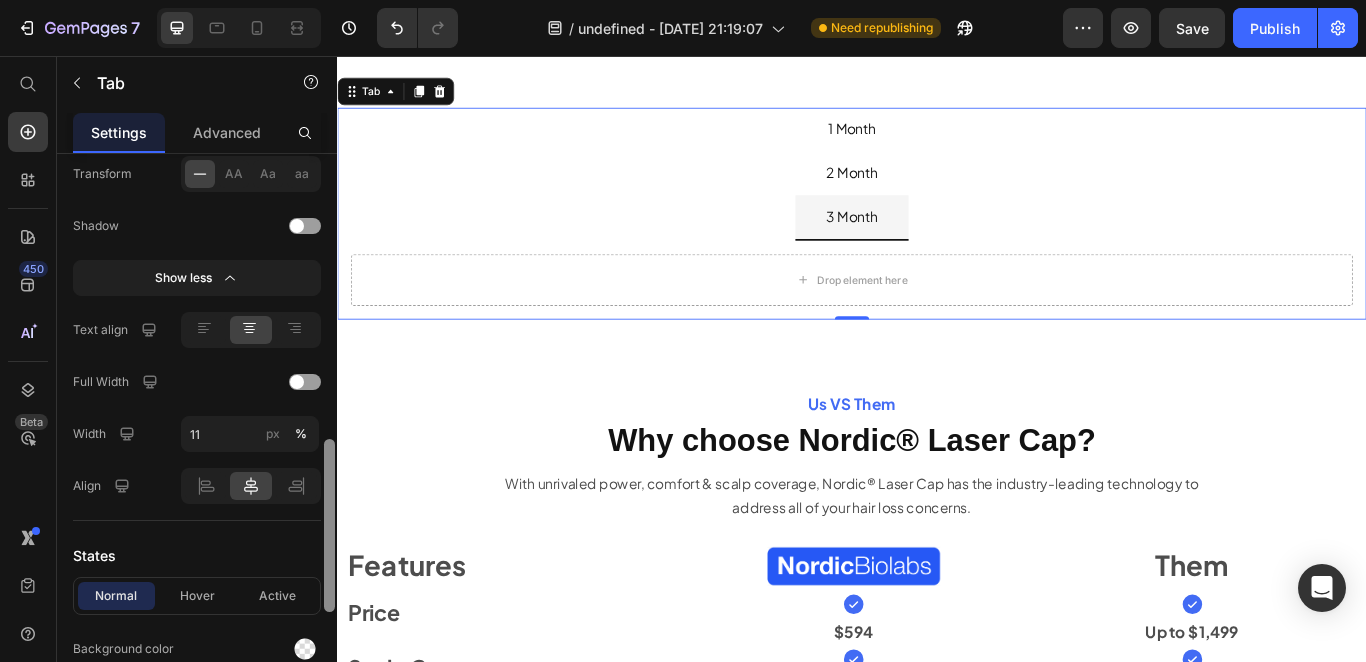 drag, startPoint x: 326, startPoint y: 510, endPoint x: 325, endPoint y: 497, distance: 13.038404 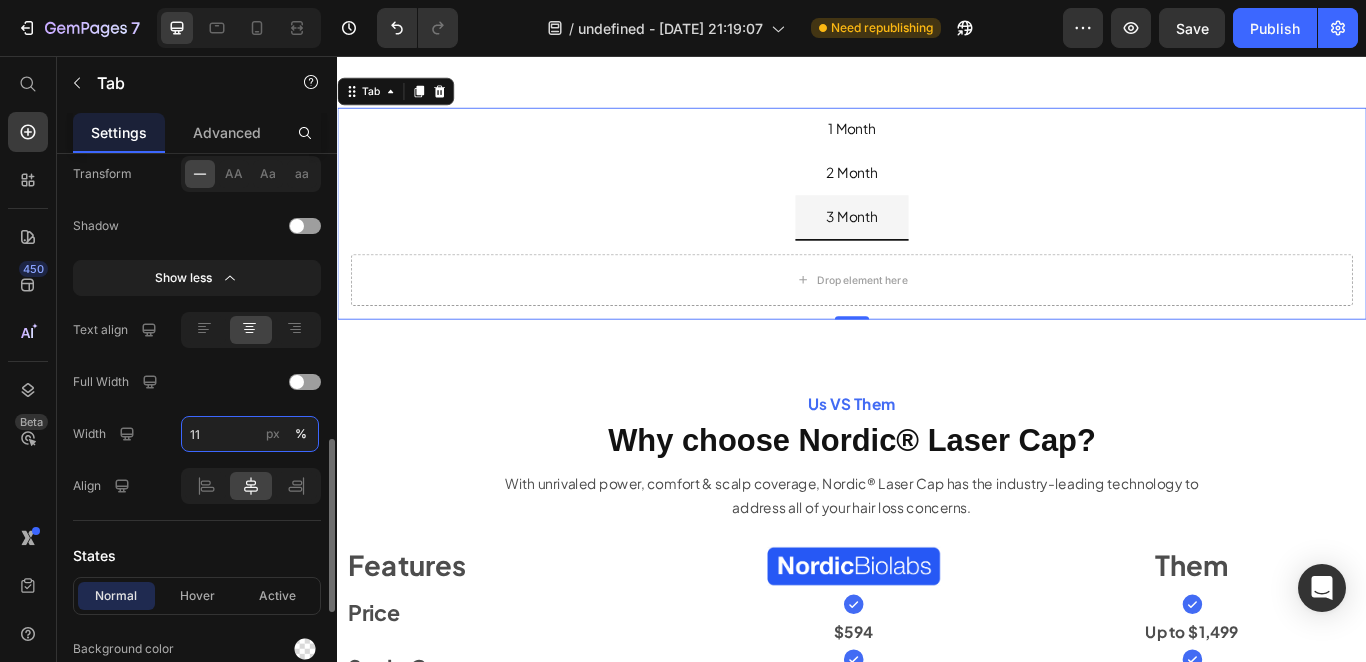 drag, startPoint x: 202, startPoint y: 428, endPoint x: 213, endPoint y: 432, distance: 11.7046995 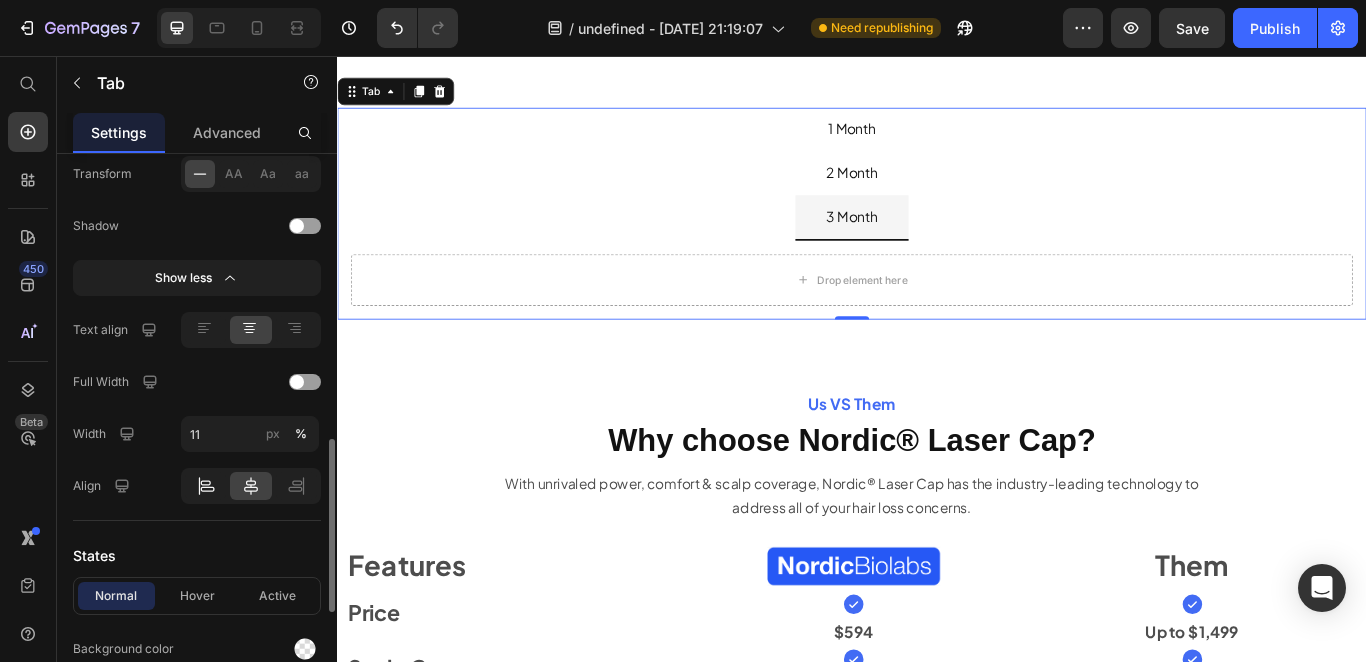 click 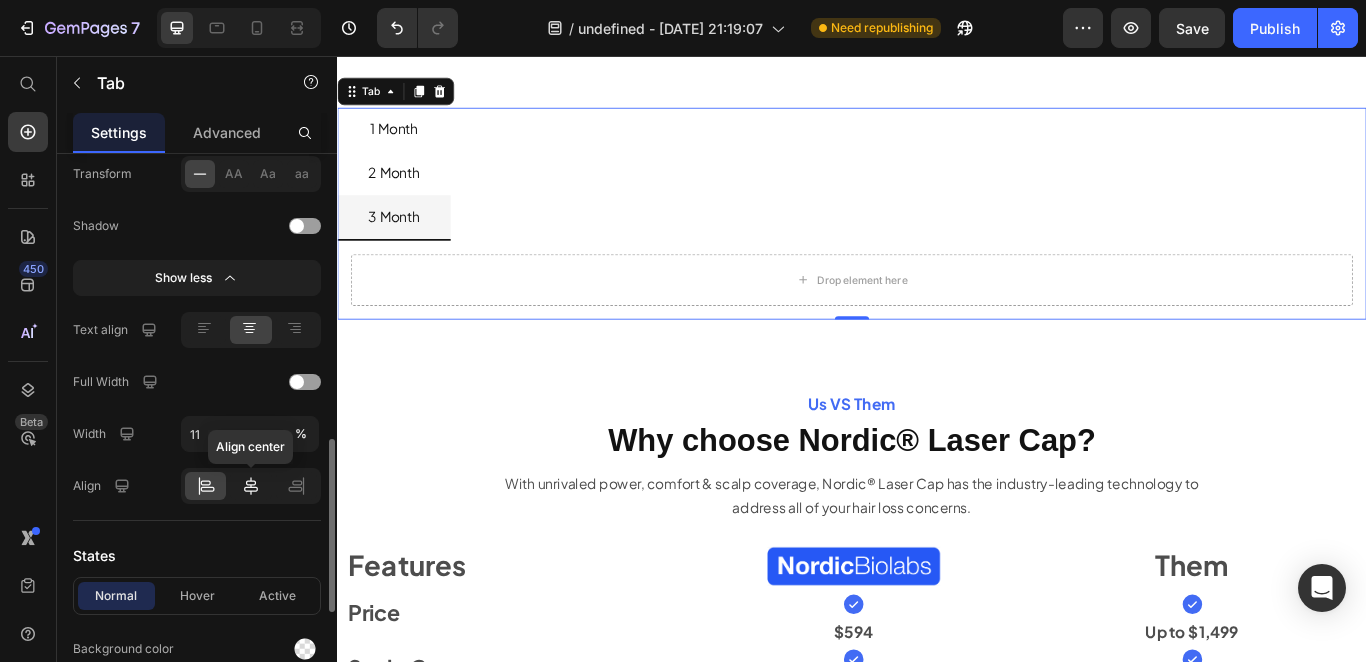 click 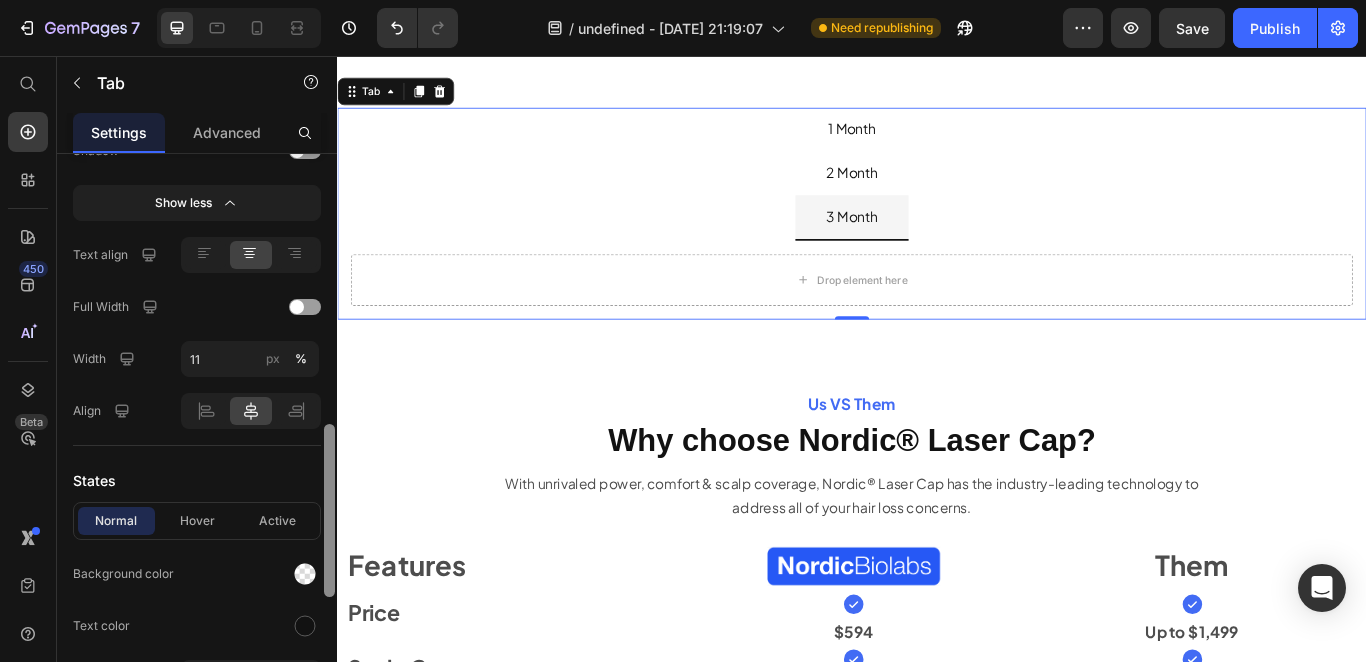 scroll, scrollTop: 870, scrollLeft: 0, axis: vertical 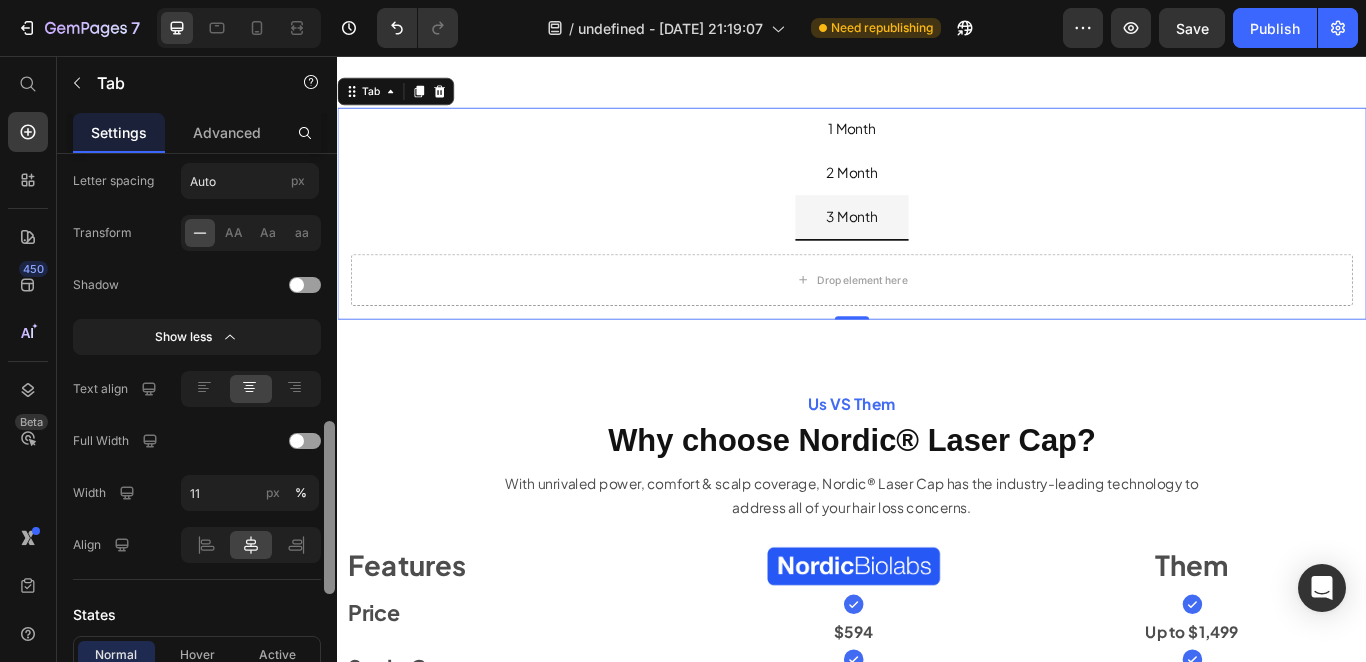 drag, startPoint x: 331, startPoint y: 467, endPoint x: 335, endPoint y: 449, distance: 18.439089 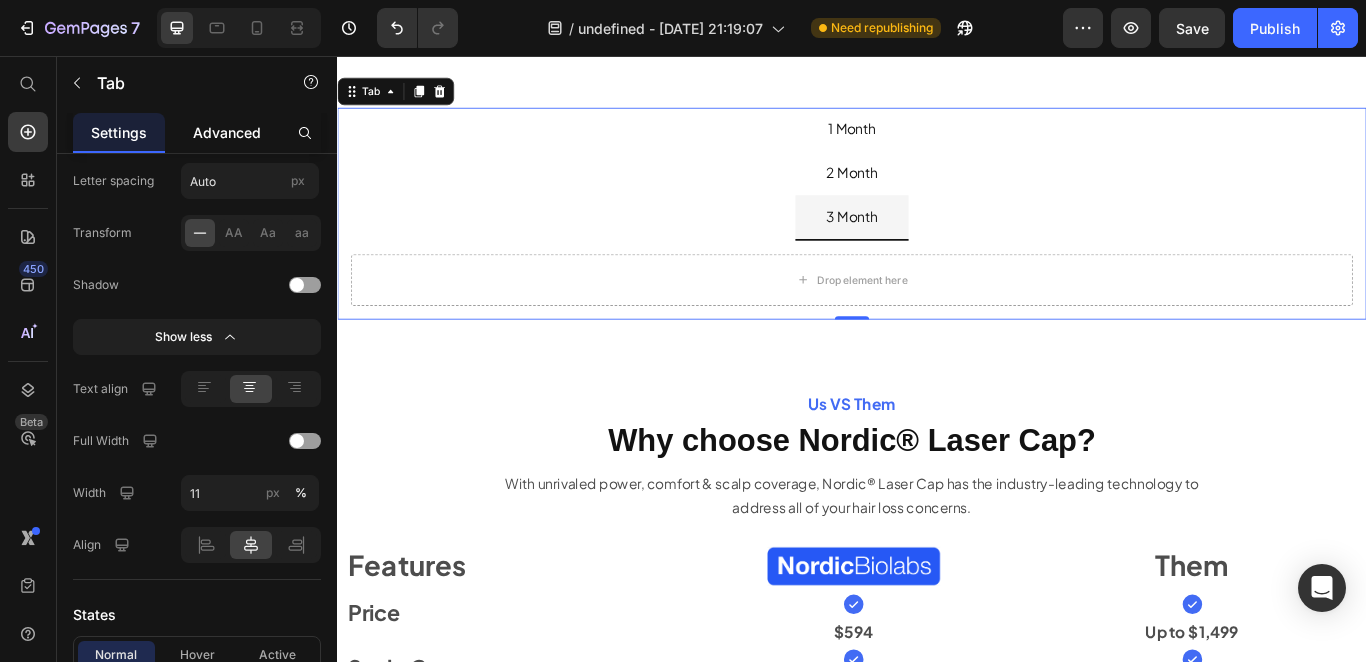 click on "Advanced" at bounding box center [227, 132] 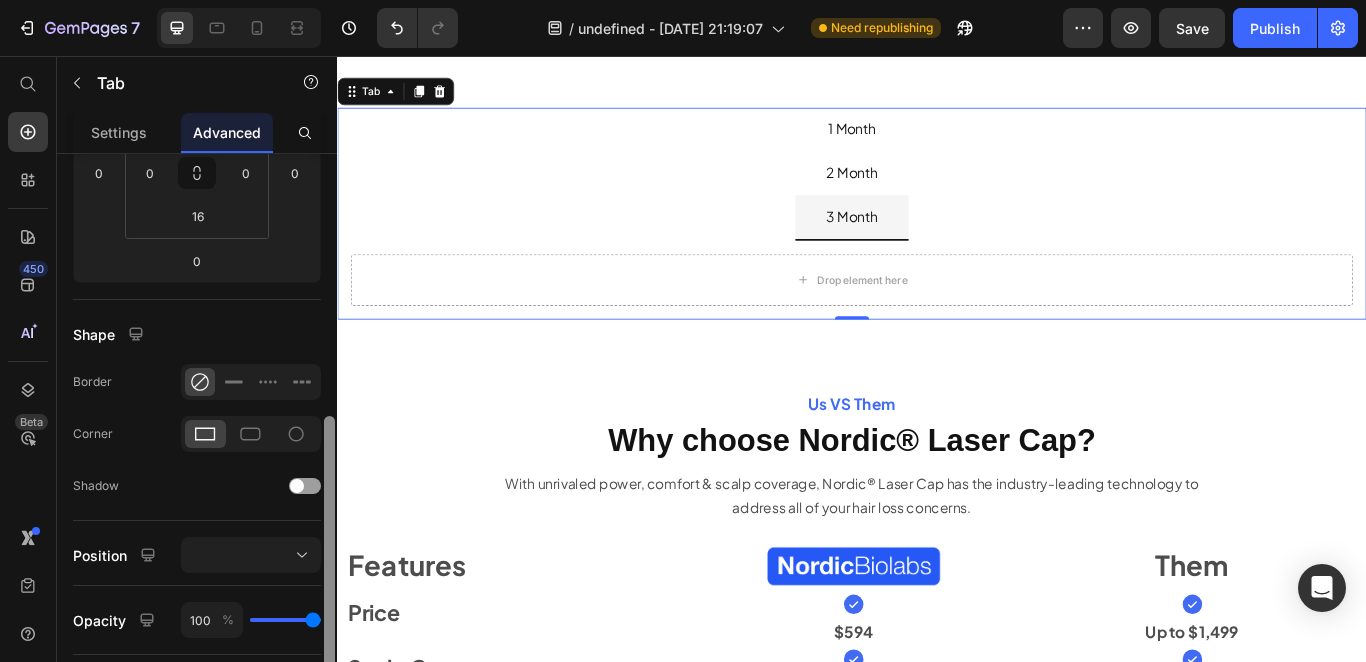 scroll, scrollTop: 429, scrollLeft: 0, axis: vertical 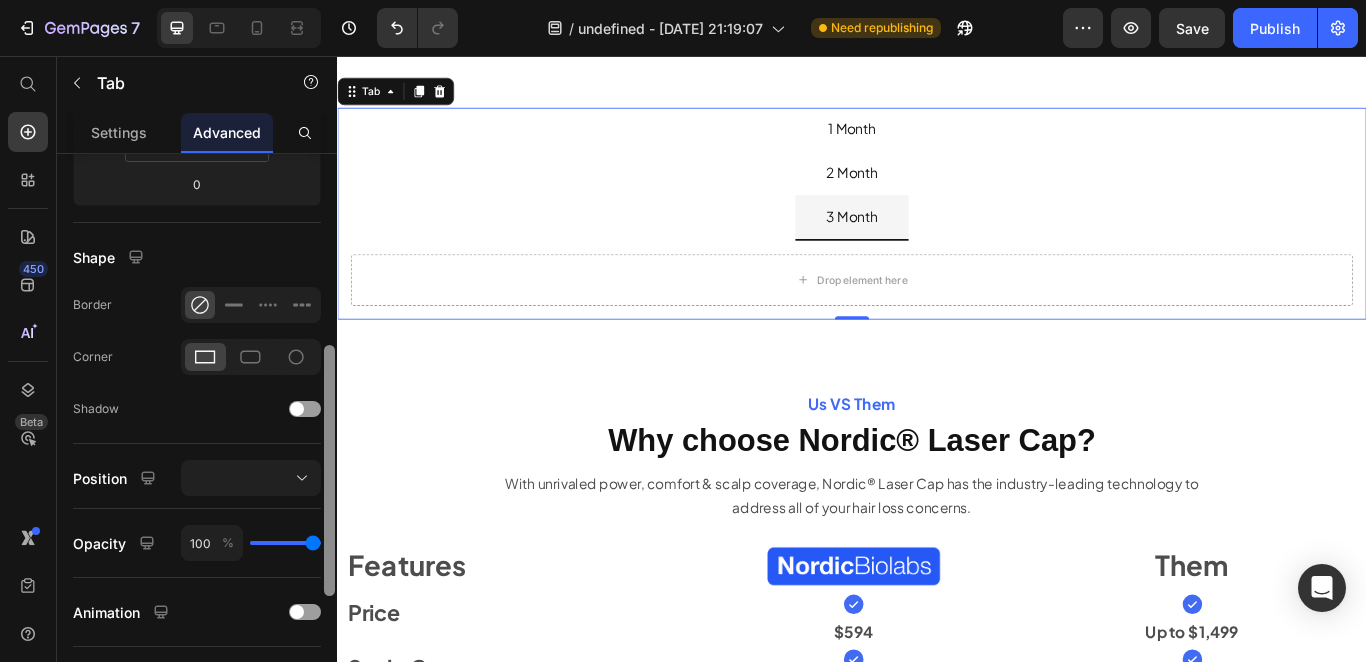 drag, startPoint x: 328, startPoint y: 374, endPoint x: 336, endPoint y: 558, distance: 184.17383 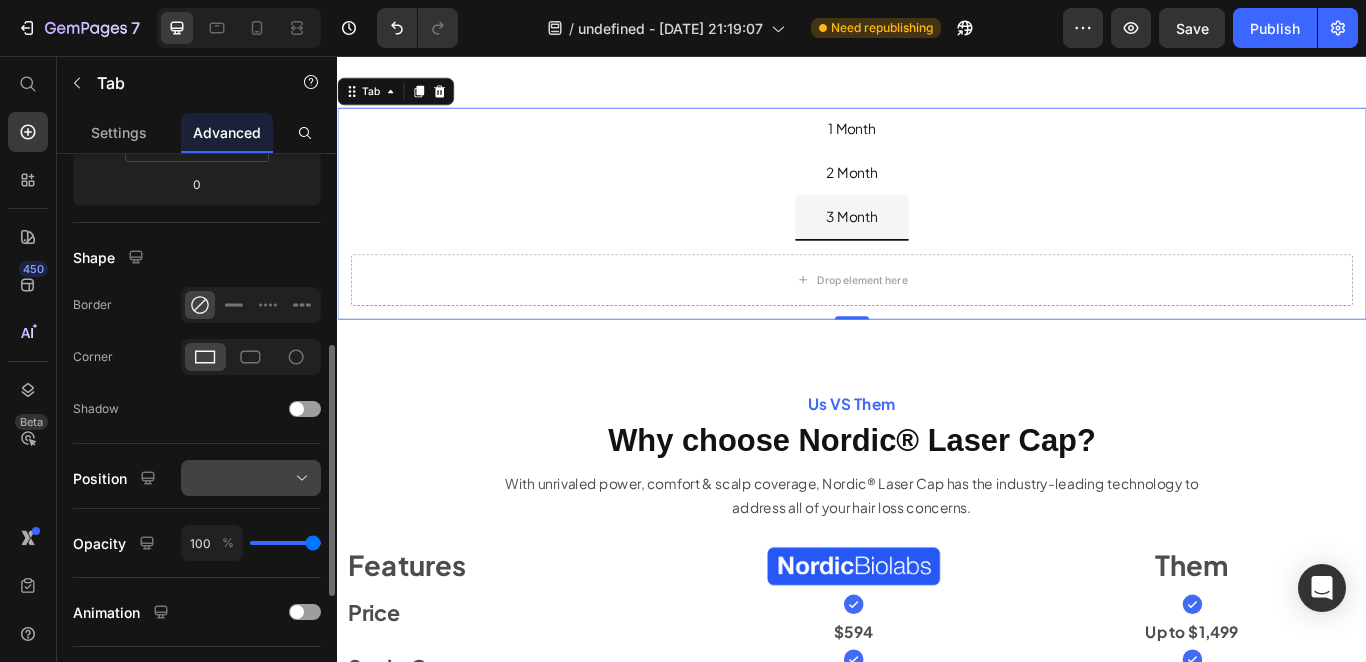 click 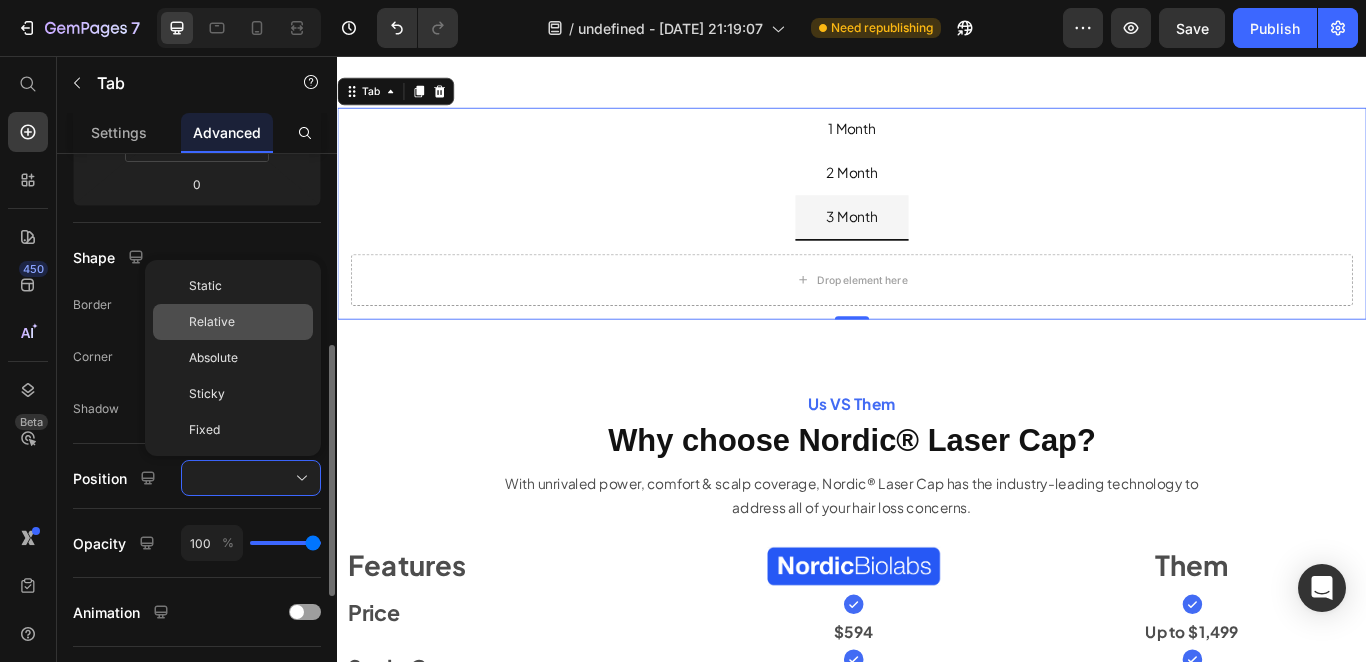 click on "Relative" at bounding box center [247, 322] 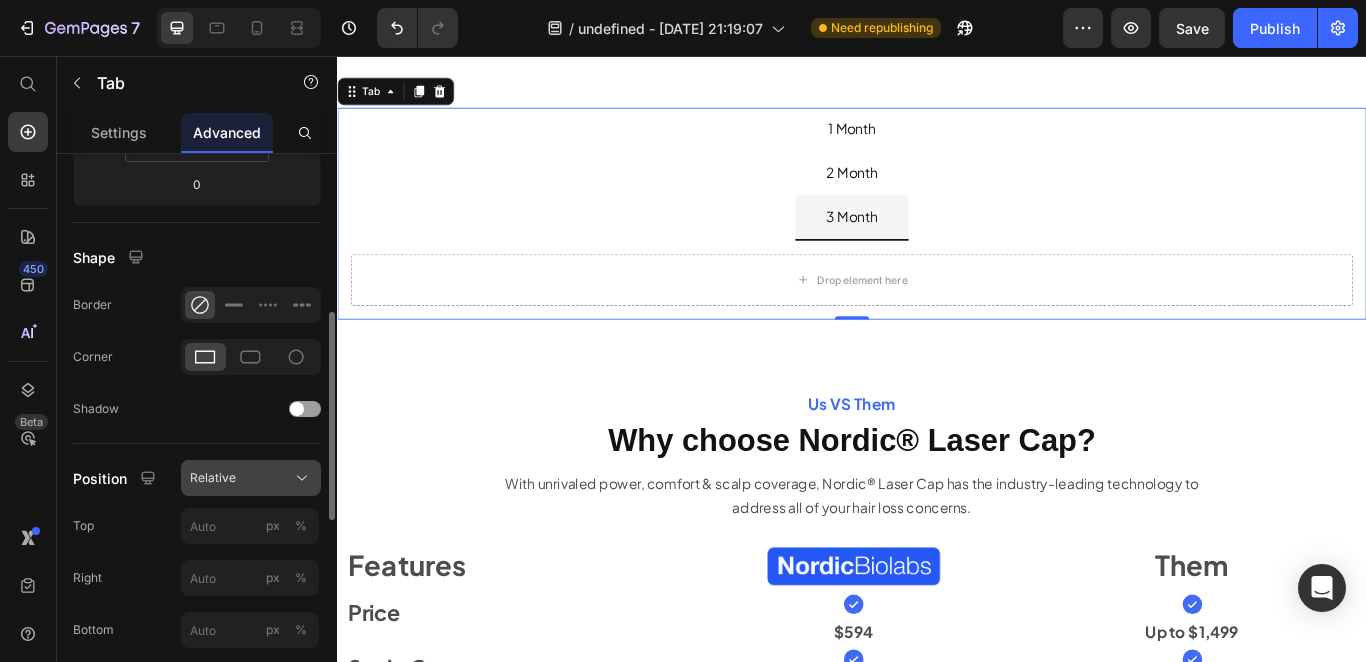 click 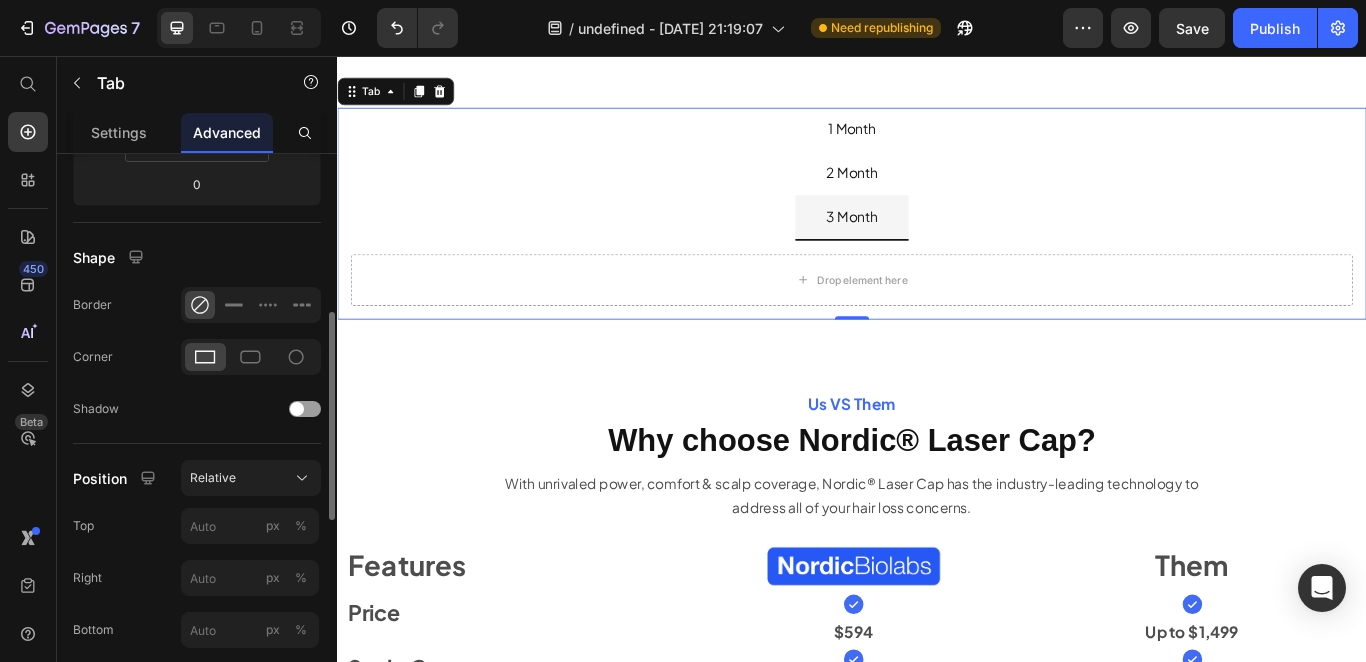 click on "Position Relative" 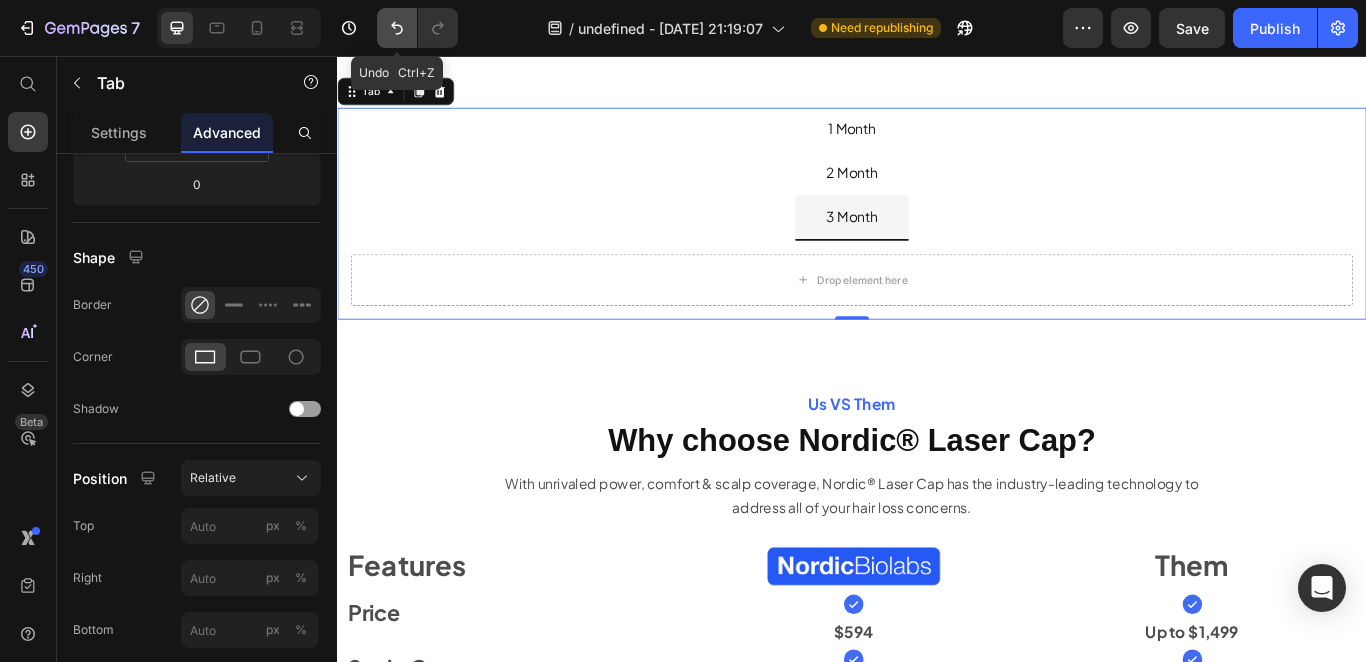 click 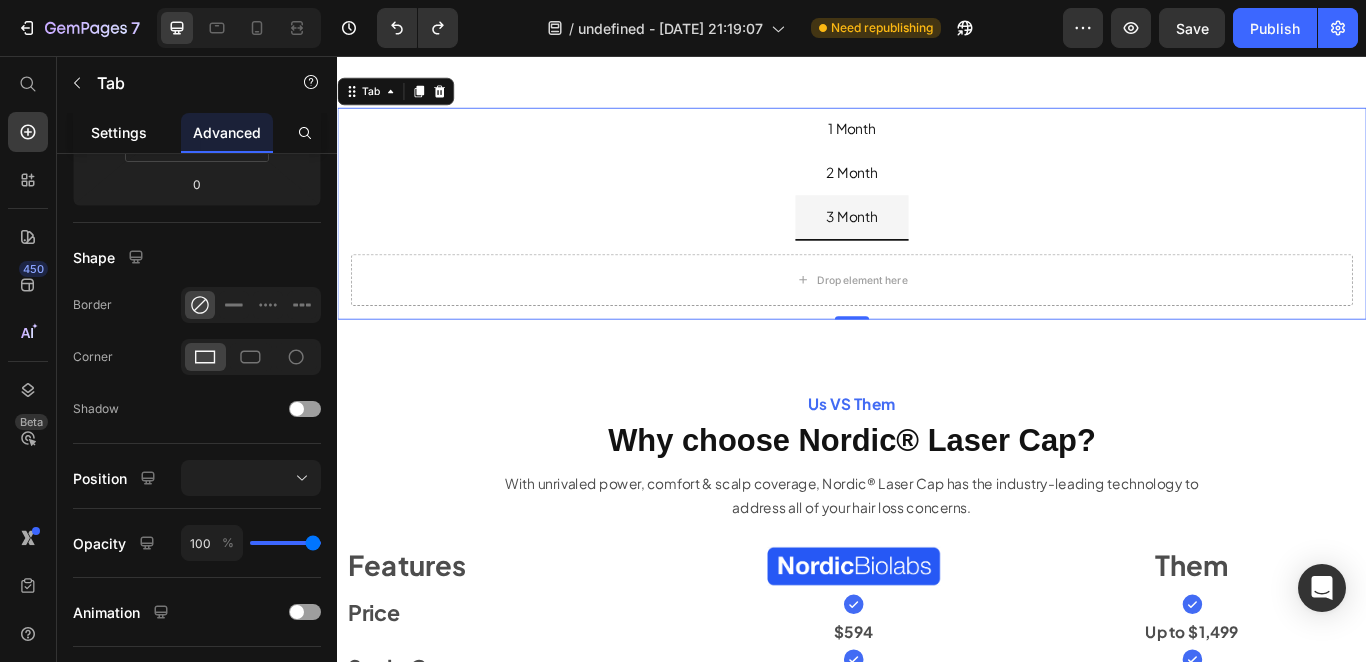 drag, startPoint x: 138, startPoint y: 138, endPoint x: 917, endPoint y: 646, distance: 930.0027 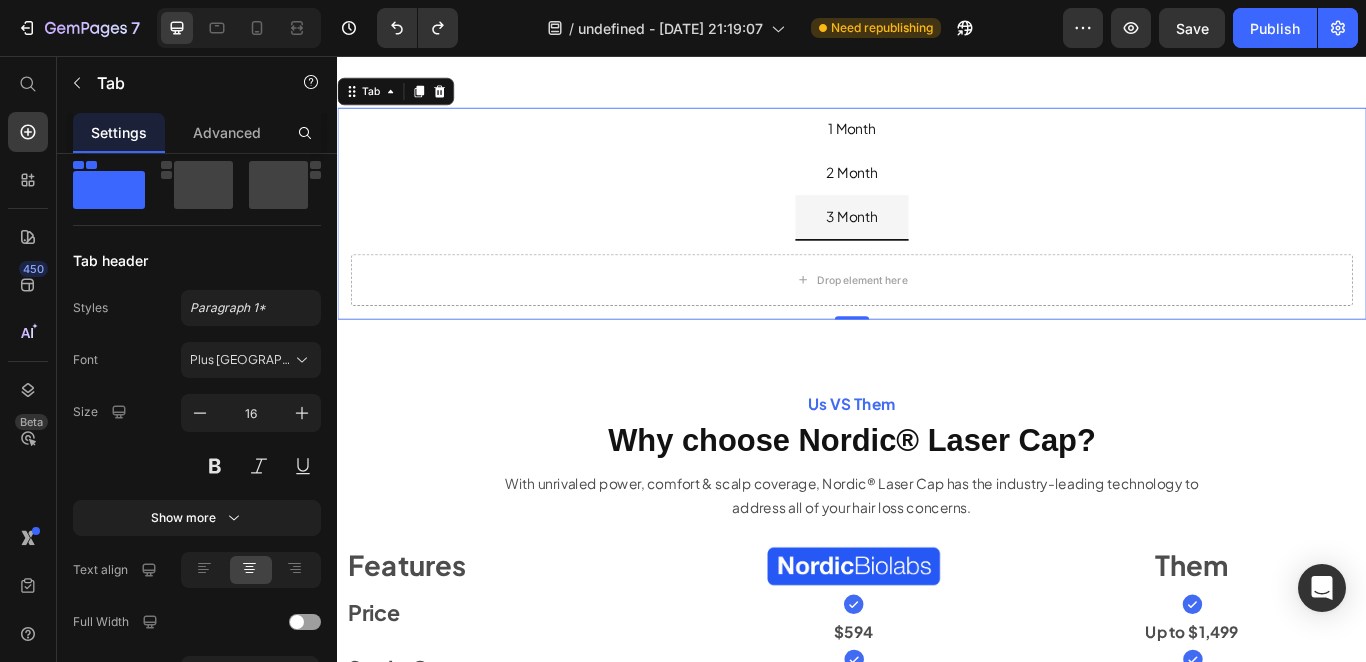scroll, scrollTop: 0, scrollLeft: 0, axis: both 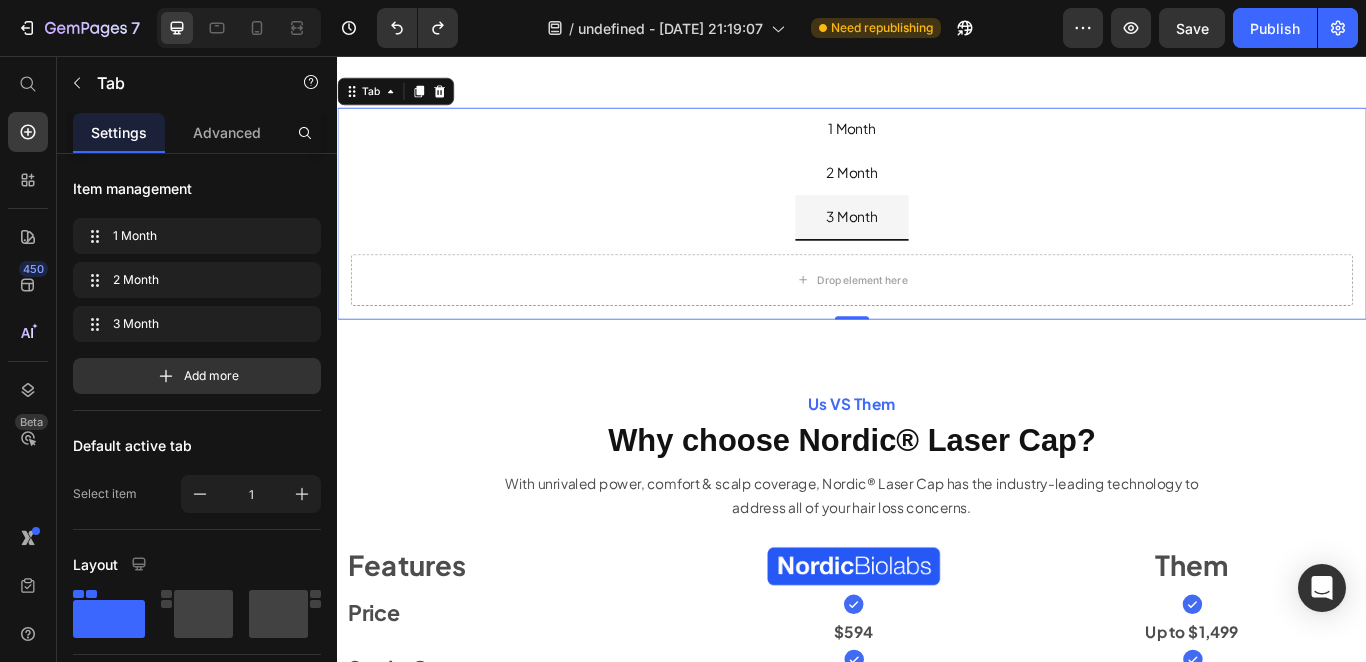 click on "1 Month 2 Month 3 Month" at bounding box center (937, 193) 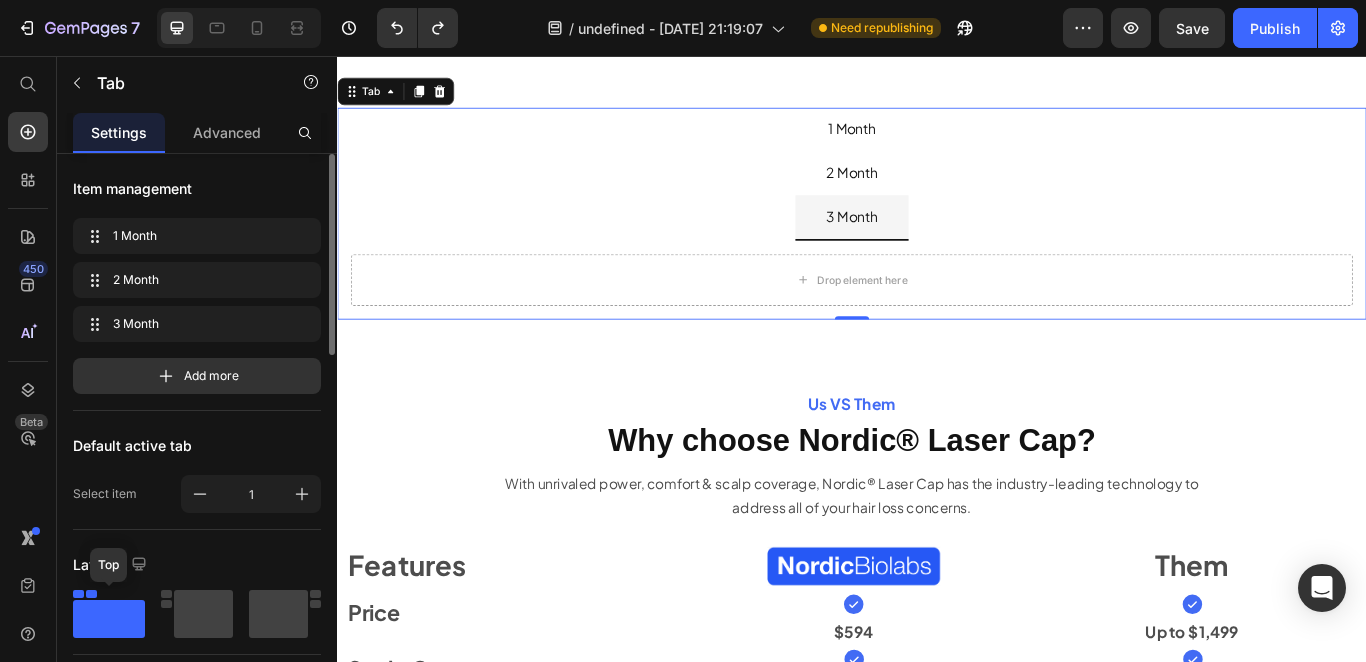 click 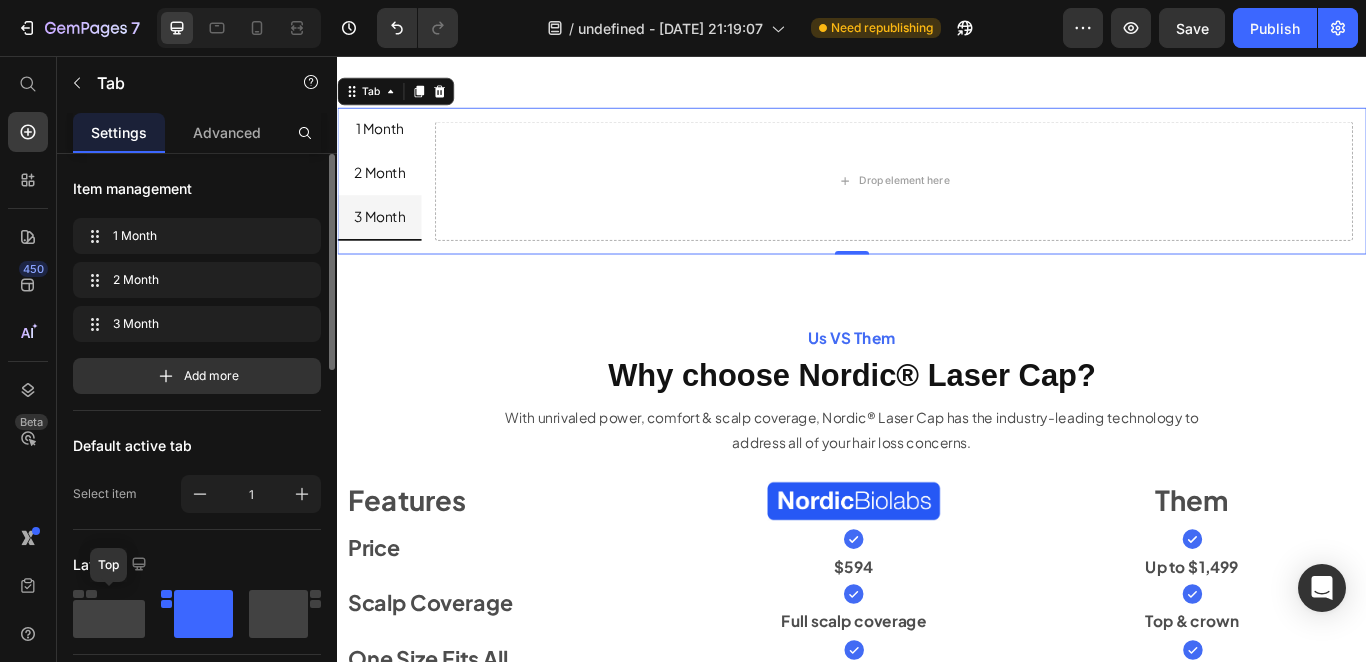 click 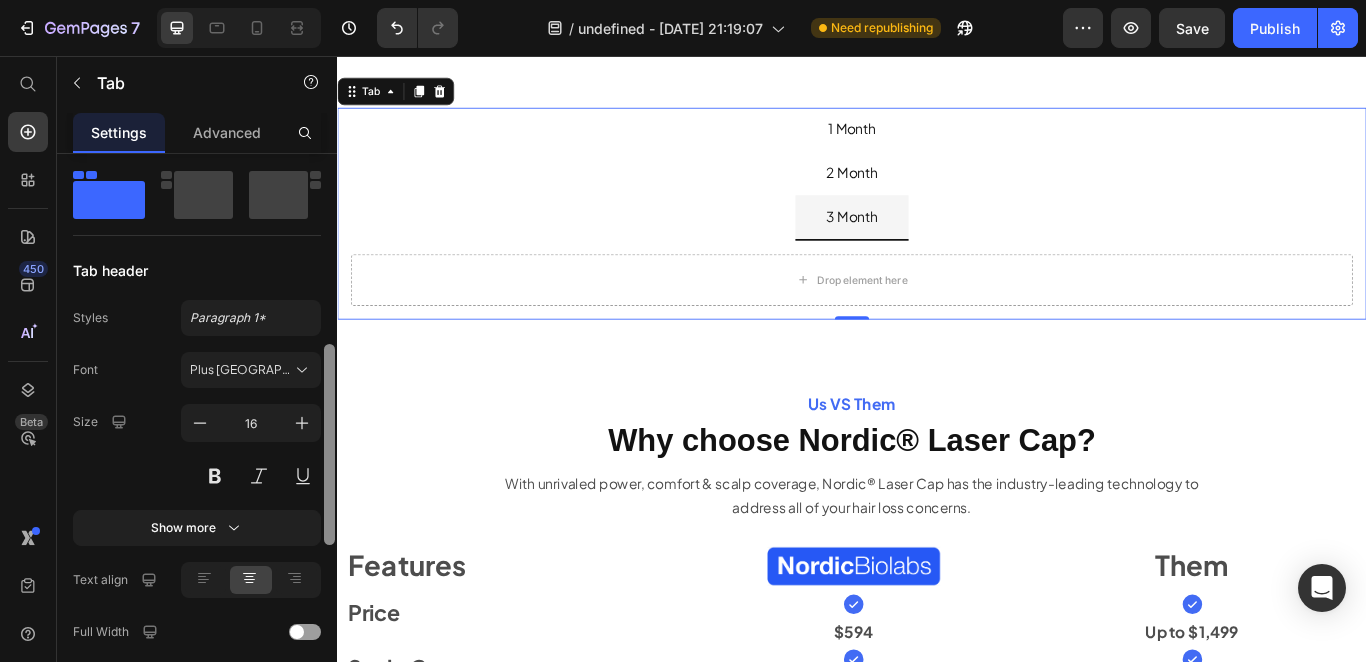 scroll, scrollTop: 452, scrollLeft: 0, axis: vertical 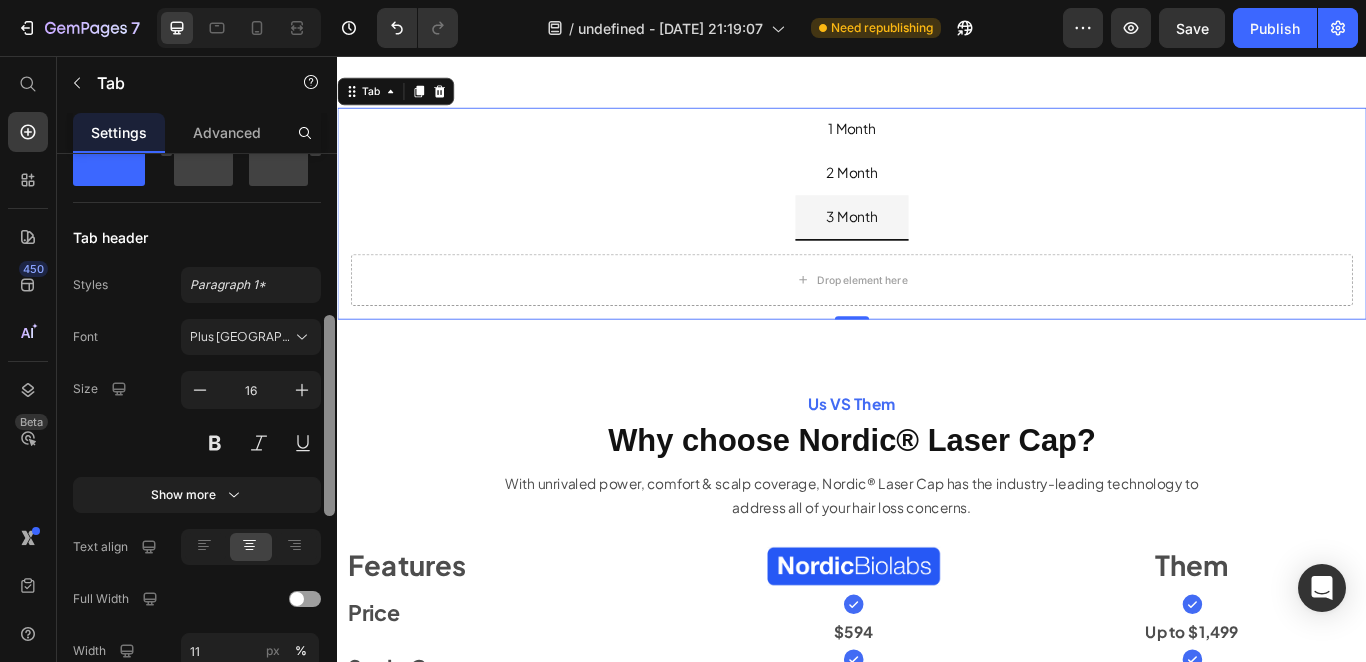 drag, startPoint x: 330, startPoint y: 310, endPoint x: 336, endPoint y: 472, distance: 162.11107 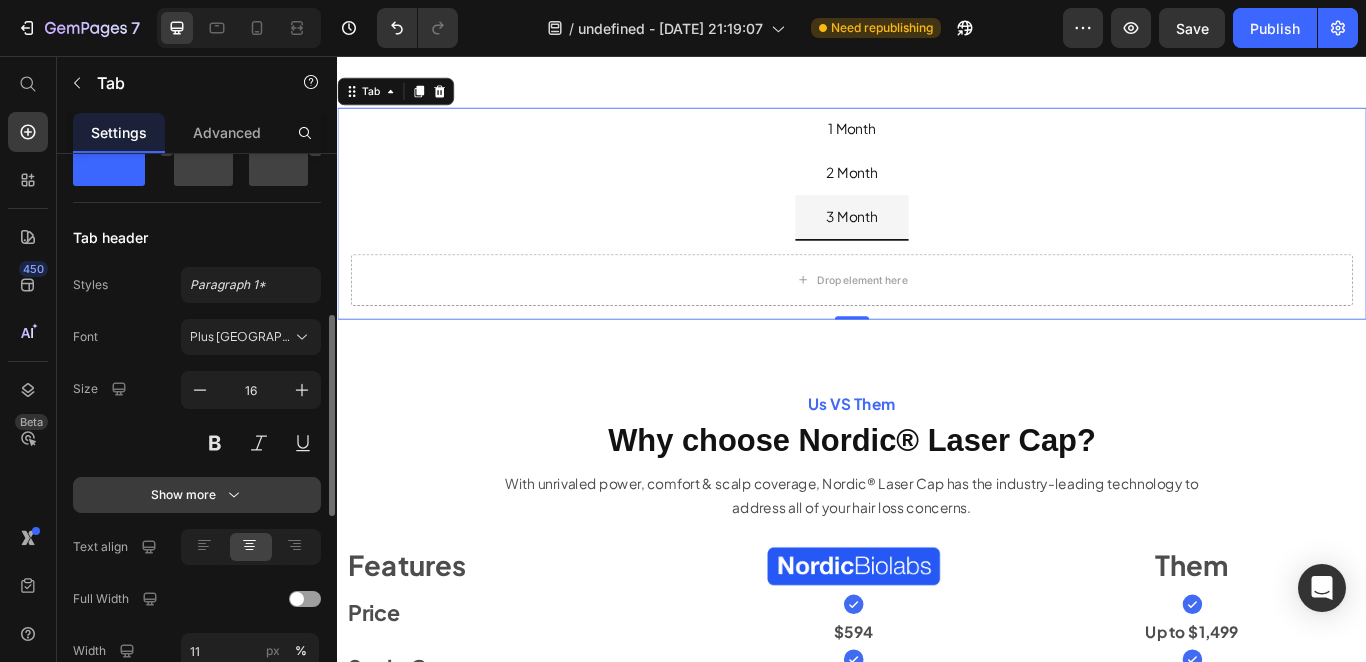click on "Show more" at bounding box center (197, 495) 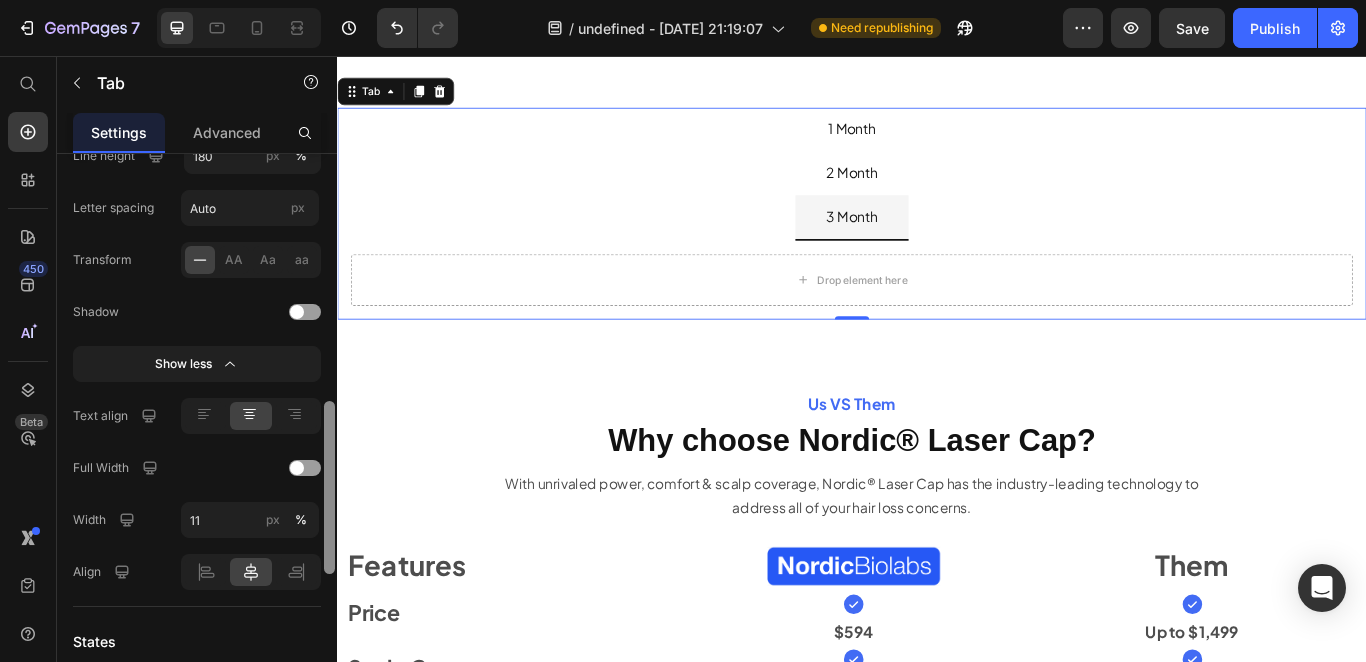 scroll, scrollTop: 857, scrollLeft: 0, axis: vertical 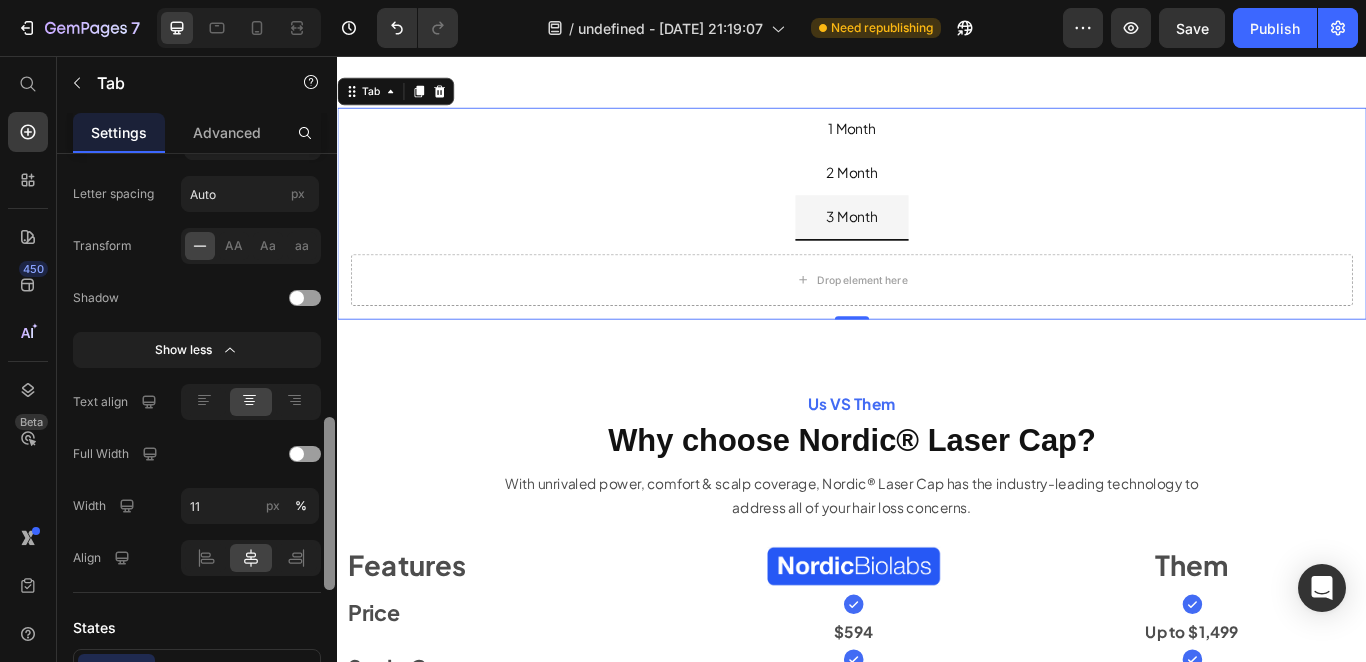 drag, startPoint x: 328, startPoint y: 443, endPoint x: 321, endPoint y: 588, distance: 145.16887 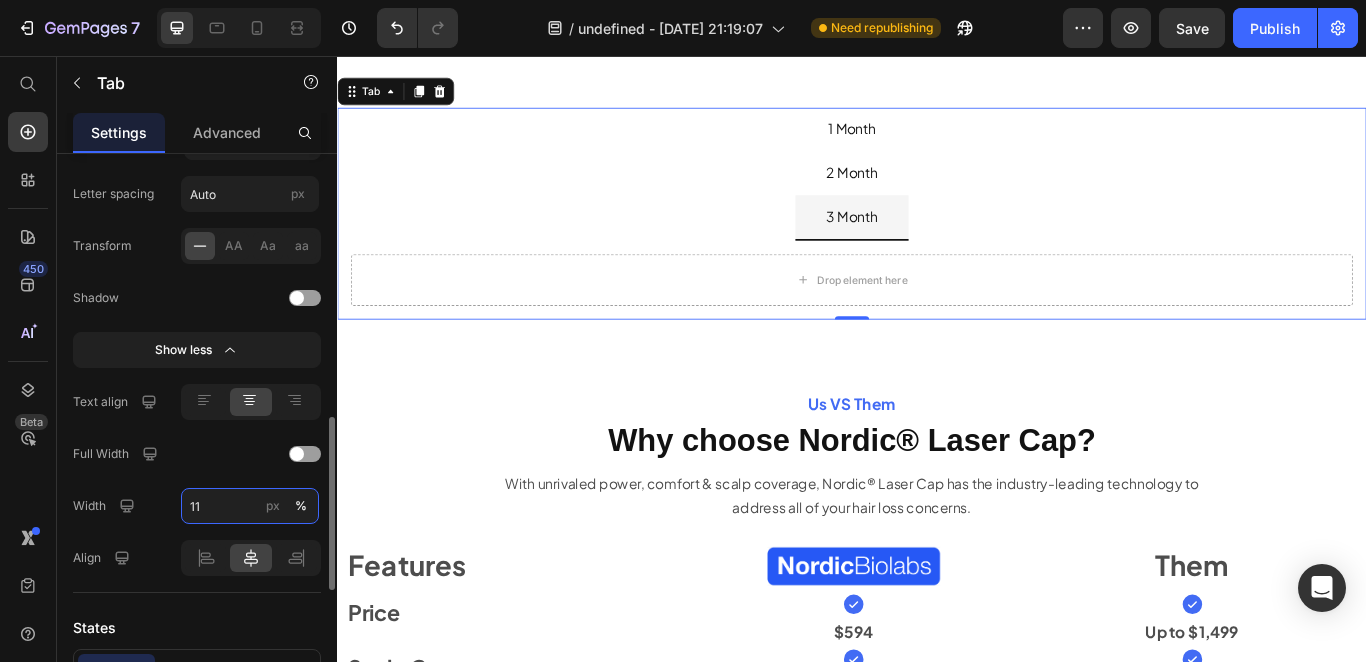 click on "11" at bounding box center [250, 506] 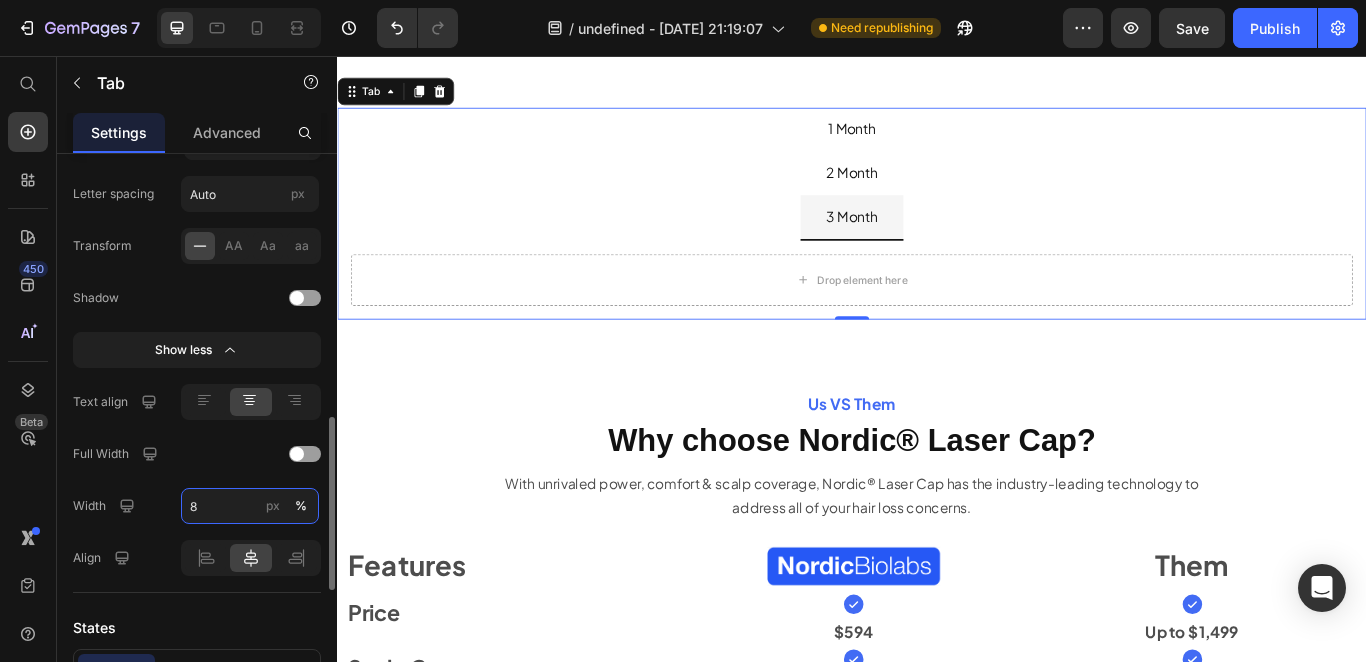 type on "7" 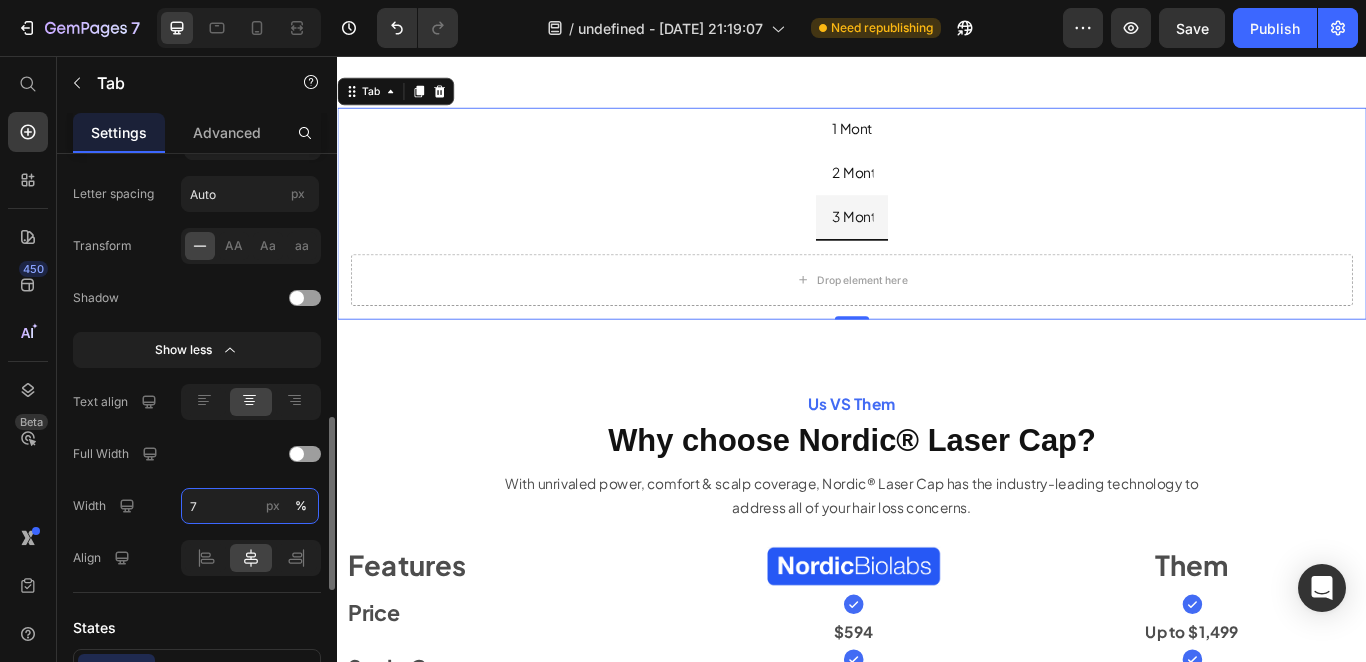 drag, startPoint x: 212, startPoint y: 505, endPoint x: 167, endPoint y: 505, distance: 45 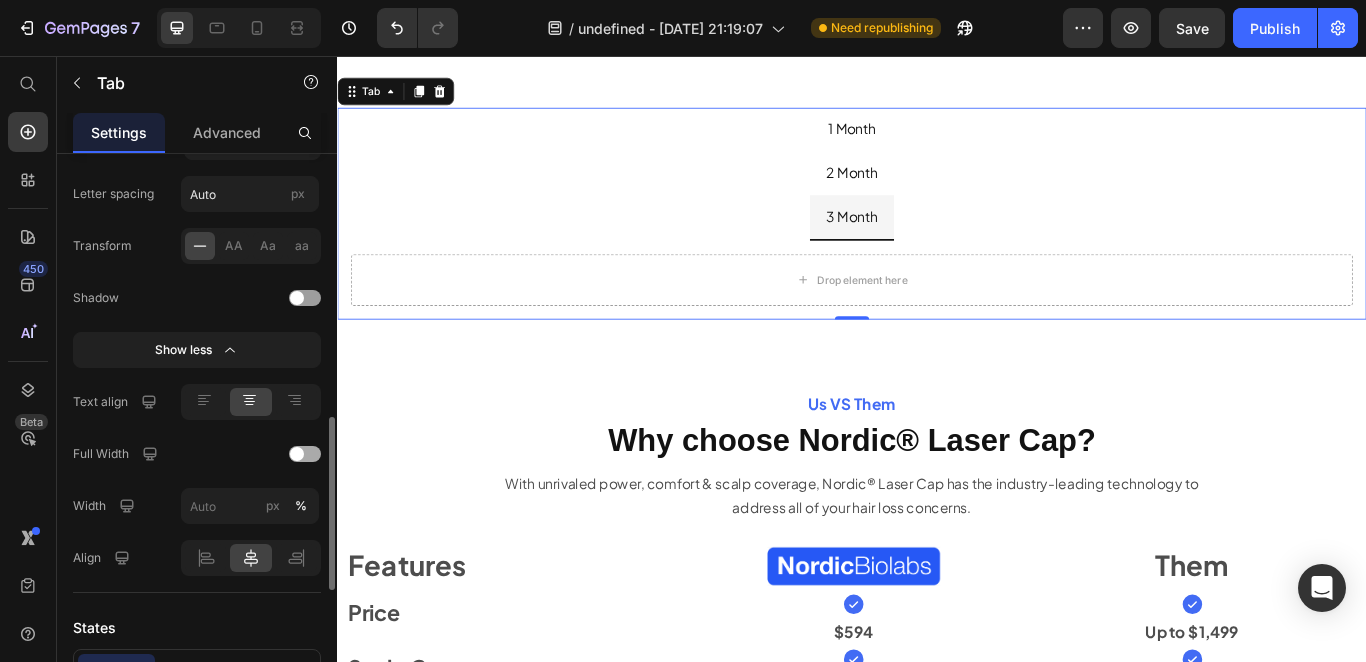 click on "Full Width" 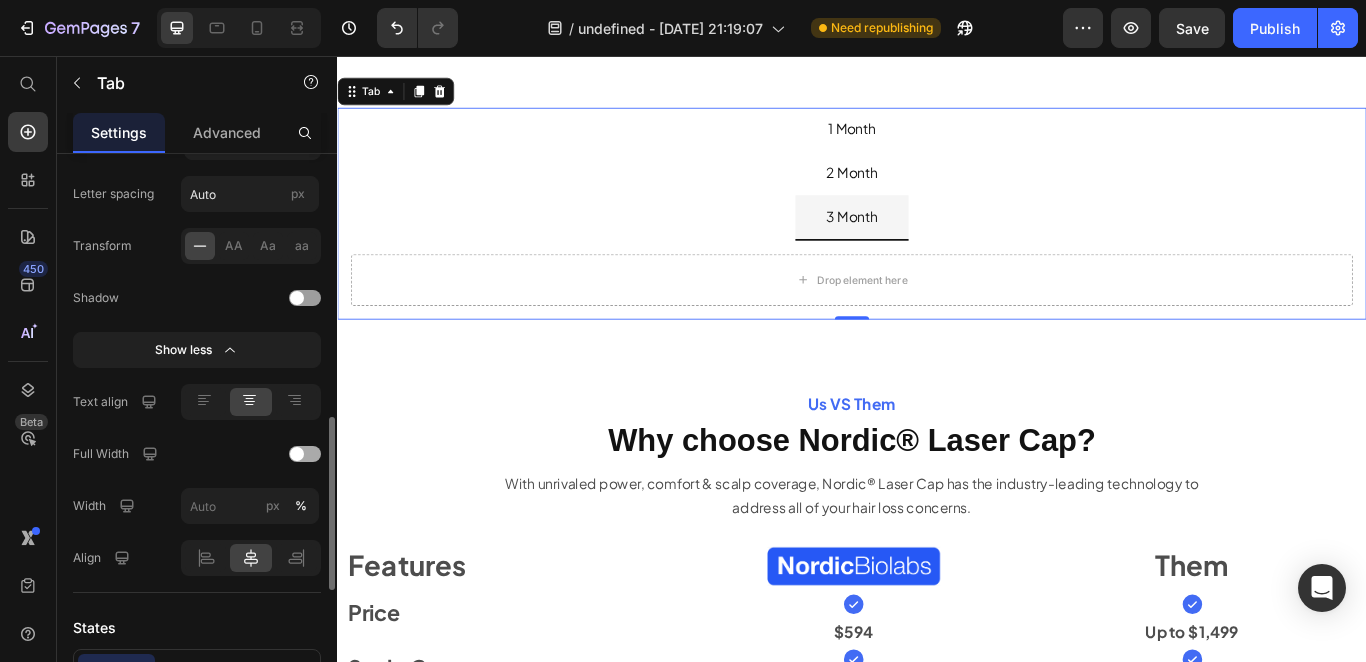 type on "11" 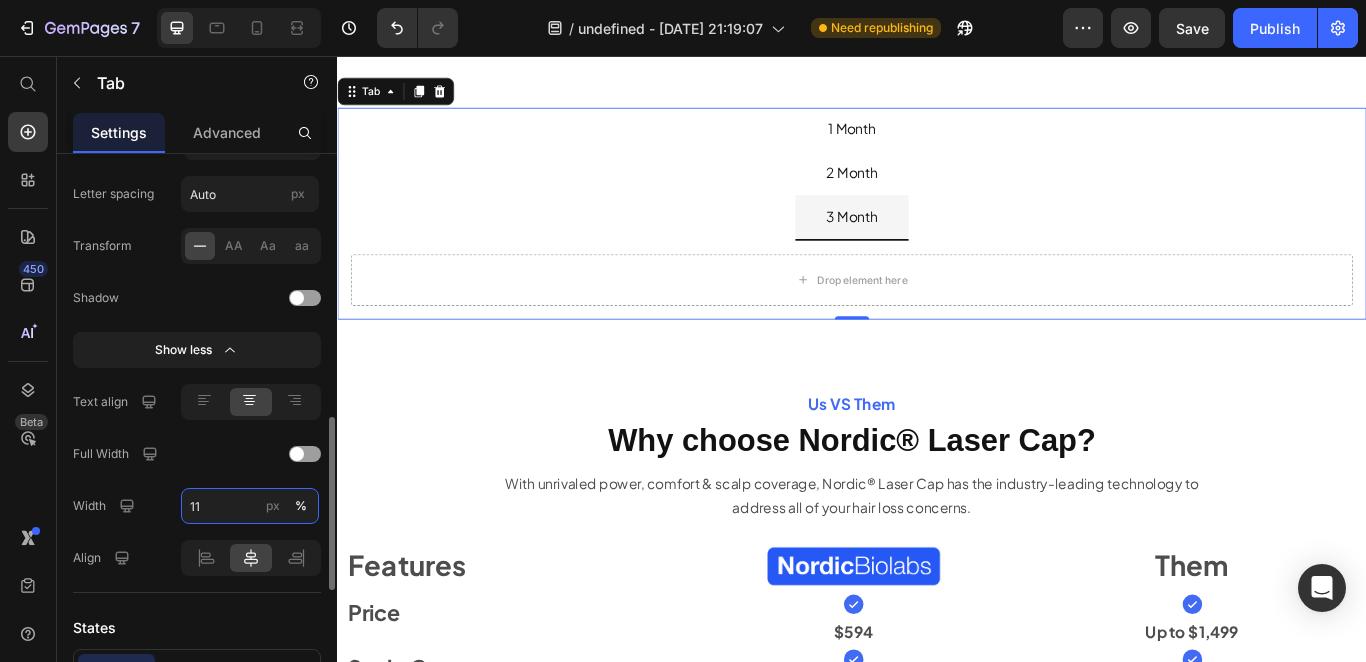 drag, startPoint x: 226, startPoint y: 506, endPoint x: 201, endPoint y: 506, distance: 25 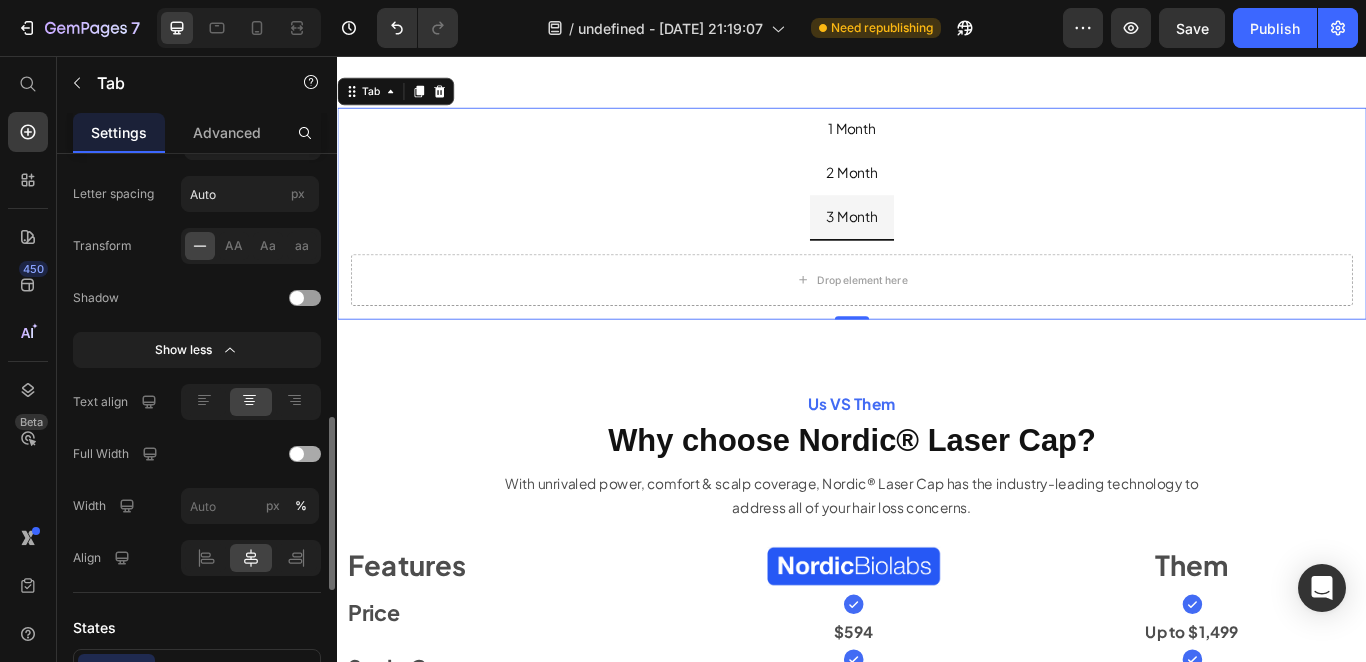 click on "Full Width" 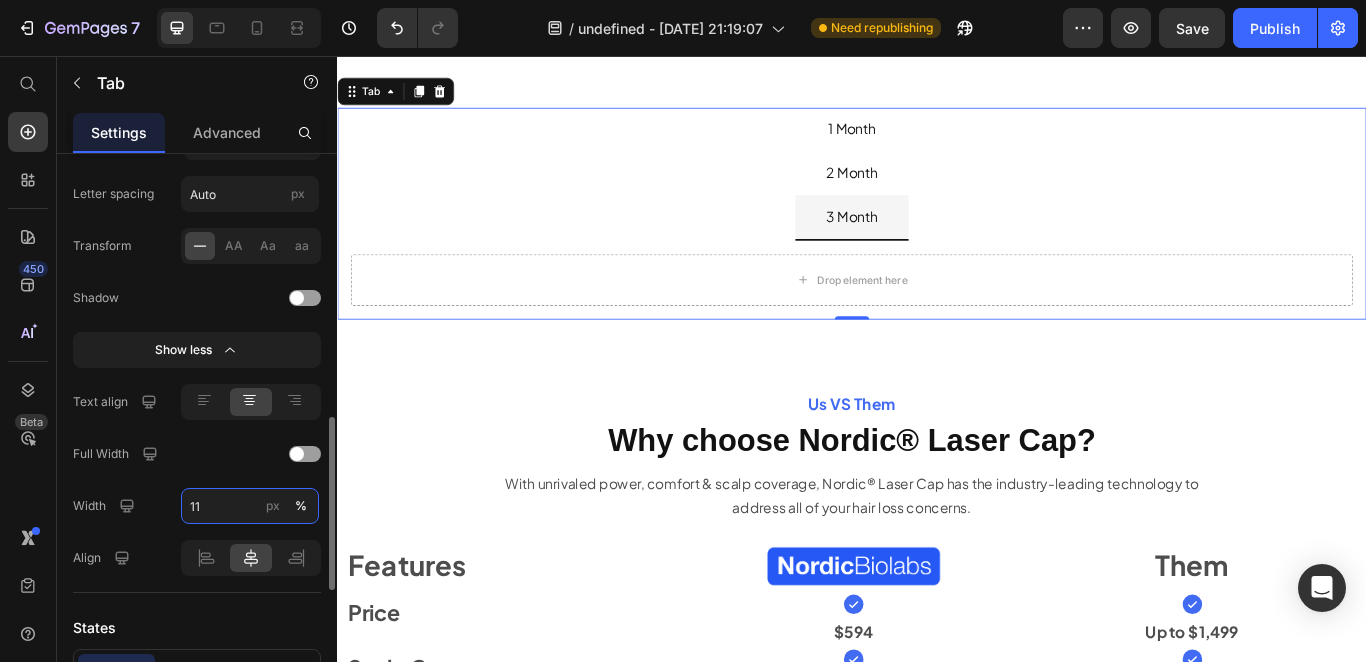 click on "11" at bounding box center [250, 506] 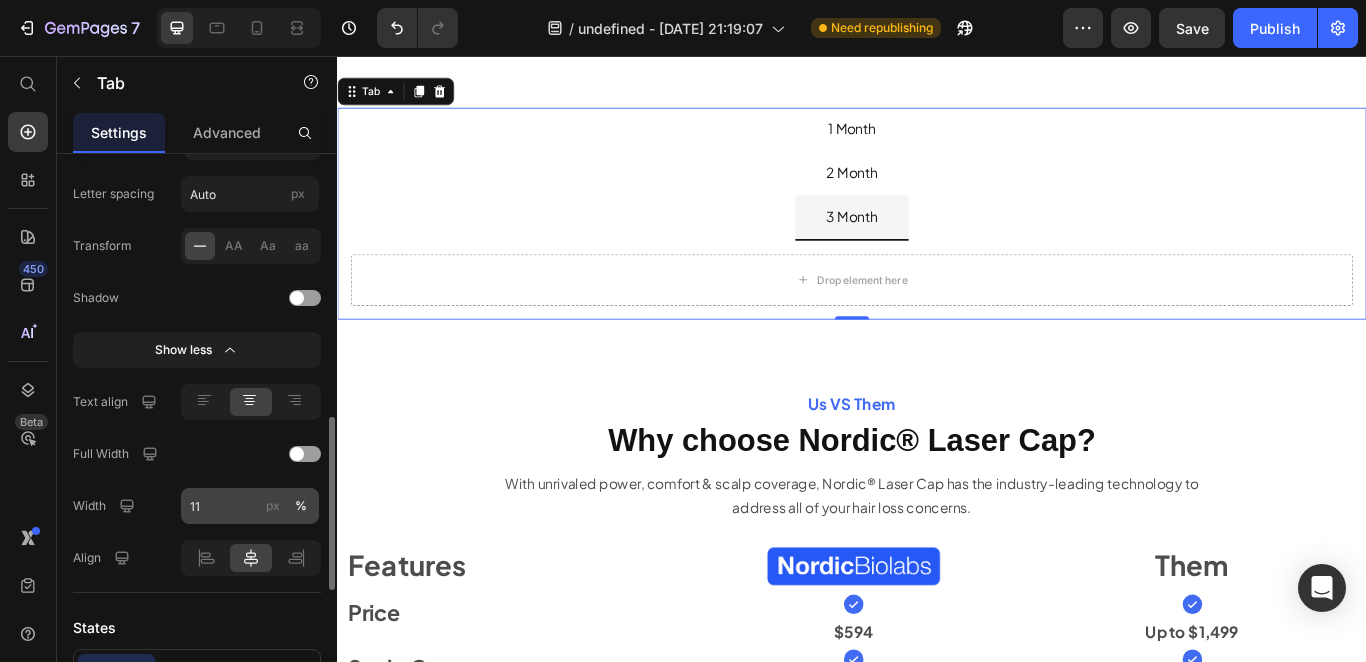 click on "px" at bounding box center [273, 506] 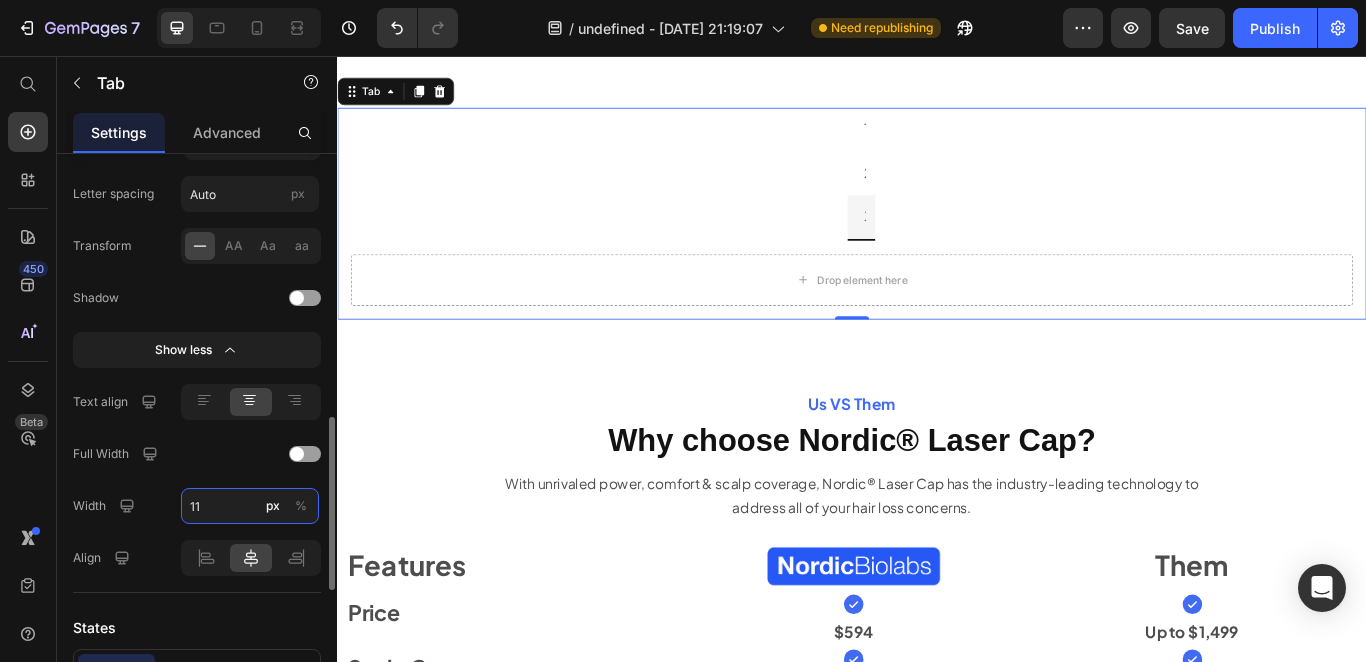 click on "11" at bounding box center [250, 506] 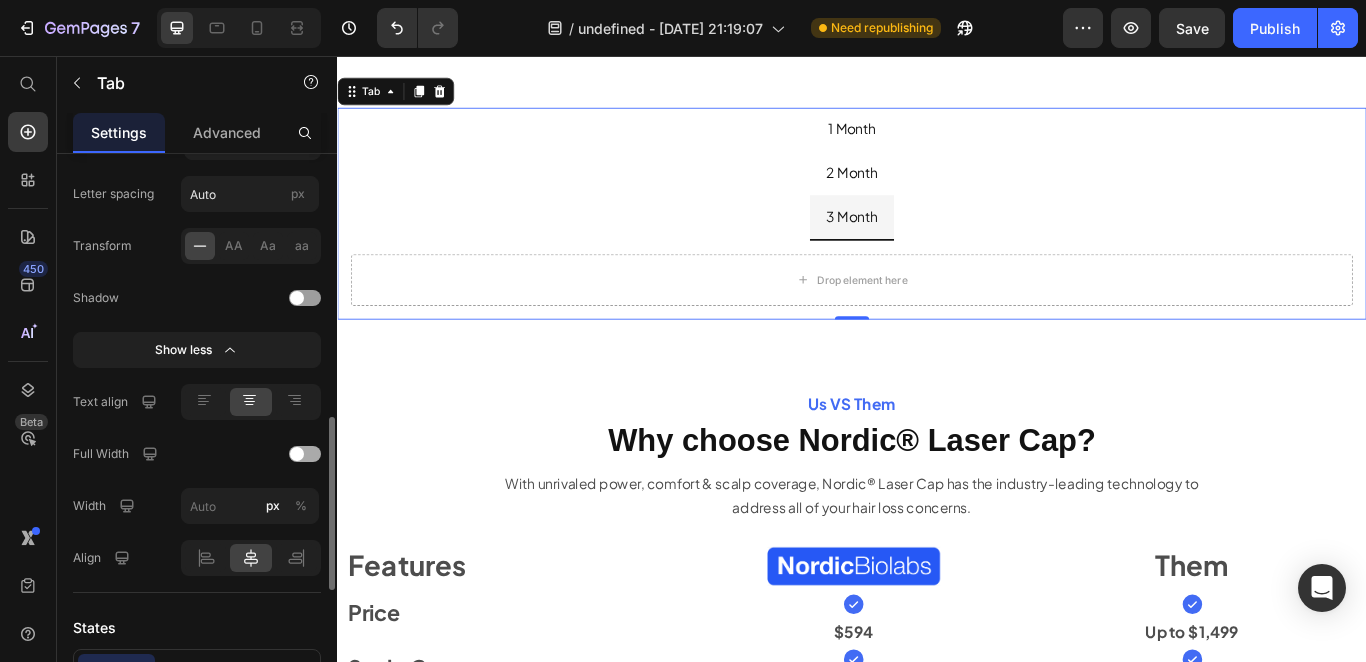 click on "Full Width" 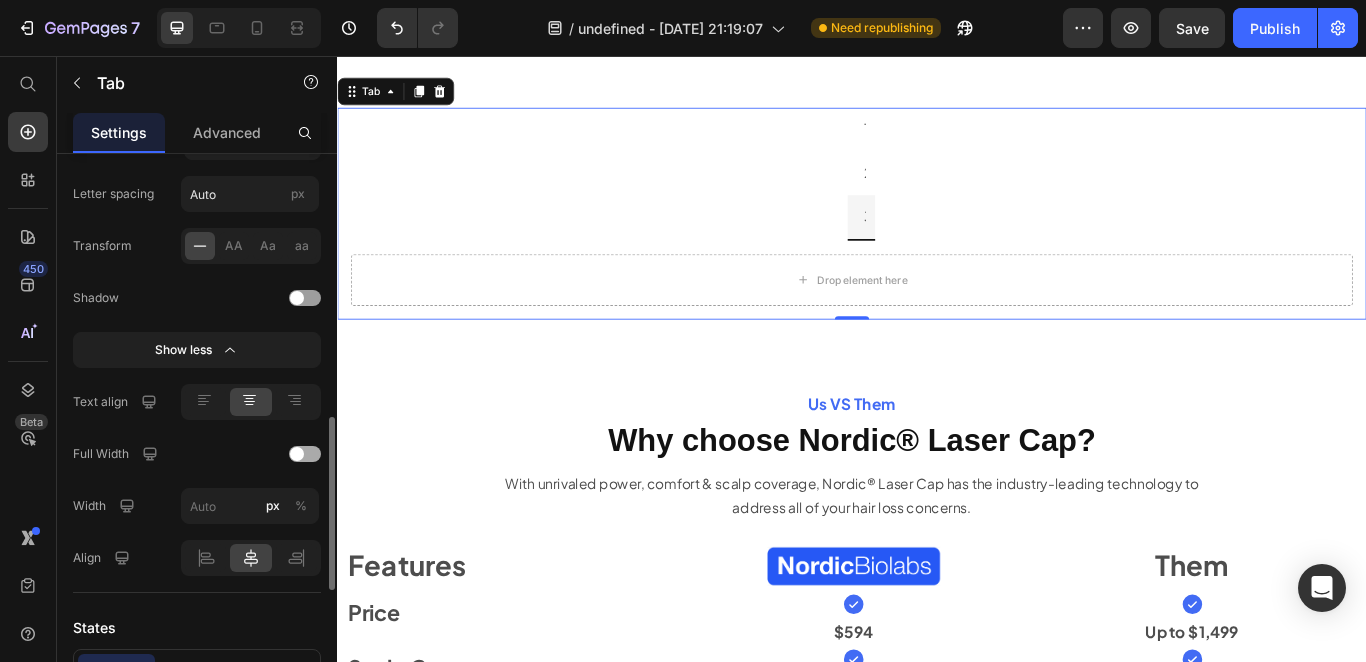type on "11" 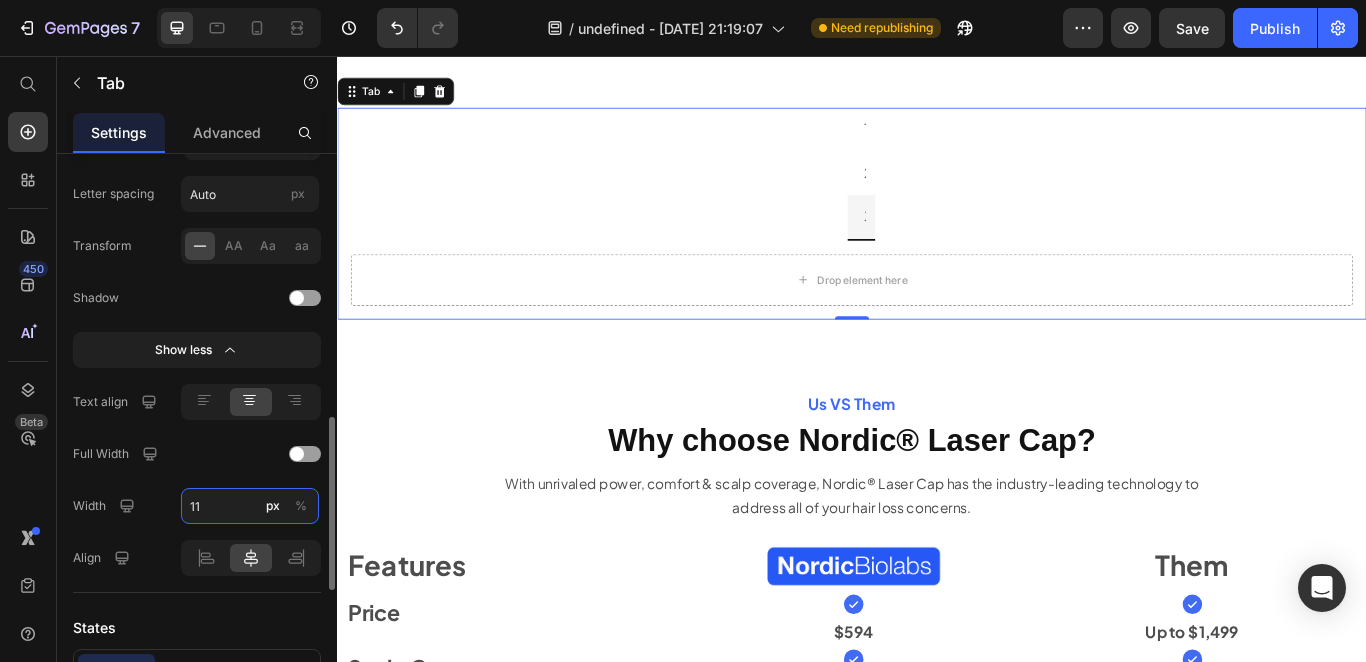 click on "11" at bounding box center [250, 506] 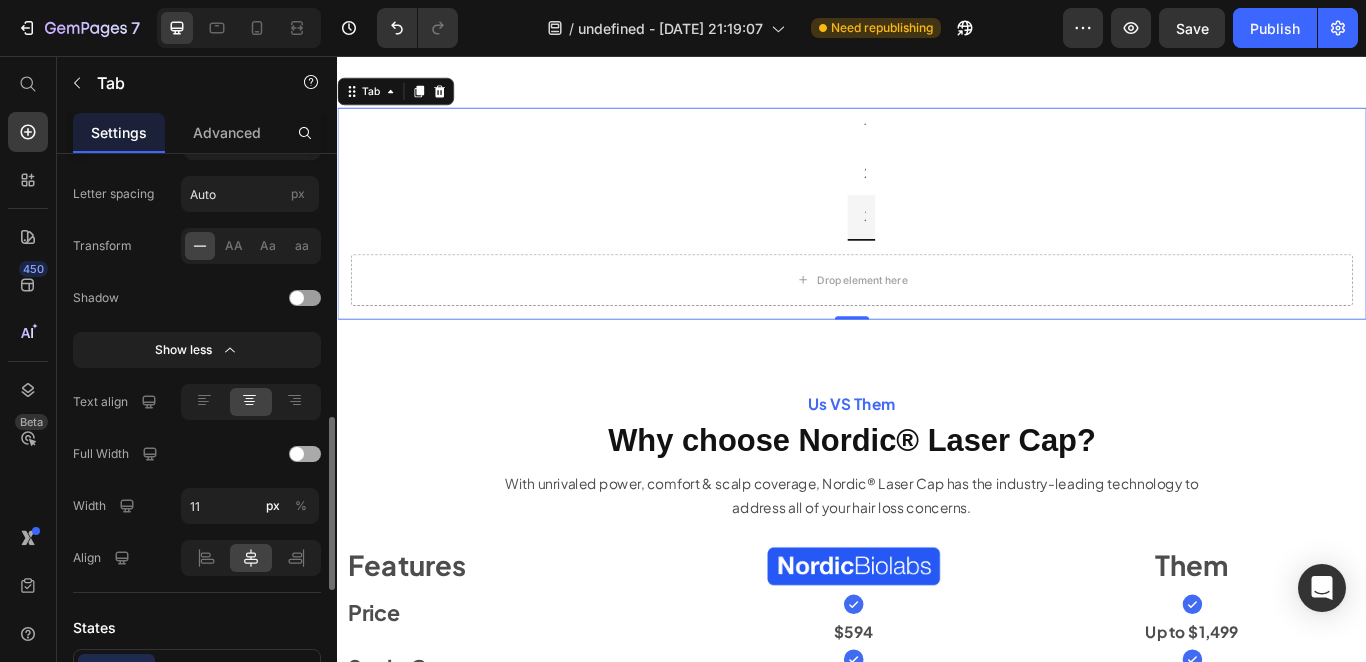 click on "Full Width" 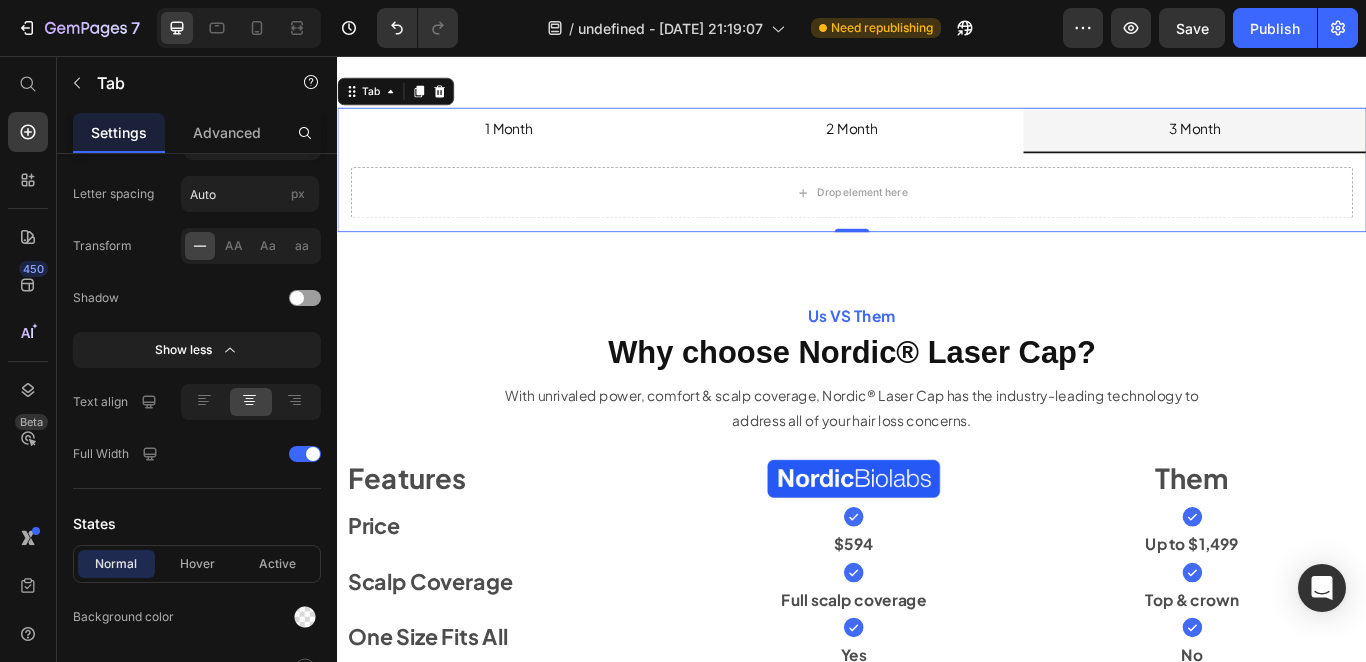 scroll, scrollTop: 857, scrollLeft: 0, axis: vertical 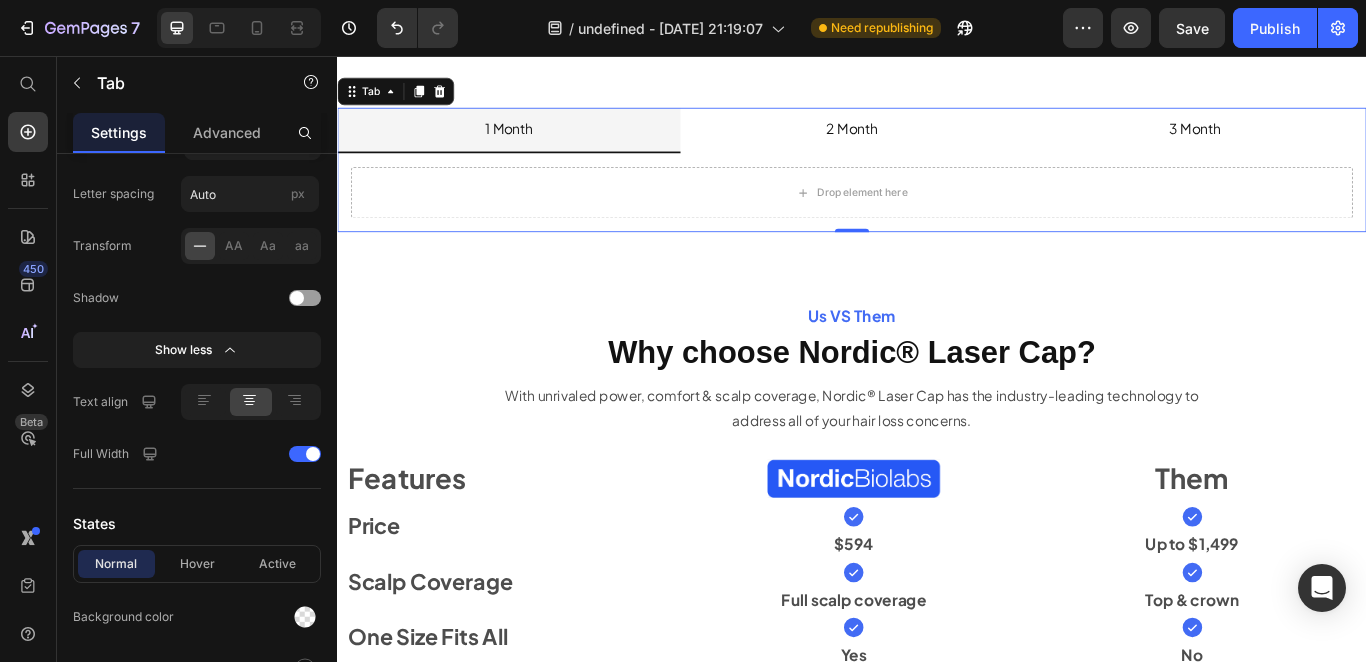 click on "1 Month" at bounding box center [537, 142] 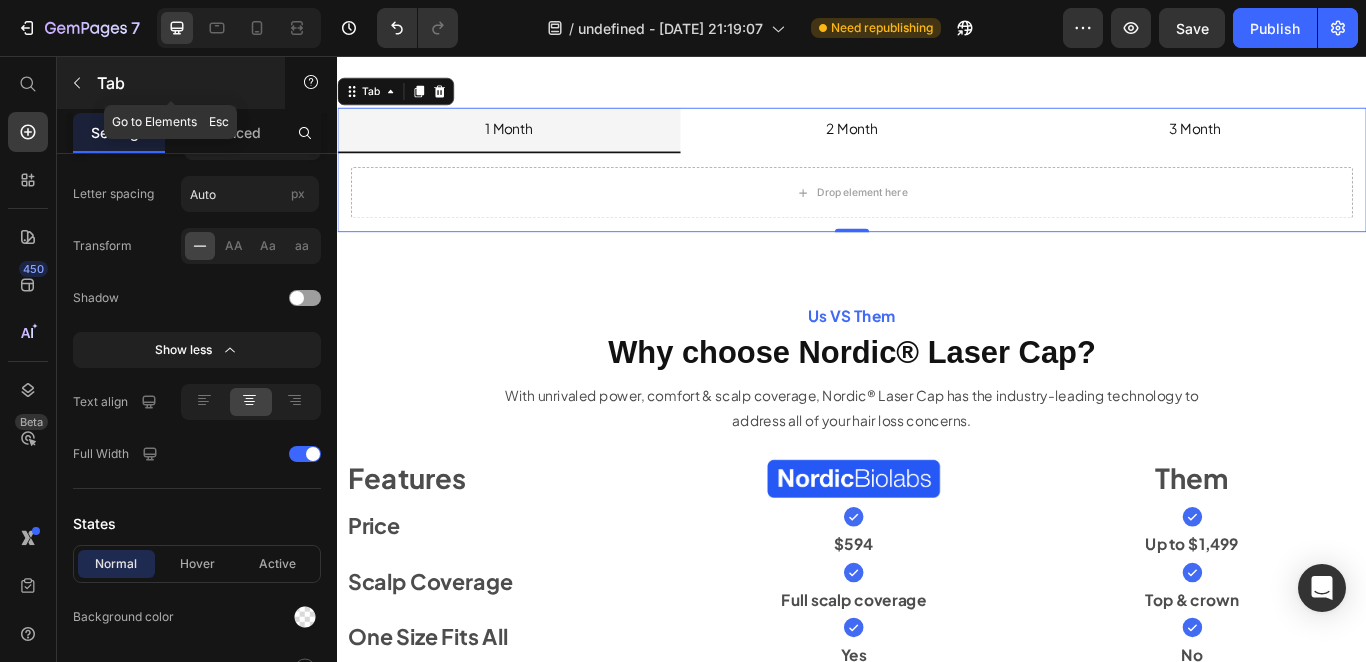 click 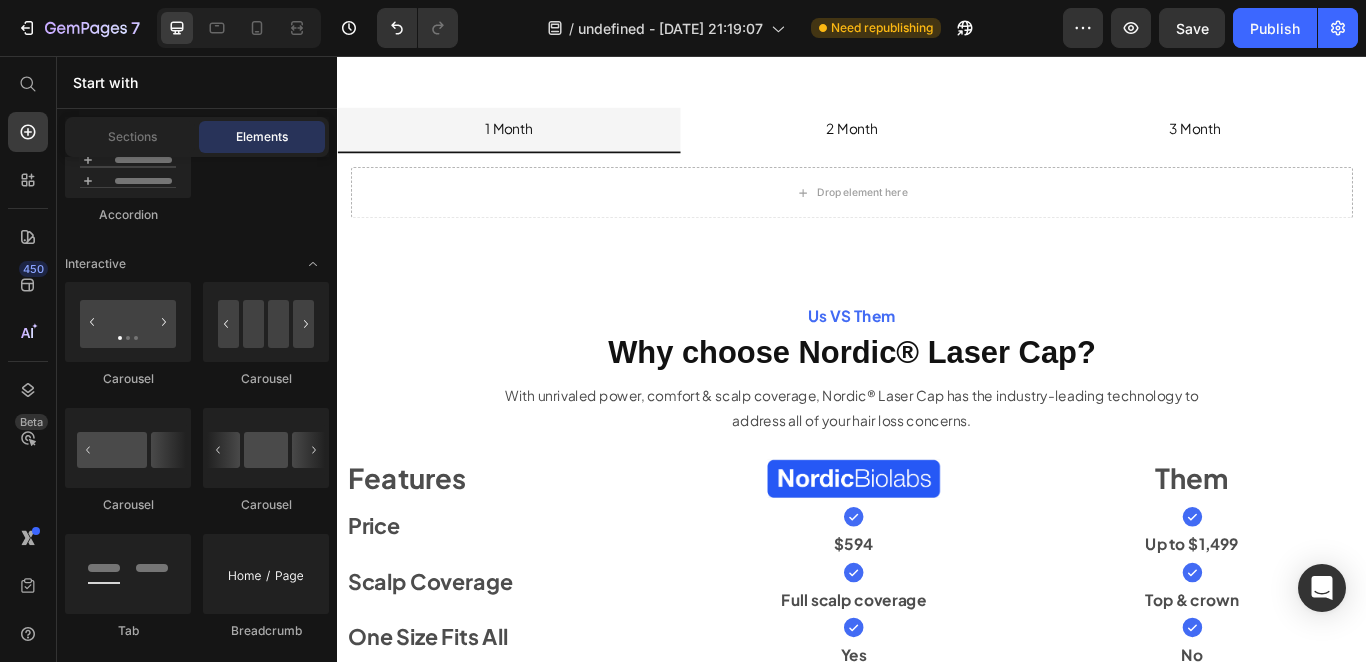 scroll, scrollTop: 501, scrollLeft: 0, axis: vertical 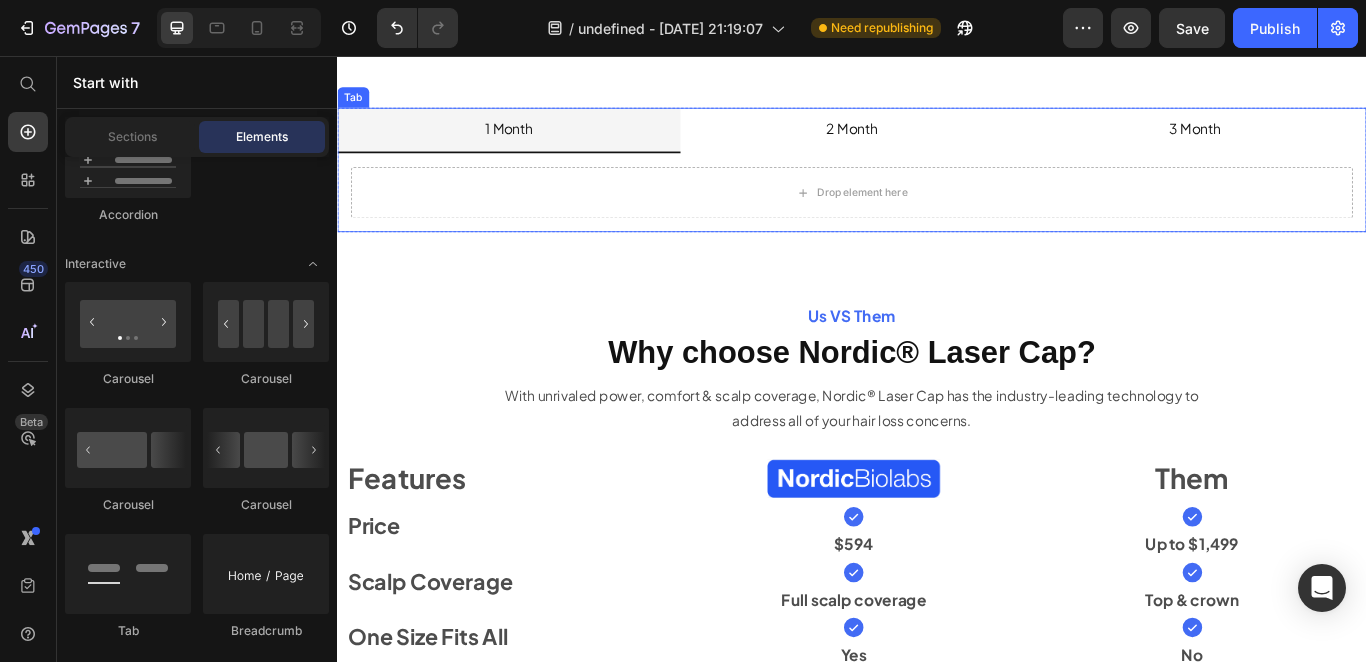 click on "Drop element here" at bounding box center [937, 207] 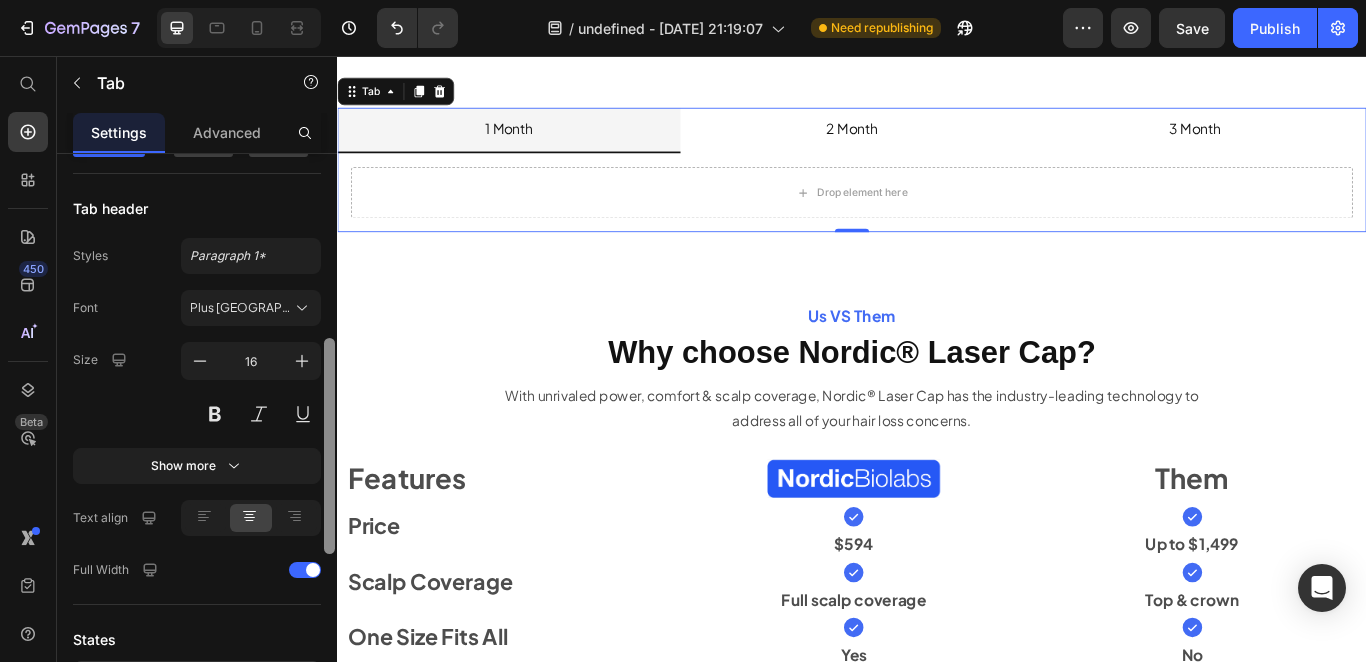 scroll, scrollTop: 478, scrollLeft: 0, axis: vertical 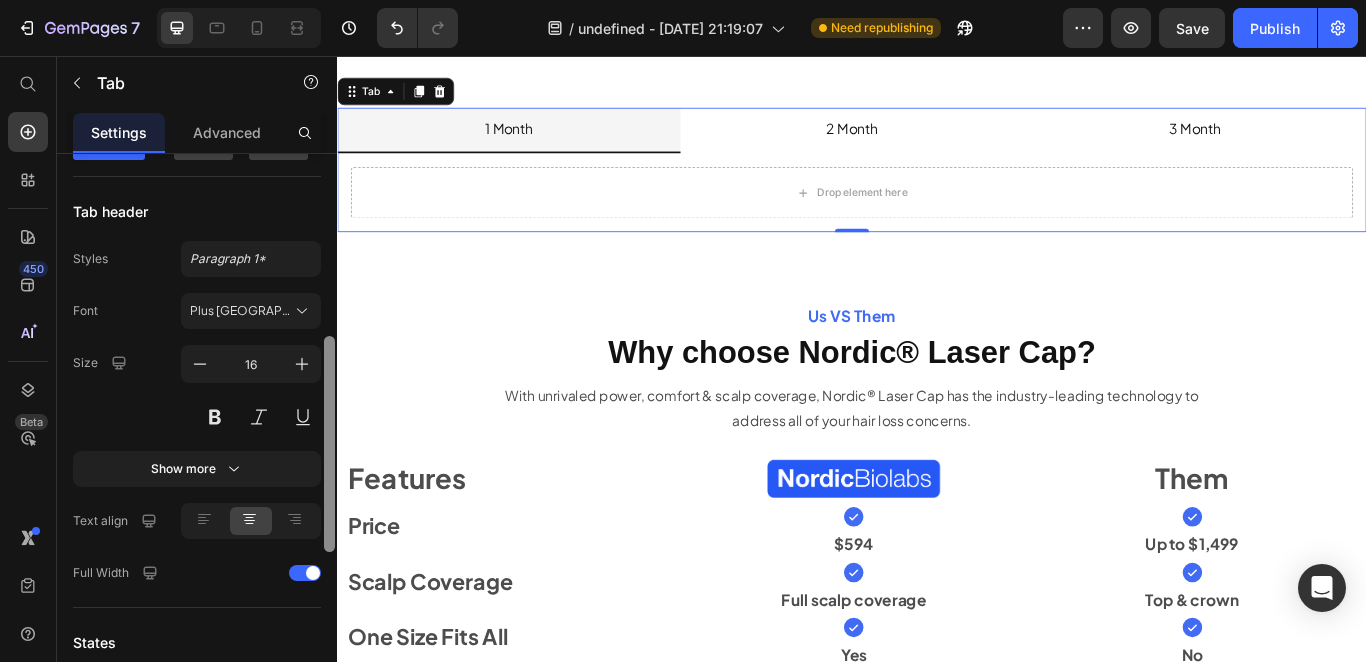 drag, startPoint x: 329, startPoint y: 516, endPoint x: 321, endPoint y: 371, distance: 145.22052 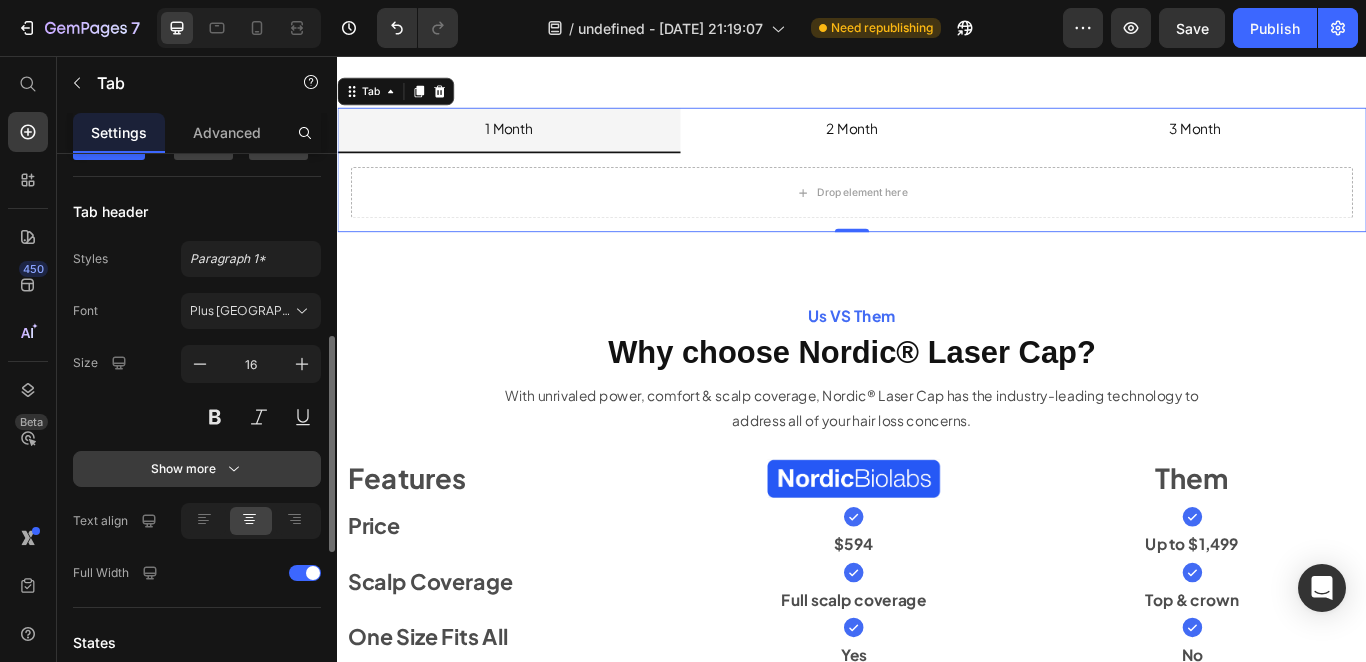 click on "Show more" at bounding box center (197, 469) 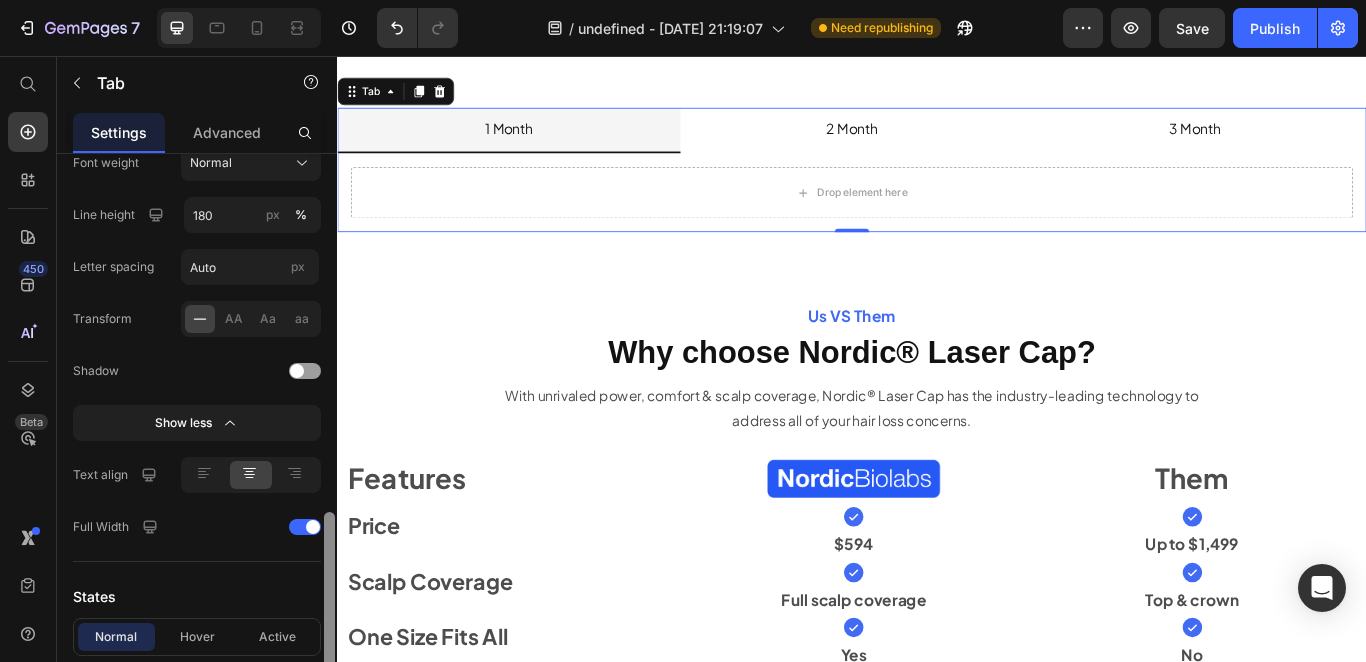 scroll, scrollTop: 870, scrollLeft: 0, axis: vertical 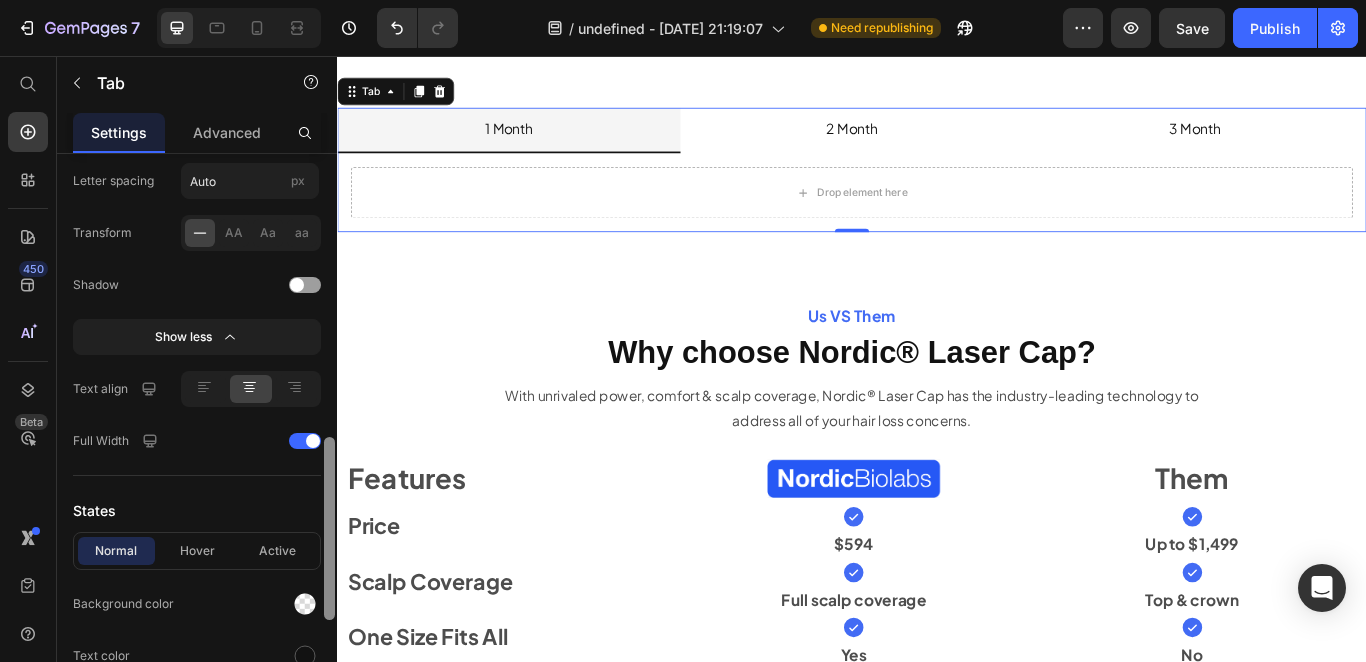 drag, startPoint x: 329, startPoint y: 401, endPoint x: 324, endPoint y: 551, distance: 150.08331 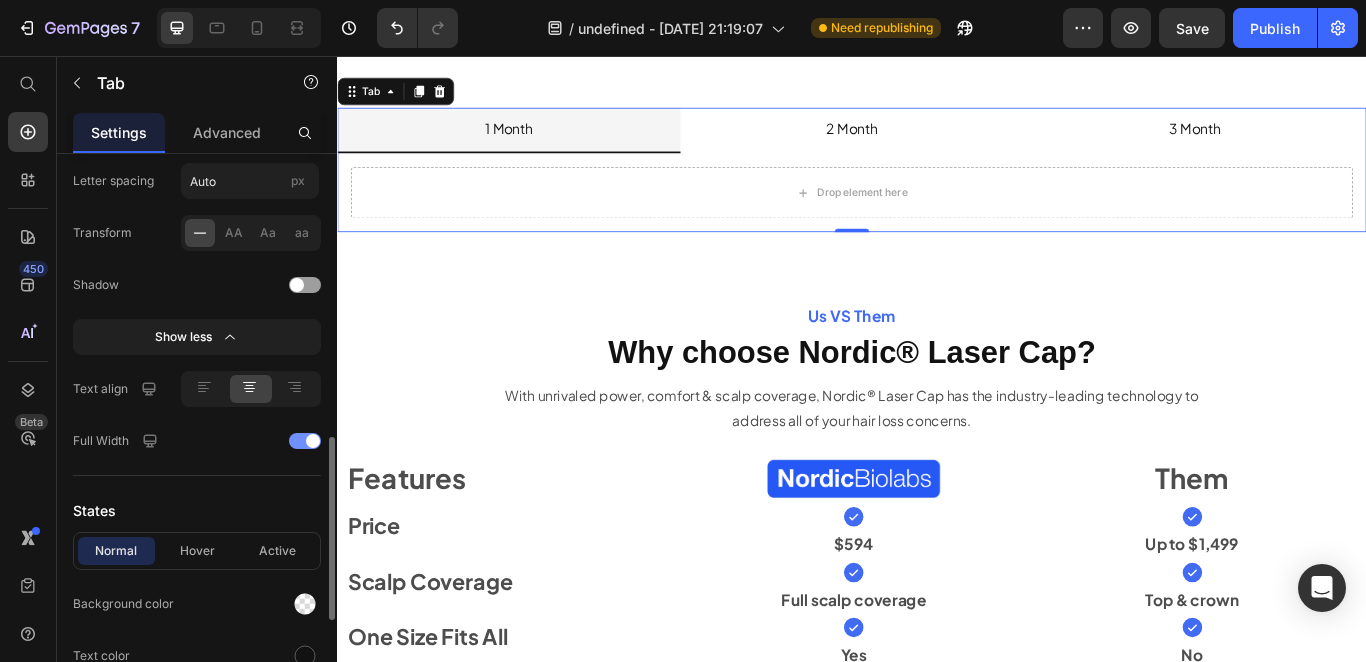 click at bounding box center [305, 441] 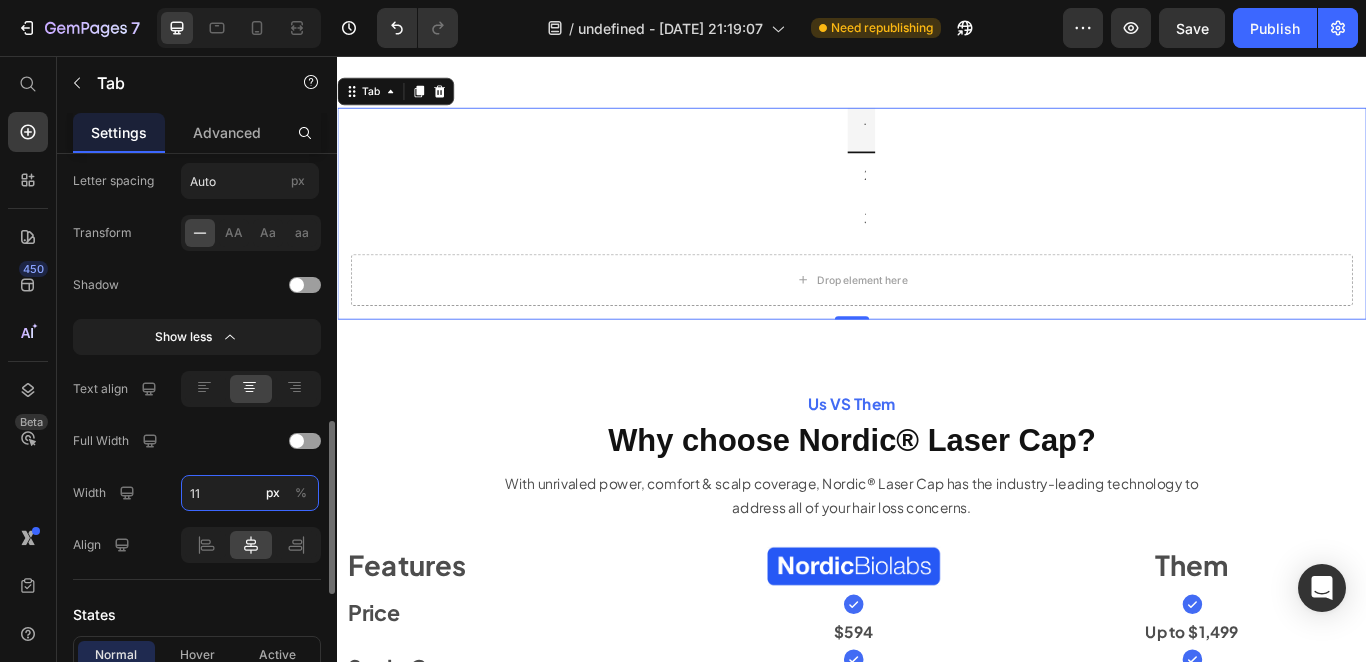 click on "11" at bounding box center [250, 493] 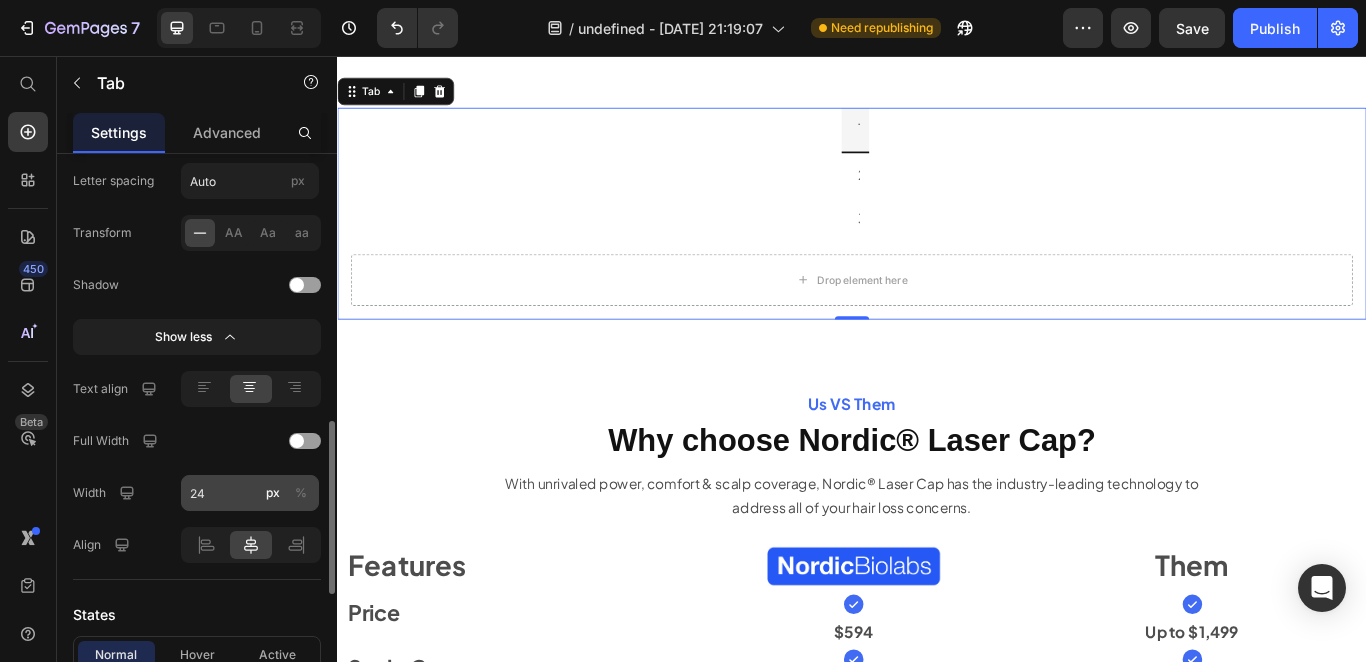 click on "%" at bounding box center (301, 493) 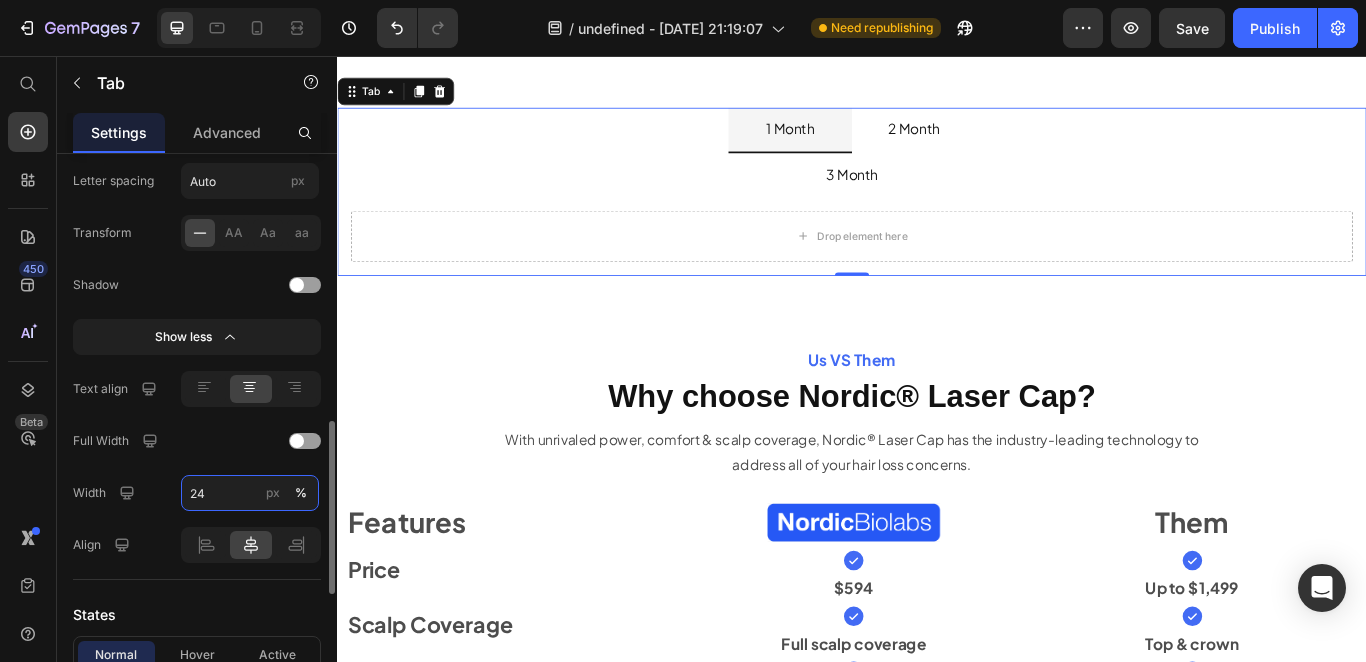 click on "24" at bounding box center (250, 493) 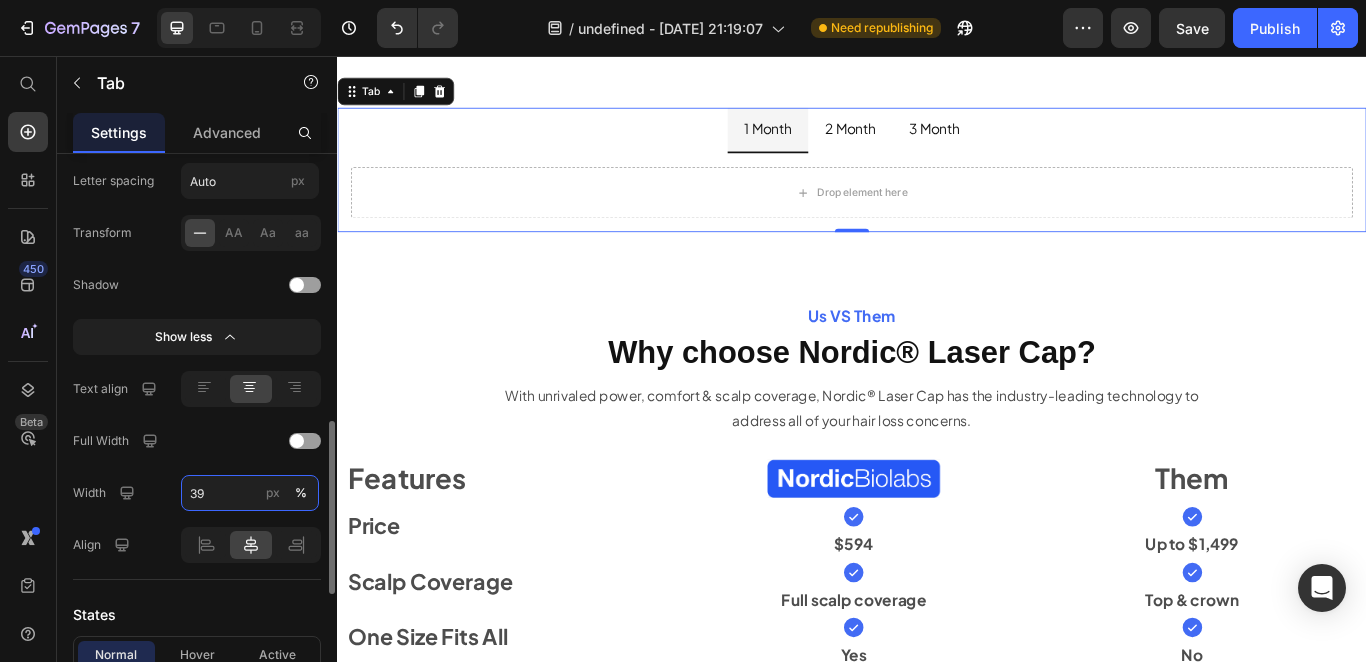drag, startPoint x: 244, startPoint y: 497, endPoint x: 167, endPoint y: 494, distance: 77.05842 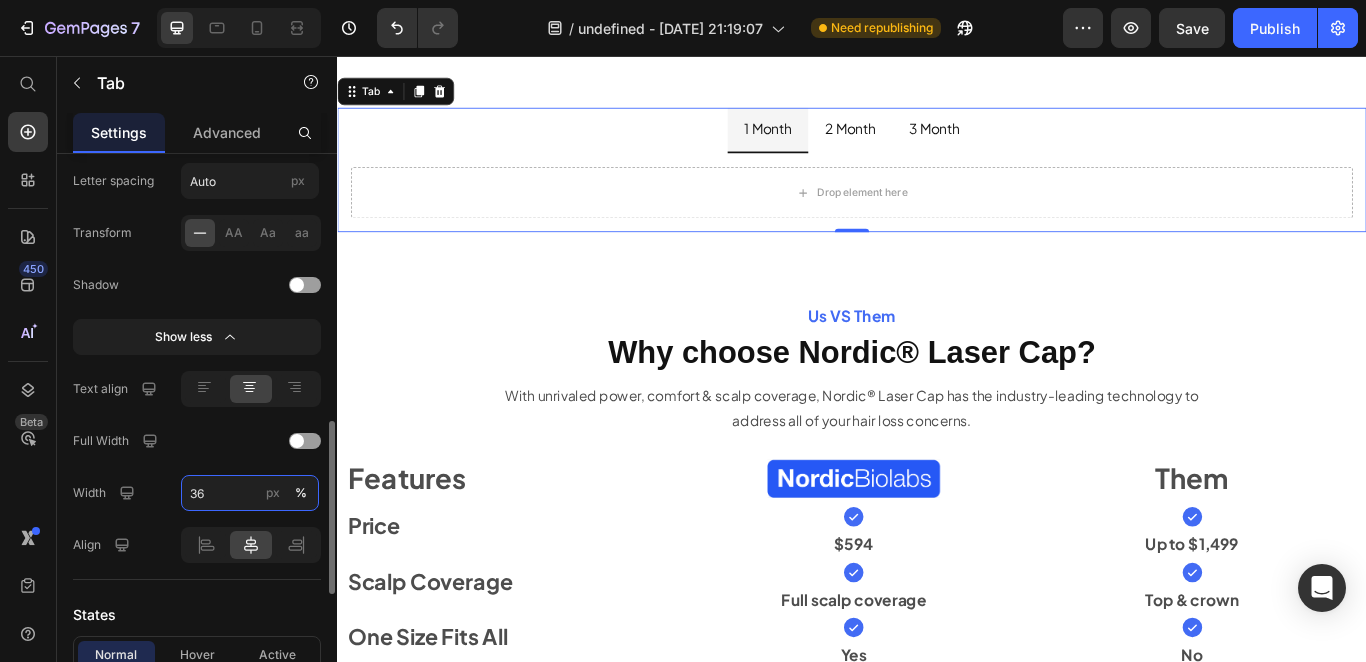 drag, startPoint x: 219, startPoint y: 495, endPoint x: 183, endPoint y: 495, distance: 36 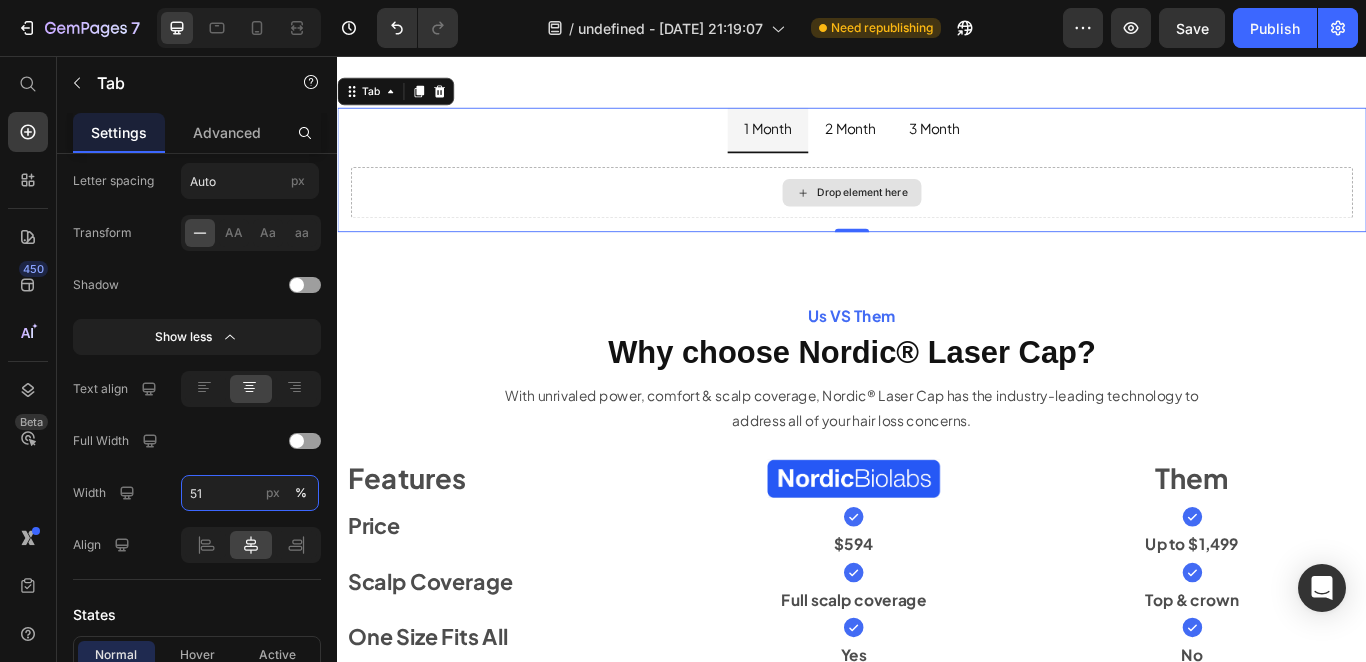 type on "50" 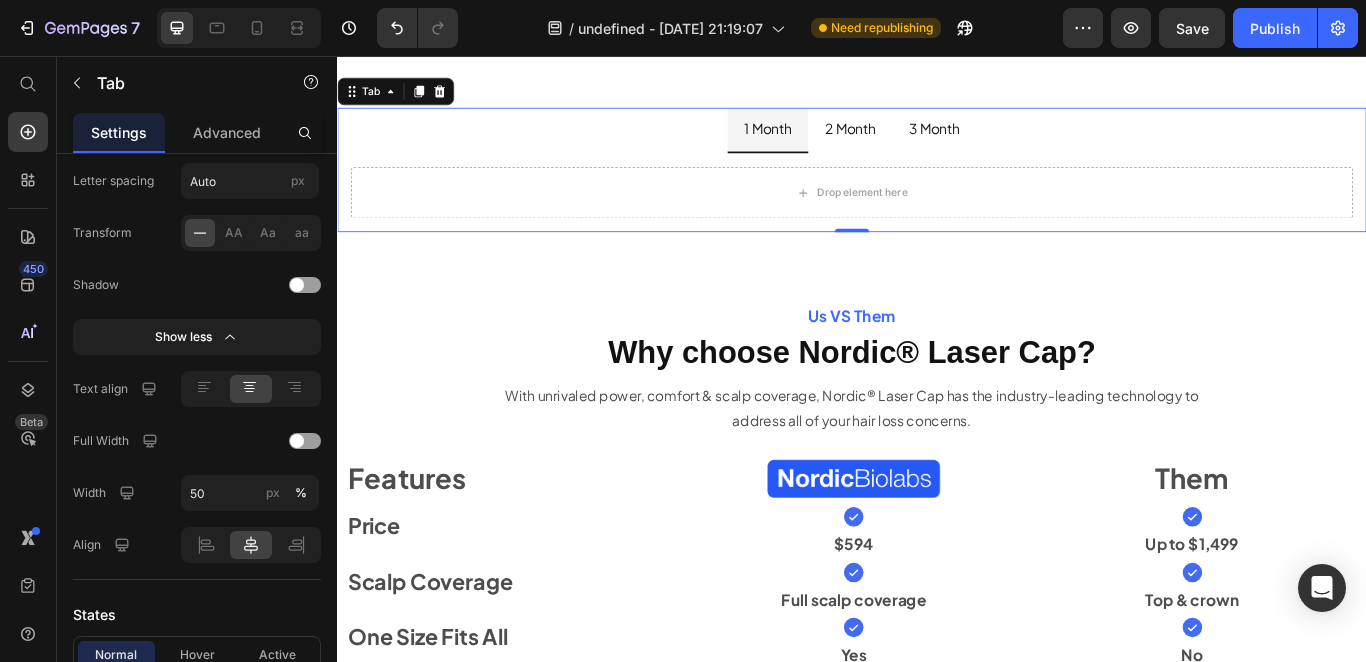 click on "Drop element here" at bounding box center [937, 215] 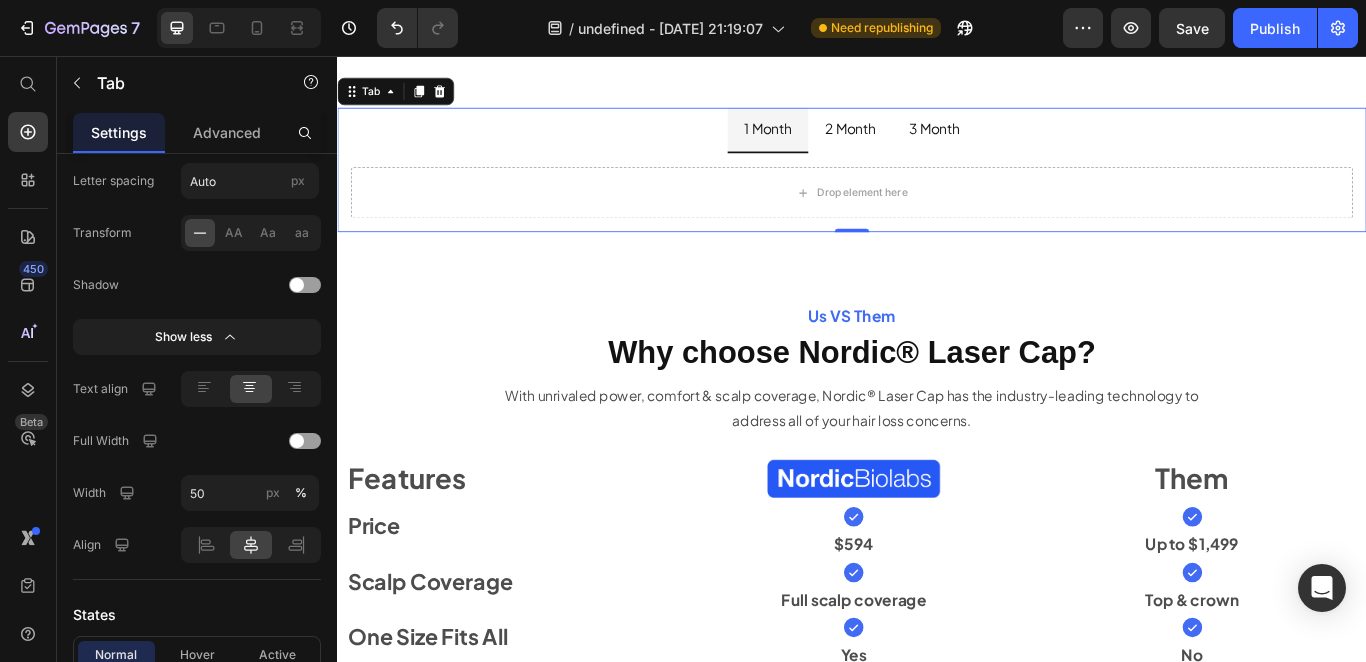 scroll, scrollTop: 870, scrollLeft: 0, axis: vertical 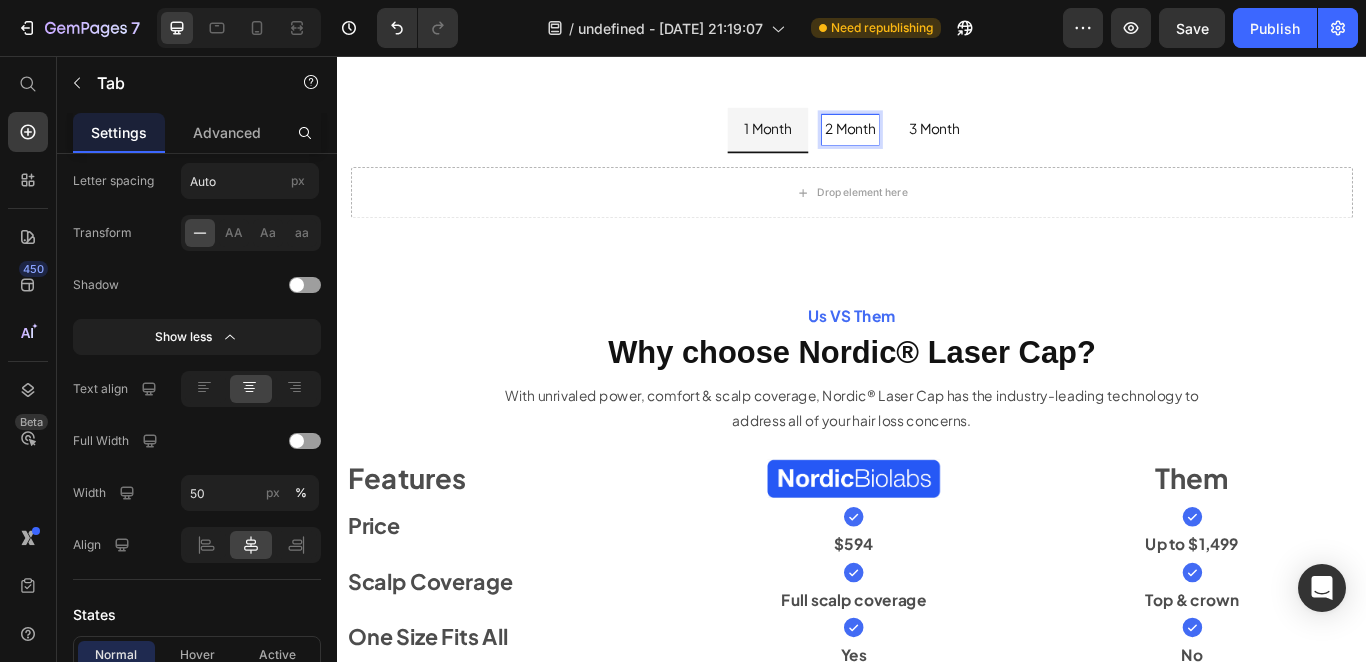 click on "1 Month" at bounding box center [839, 142] 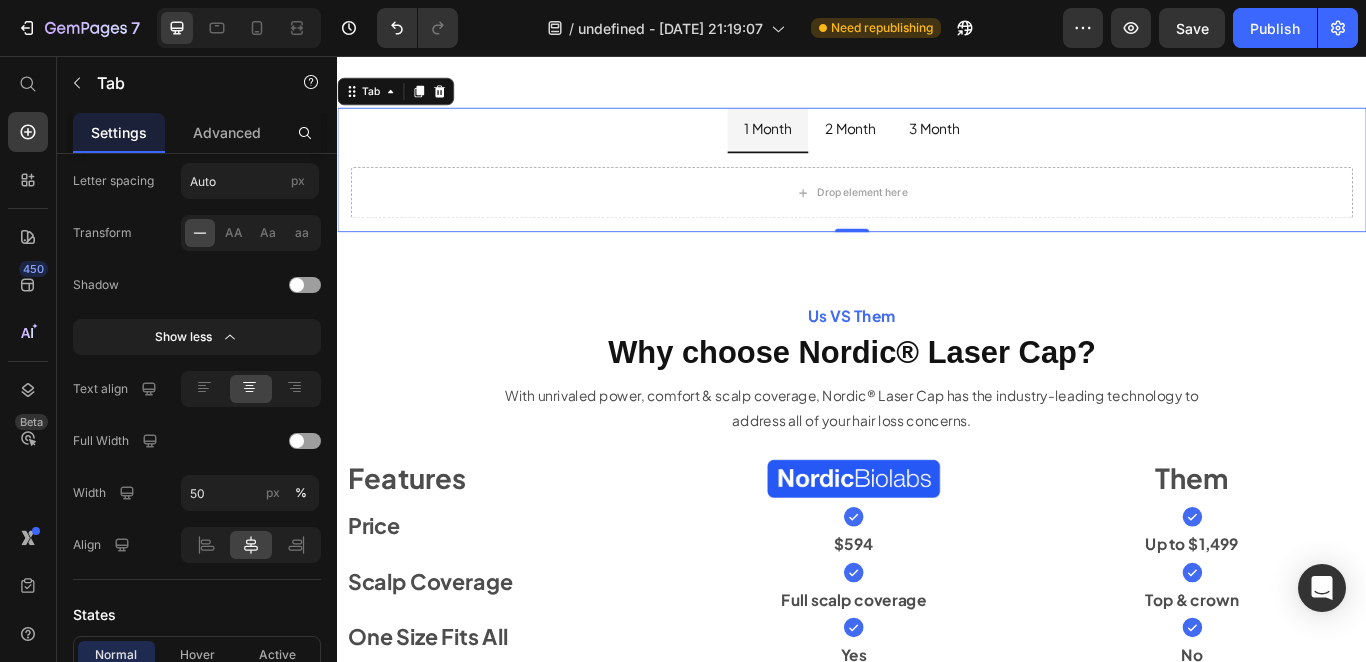 scroll, scrollTop: 870, scrollLeft: 0, axis: vertical 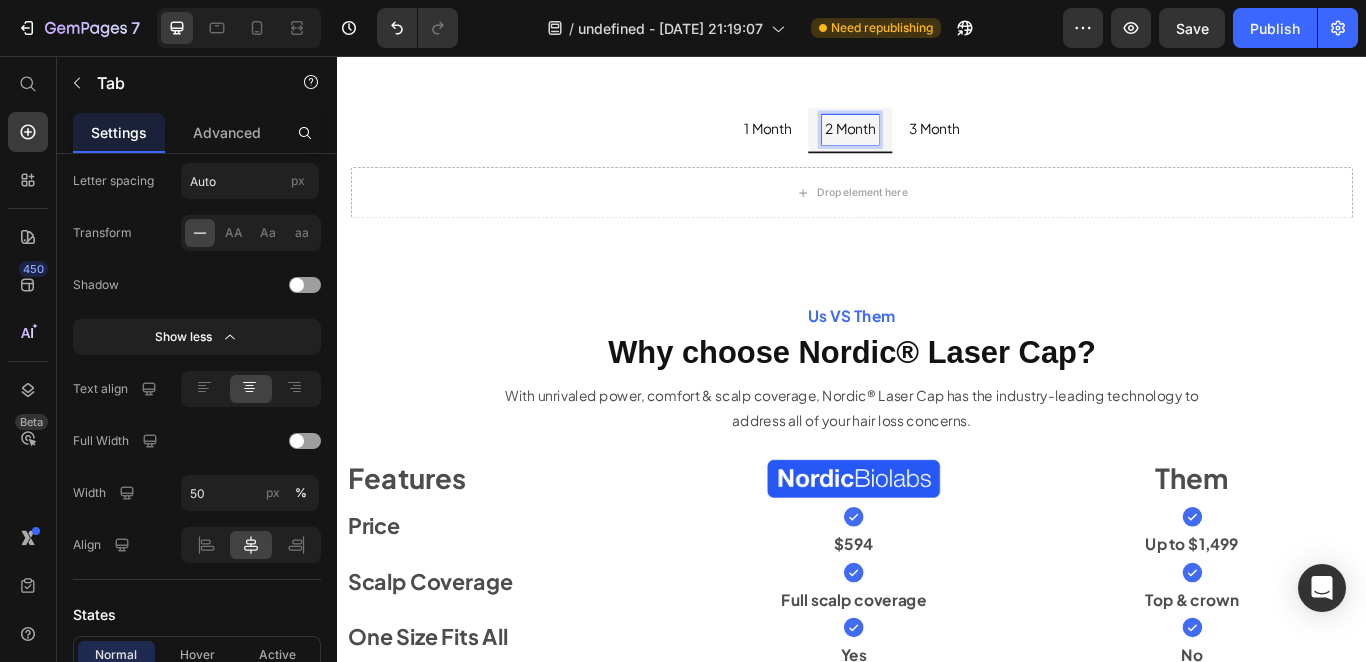click on "3 Month" at bounding box center (1033, 141) 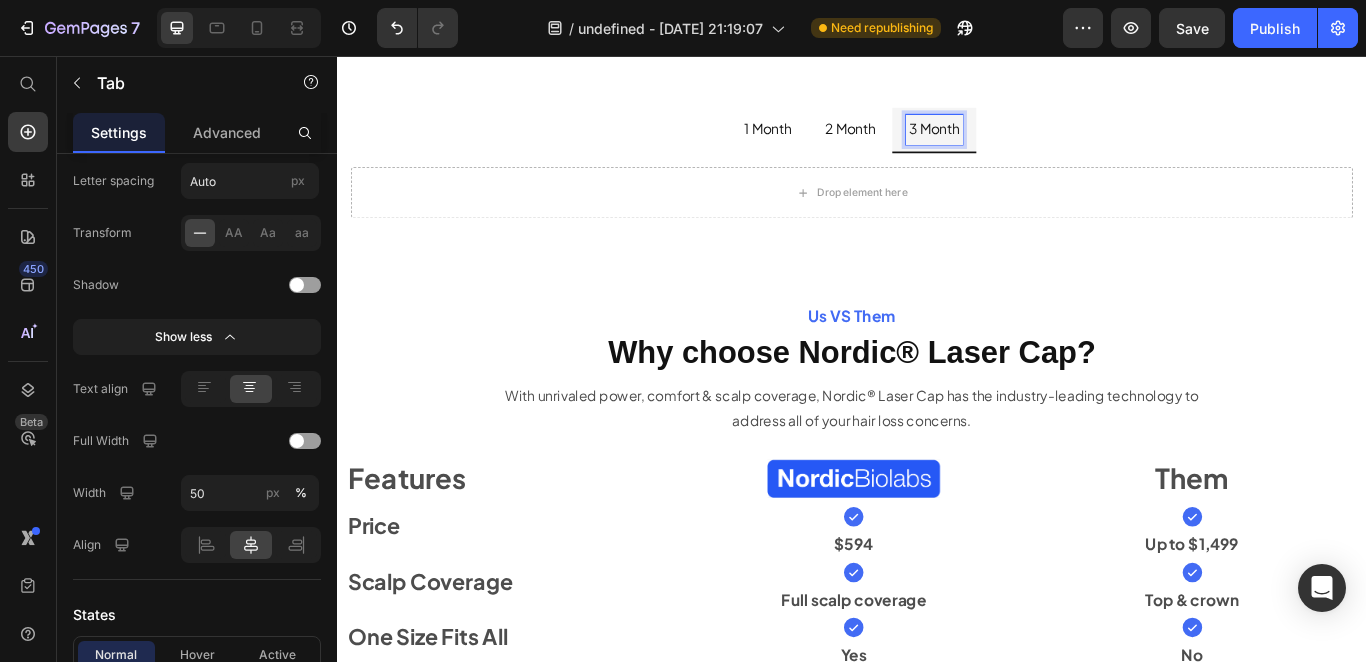 click on "1 Month" at bounding box center (839, 141) 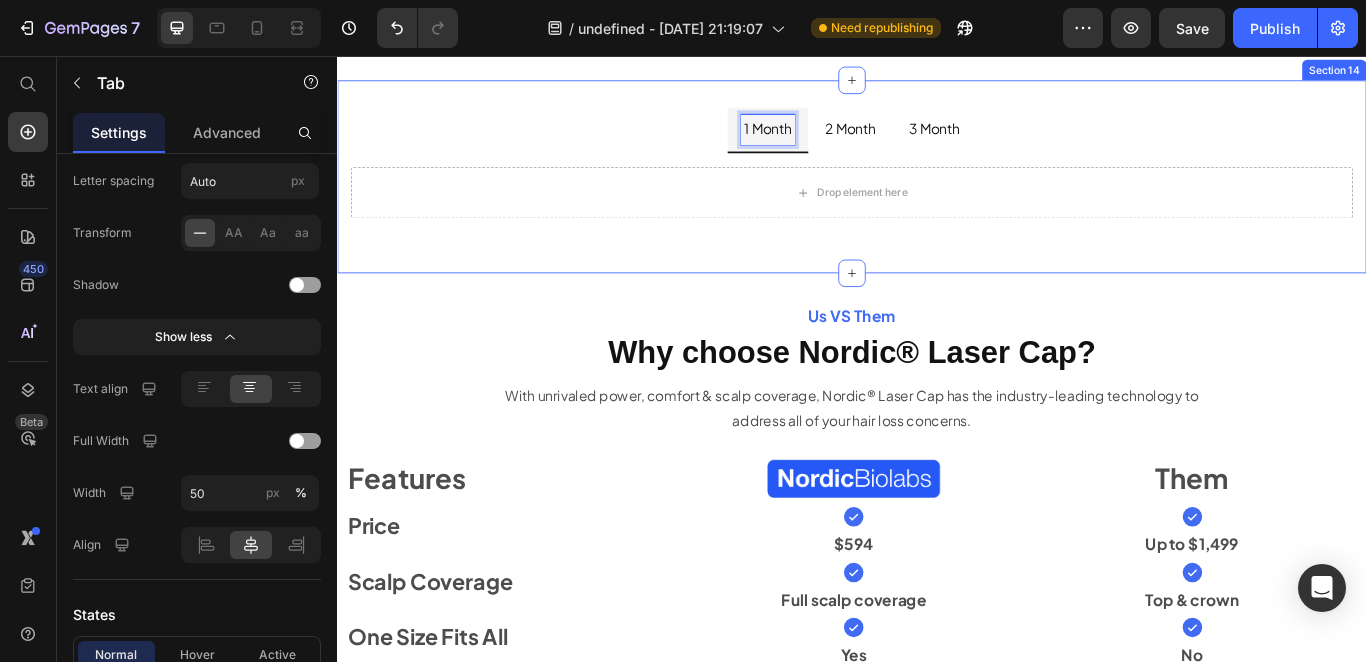 click on "1 Month 2 Month 3 Month
Drop element here
Tab   0 Row" at bounding box center [937, 196] 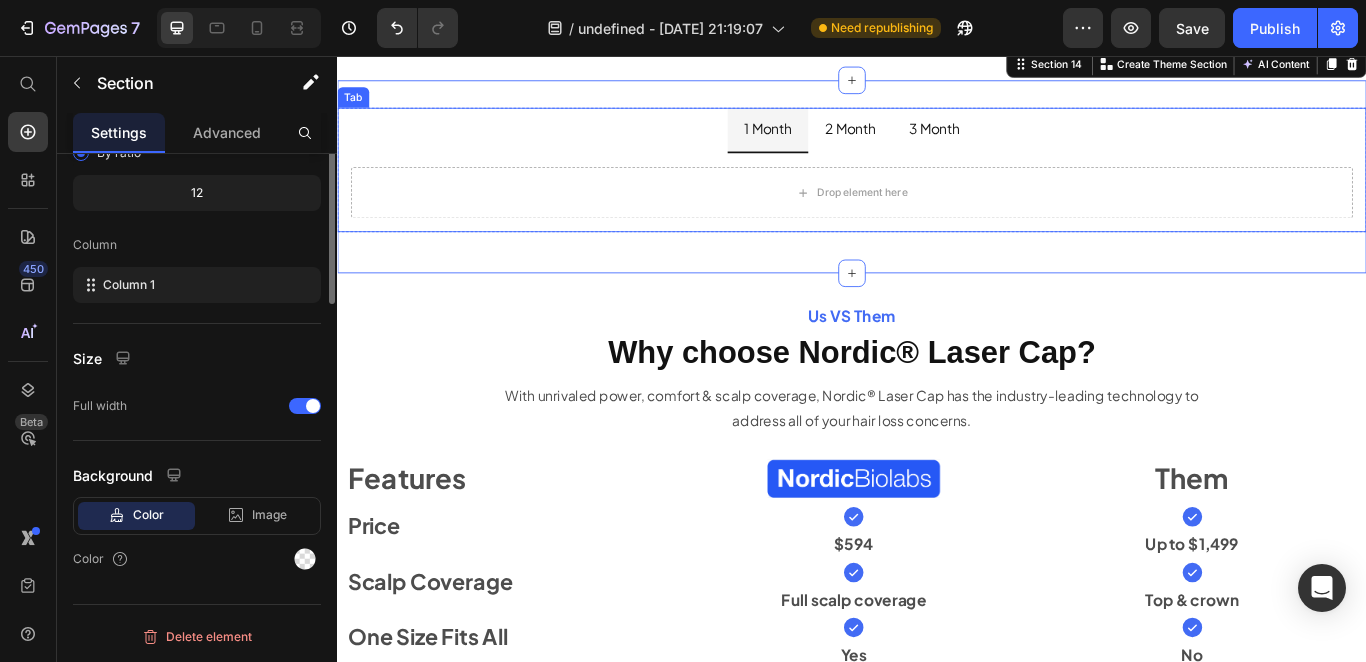 scroll, scrollTop: 0, scrollLeft: 0, axis: both 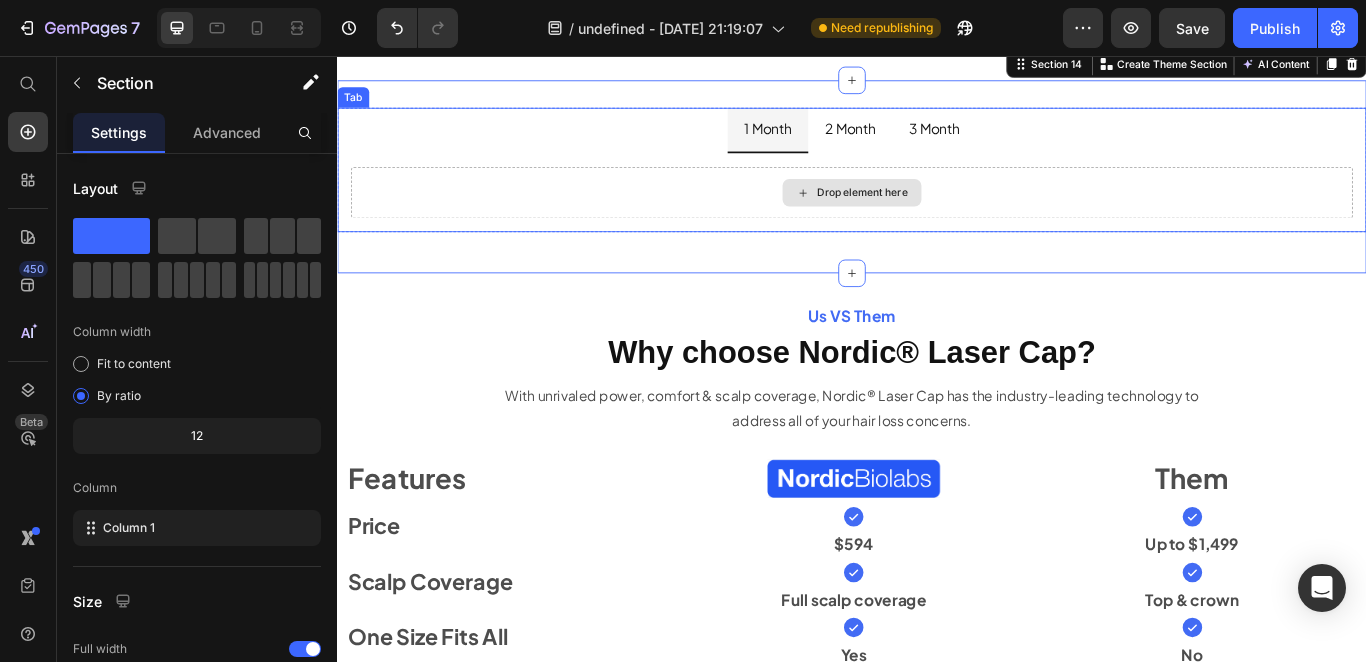 click on "Drop element here" at bounding box center [937, 215] 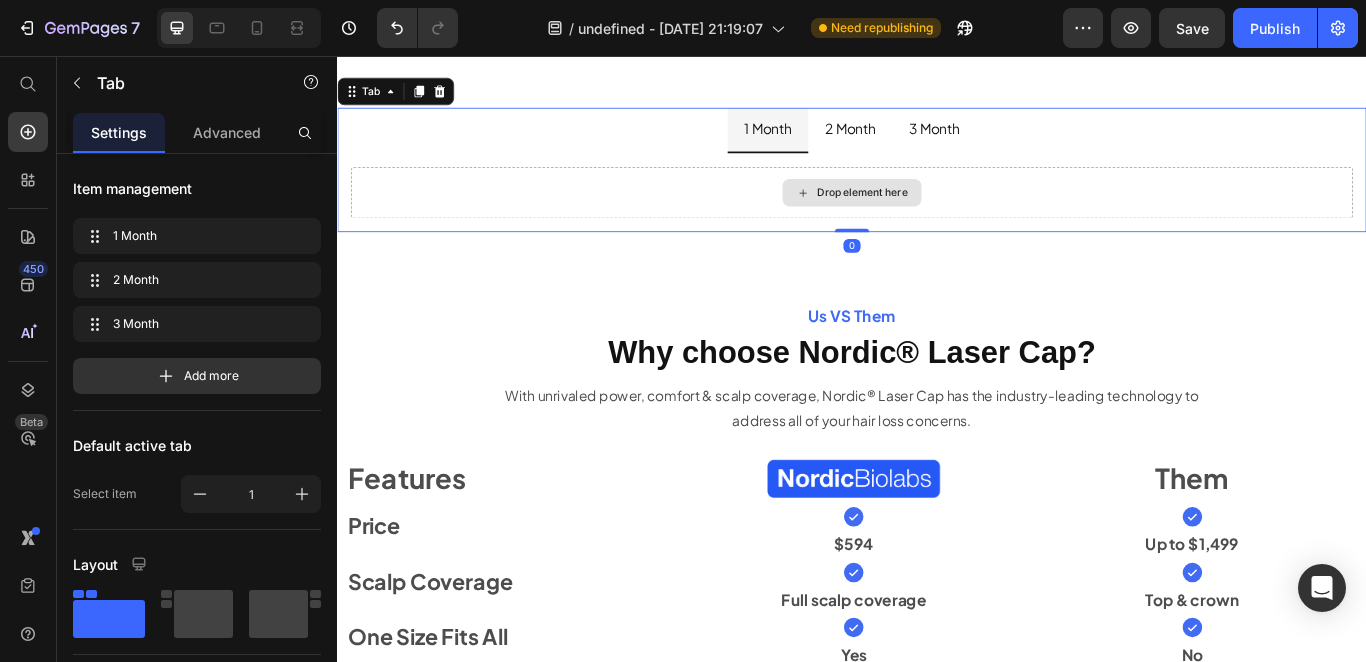 click on "Drop element here" at bounding box center [949, 215] 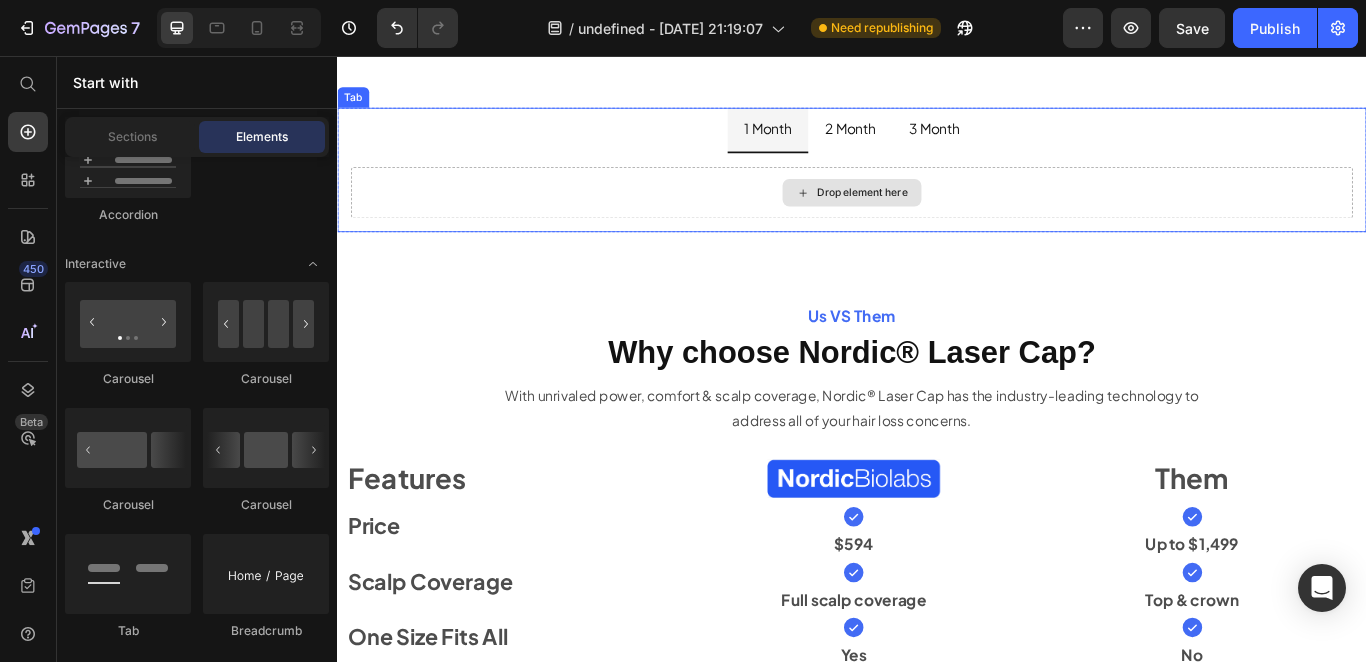 scroll, scrollTop: 501, scrollLeft: 0, axis: vertical 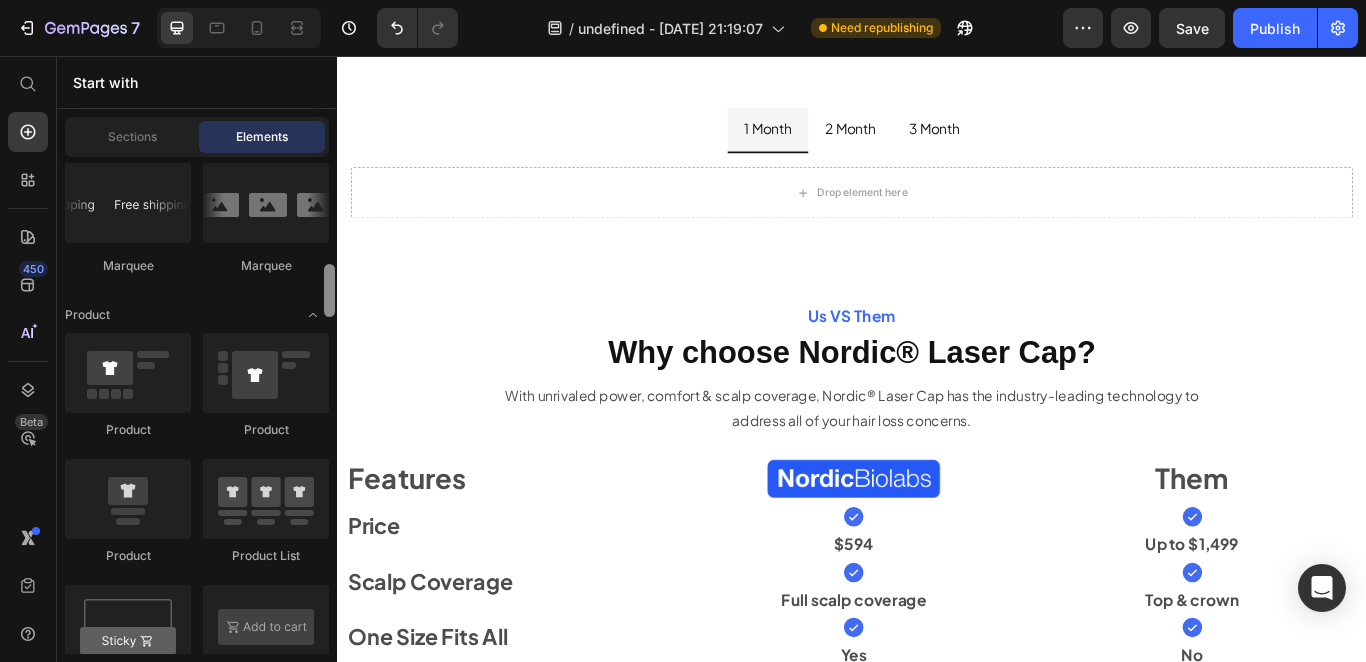 drag, startPoint x: 323, startPoint y: 240, endPoint x: 322, endPoint y: 216, distance: 24.020824 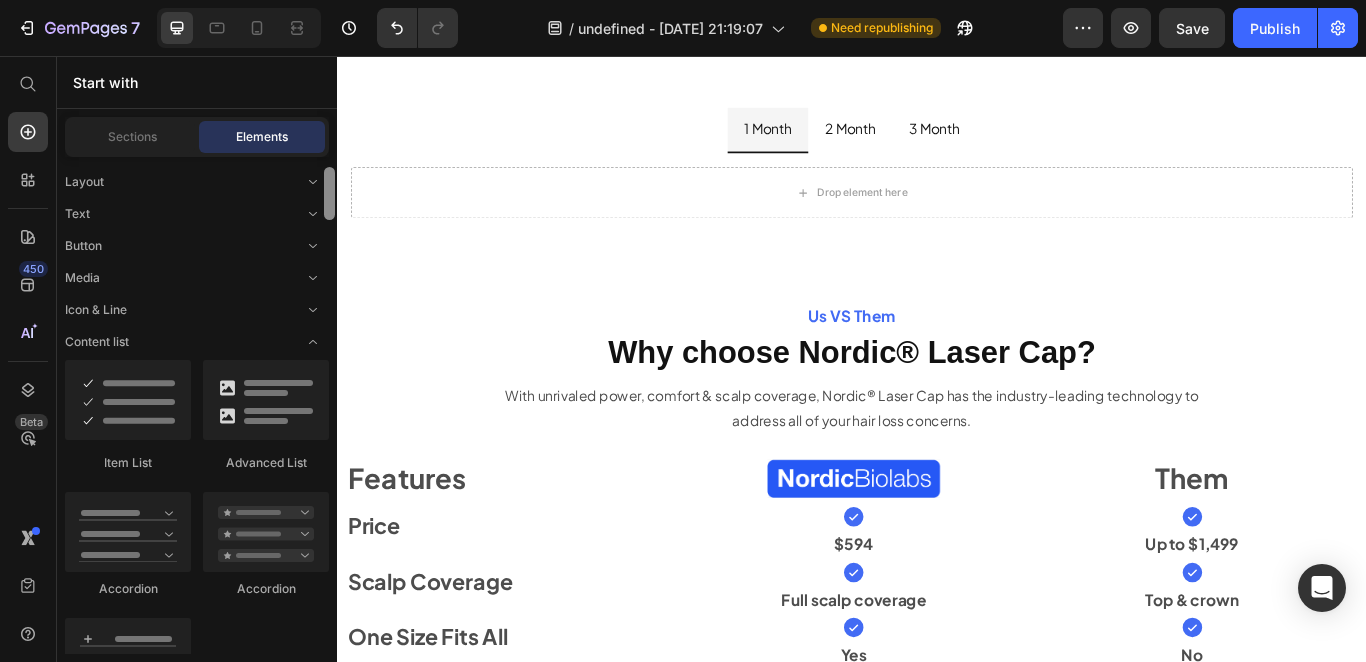 scroll, scrollTop: 0, scrollLeft: 0, axis: both 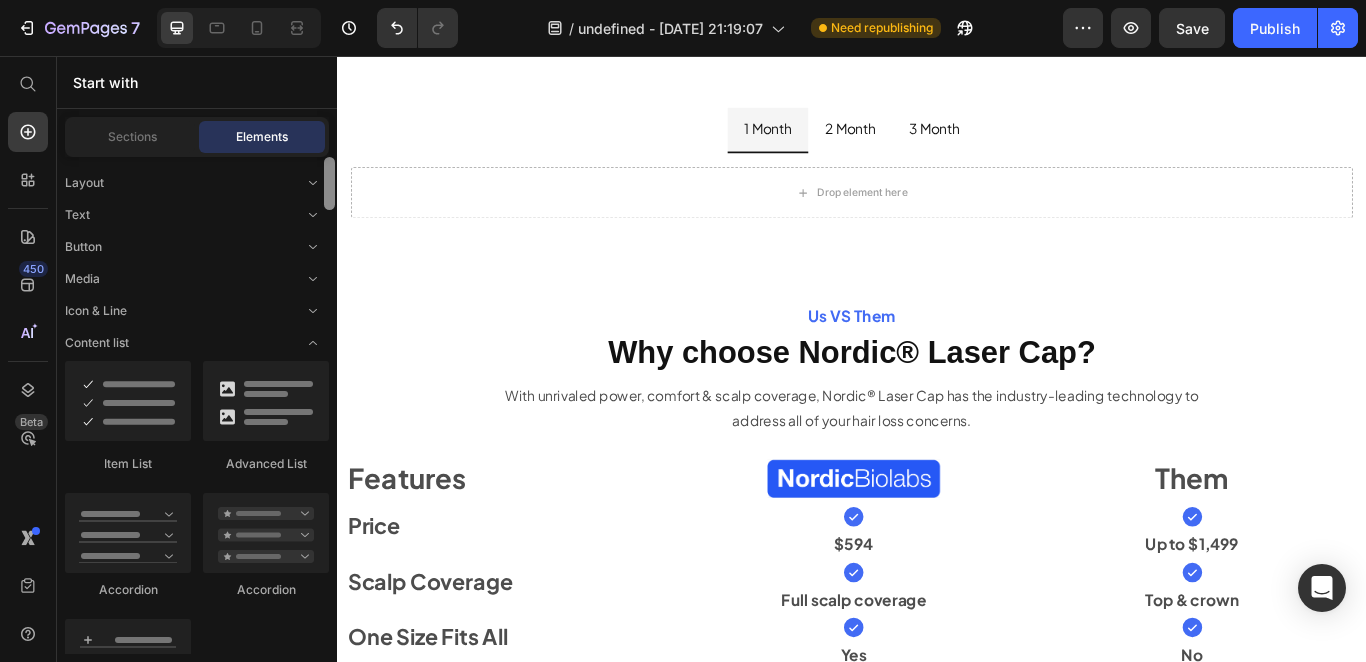 drag, startPoint x: 332, startPoint y: 256, endPoint x: 324, endPoint y: 156, distance: 100.31949 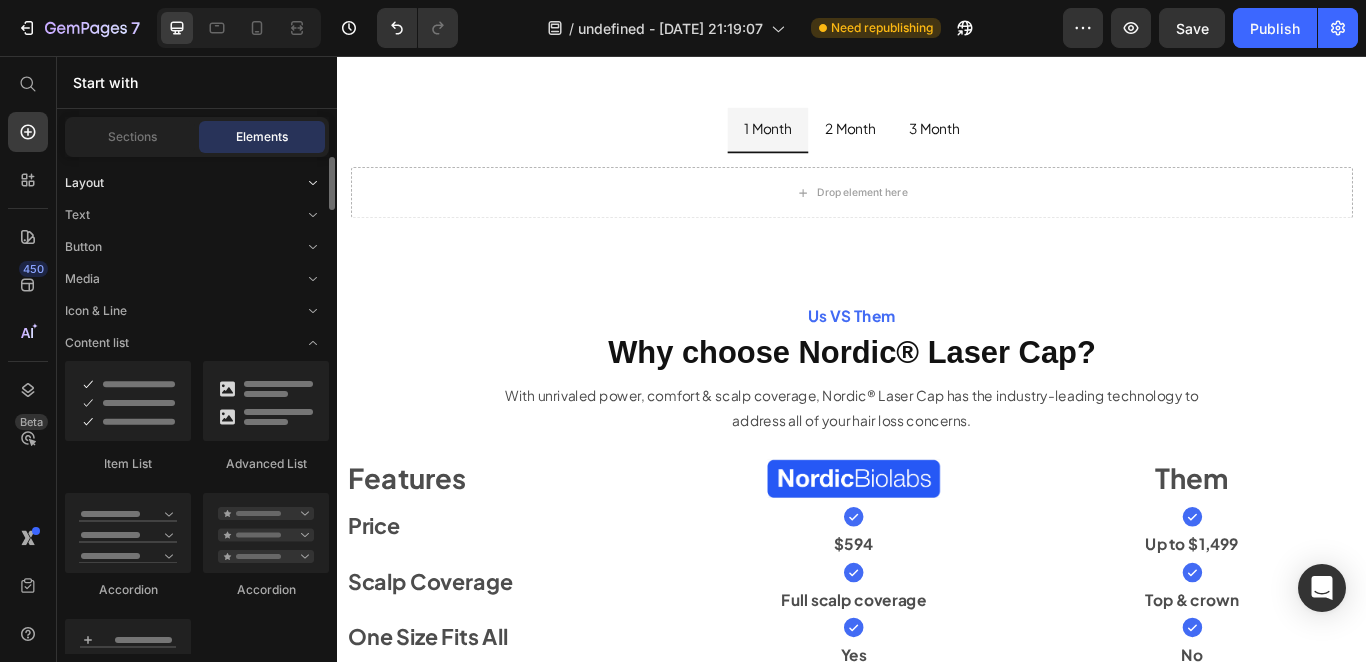 click on "Layout" 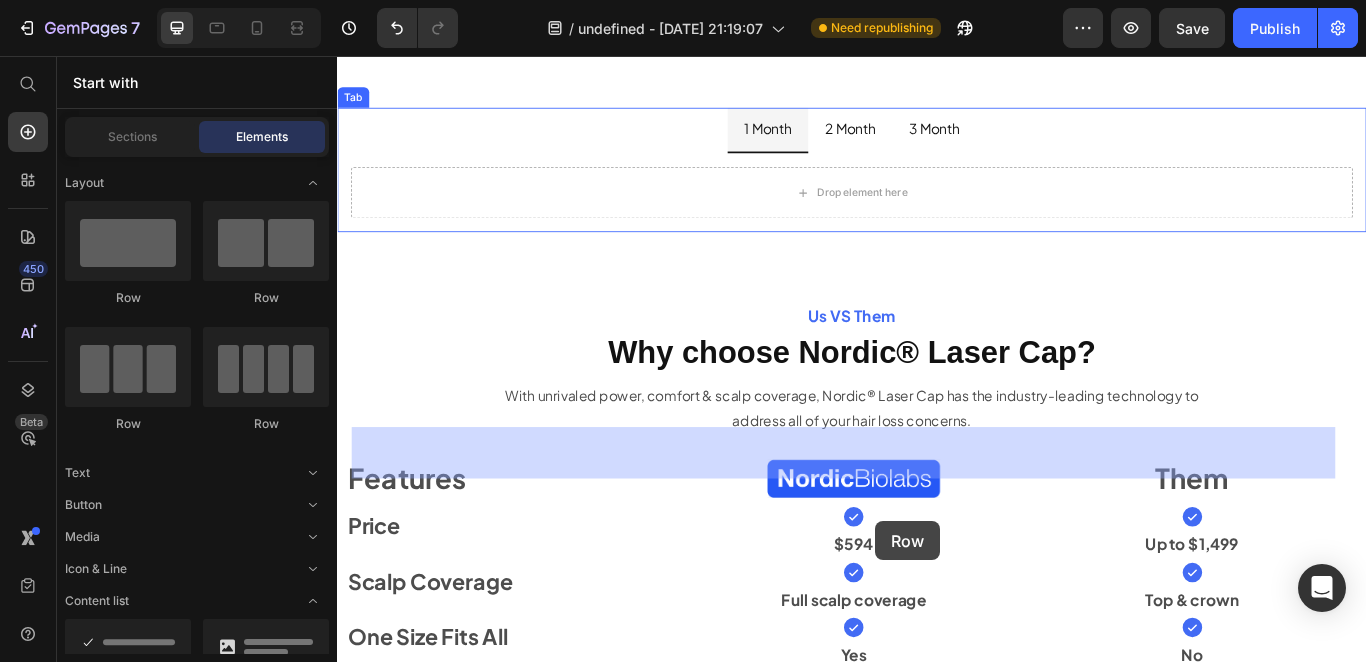 drag, startPoint x: 489, startPoint y: 432, endPoint x: 875, endPoint y: 521, distance: 396.1275 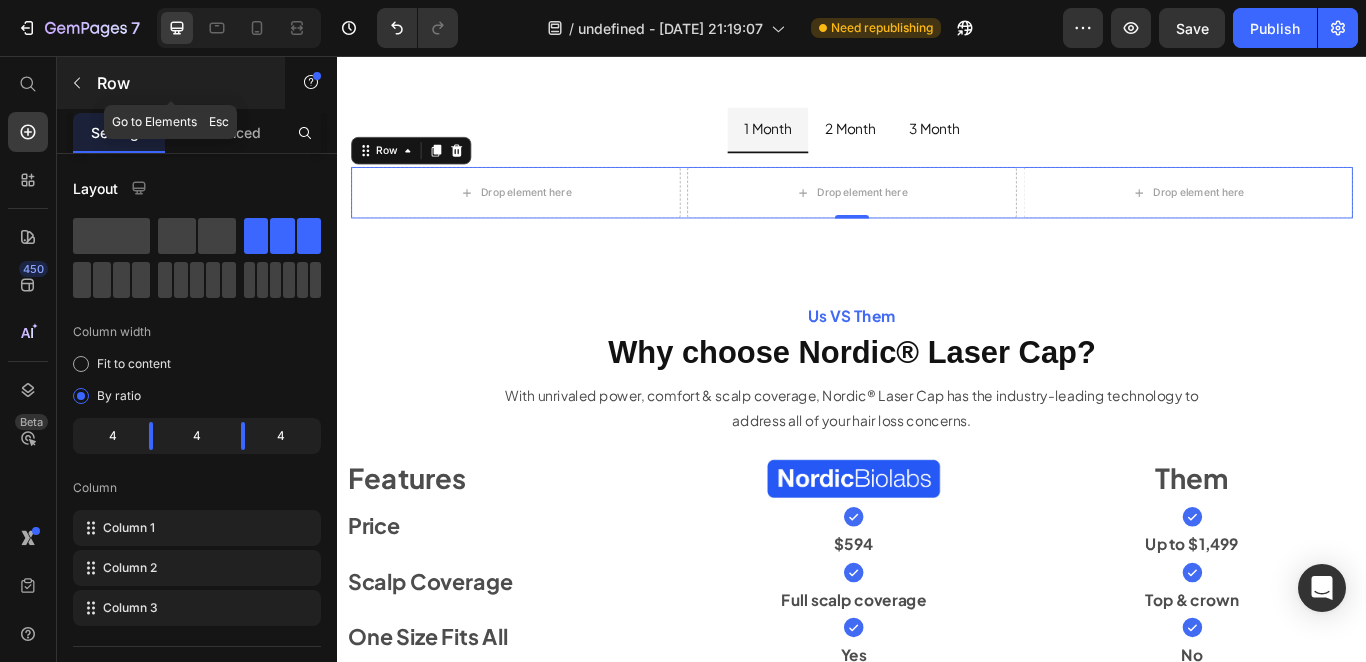 click 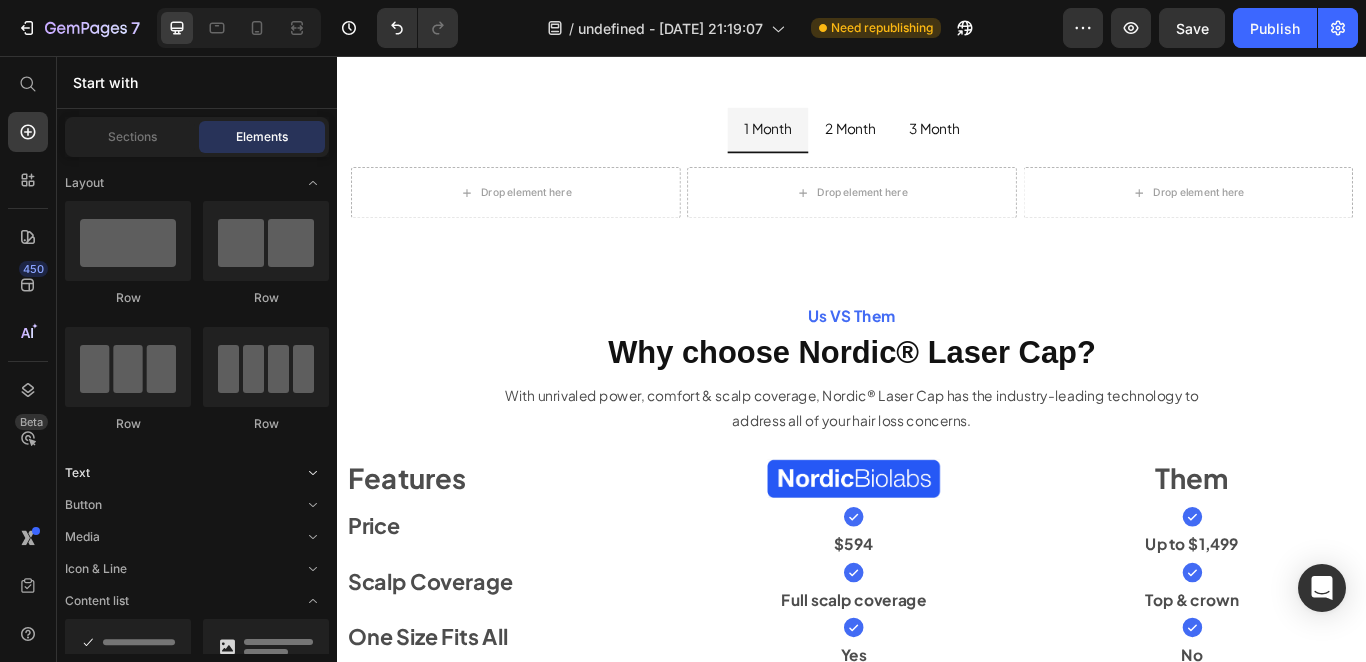 click on "Text" 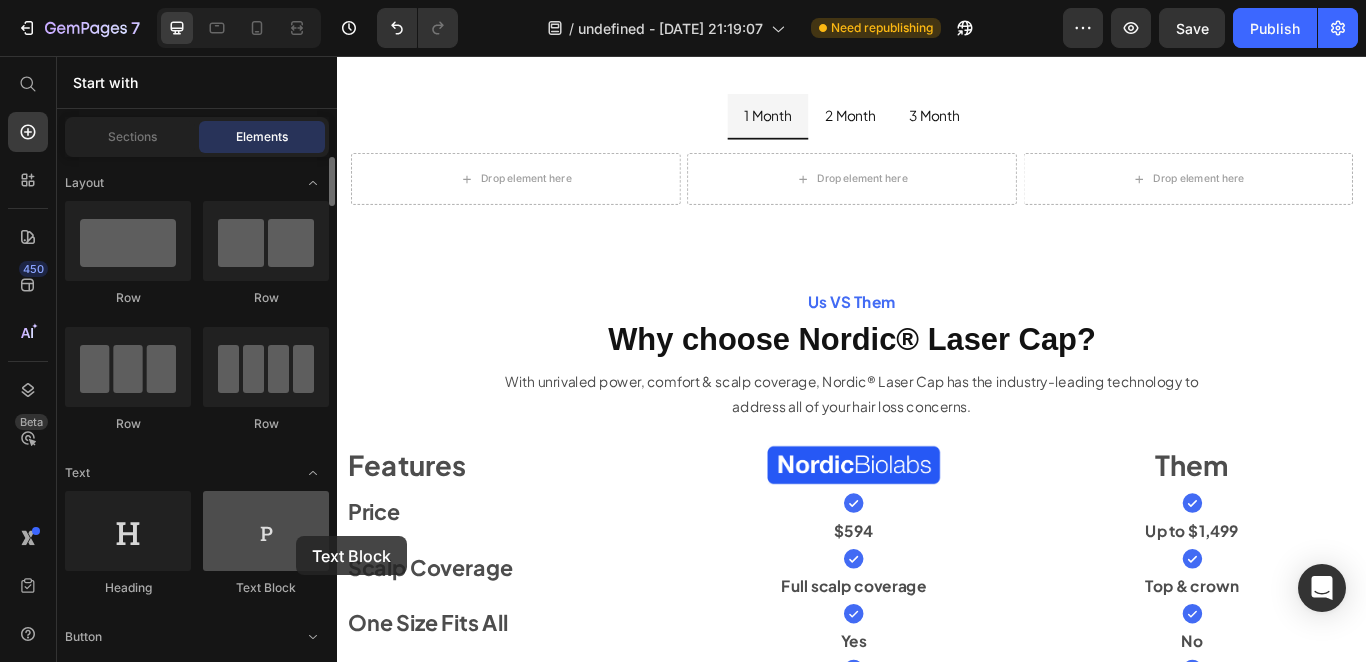 drag, startPoint x: 293, startPoint y: 525, endPoint x: 289, endPoint y: 537, distance: 12.649111 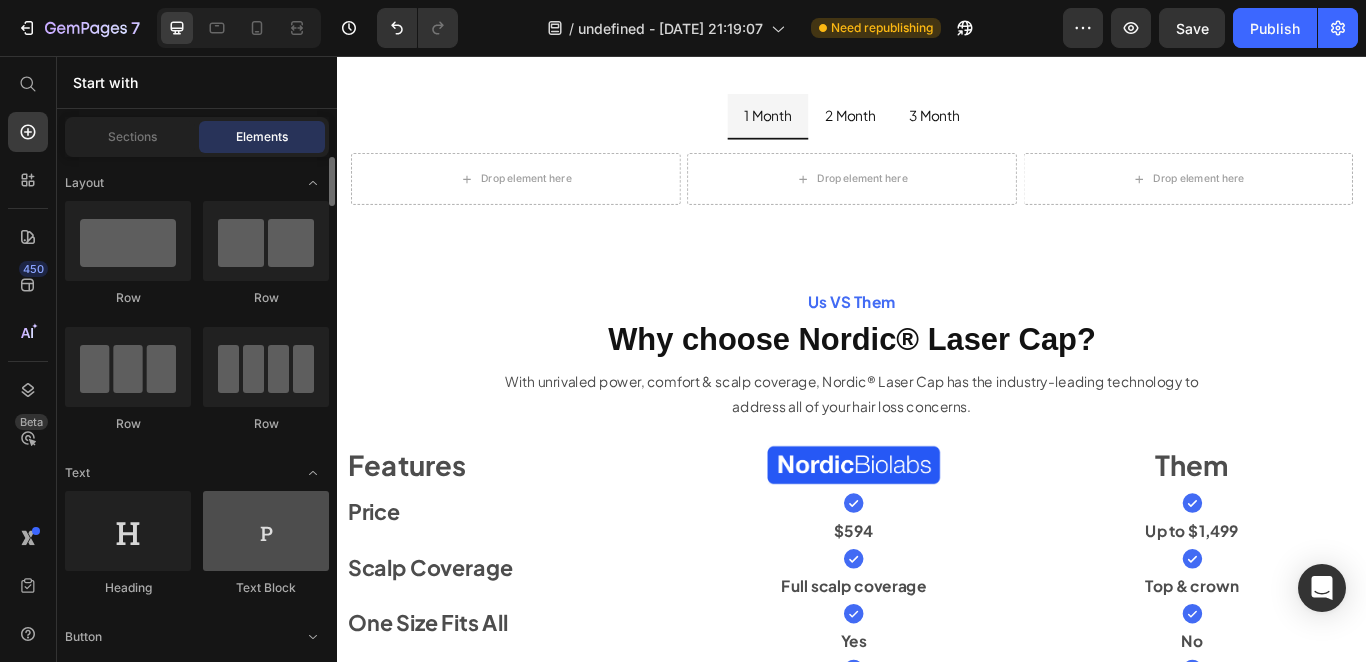 scroll, scrollTop: 7776, scrollLeft: 0, axis: vertical 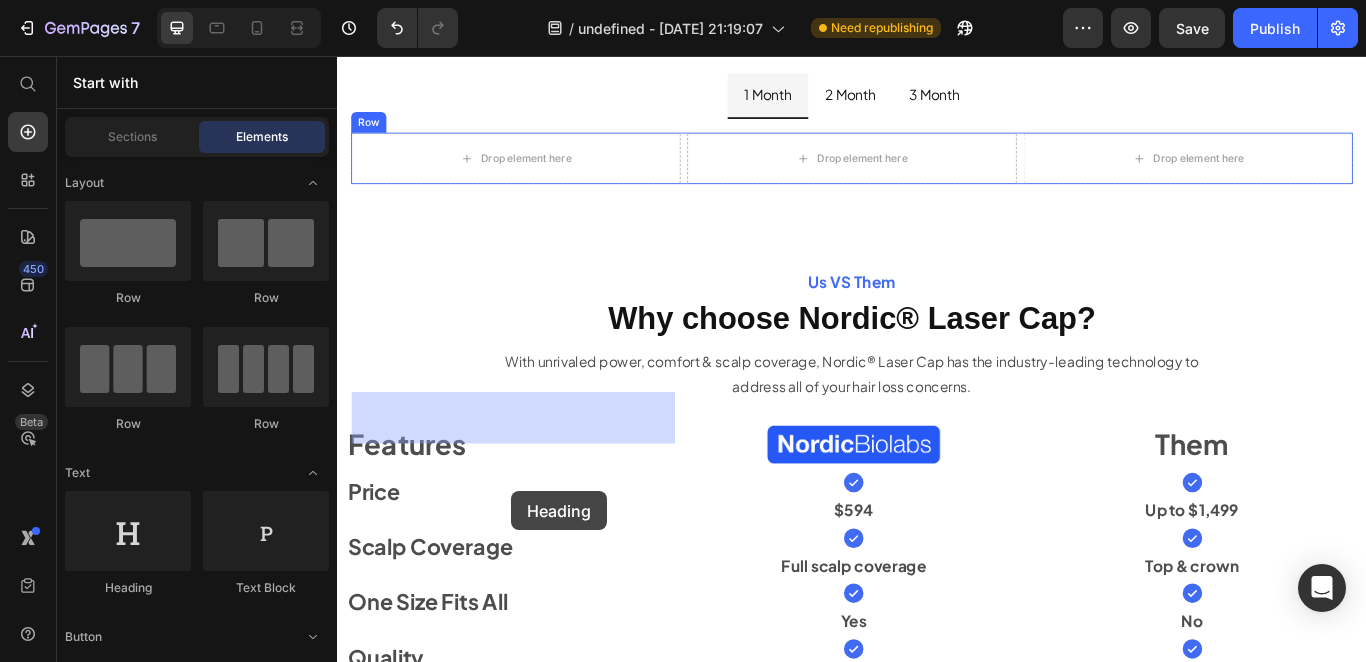drag, startPoint x: 492, startPoint y: 598, endPoint x: 512, endPoint y: 491, distance: 108.85311 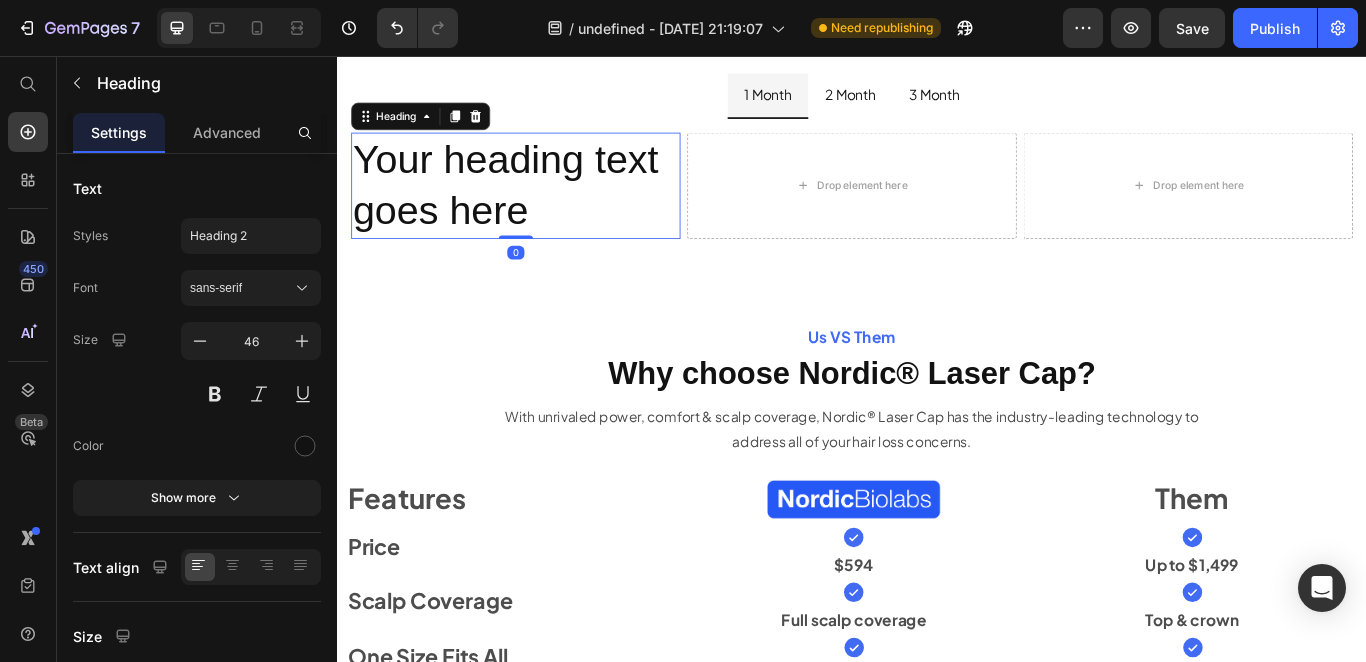 click on "Your heading text goes here" at bounding box center (545, 207) 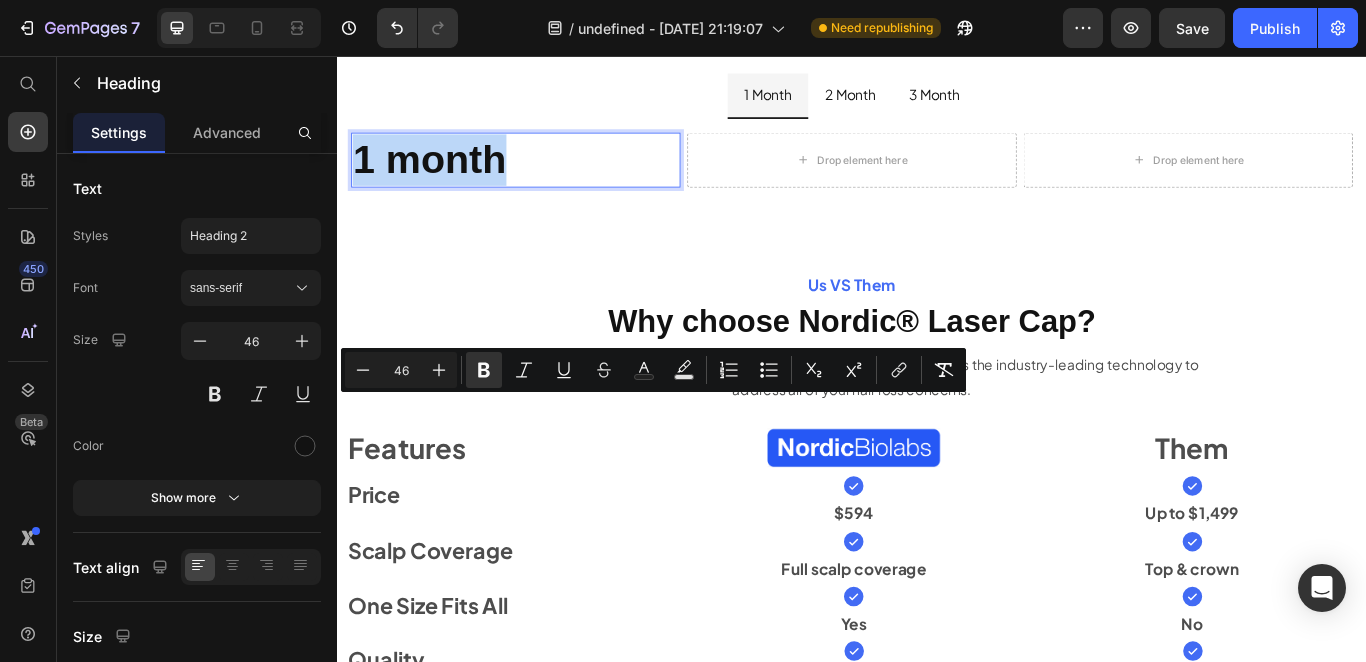 drag, startPoint x: 531, startPoint y: 486, endPoint x: 571, endPoint y: 386, distance: 107.70329 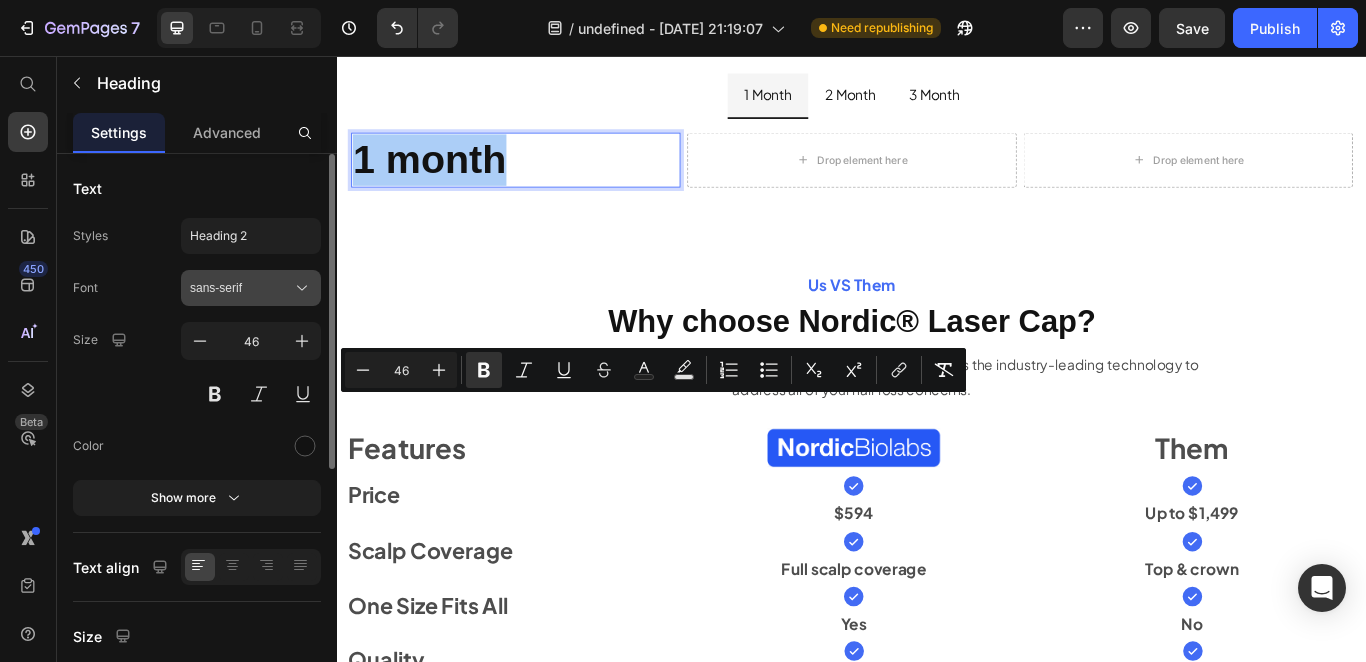 click on "sans-serif" at bounding box center (241, 288) 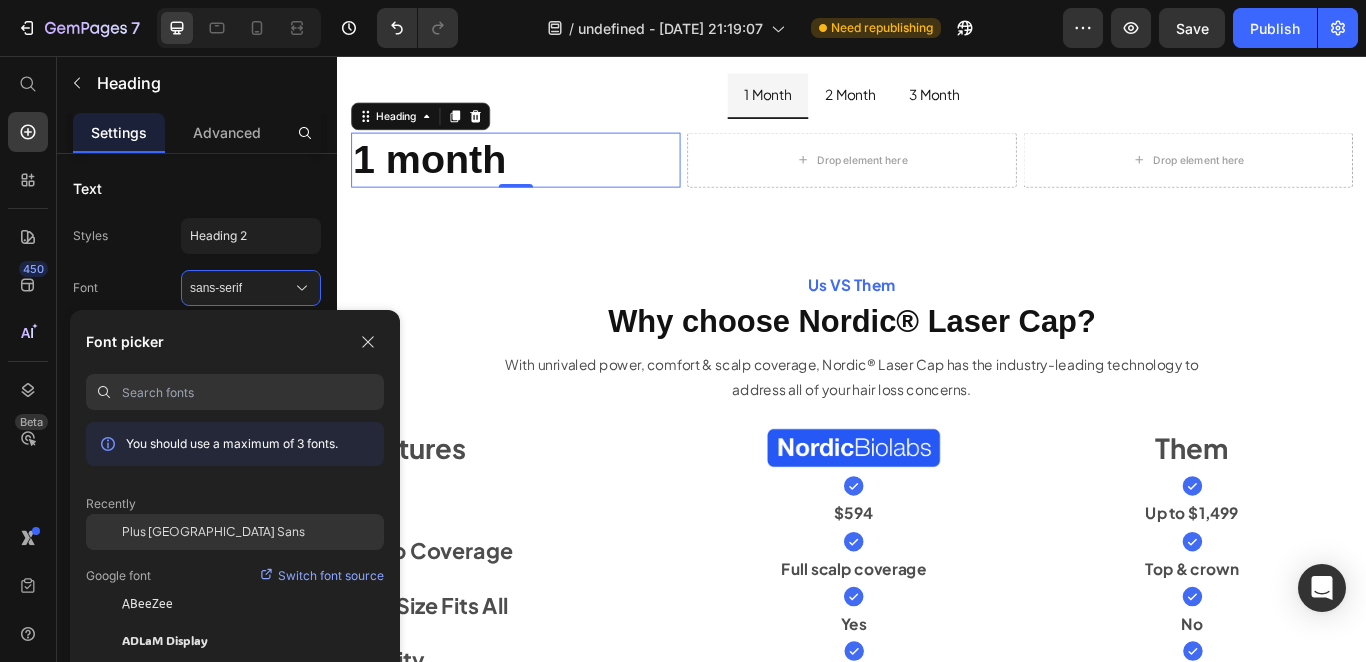 click on "Plus [GEOGRAPHIC_DATA] Sans" at bounding box center [213, 532] 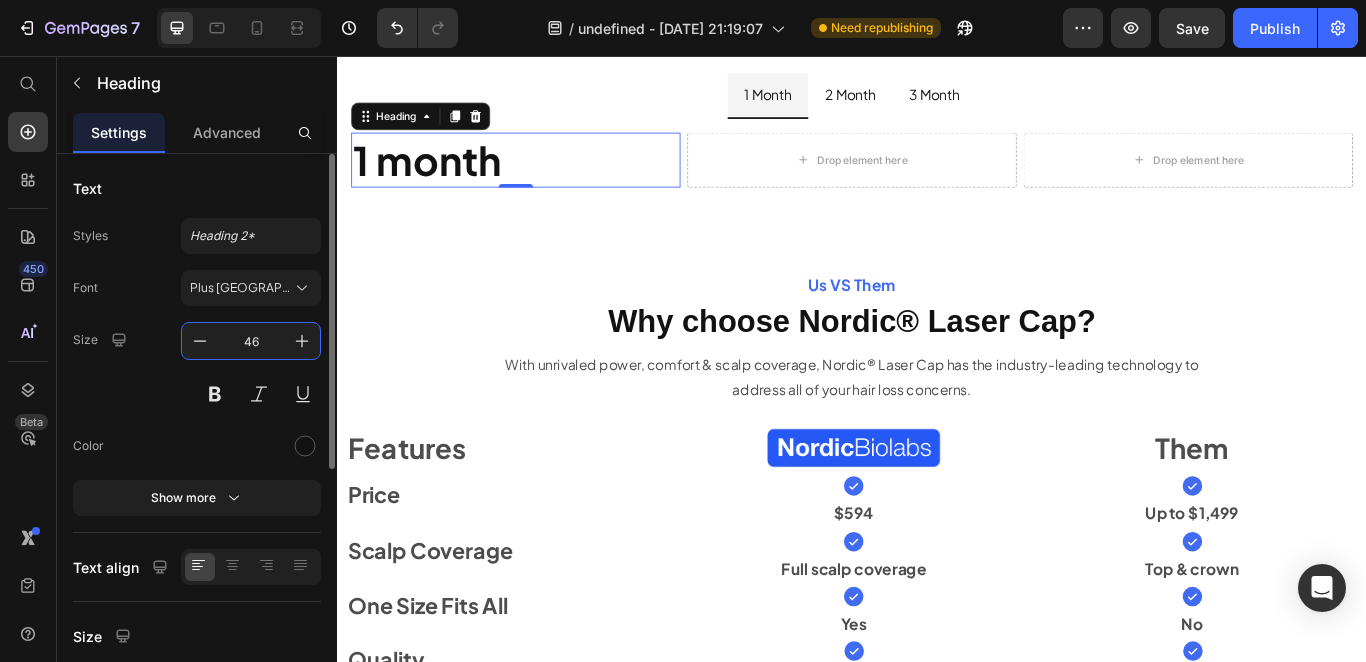 click on "46" at bounding box center (251, 341) 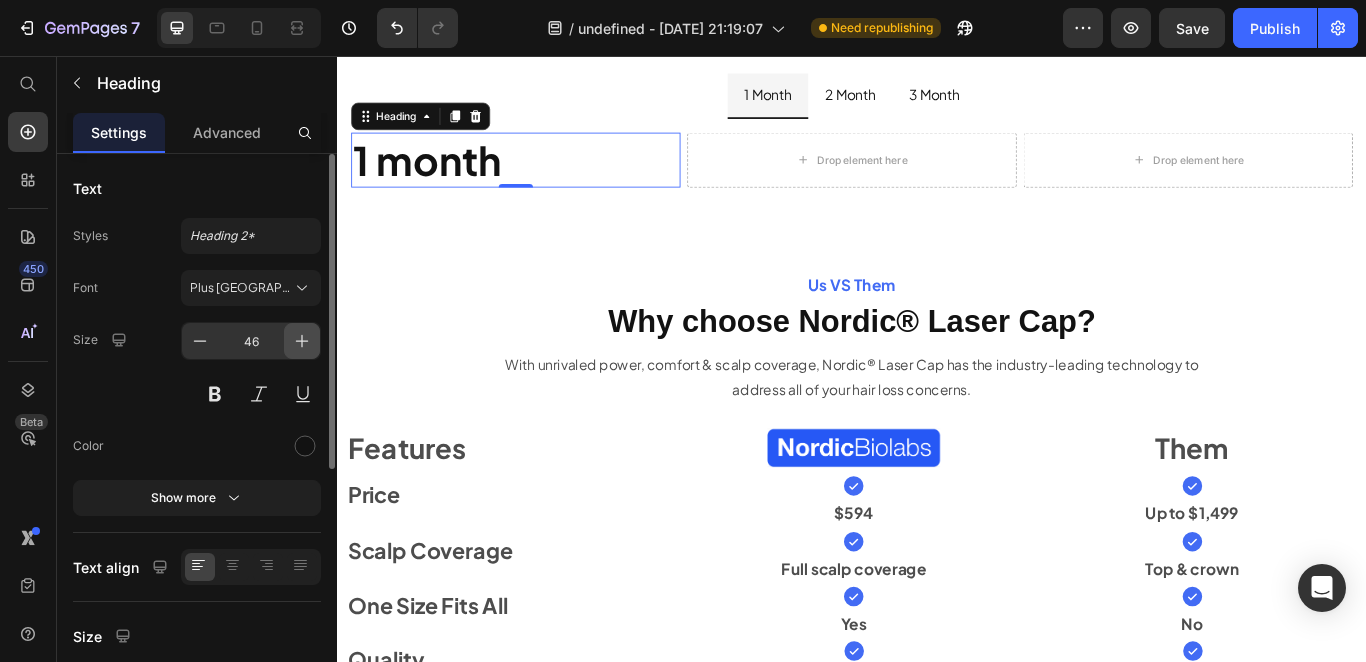 click 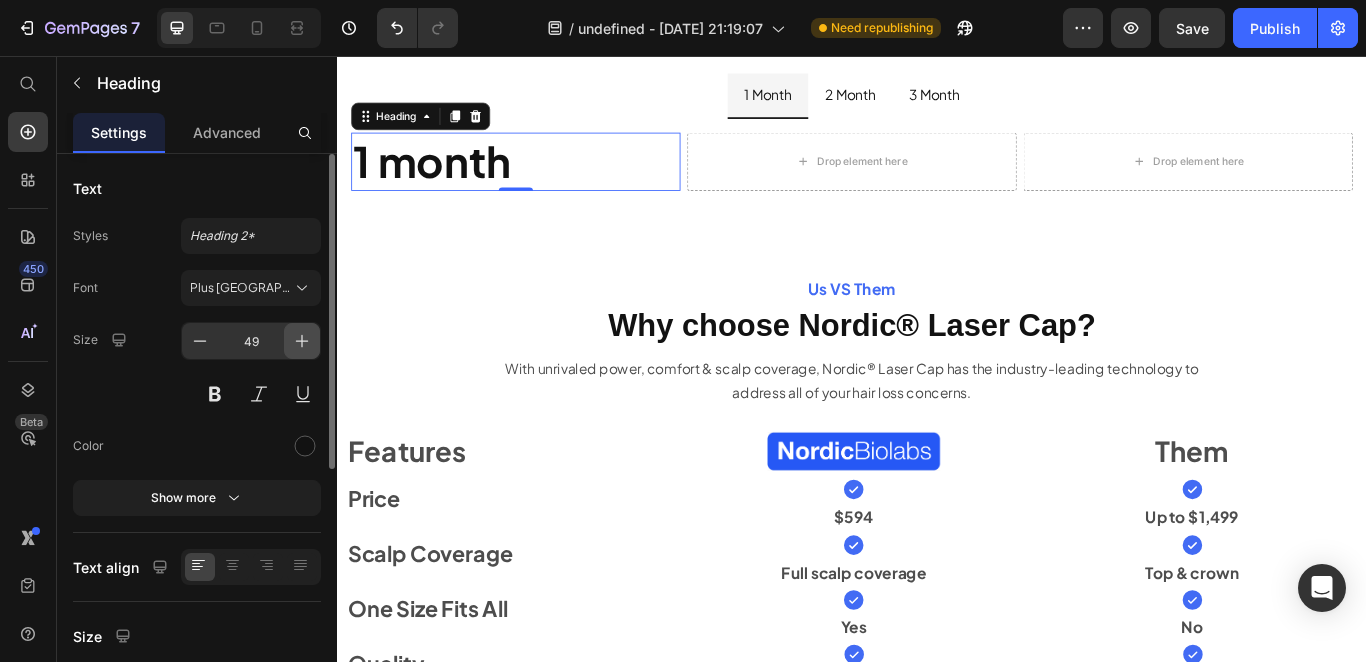 click 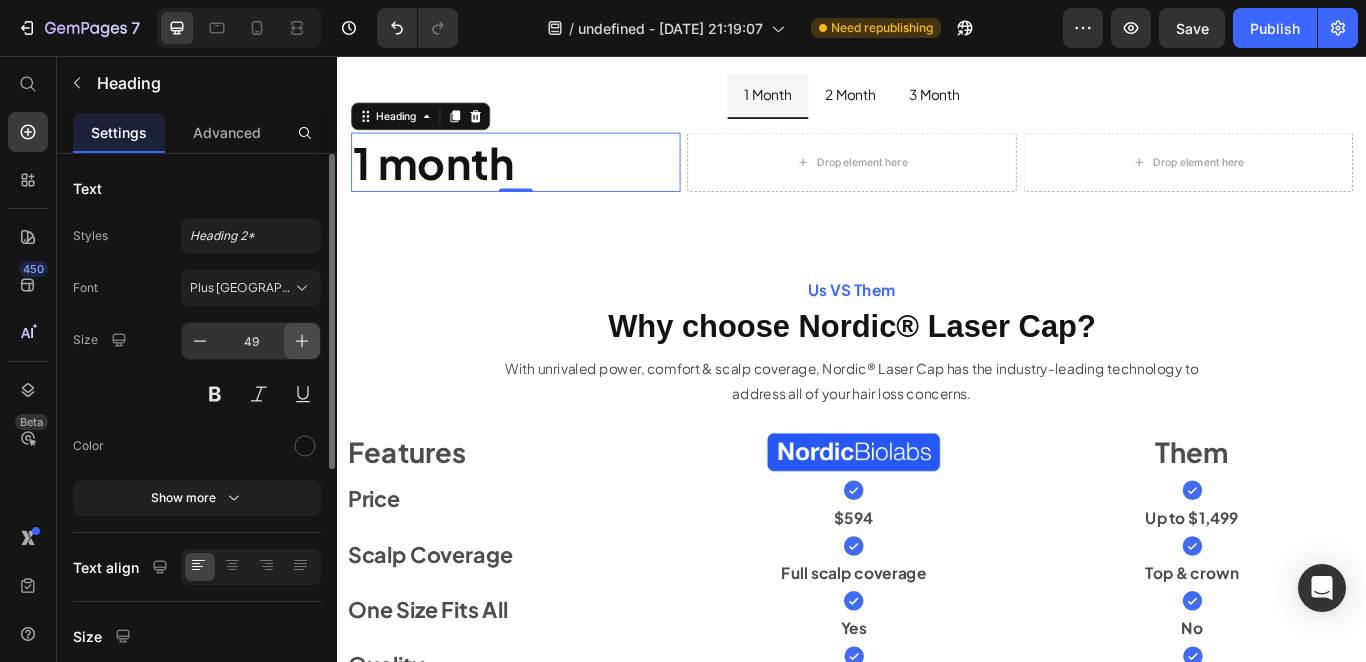 type on "50" 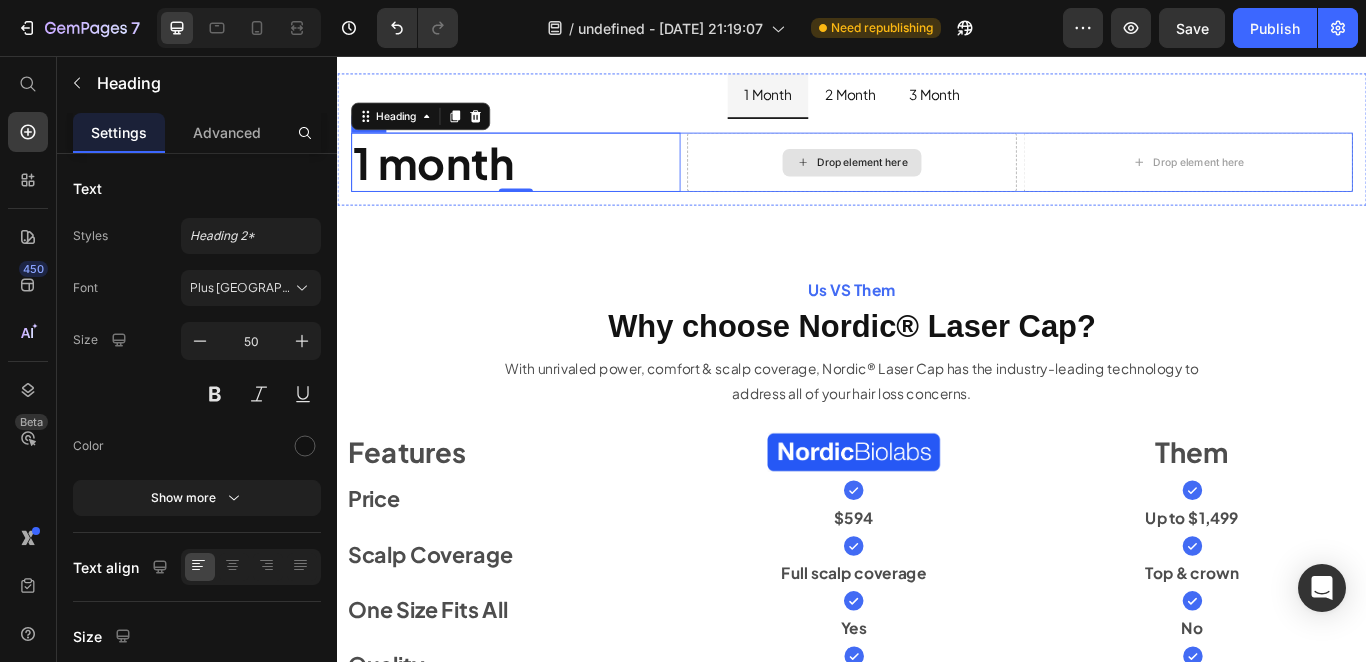 click on "Drop element here" at bounding box center [937, 179] 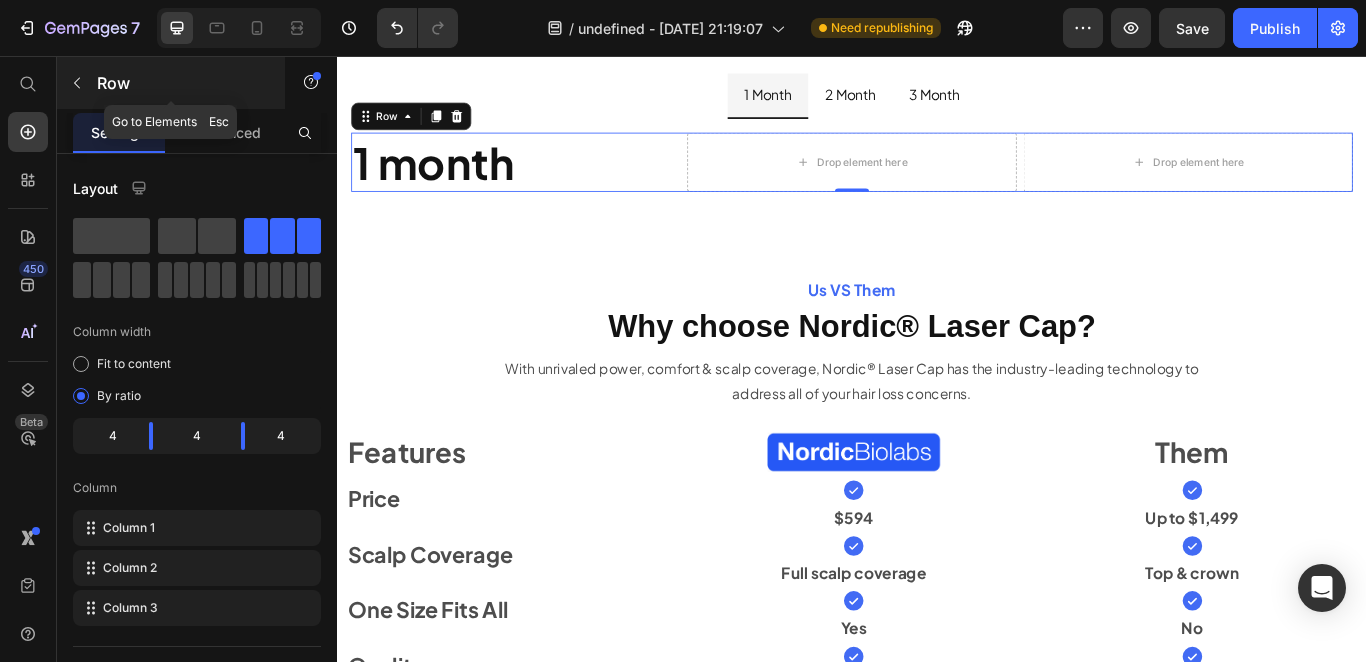 click 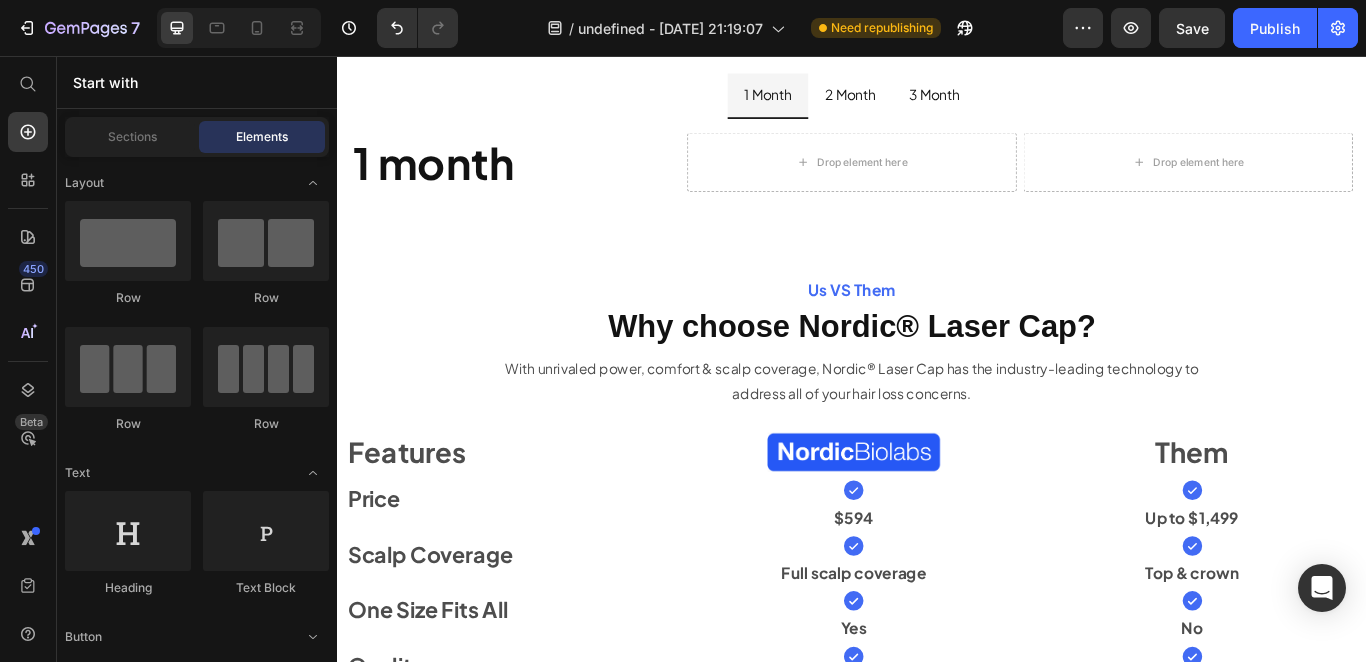 click on "Layout
Row
Row
Row
Row Text
Heading
Text Block Button Media Icon & Line Content list
Item List
Advanced List
Accordion
Accordion
Accordion Interactive
Carousel Tab" at bounding box center (197, 2670) 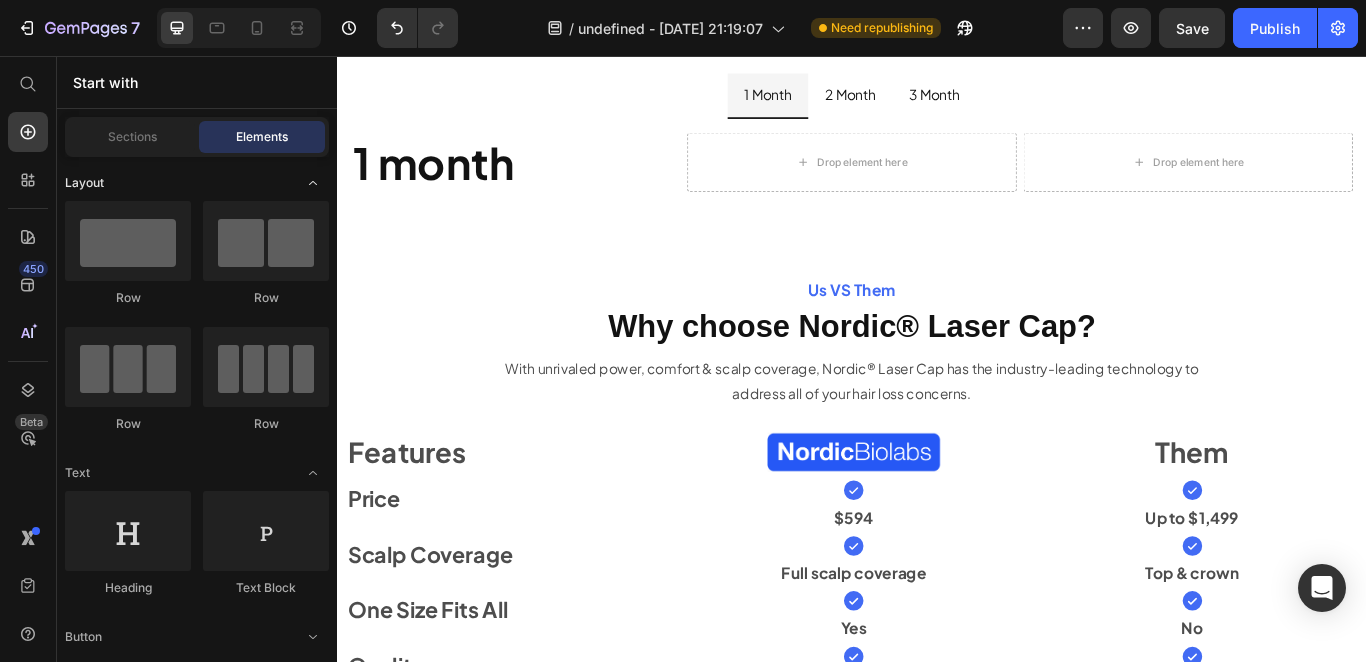 click 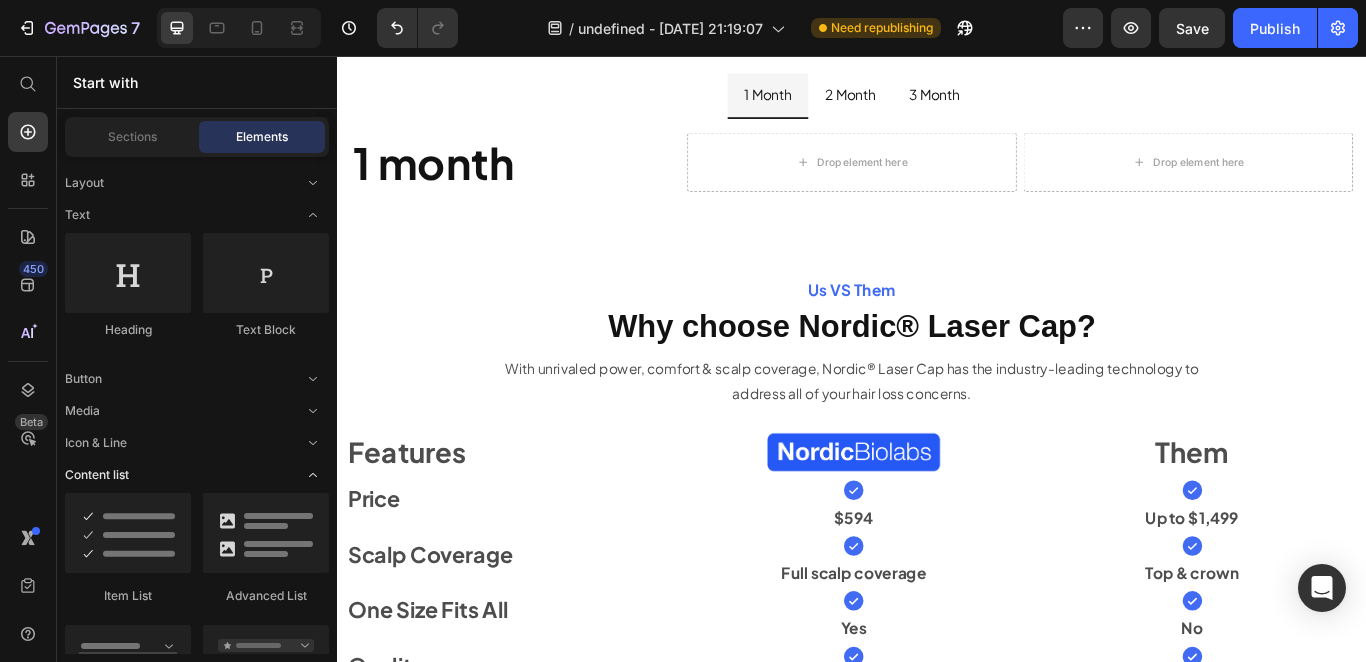click 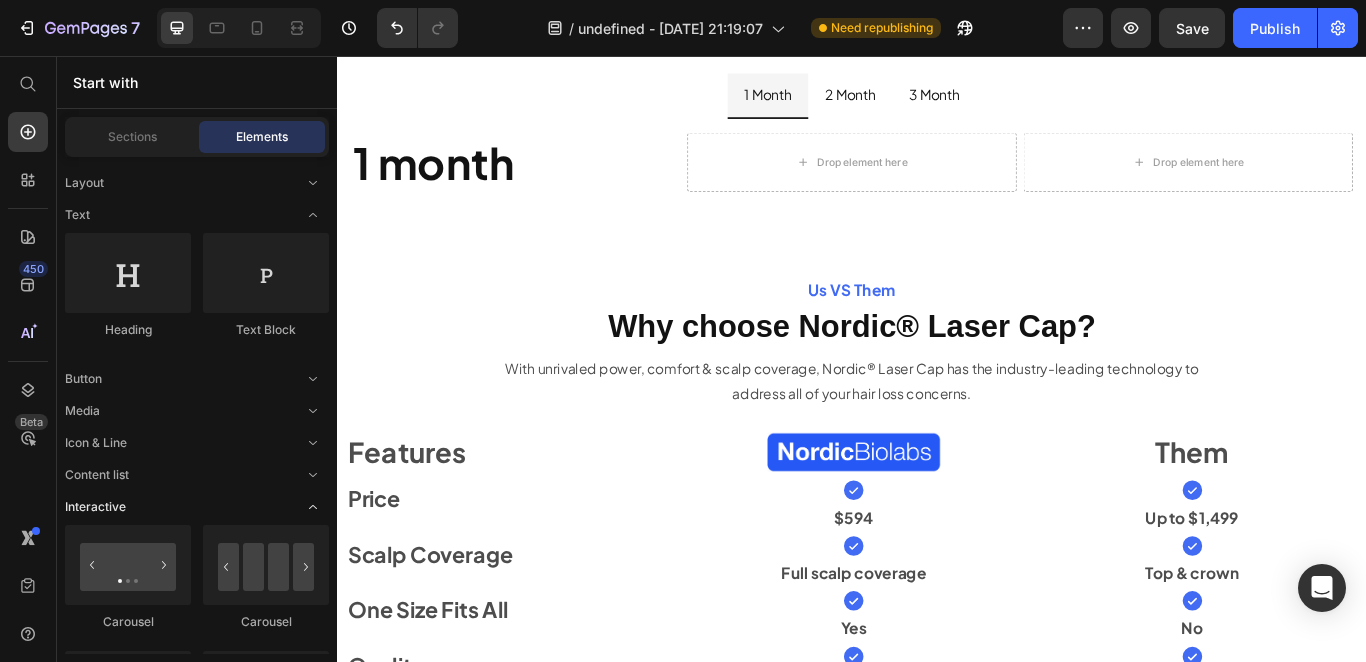 click 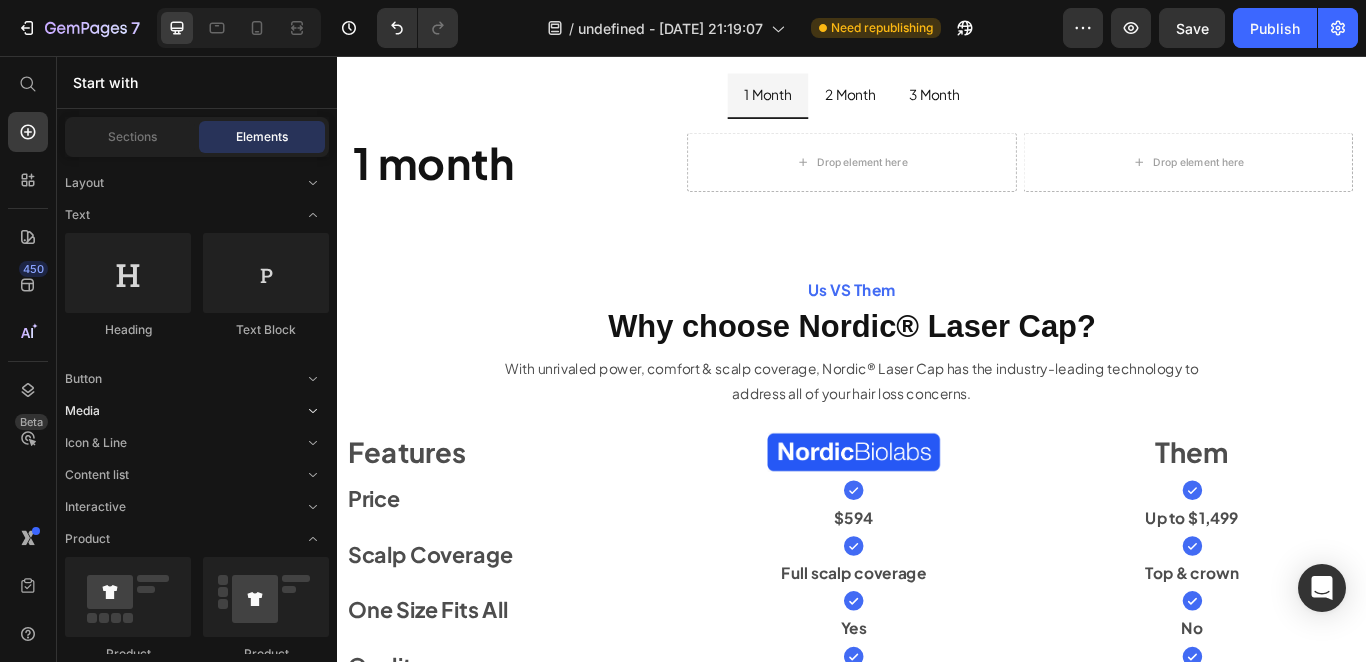 click on "Media" 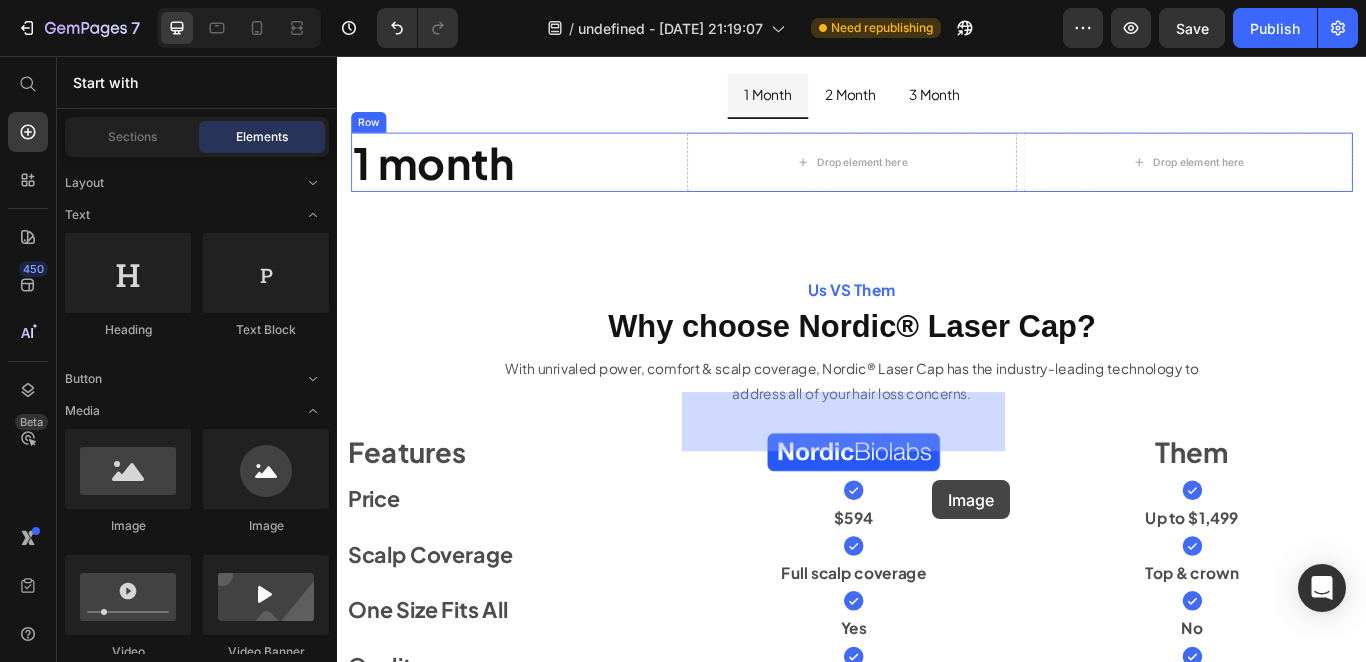 drag, startPoint x: 467, startPoint y: 538, endPoint x: 922, endPoint y: 482, distance: 458.4332 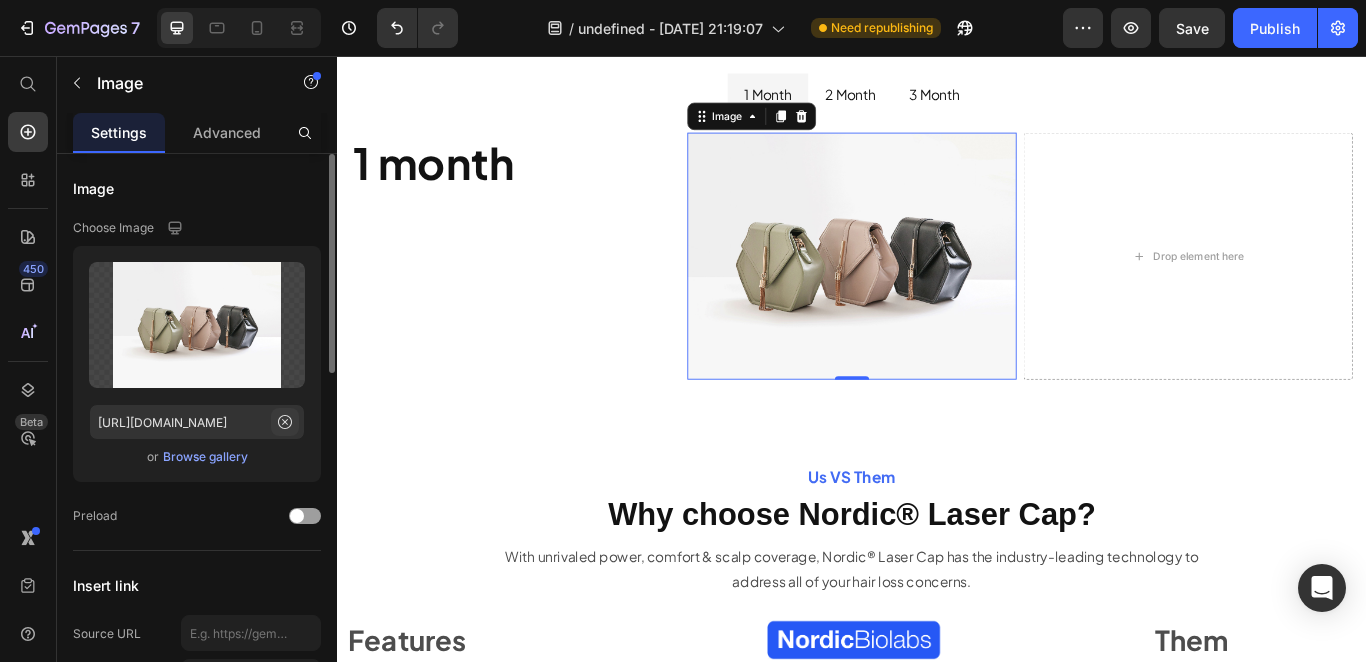 click 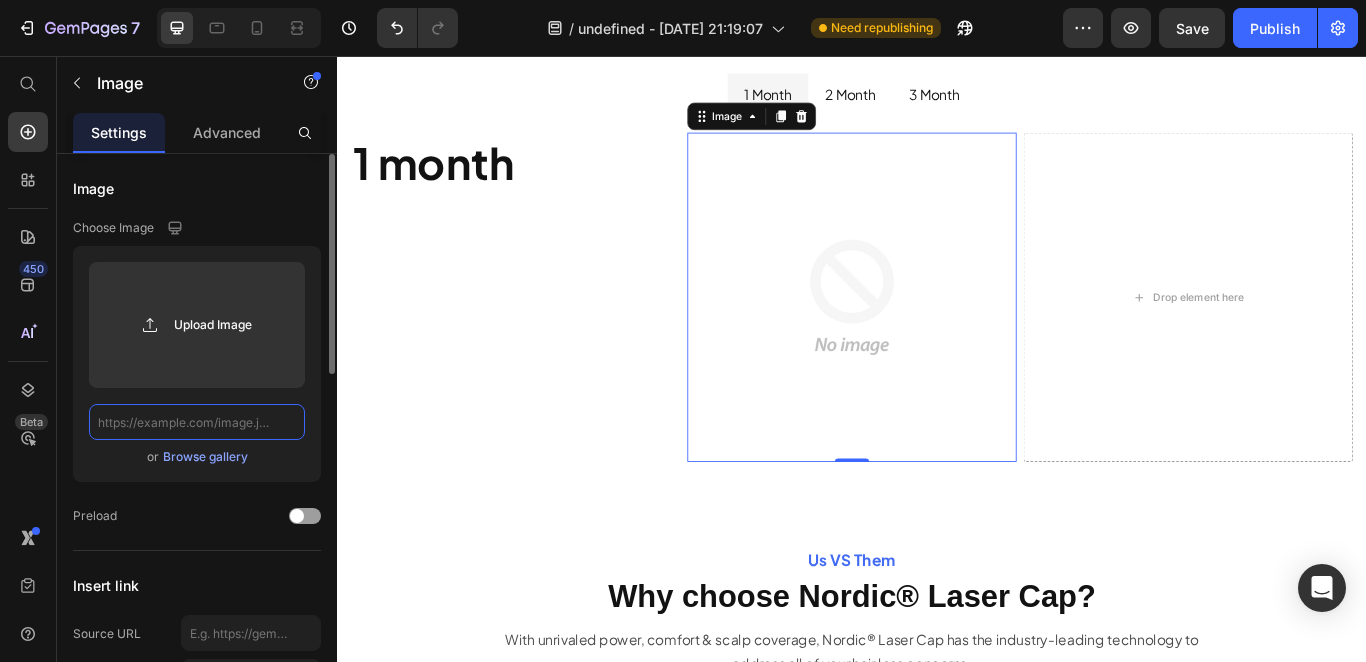 paste on "[URL][DOMAIN_NAME]" 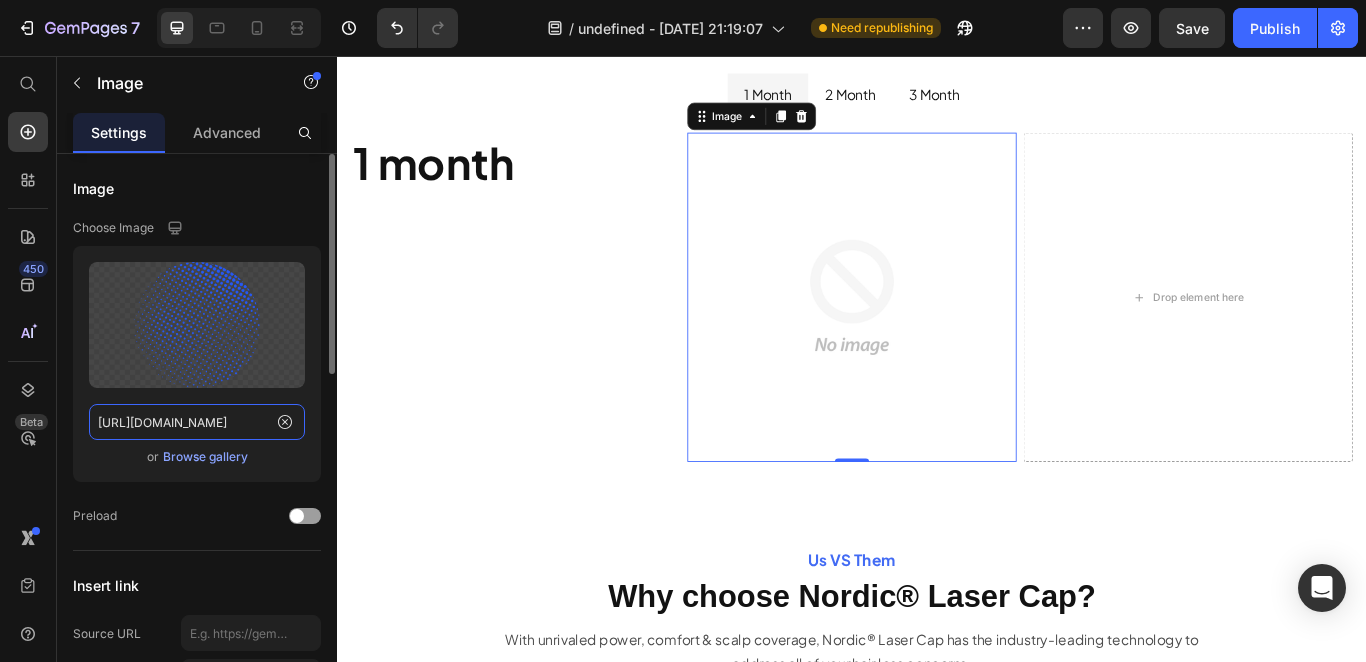 scroll, scrollTop: 0, scrollLeft: 568, axis: horizontal 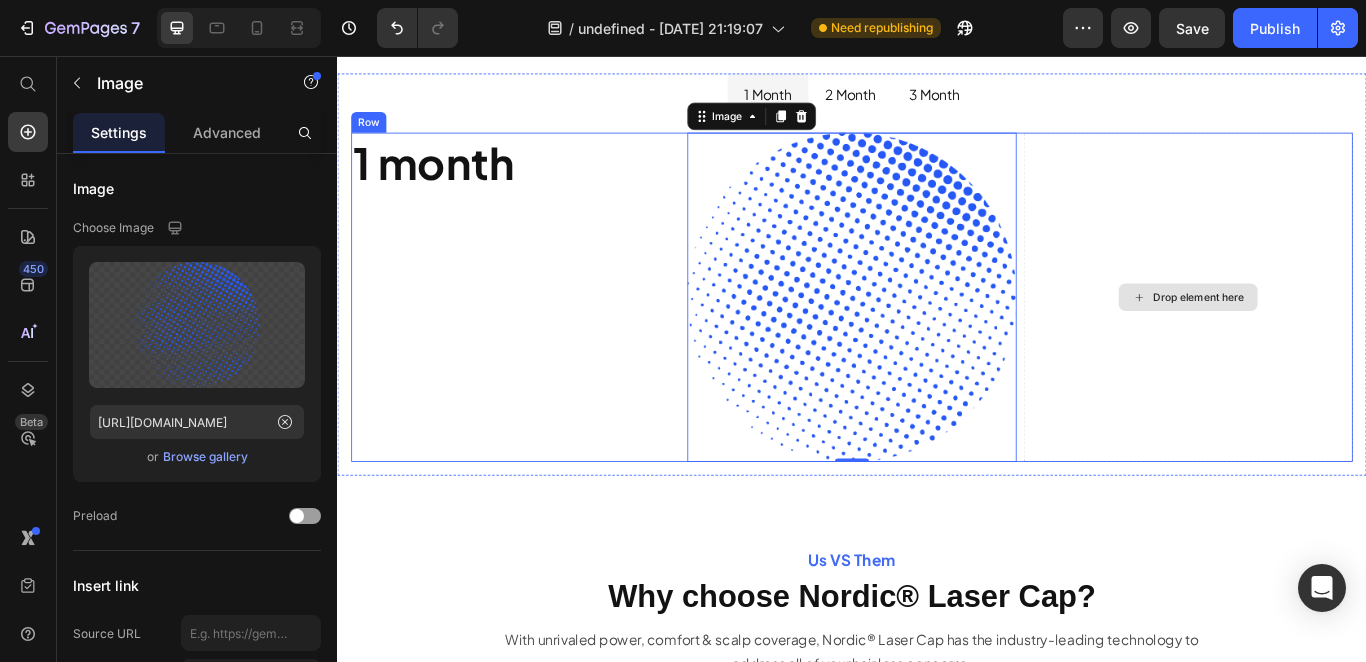 click on "Drop element here" at bounding box center [1329, 337] 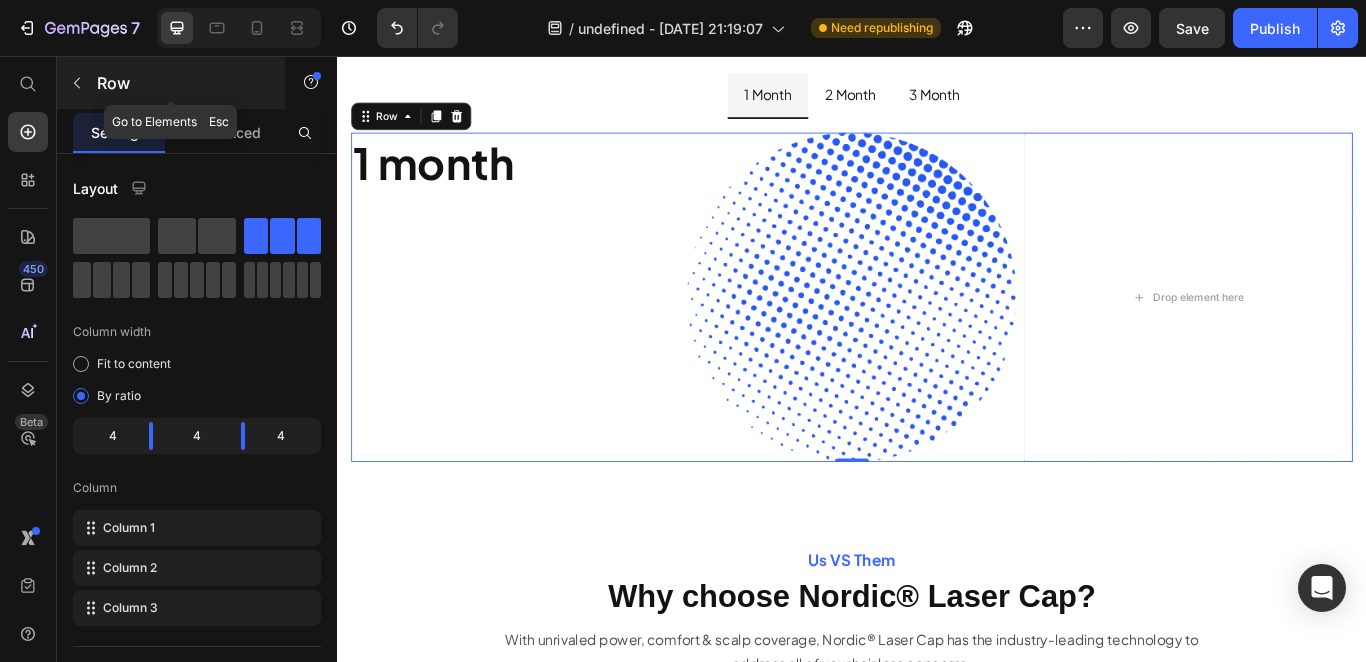 click 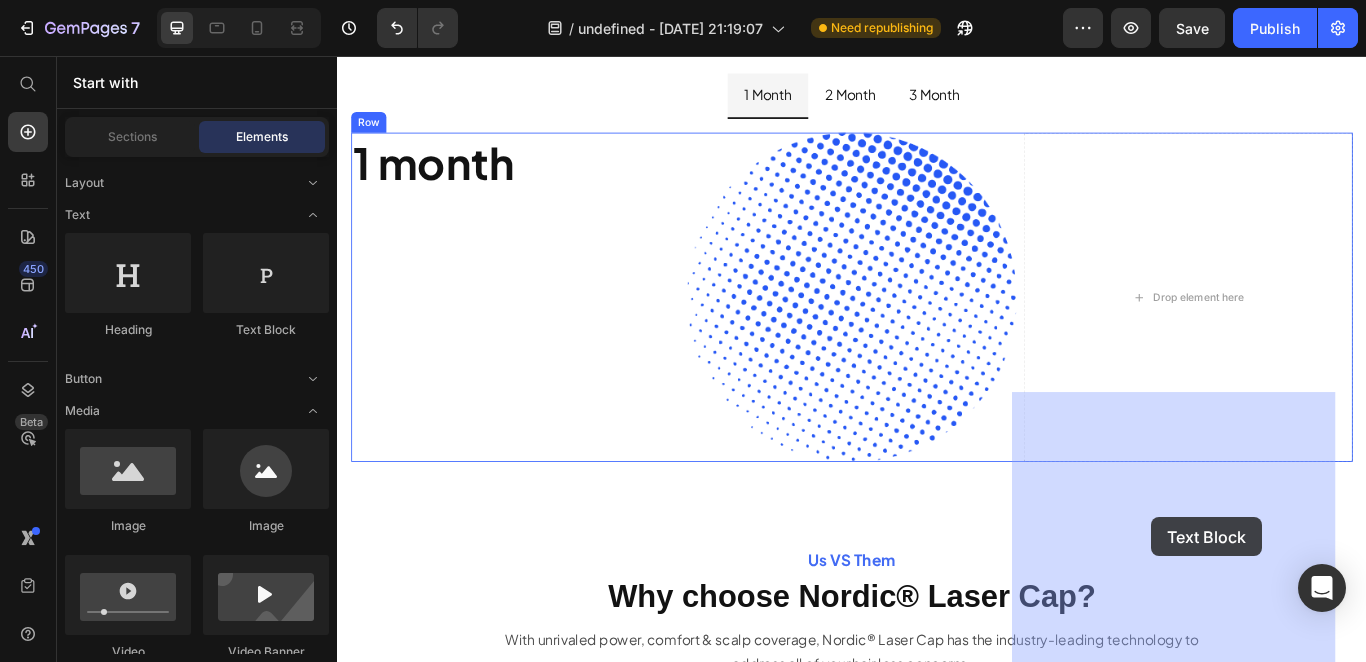 drag, startPoint x: 591, startPoint y: 346, endPoint x: 1151, endPoint y: 517, distance: 585.52625 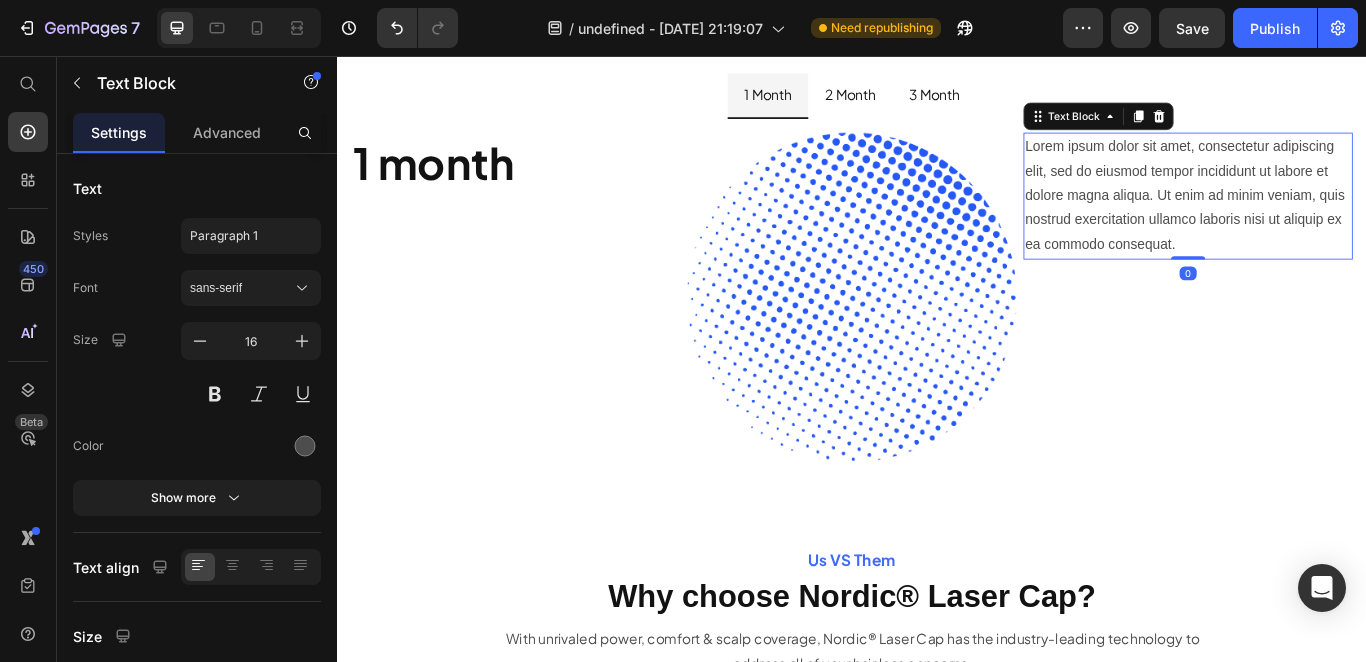 click on "Lorem ipsum dolor sit amet, consectetur adipiscing elit, sed do eiusmod tempor incididunt ut labore et dolore magna aliqua. Ut enim ad minim veniam, quis nostrud exercitation ullamco laboris nisi ut aliquip ex ea commodo consequat." at bounding box center (1329, 219) 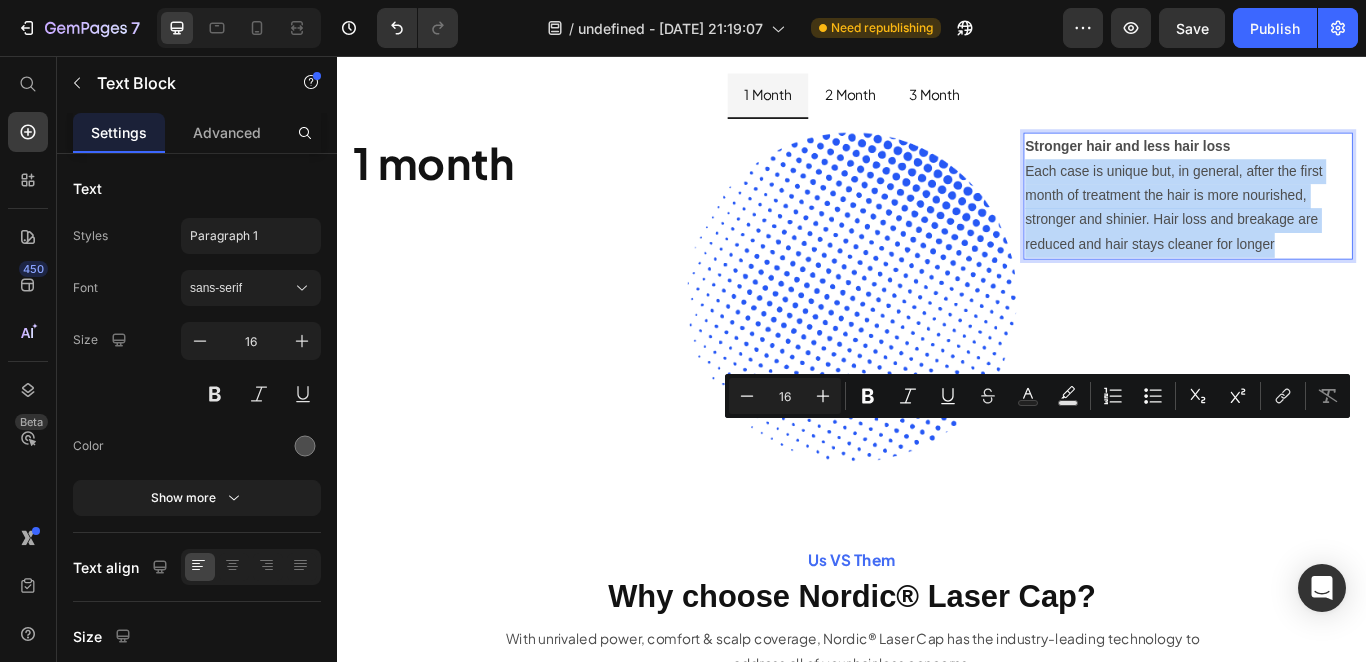 drag, startPoint x: 1380, startPoint y: 576, endPoint x: 1130, endPoint y: 480, distance: 267.79843 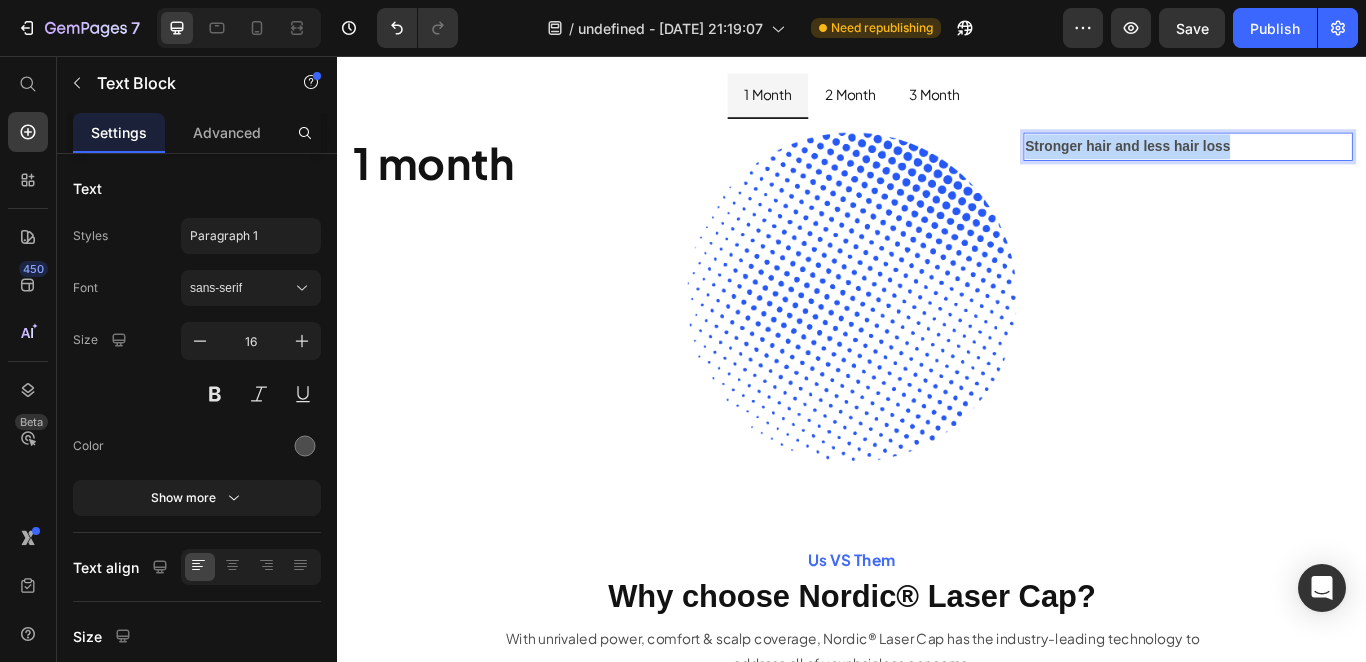 drag, startPoint x: 1321, startPoint y: 465, endPoint x: 1363, endPoint y: 465, distance: 42 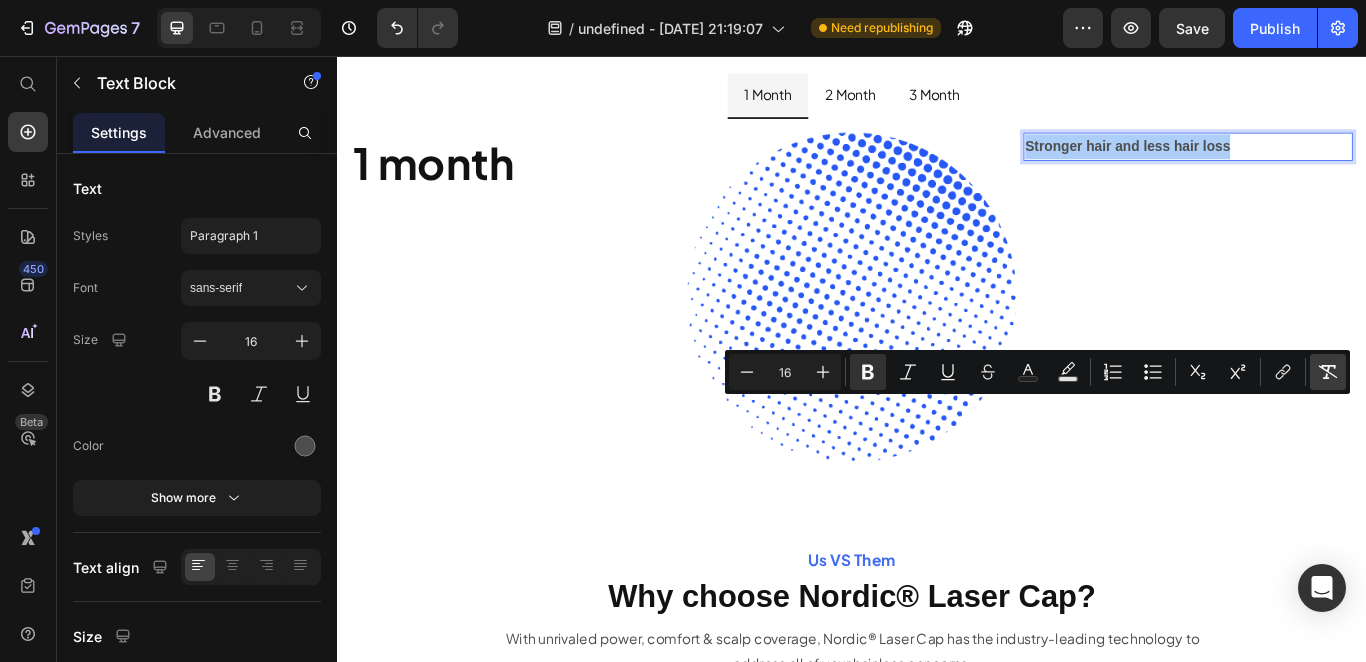 click 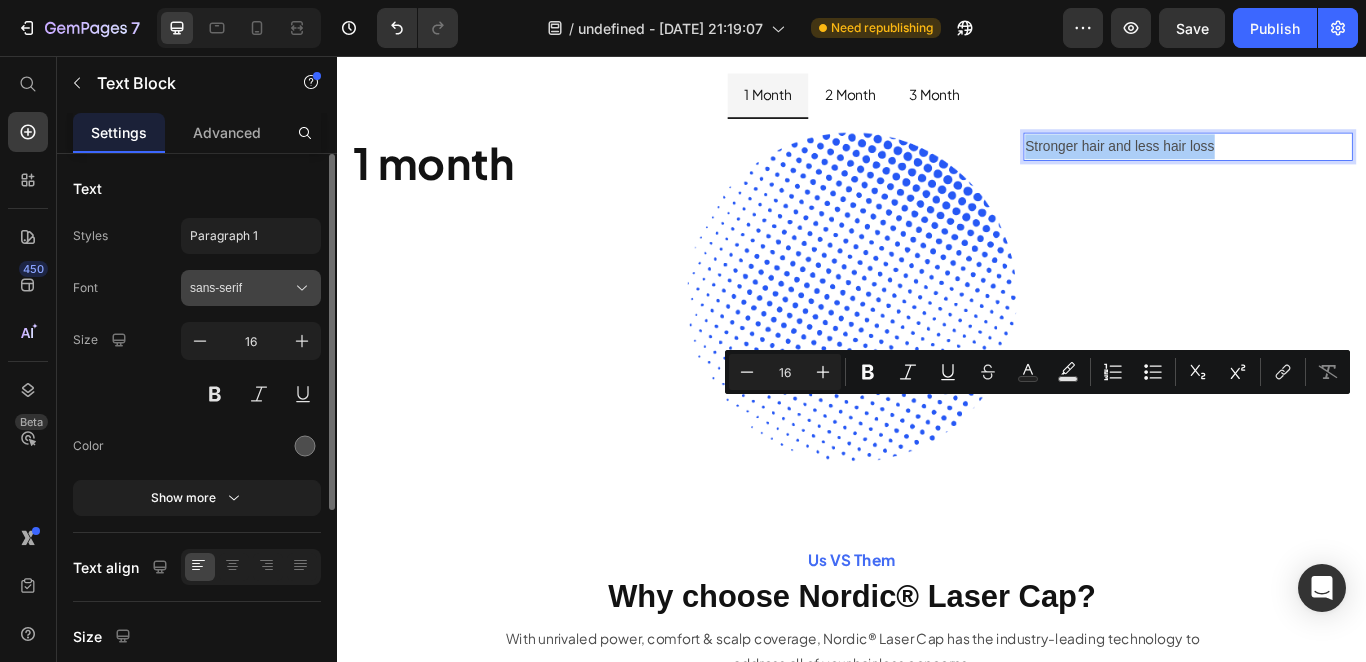 click on "sans-serif" at bounding box center [241, 288] 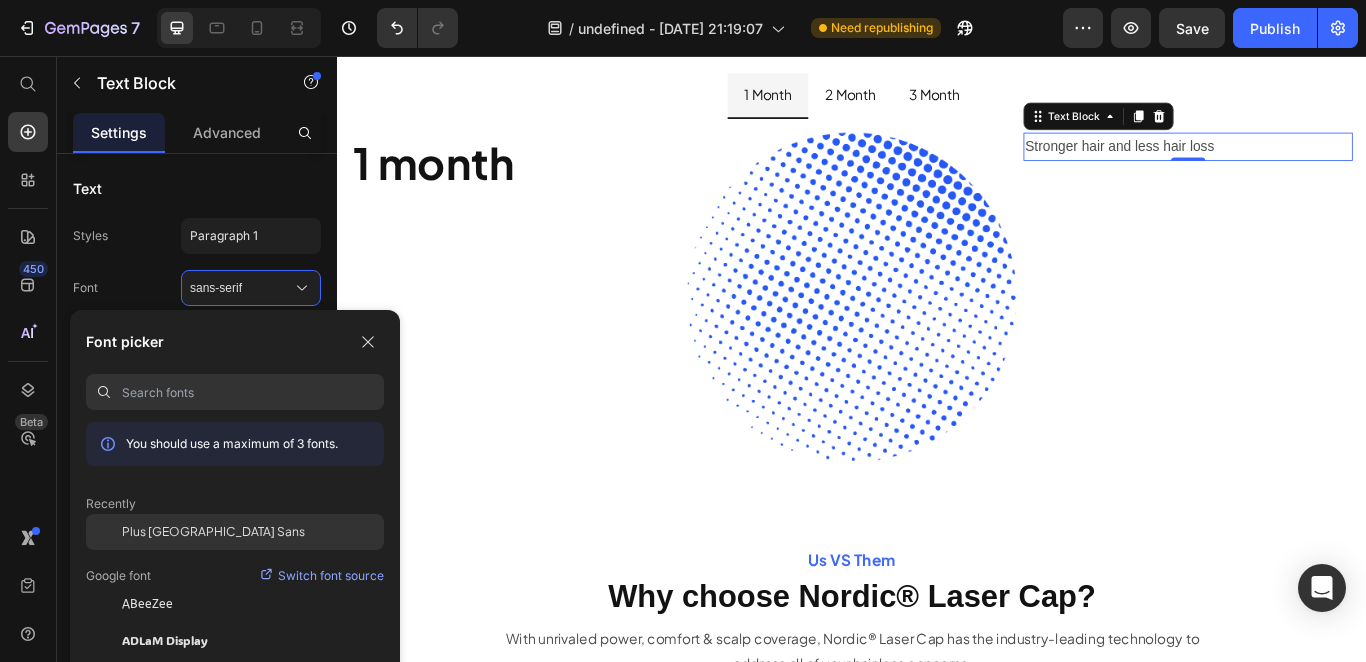 click on "Plus [GEOGRAPHIC_DATA] Sans" at bounding box center [213, 532] 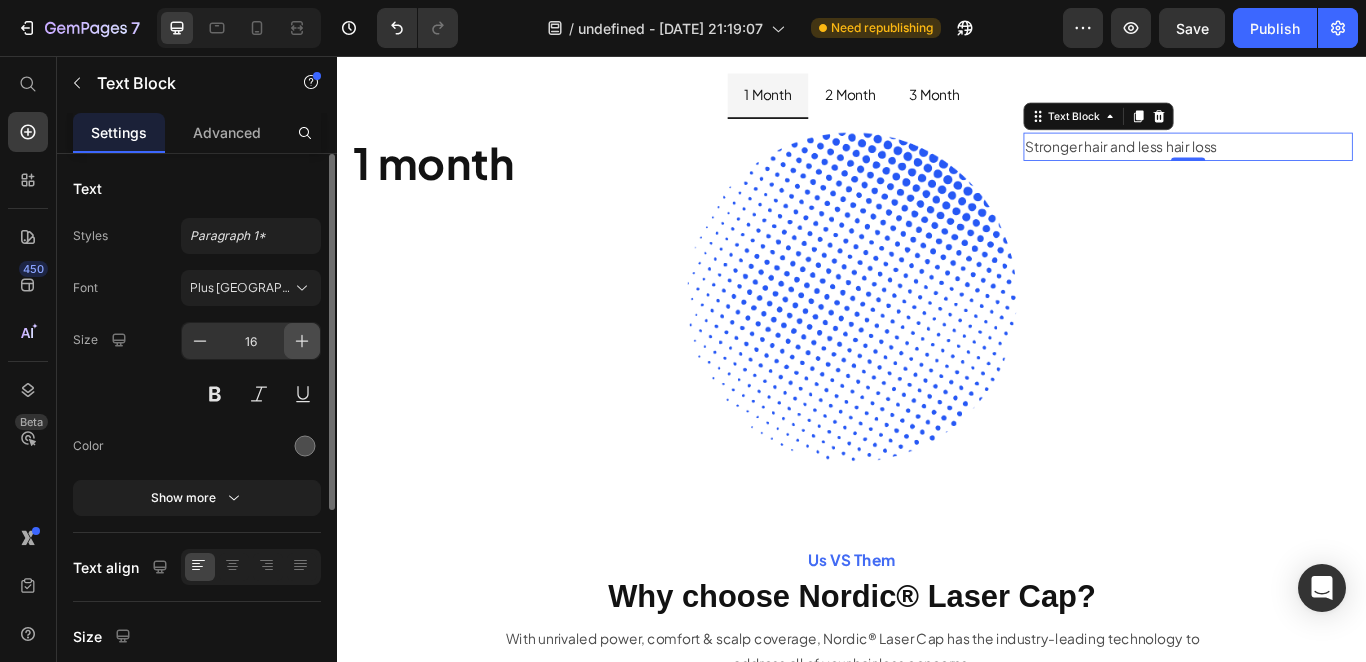 click 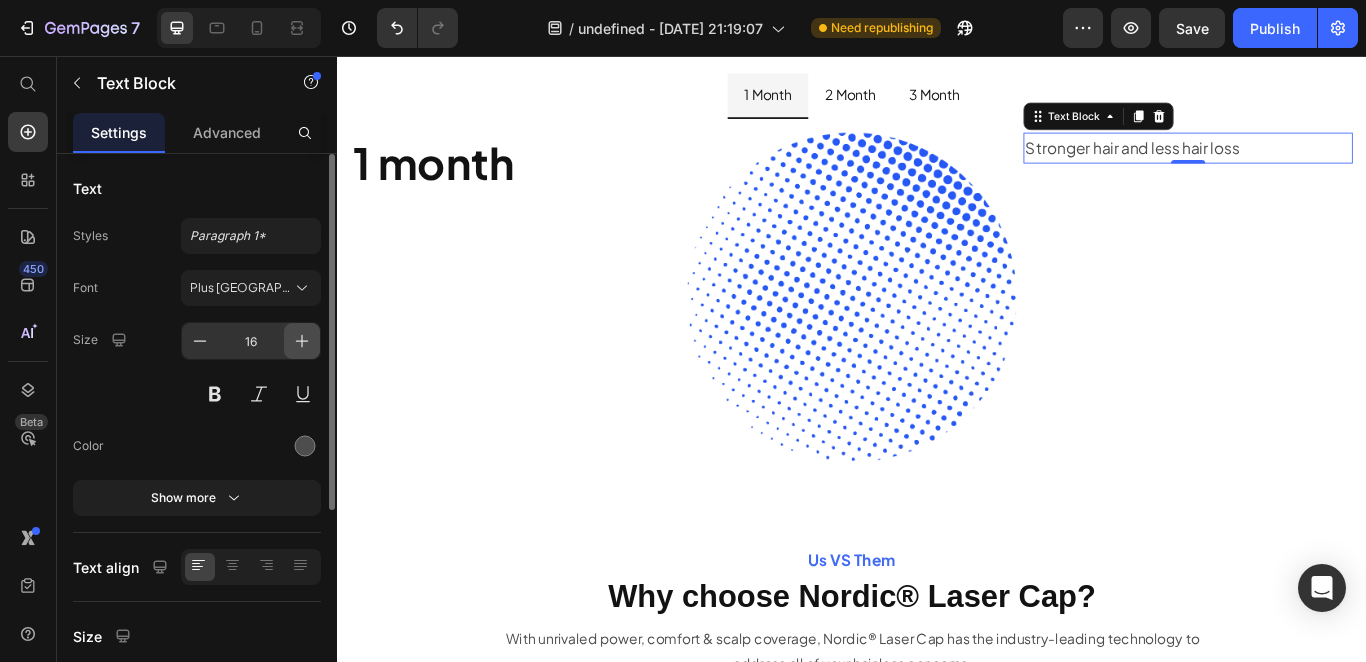 type on "18" 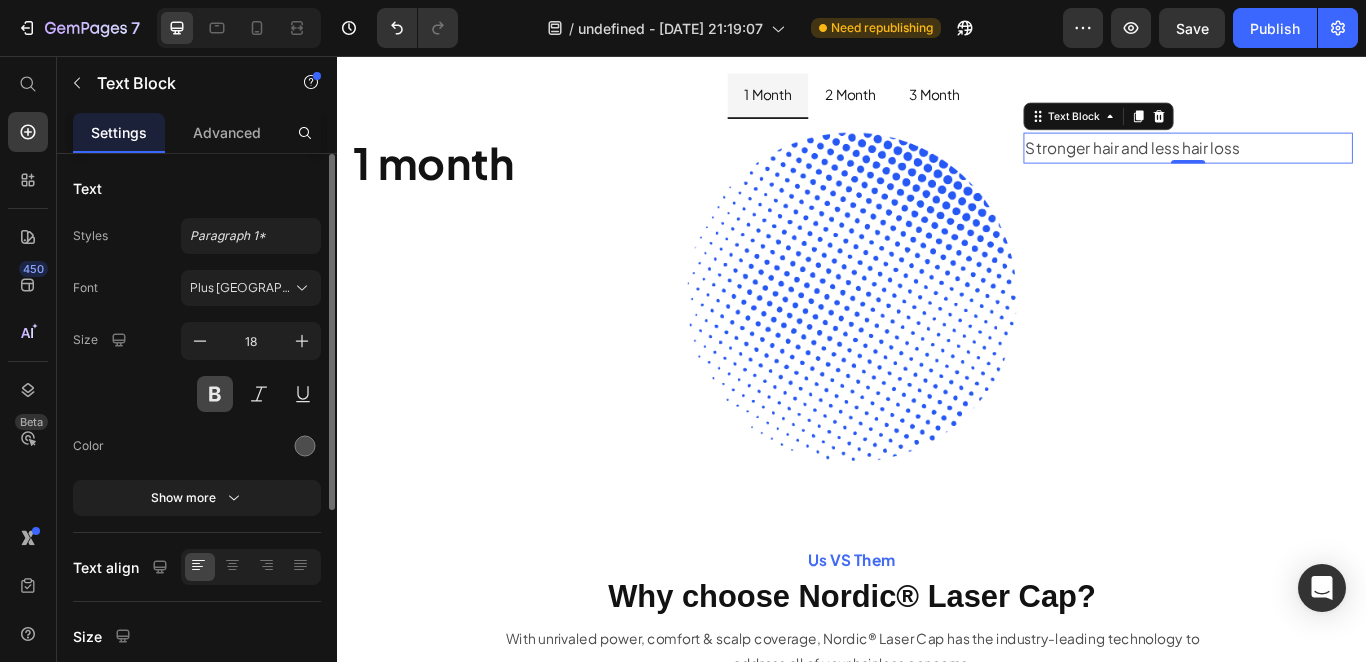 click at bounding box center (215, 394) 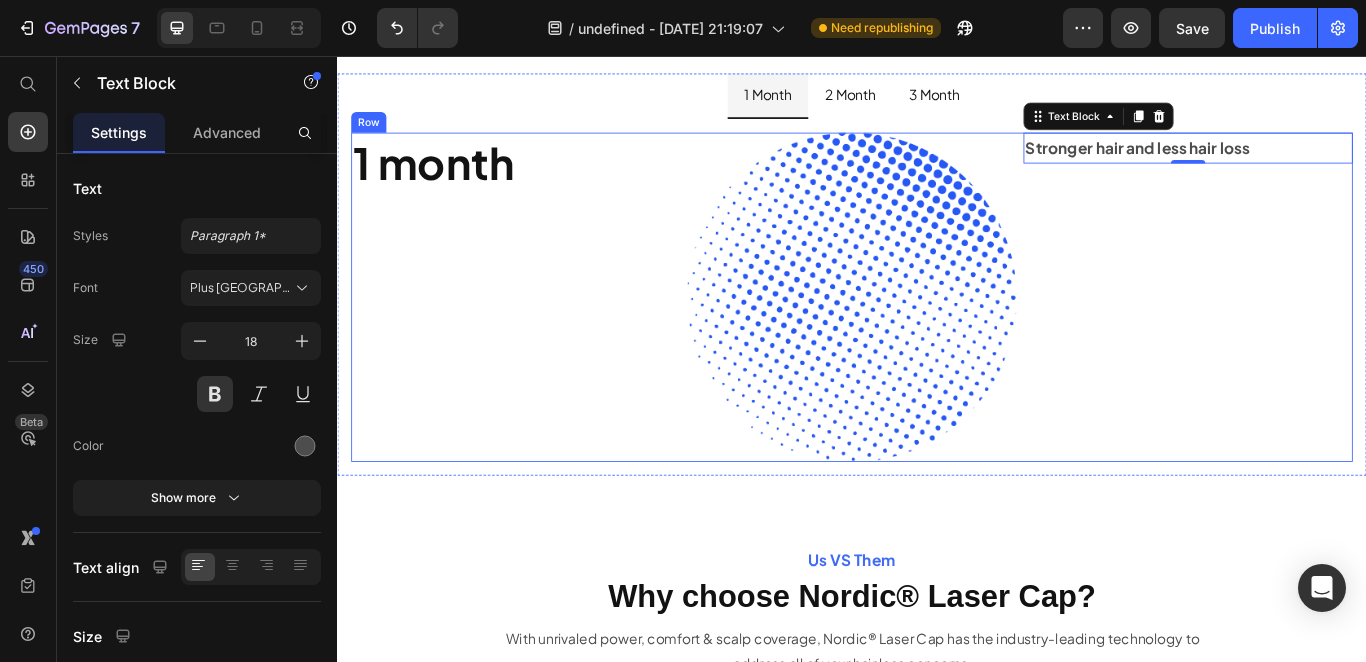 click on "Stronger hair and less hair loss Text Block   0" at bounding box center (1329, 337) 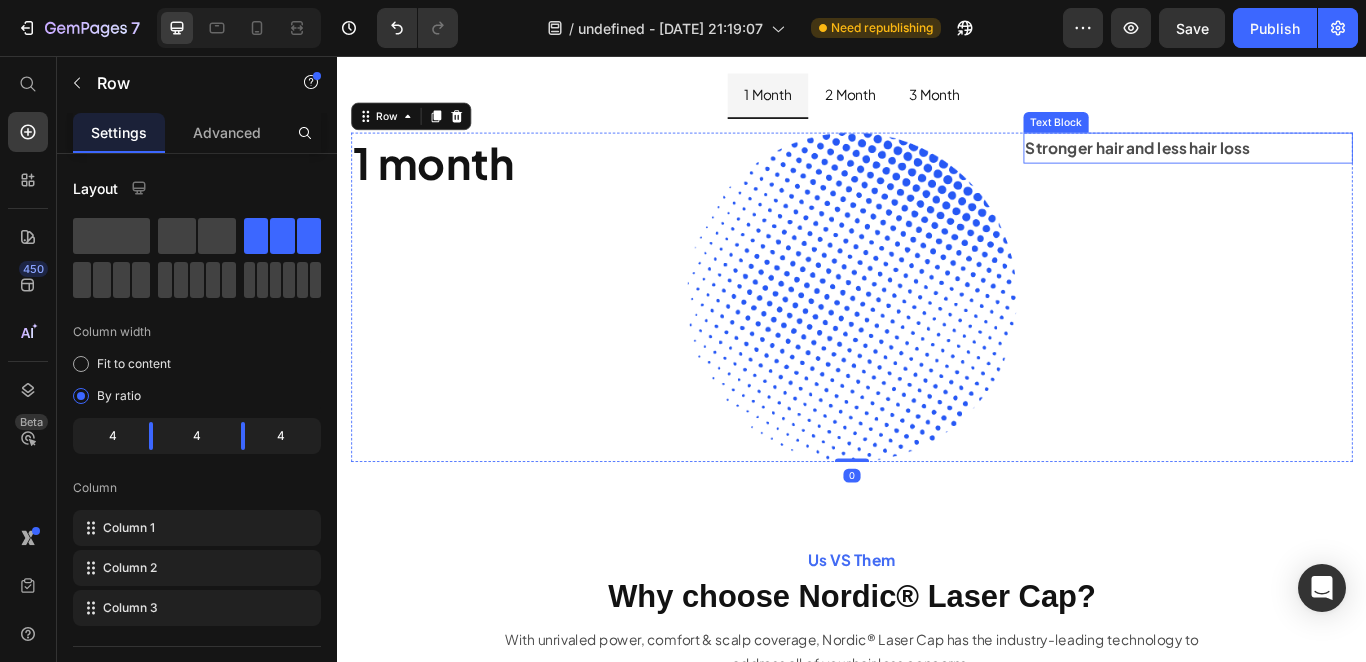 click on "Stronger hair and less hair loss" at bounding box center [1329, 163] 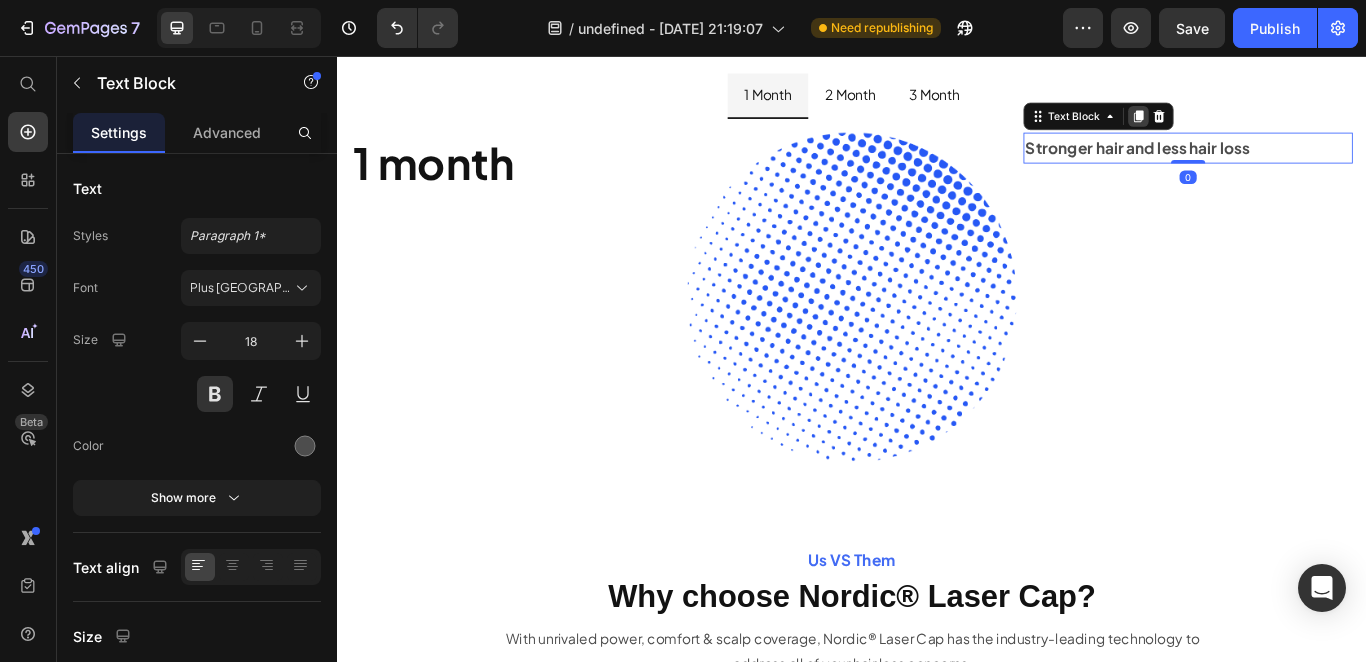 click 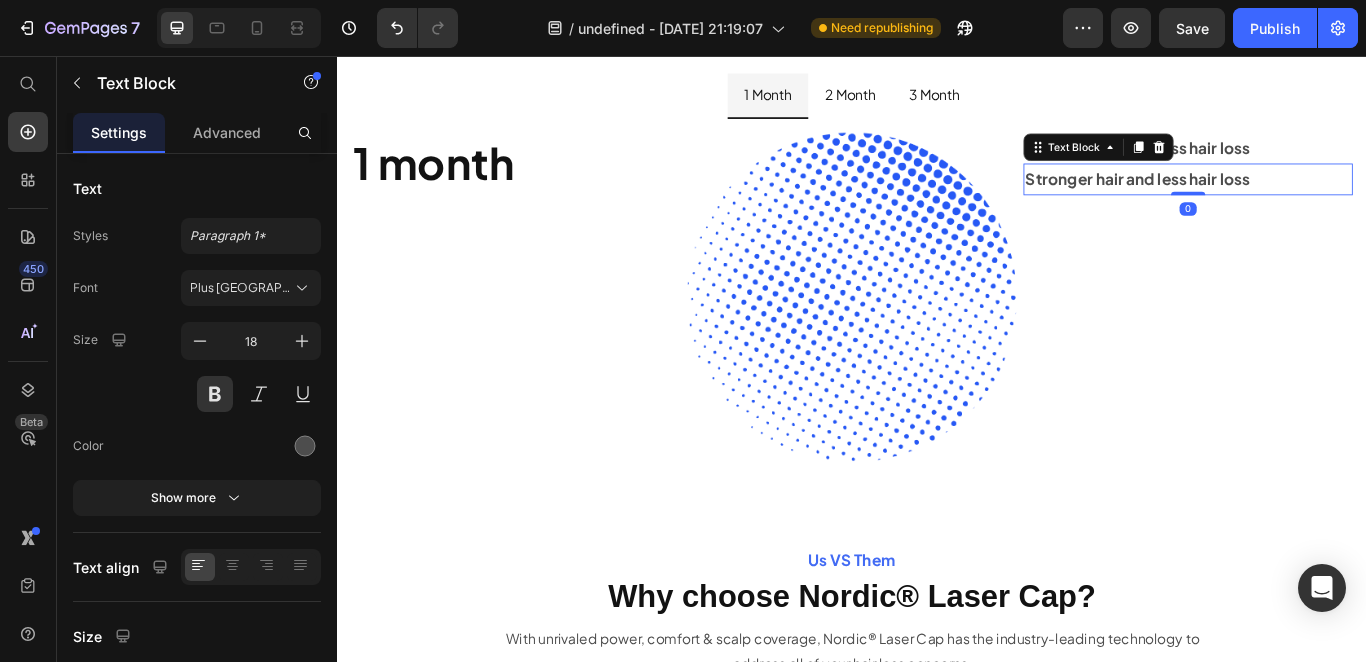 click on "Stronger hair and less hair loss" at bounding box center [1329, 199] 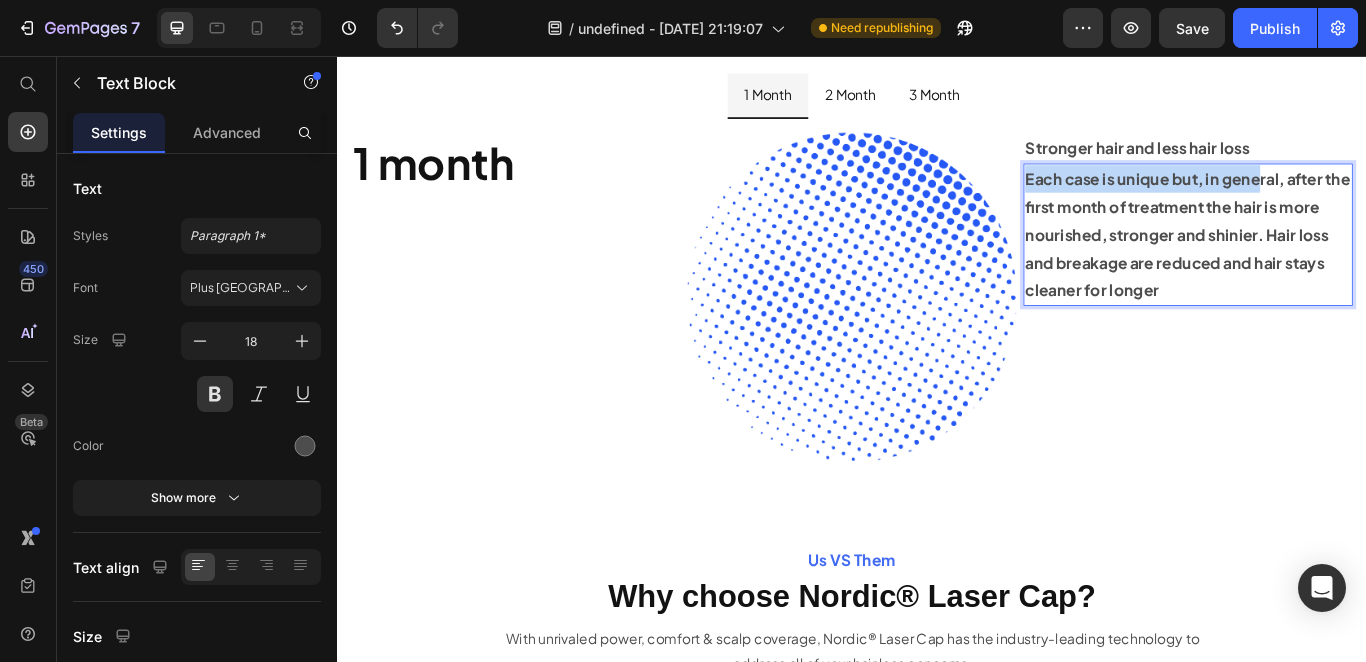 scroll, scrollTop: 2, scrollLeft: 0, axis: vertical 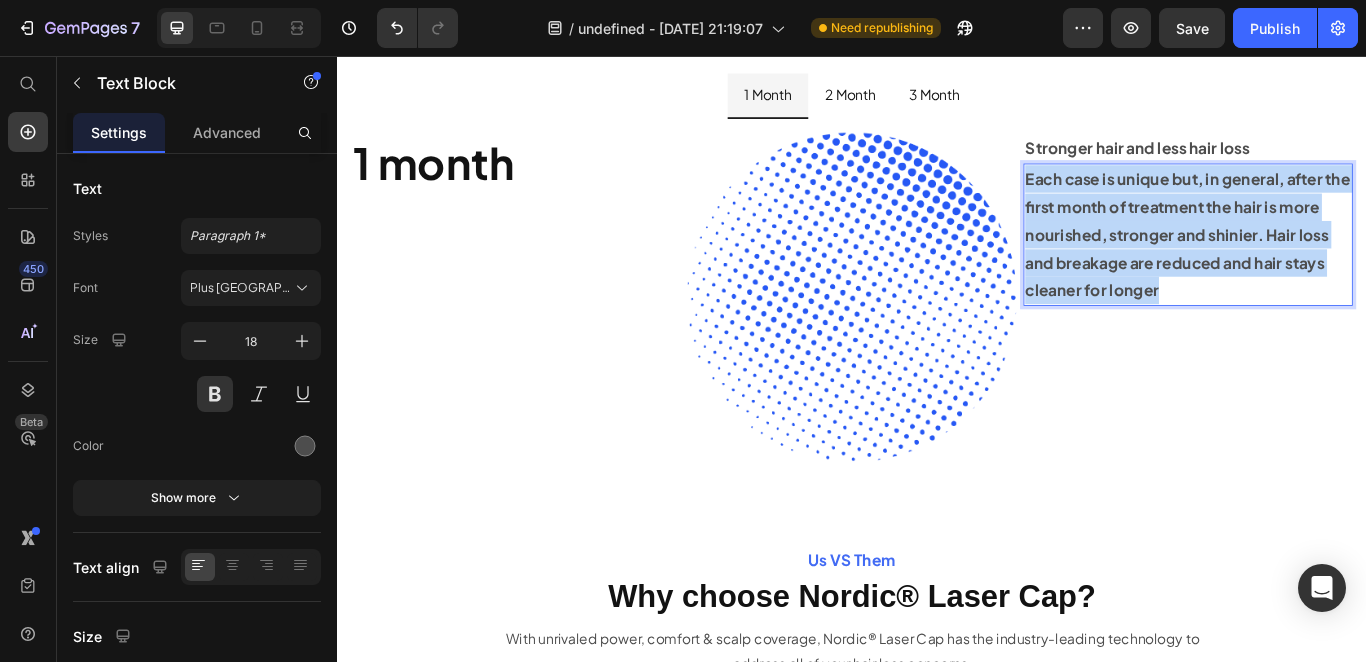 drag, startPoint x: 1336, startPoint y: 632, endPoint x: 1125, endPoint y: 498, distance: 249.954 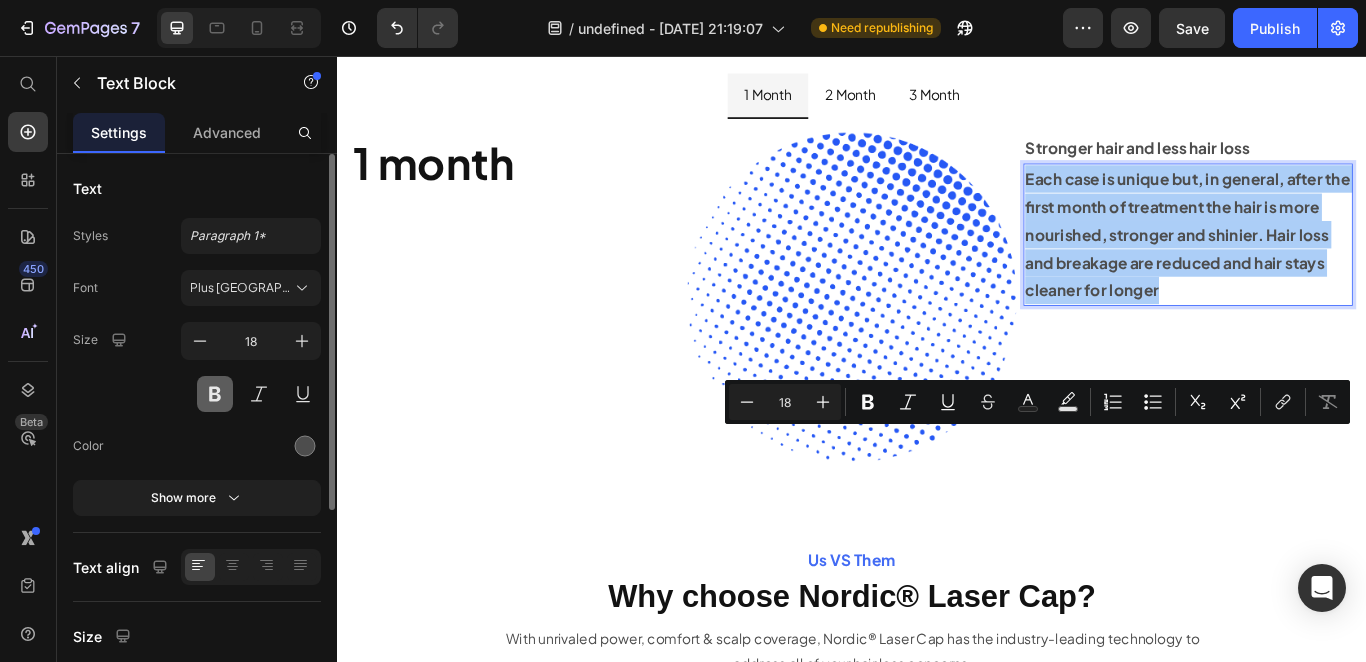 click 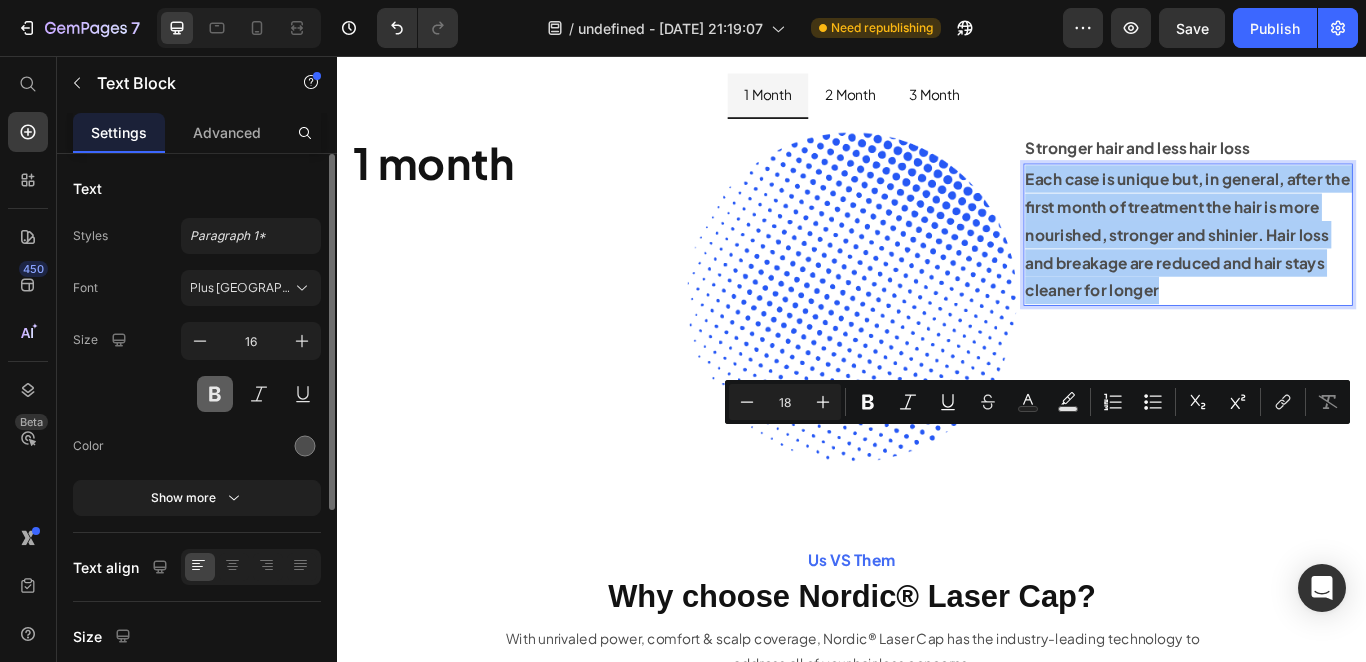 click at bounding box center [215, 394] 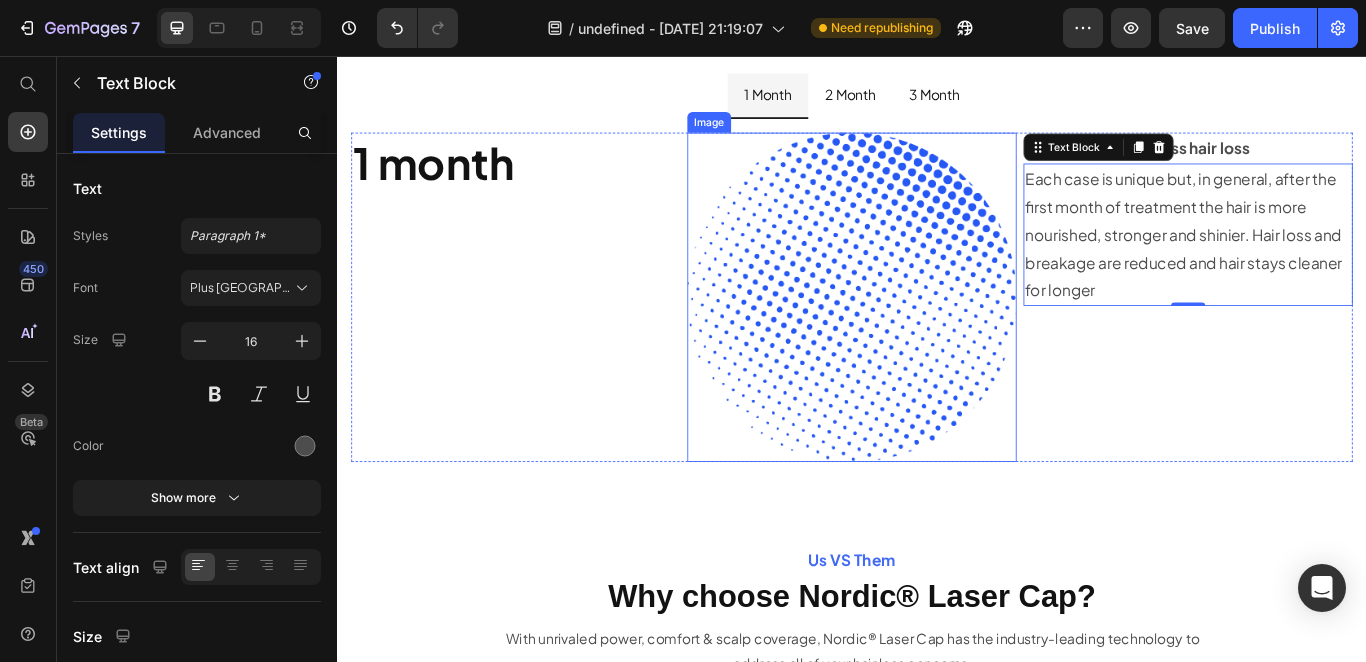 click at bounding box center [937, 337] 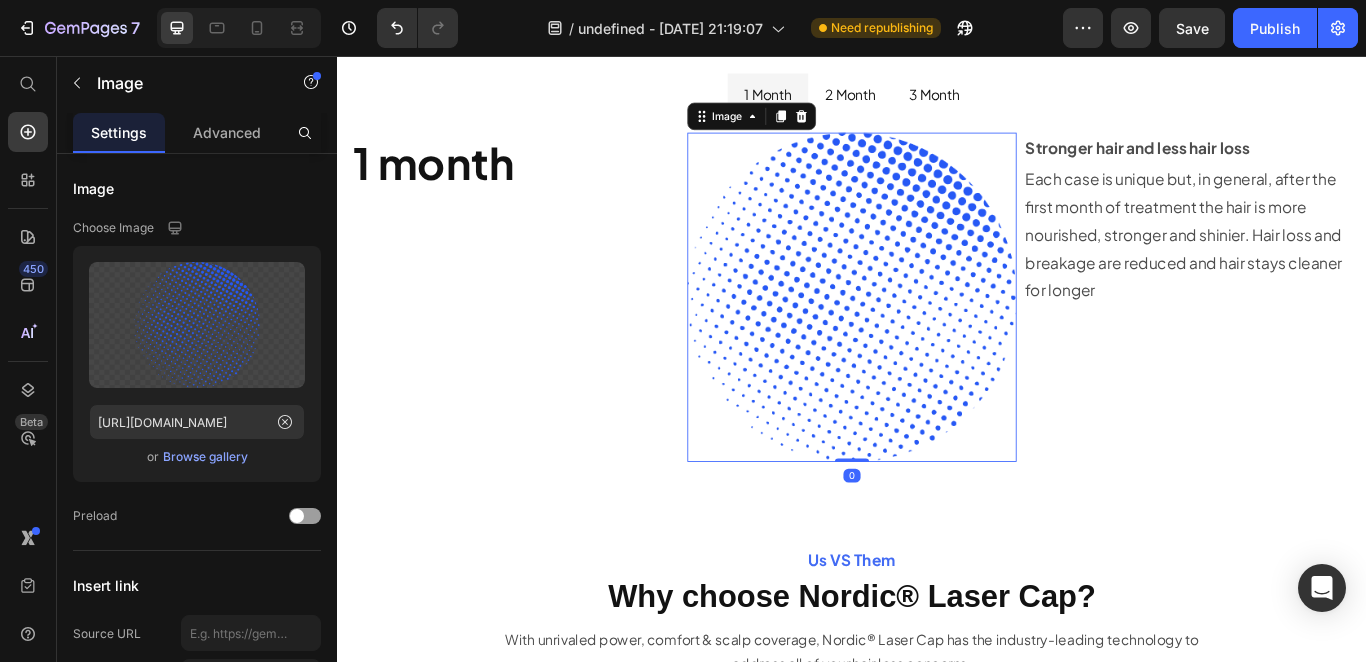 scroll, scrollTop: 0, scrollLeft: 0, axis: both 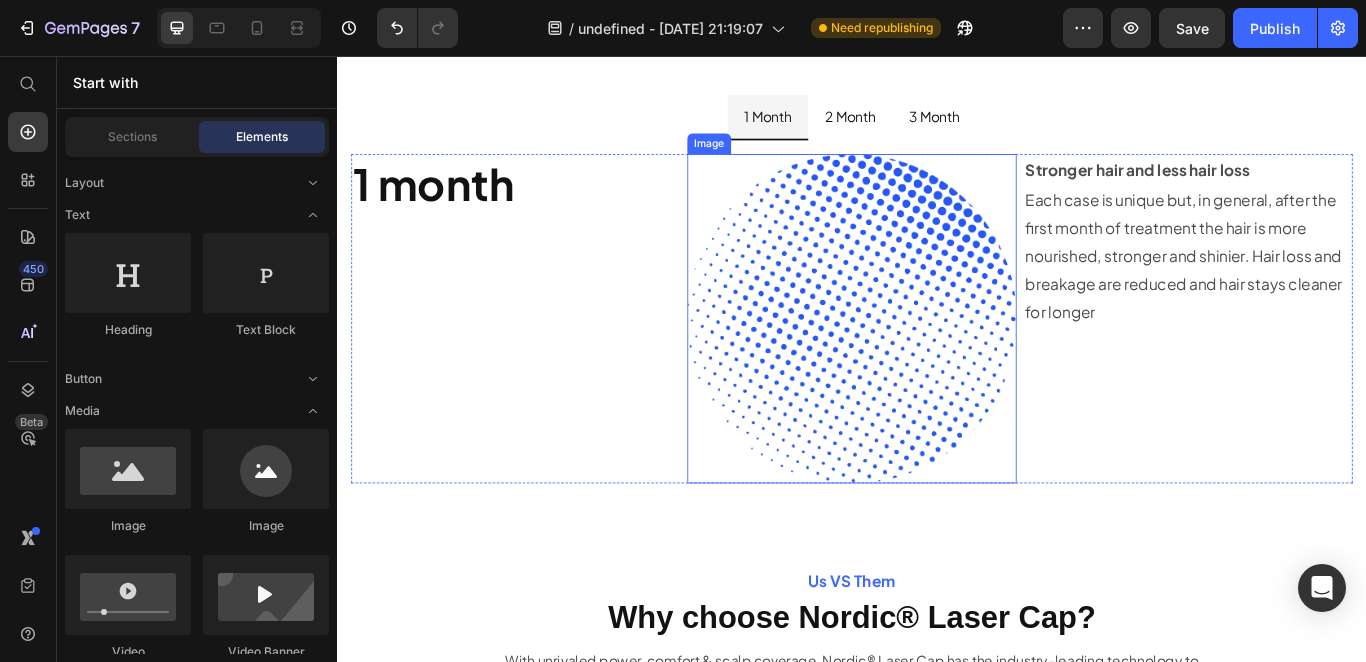 click at bounding box center [937, 362] 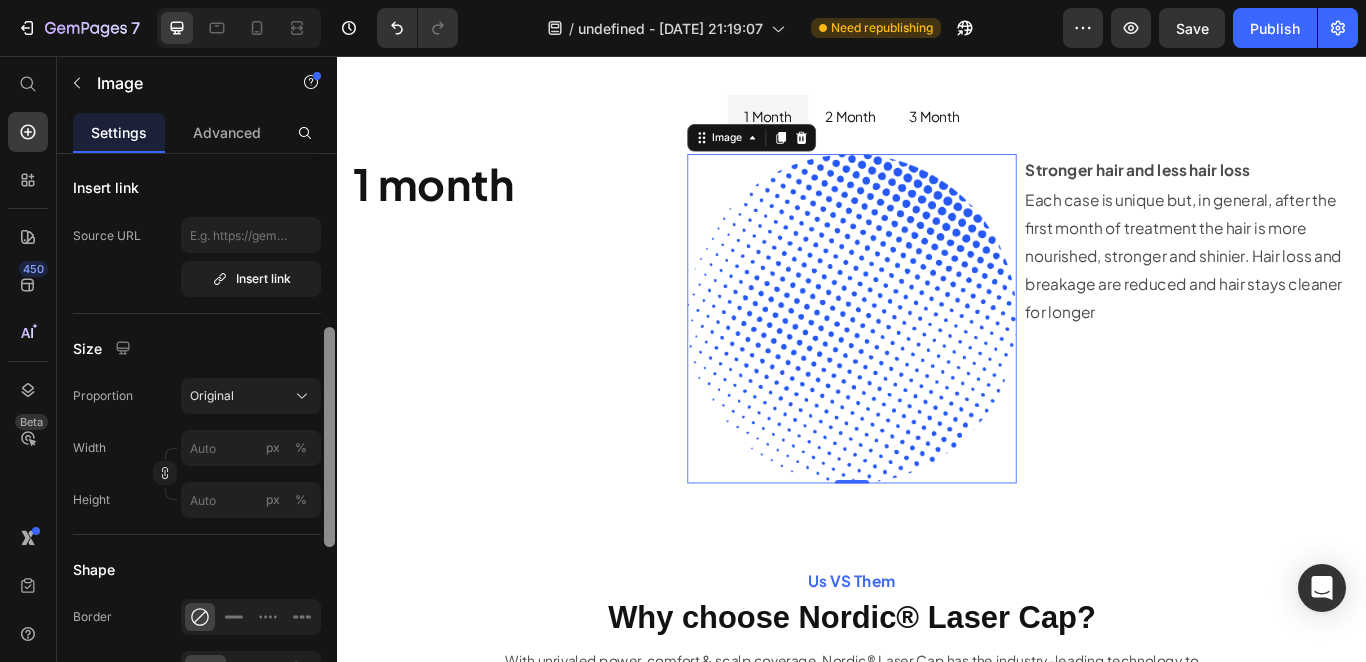 scroll, scrollTop: 421, scrollLeft: 0, axis: vertical 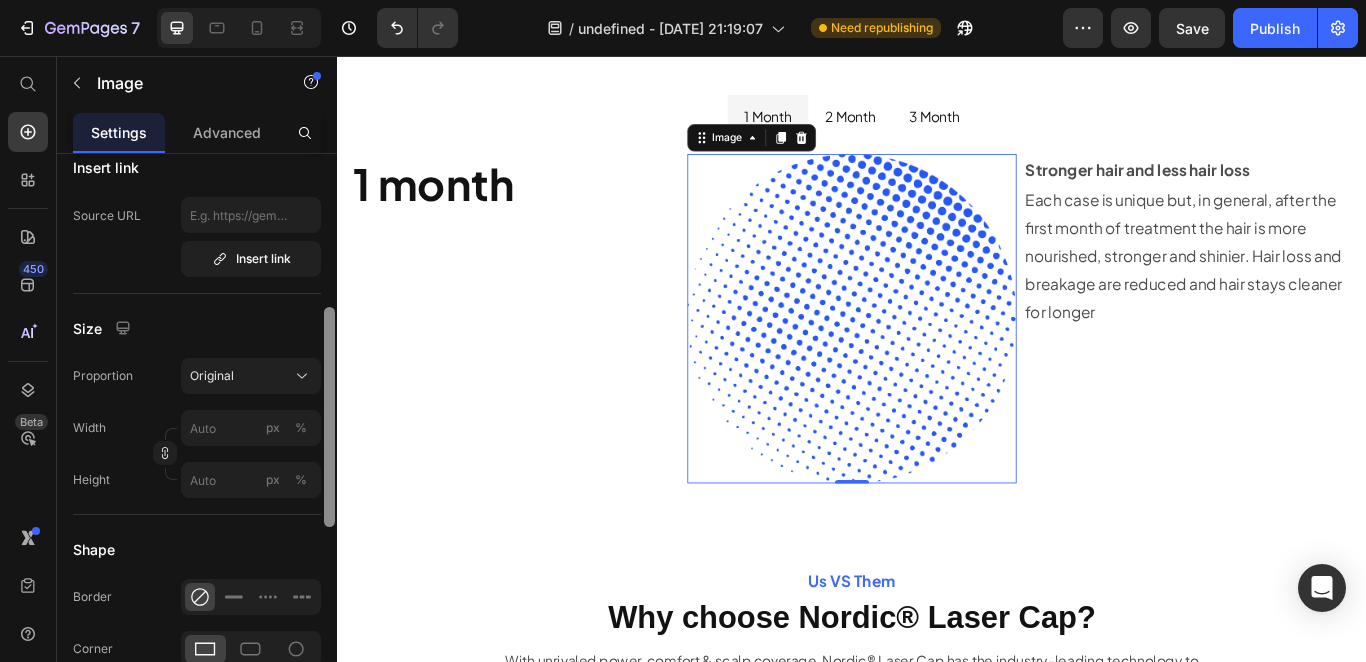 drag, startPoint x: 333, startPoint y: 273, endPoint x: 334, endPoint y: 437, distance: 164.00305 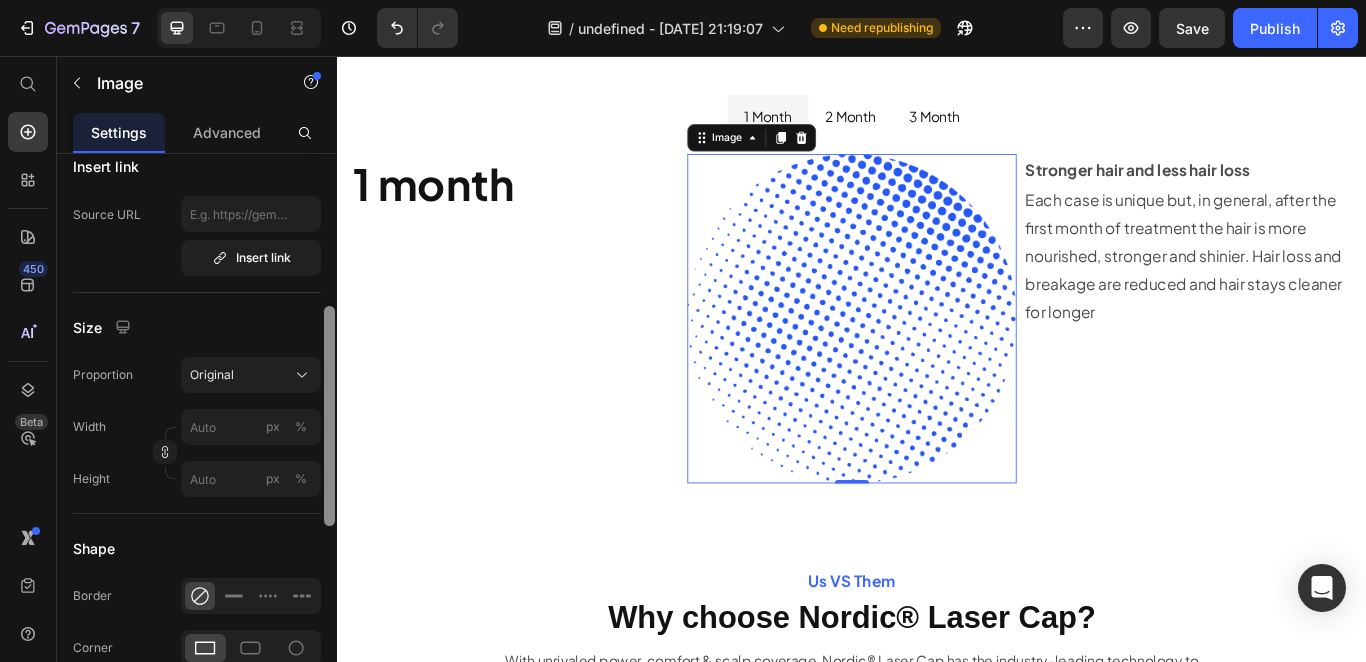 click at bounding box center [329, 416] 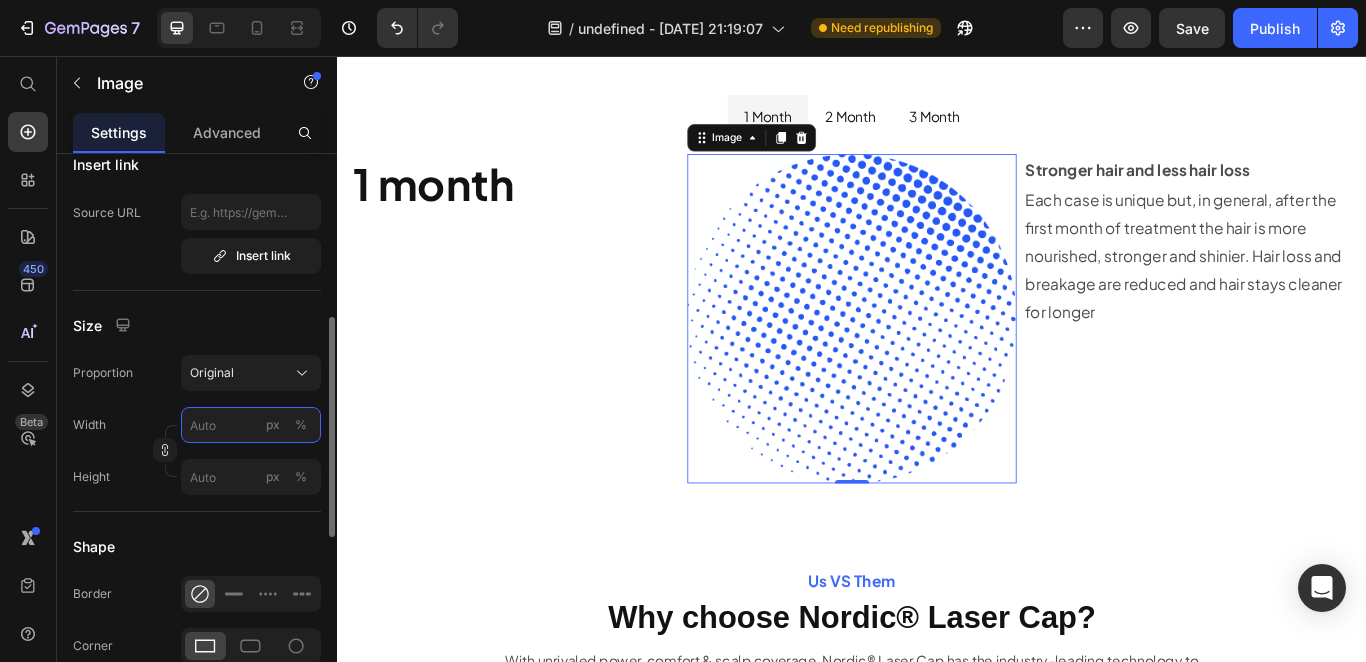 click on "px %" at bounding box center [251, 425] 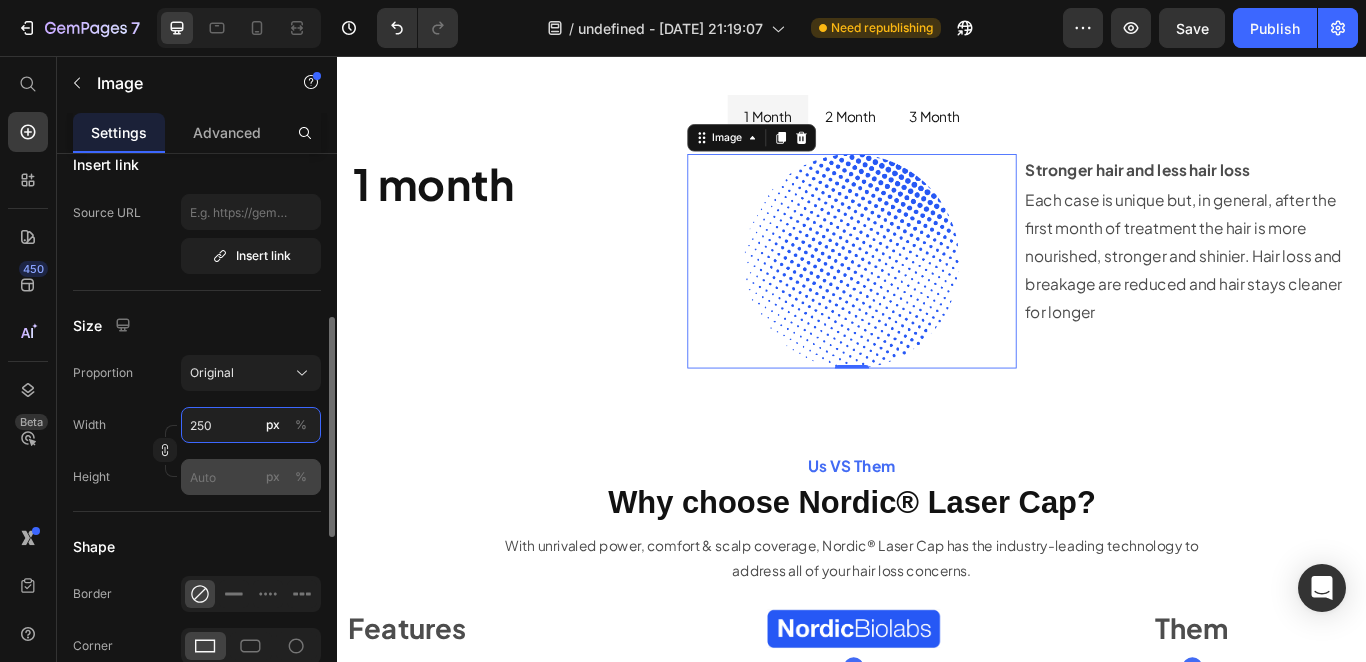 type on "250" 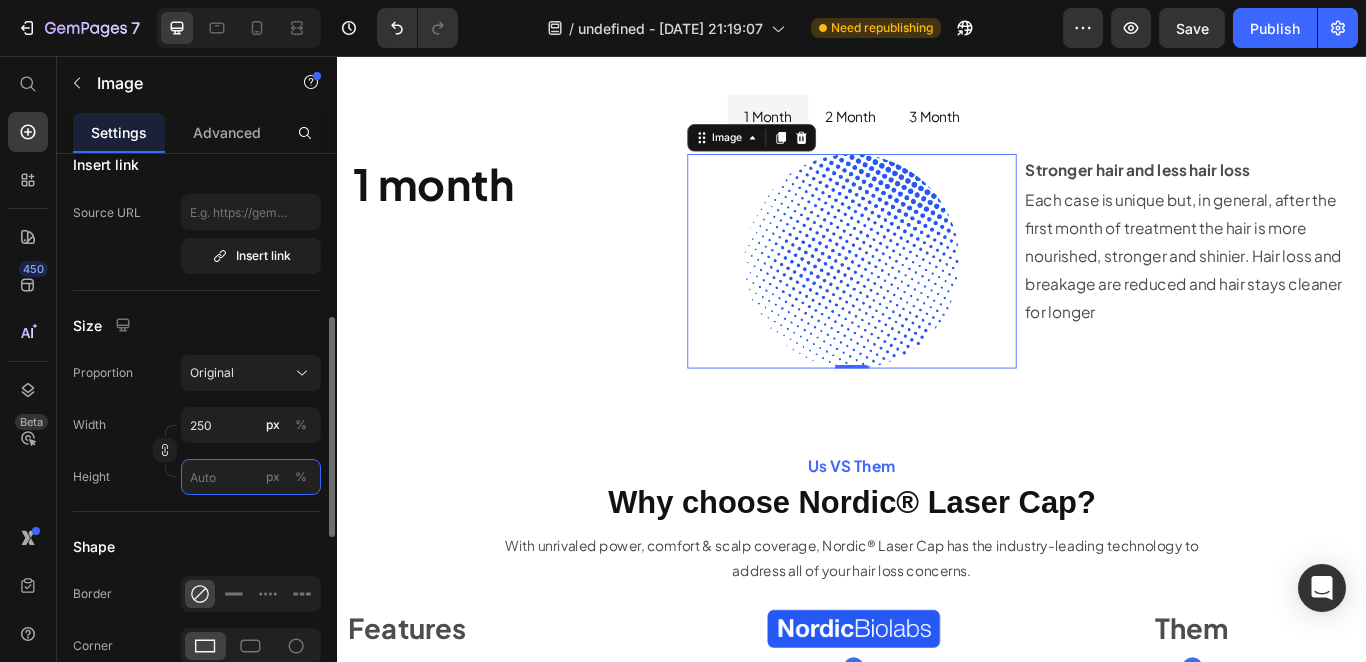 click on "px %" at bounding box center (251, 477) 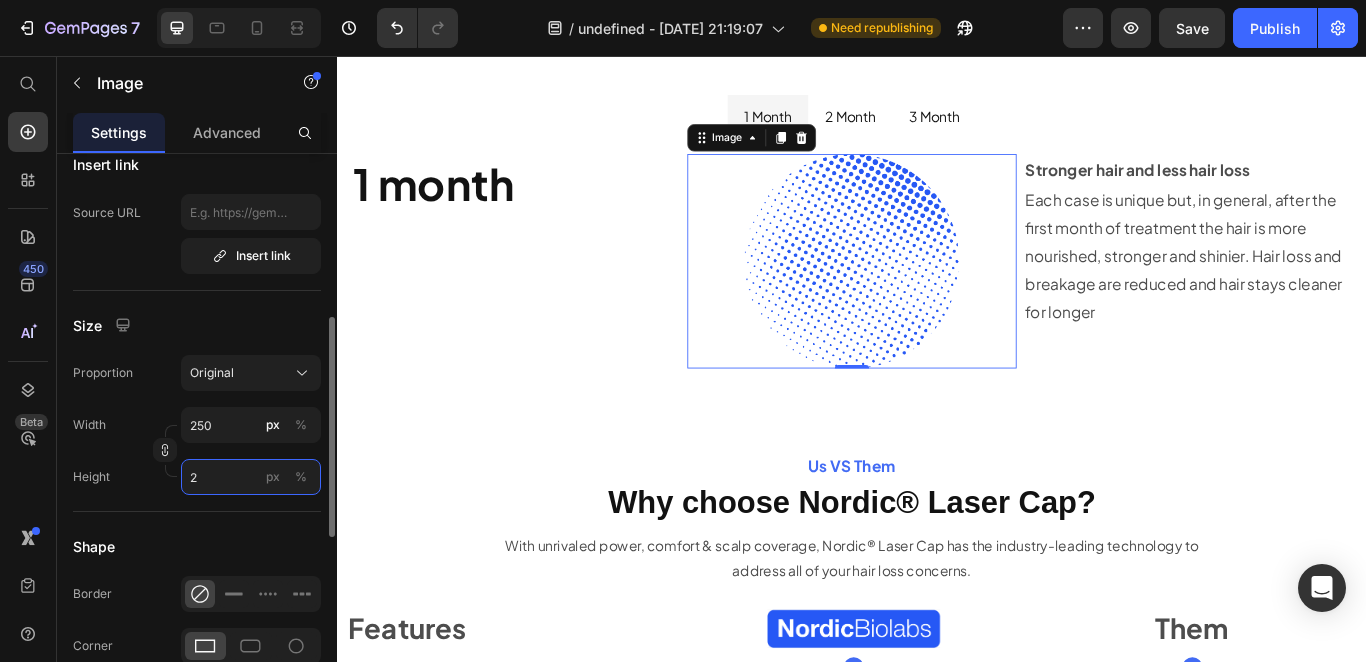 type 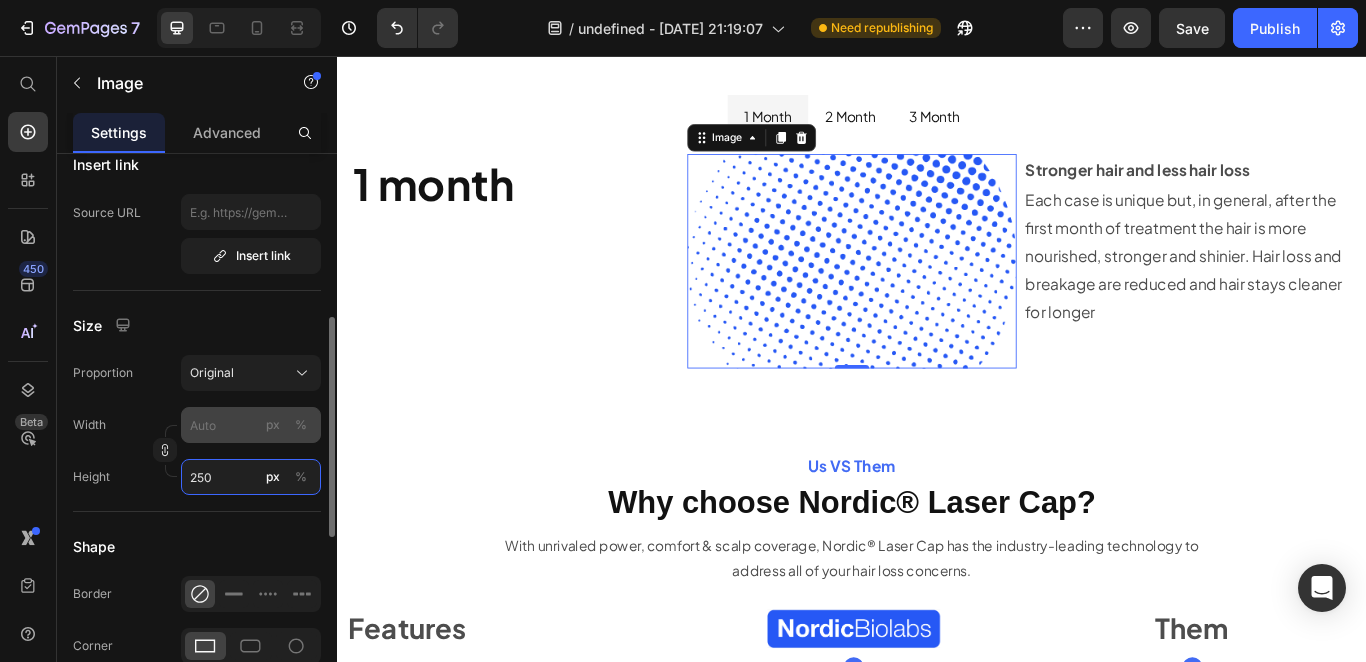 type on "250" 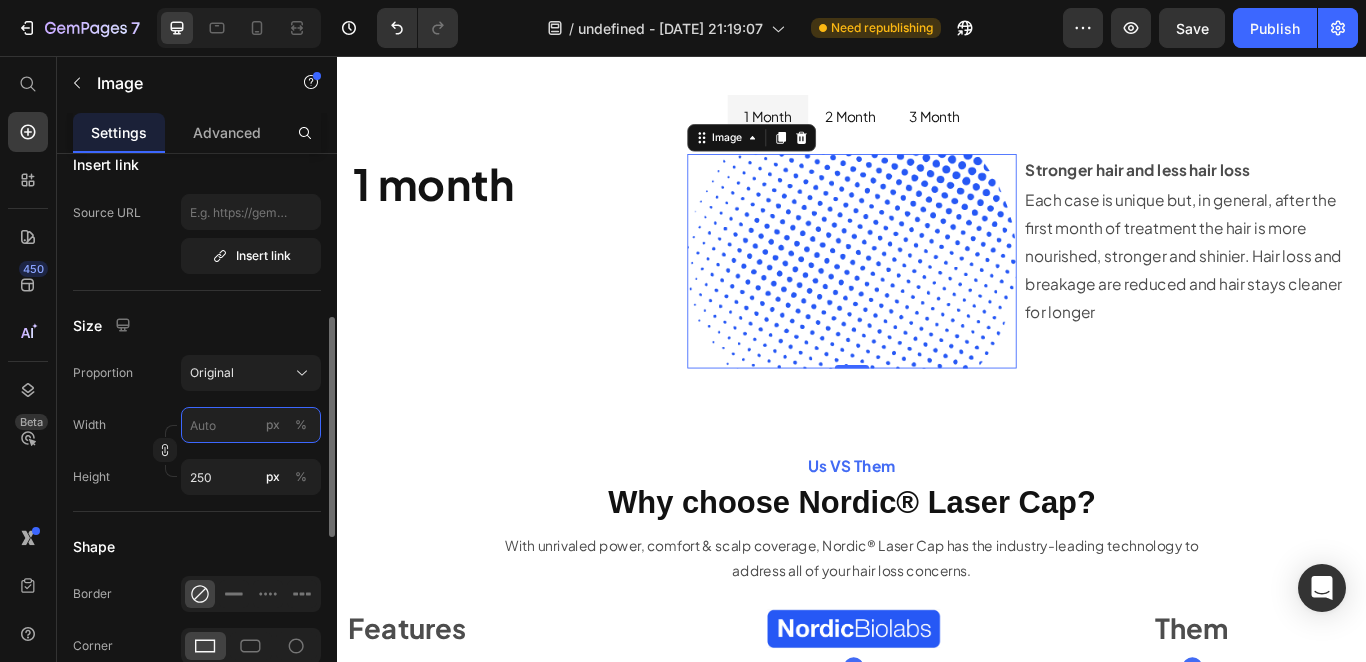click on "px %" at bounding box center (251, 425) 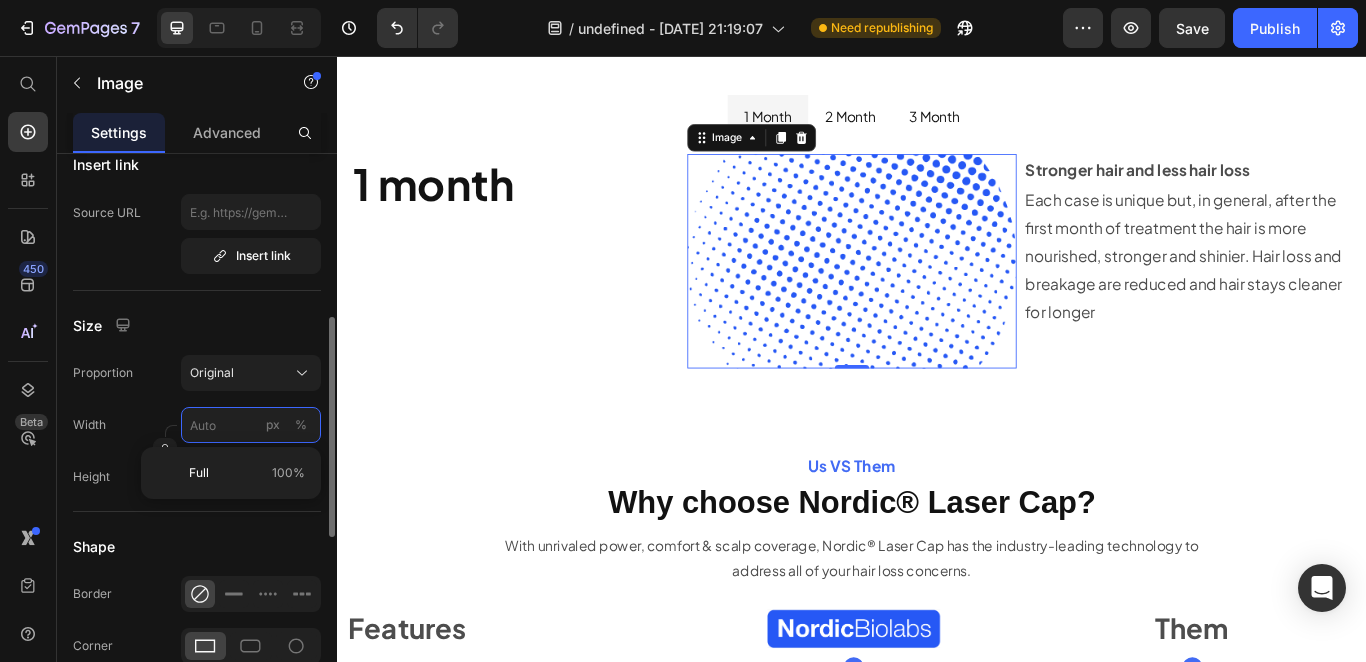 type on "2" 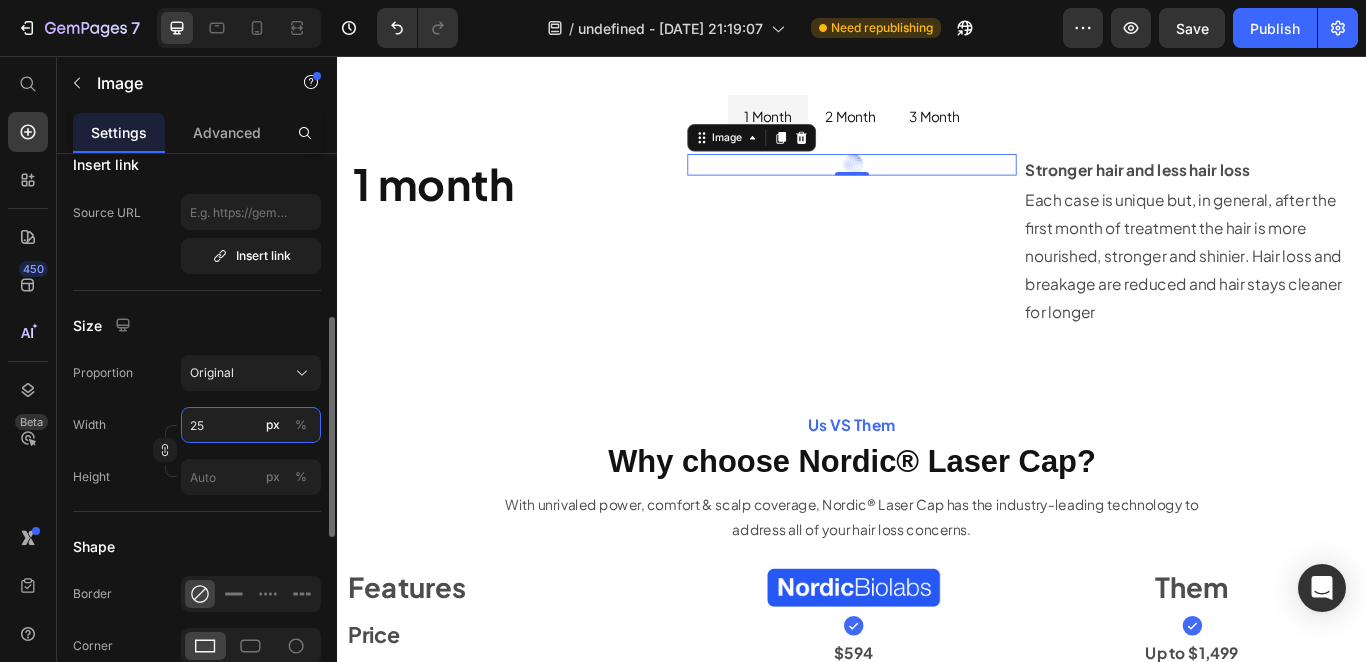 type on "250" 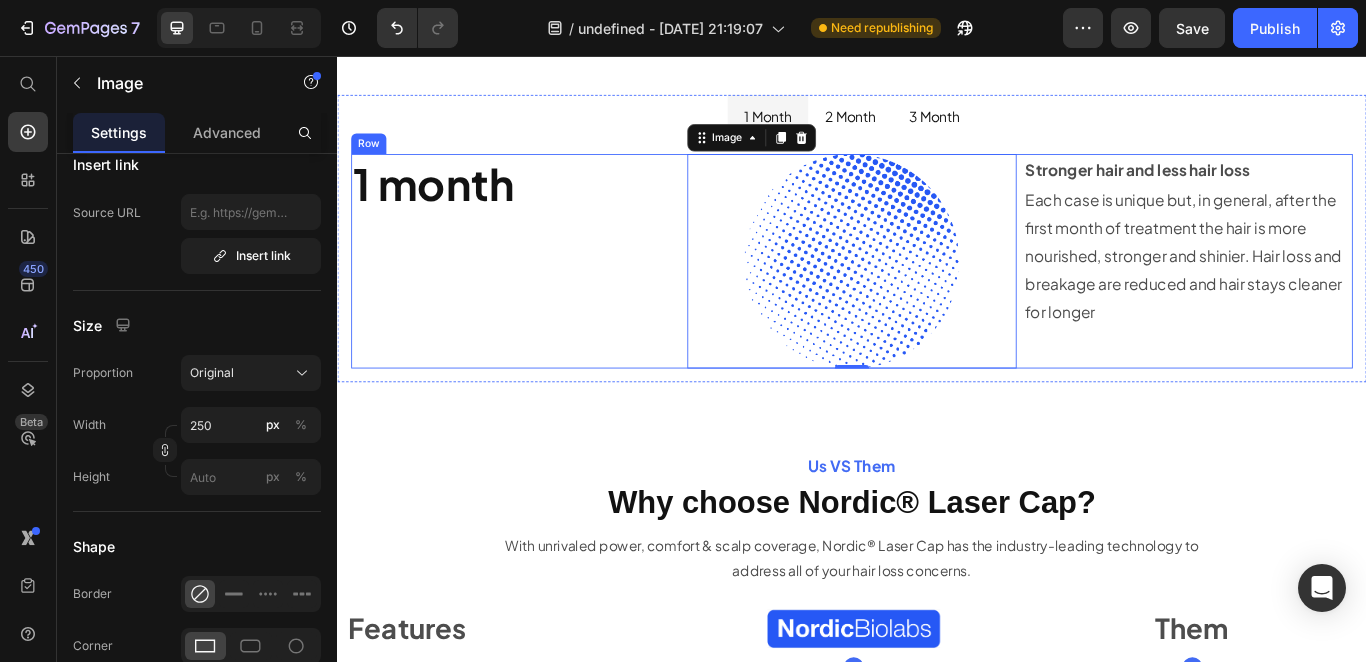click on "Stronger hair and less hair loss Text Block Each case is unique but, in general, after the first month of treatment the hair is more nourished, stronger and shinier. Hair loss and breakage are reduced and hair stays cleaner for longer Text Block" at bounding box center (1329, 295) 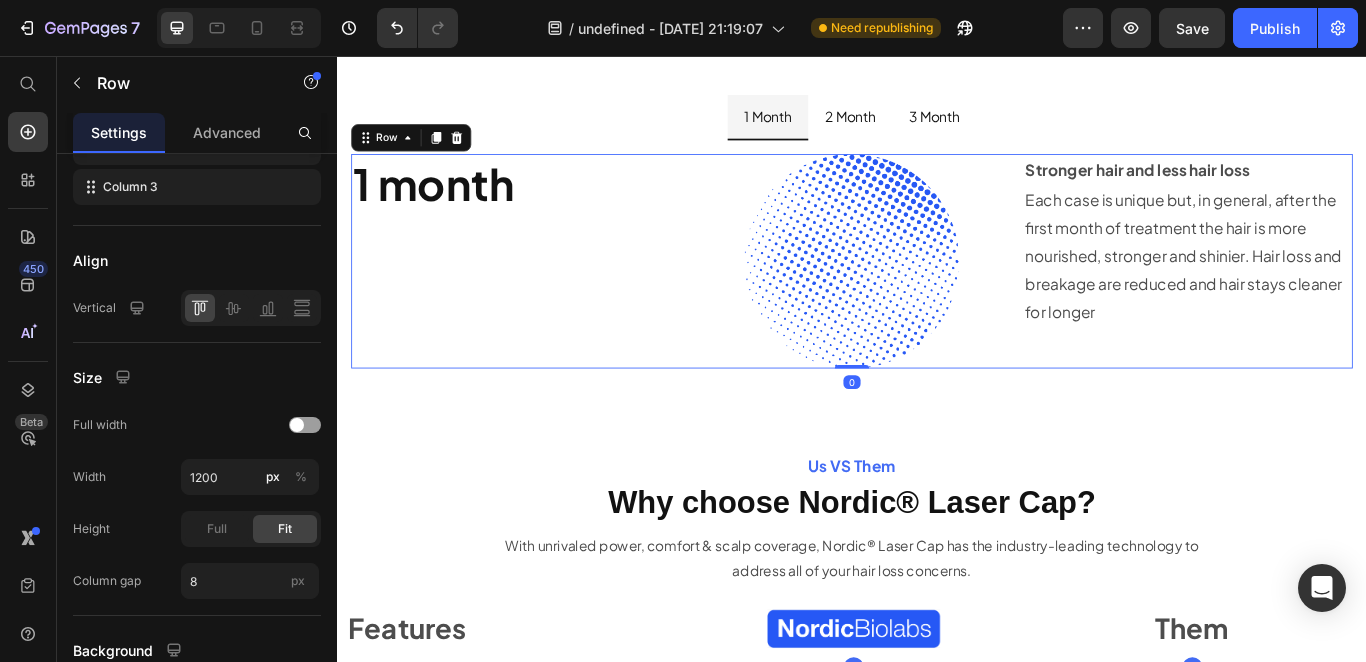 scroll, scrollTop: 0, scrollLeft: 0, axis: both 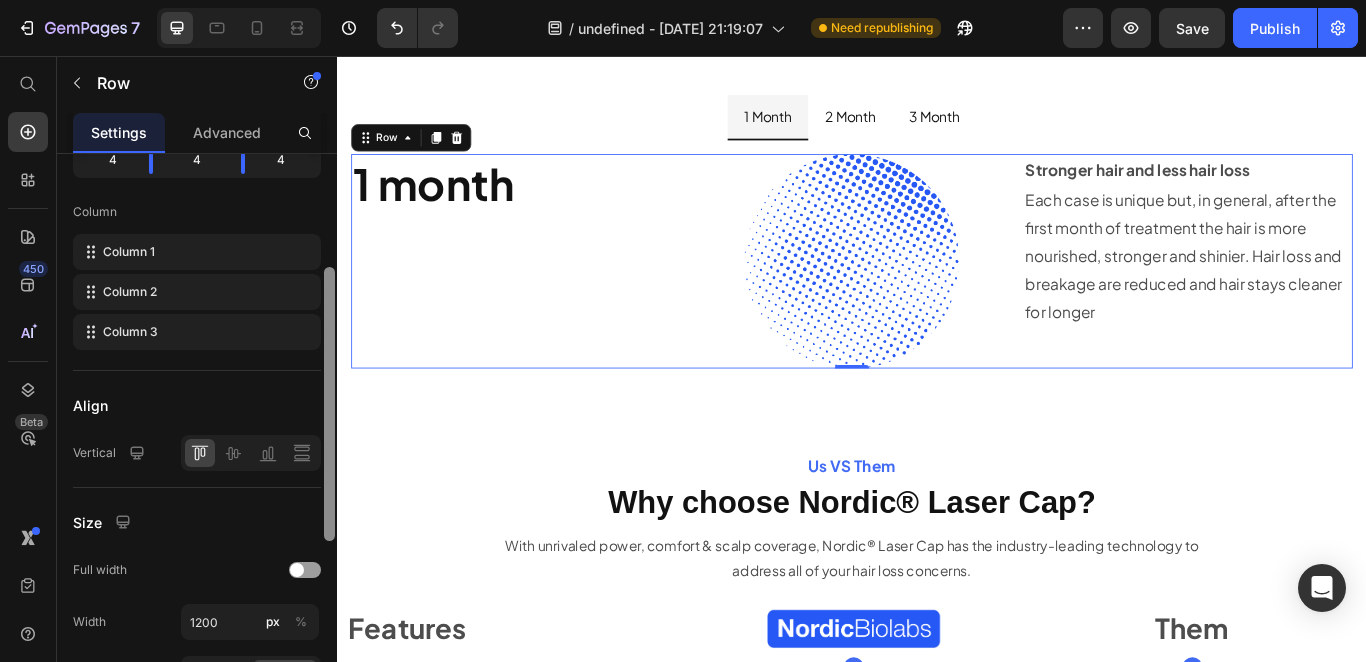 drag, startPoint x: 326, startPoint y: 318, endPoint x: 325, endPoint y: 453, distance: 135.00371 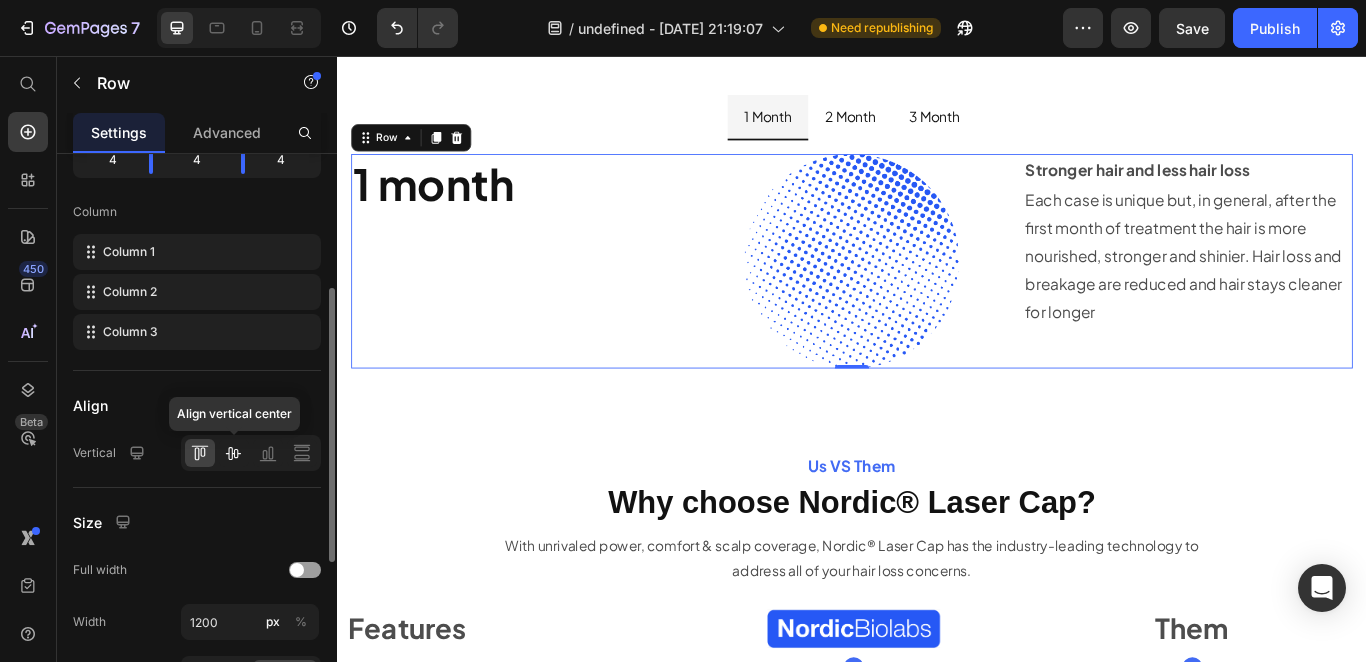 click 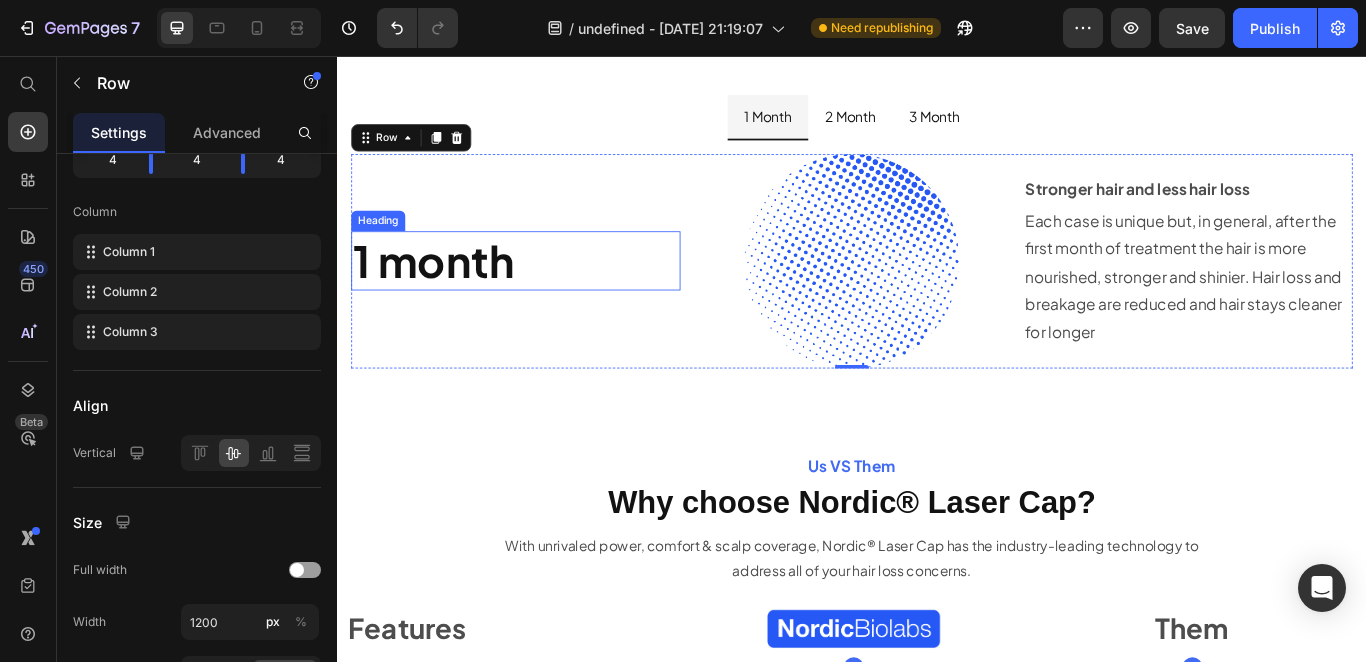 click on "1 month" at bounding box center [449, 294] 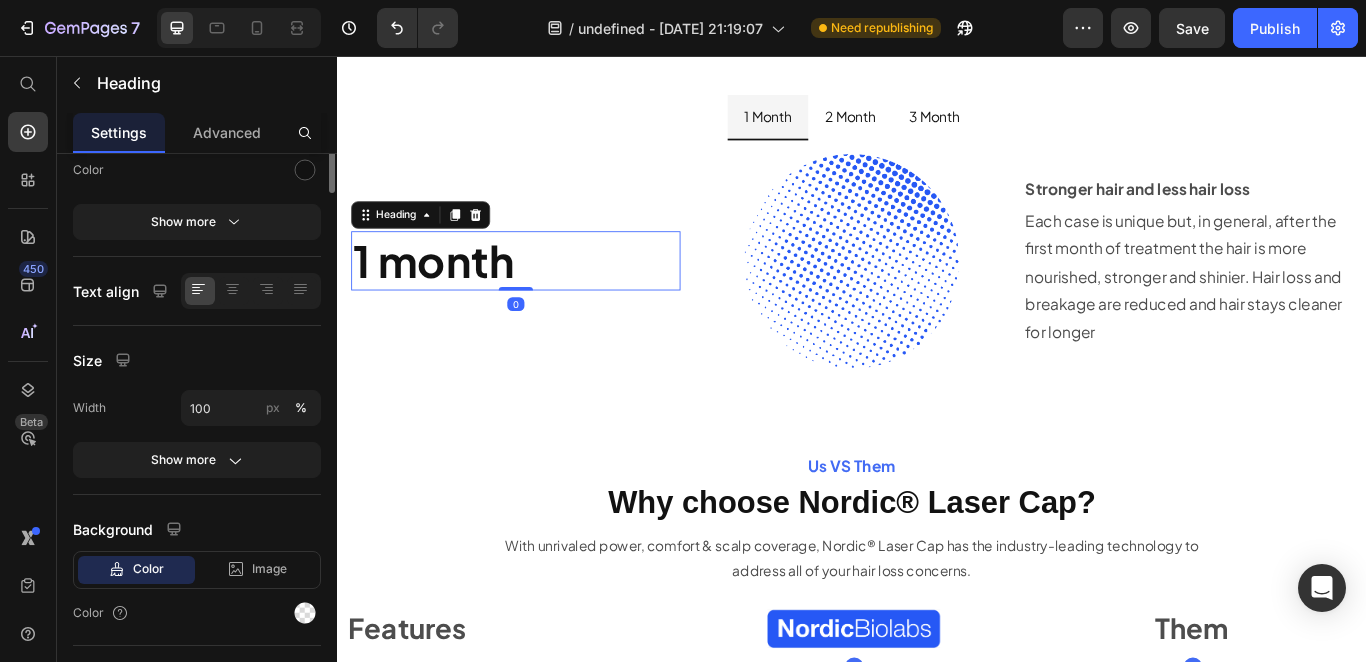 scroll, scrollTop: 0, scrollLeft: 0, axis: both 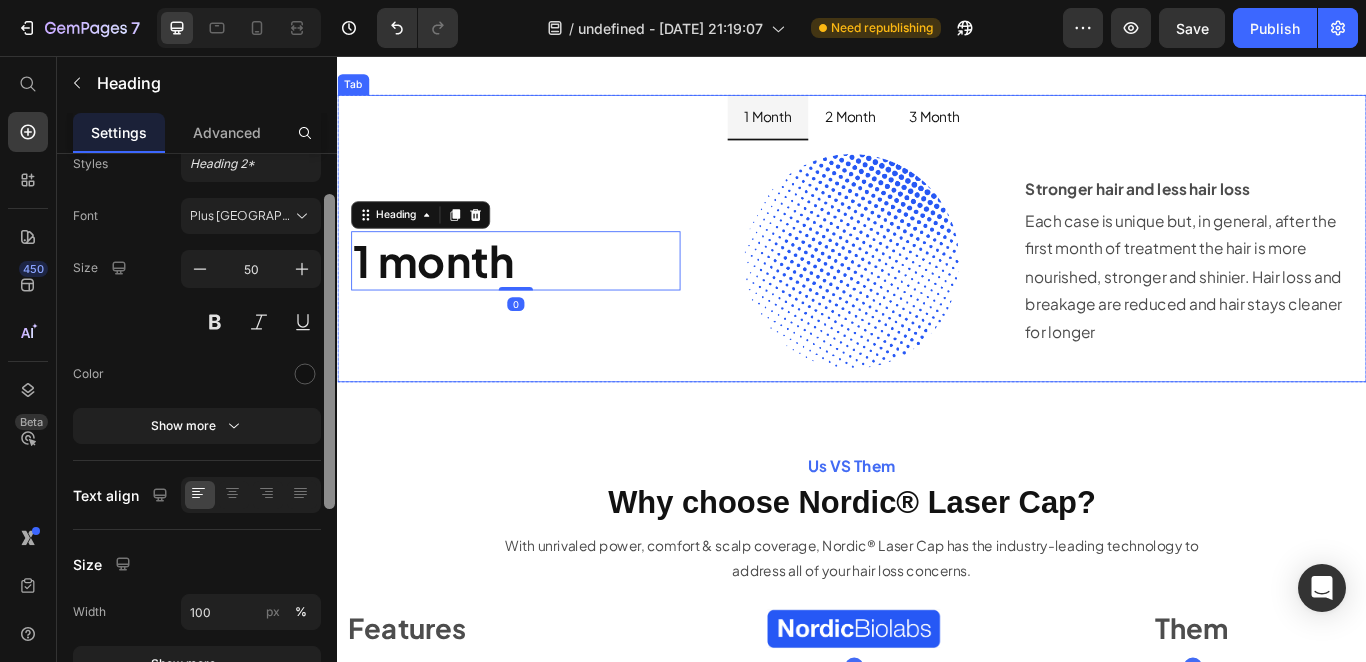 drag, startPoint x: 667, startPoint y: 440, endPoint x: 562, endPoint y: 554, distance: 154.98709 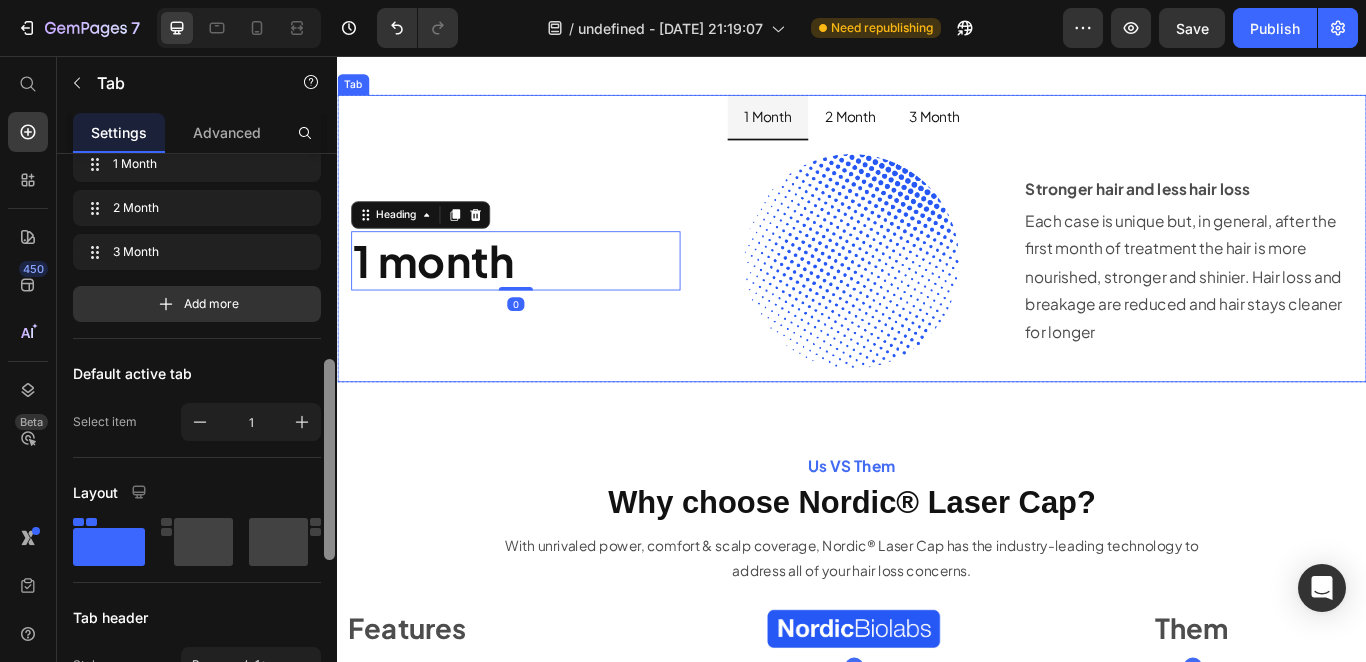 click on "Tab header" at bounding box center [197, 617] 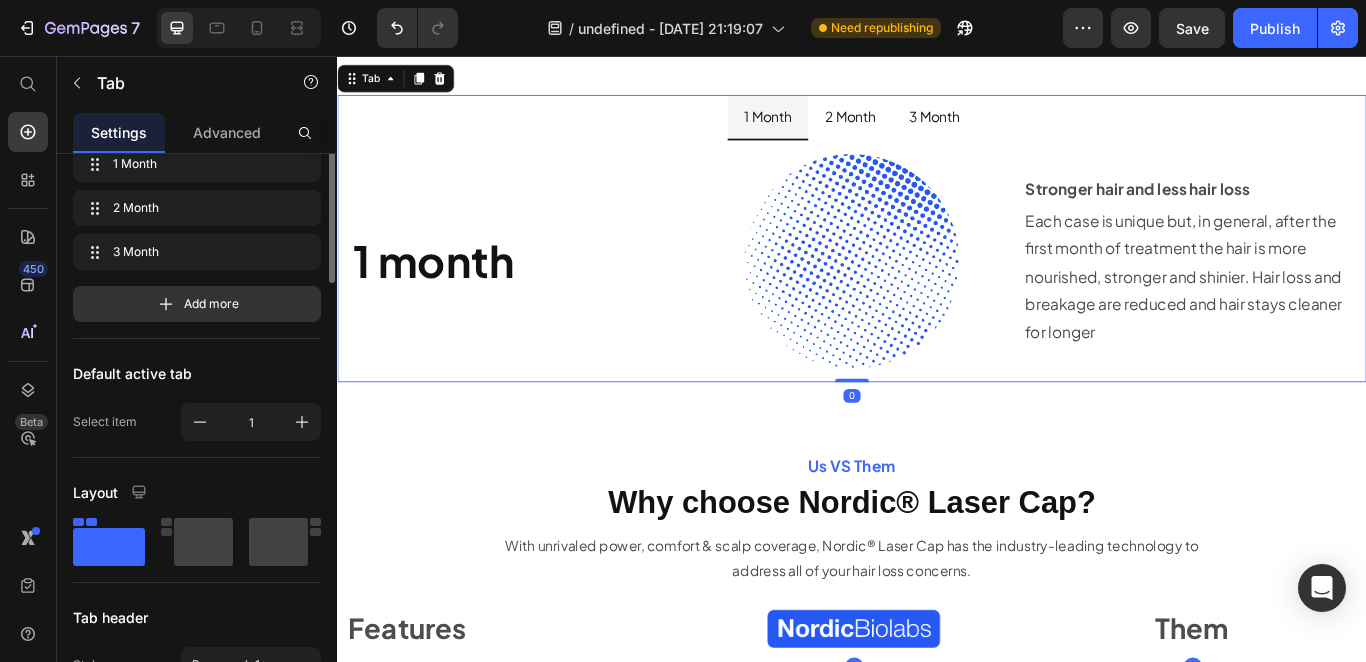 scroll, scrollTop: 0, scrollLeft: 0, axis: both 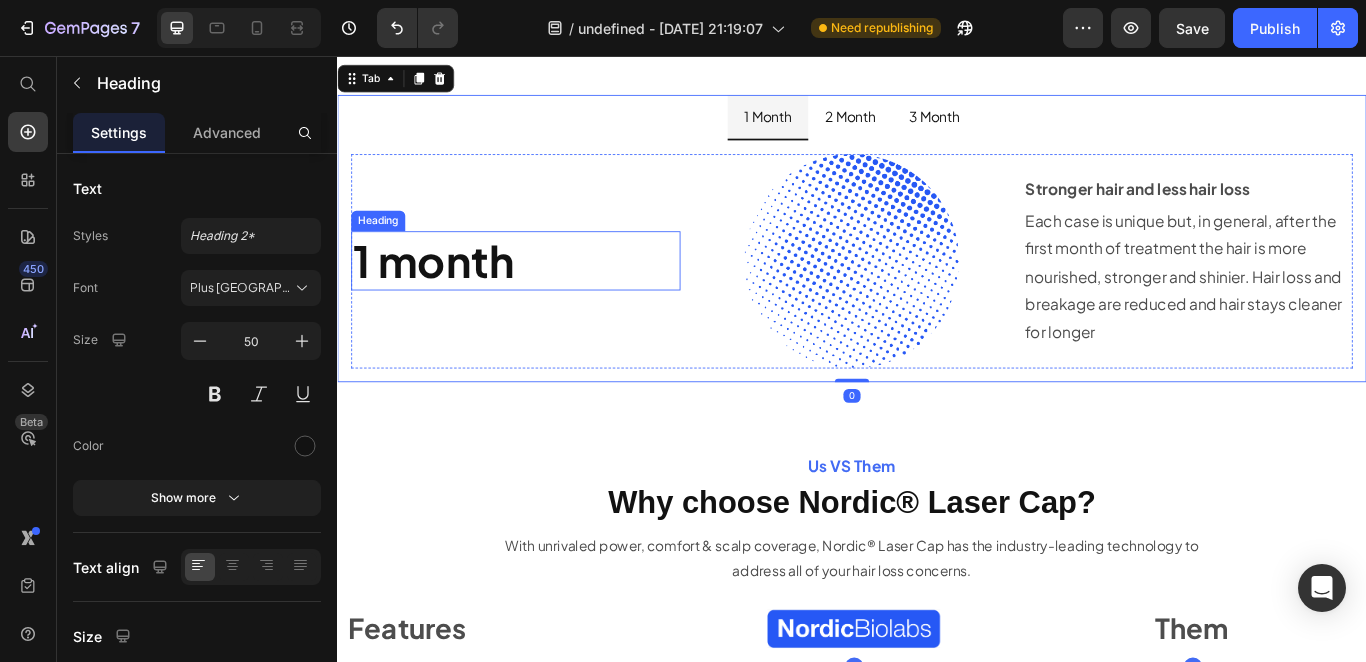 click on "1 month" at bounding box center (449, 294) 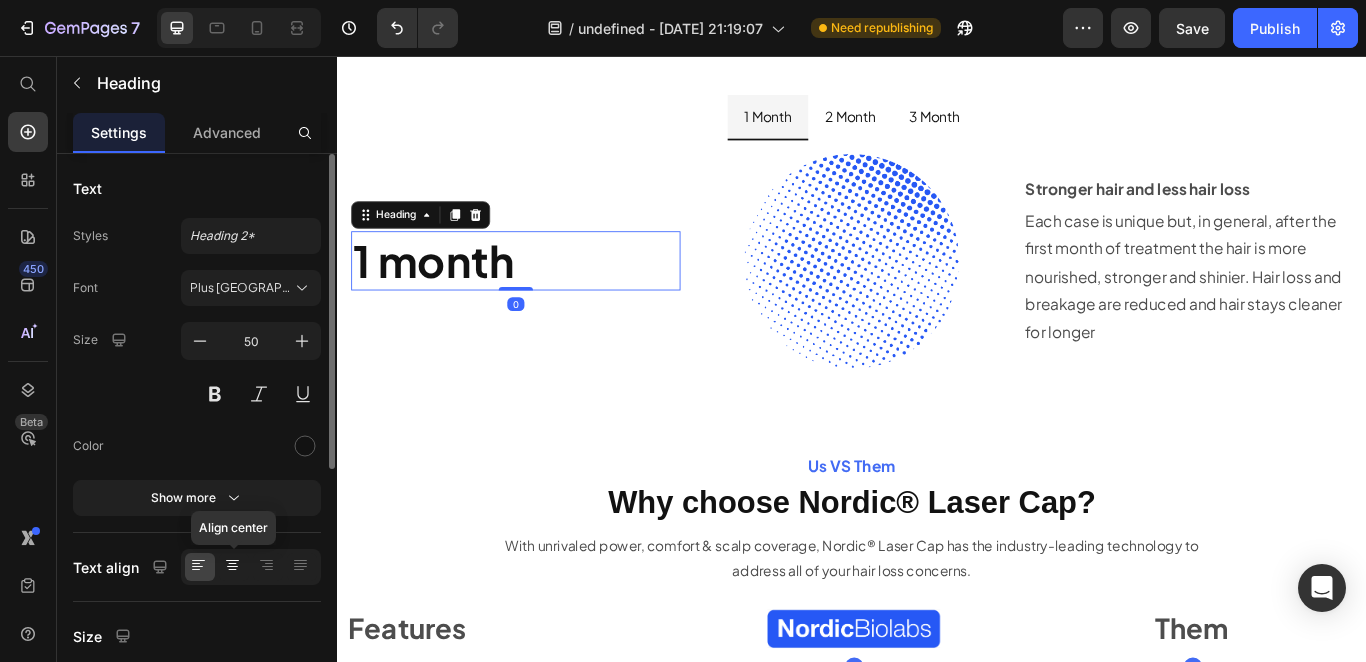 click 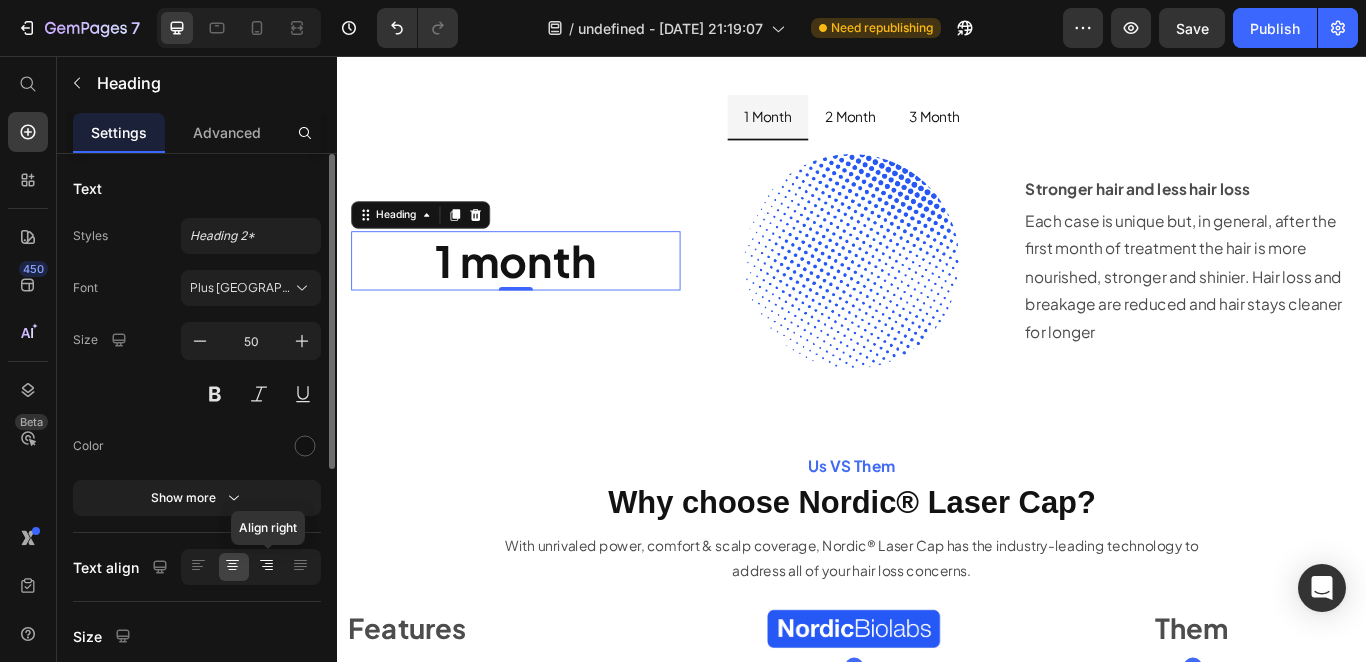 click 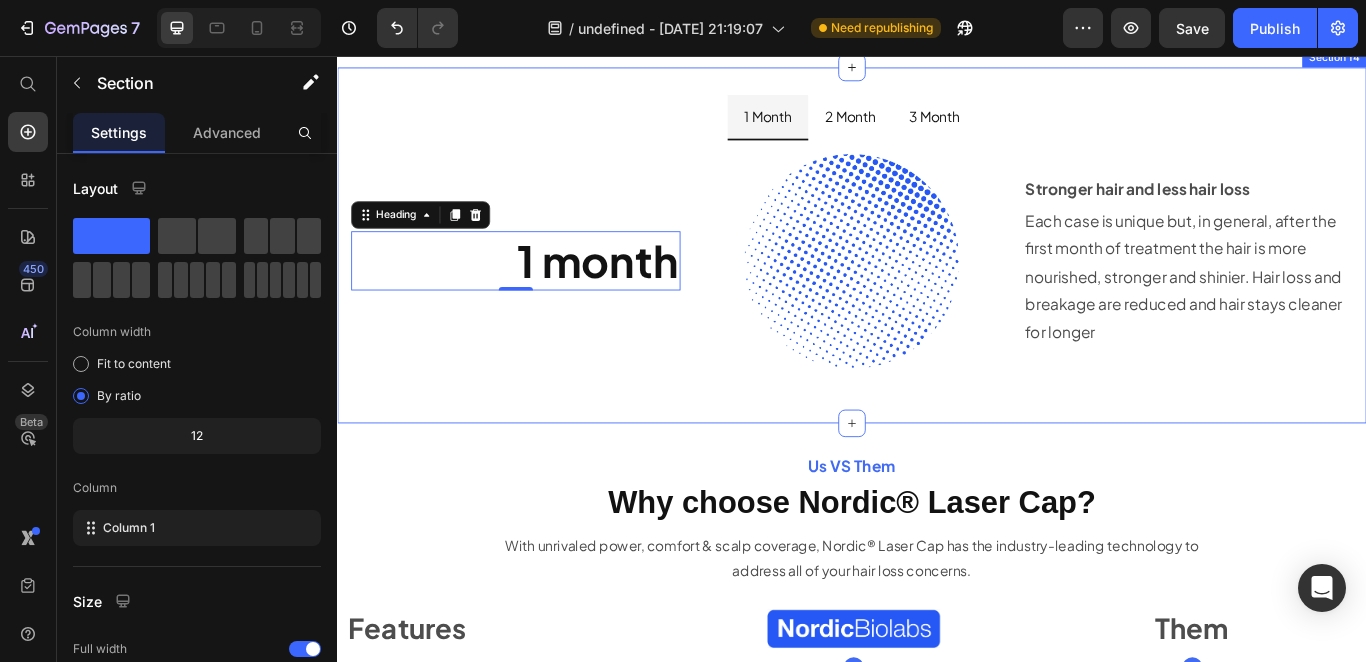 click on "1 Month 2 Month 3 Month ⁠⁠⁠⁠⁠⁠⁠ 1 month Heading   0 Image Stronger hair and less hair loss Text Block Each case is unique but, in general, after the first month of treatment the hair is more nourished, stronger and shinier. Hair loss and breakage are reduced and hair stays cleaner for longer Text Block Row
Tab Row Section 14" at bounding box center (937, 276) 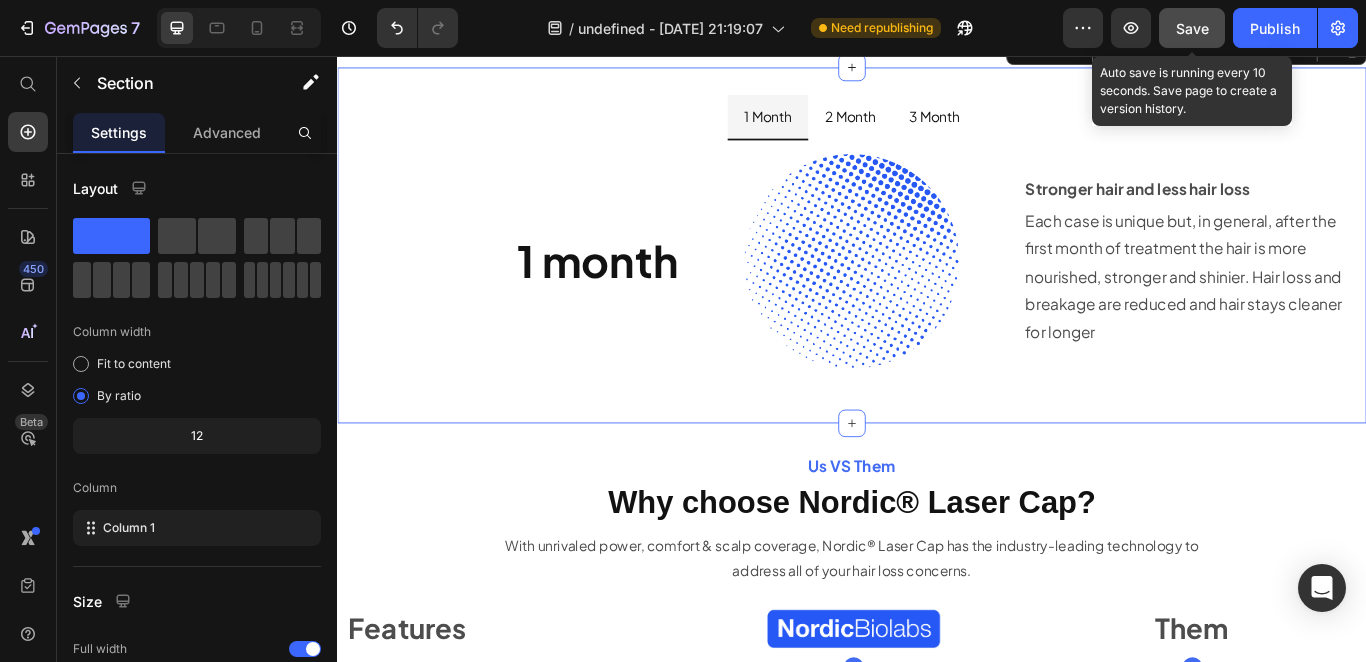 click on "Save" at bounding box center (1192, 28) 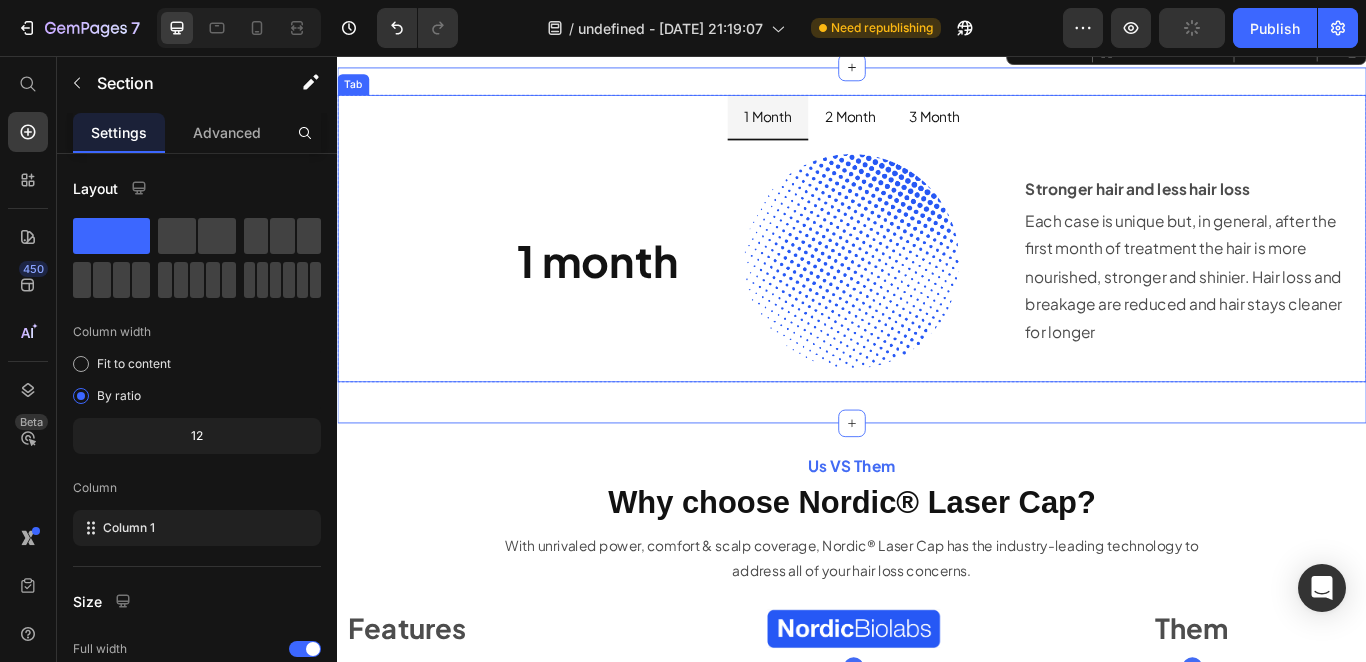 click on "1 Month 2 Month 3 Month ⁠⁠⁠⁠⁠⁠⁠ 1 month Heading Image Stronger hair and less hair loss Text Block Each case is unique but, in general, after the first month of treatment the hair is more nourished, stronger and shinier. Hair loss and breakage are reduced and hair stays cleaner for longer Text Block Row
Tab" at bounding box center [937, 268] 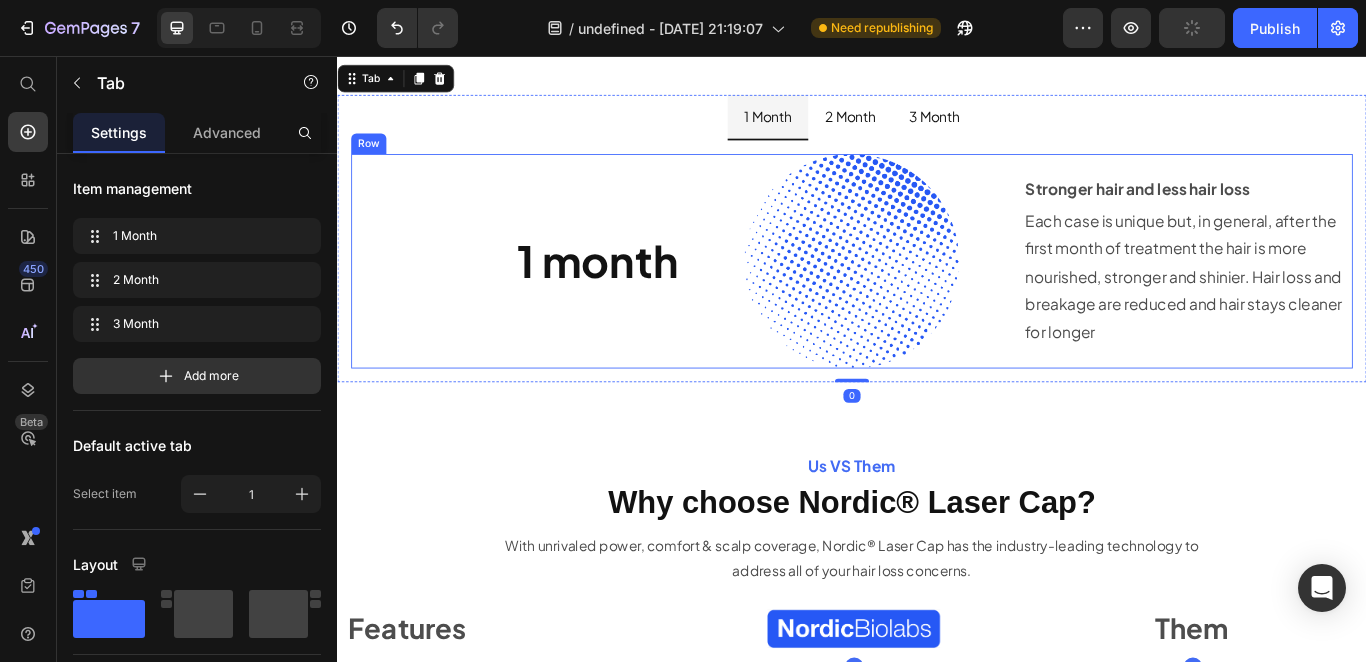 click on "Stronger hair and less hair loss Text Block Each case is unique but, in general, after the first month of treatment the hair is more nourished, stronger and shinier. Hair loss and breakage are reduced and hair stays cleaner for longer Text Block" at bounding box center [1329, 295] 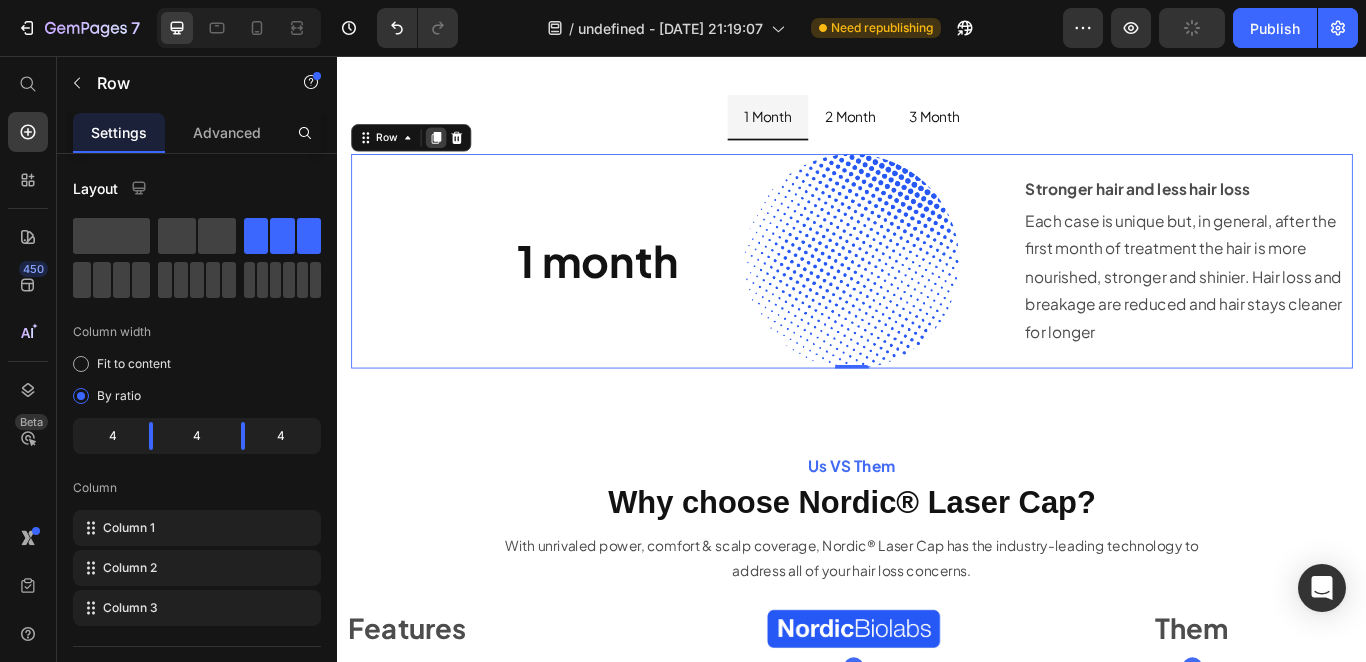 click 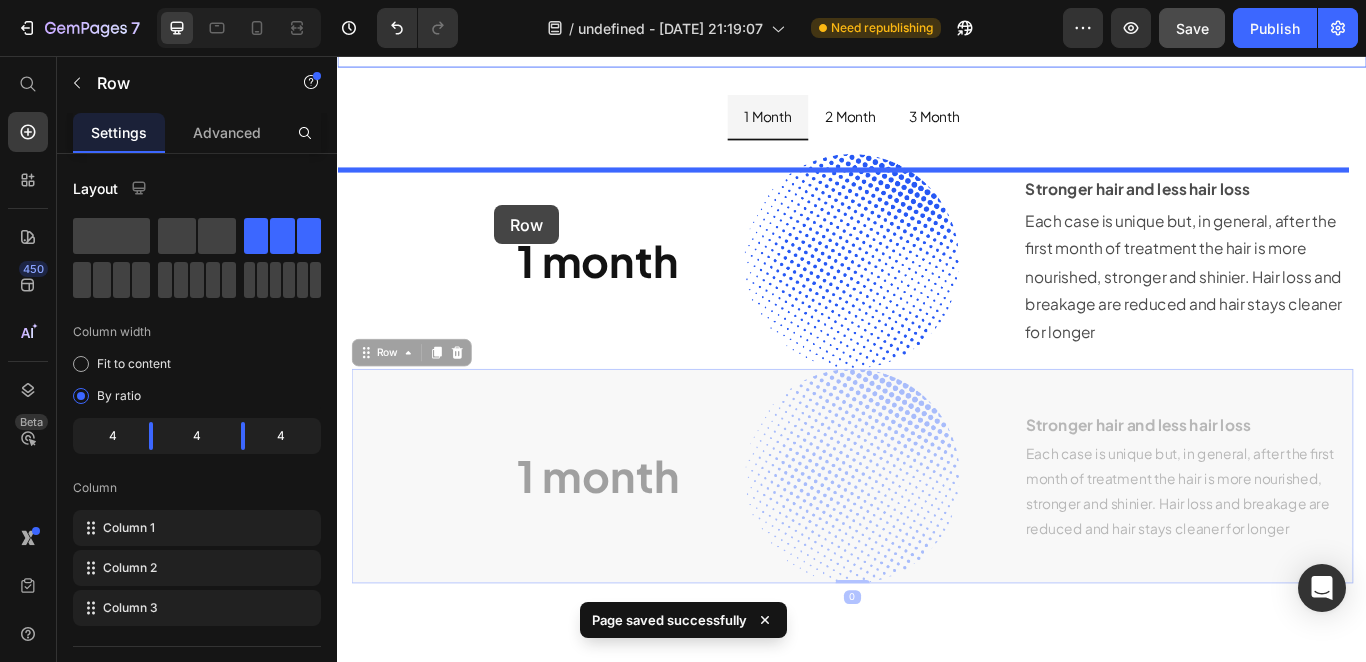 drag, startPoint x: 384, startPoint y: 557, endPoint x: 494, endPoint y: 205, distance: 368.7872 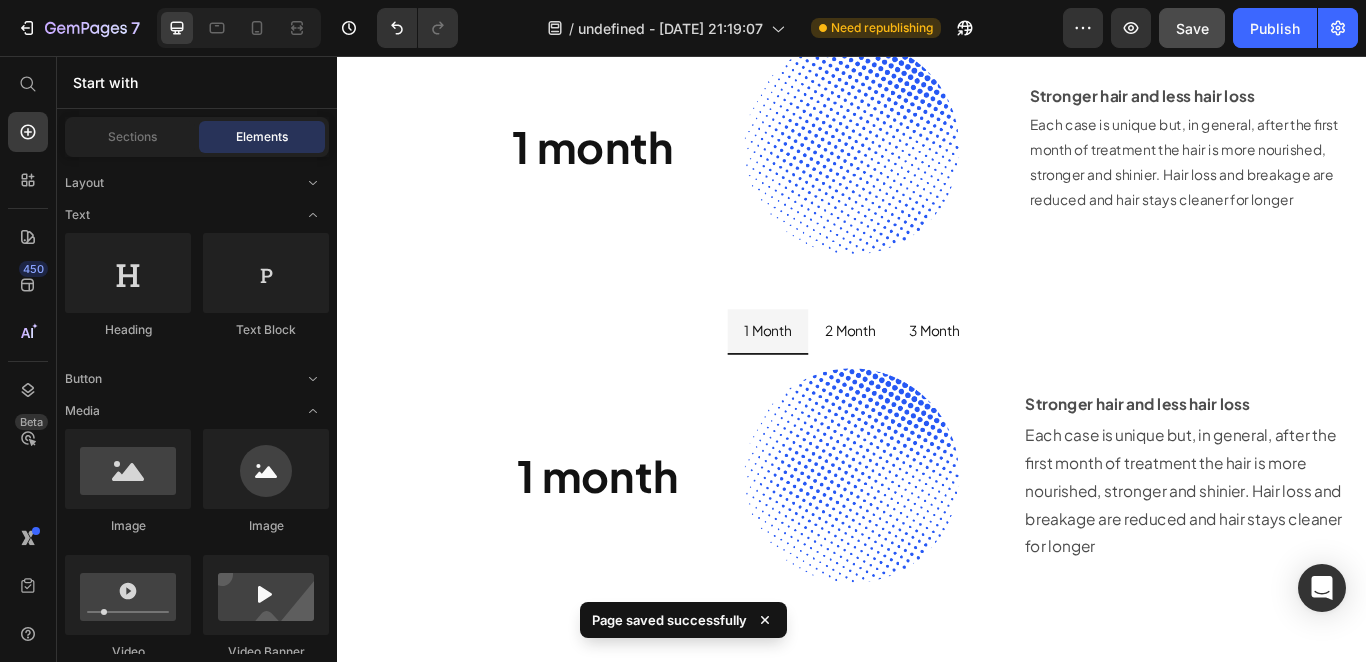 scroll, scrollTop: 8095, scrollLeft: 0, axis: vertical 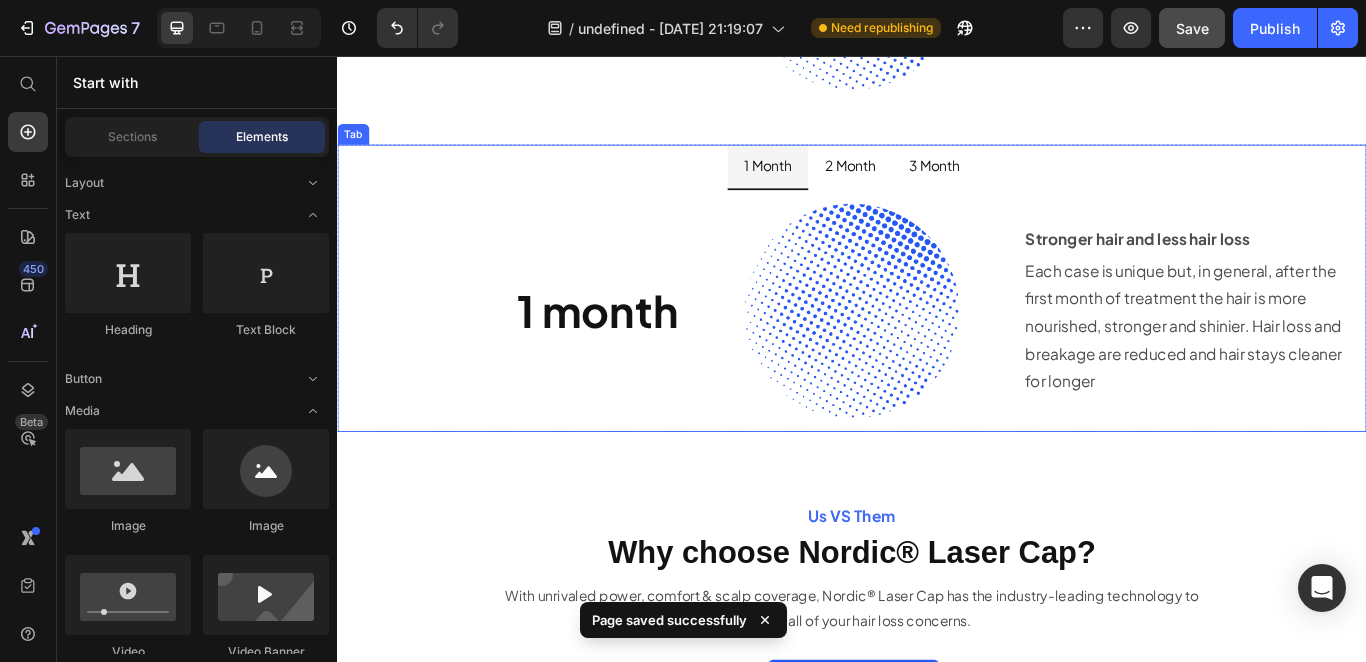 click on "2 Month" at bounding box center [935, 184] 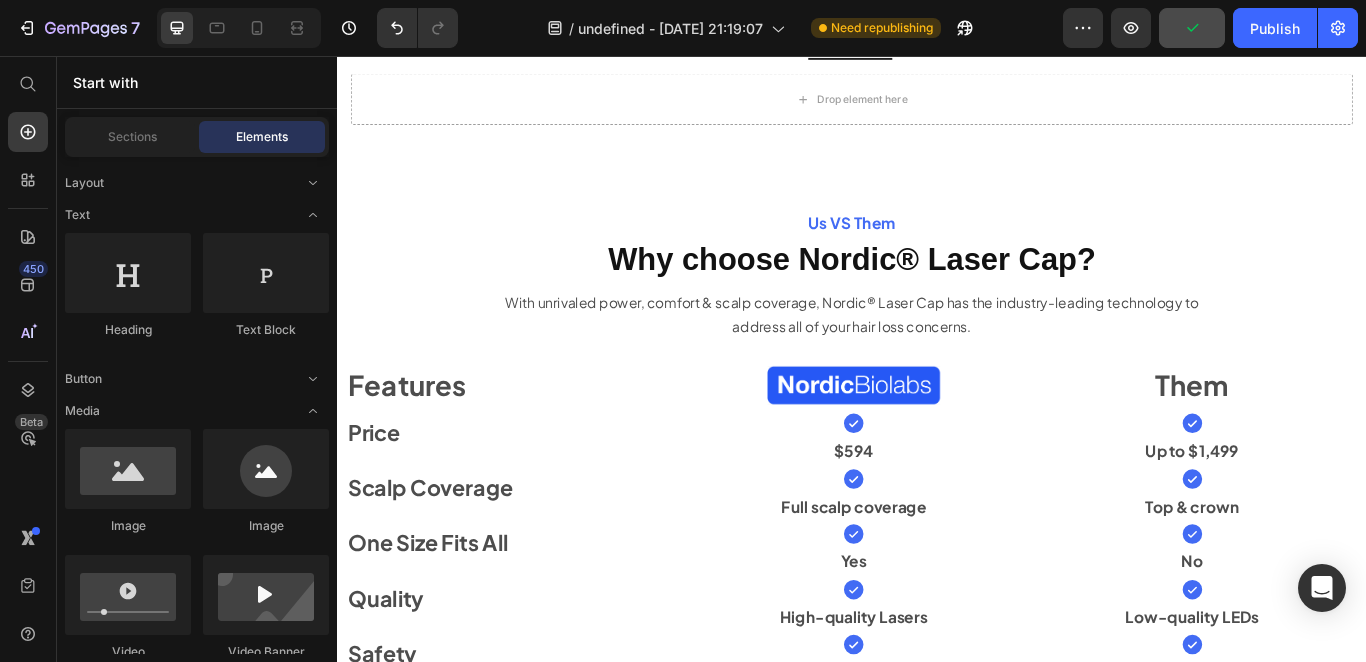 scroll, scrollTop: 7644, scrollLeft: 0, axis: vertical 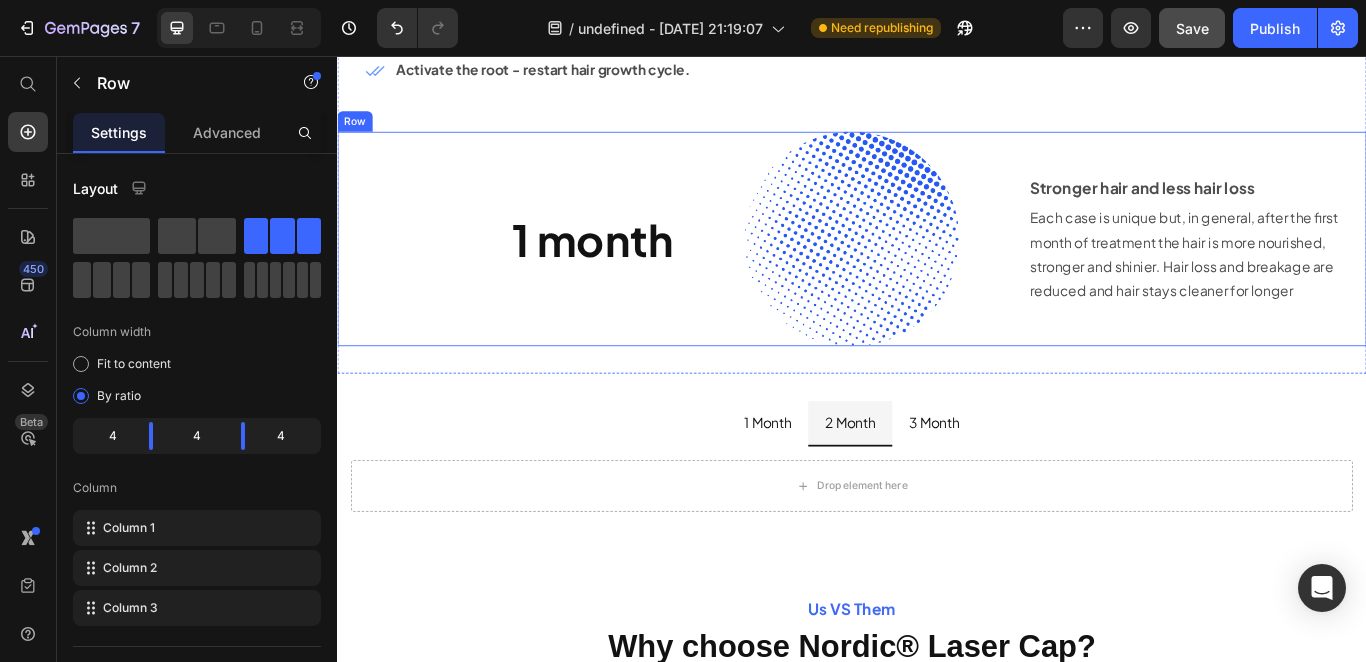 click on "1 month Heading" at bounding box center [534, 269] 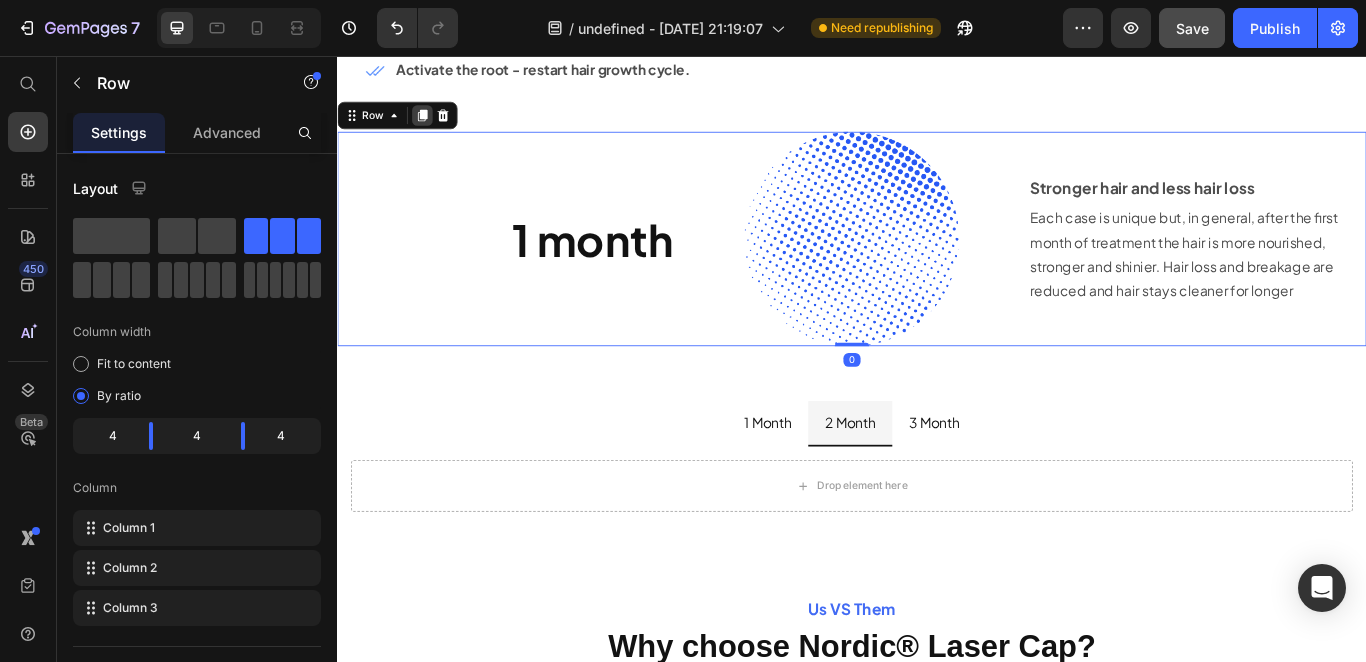 click 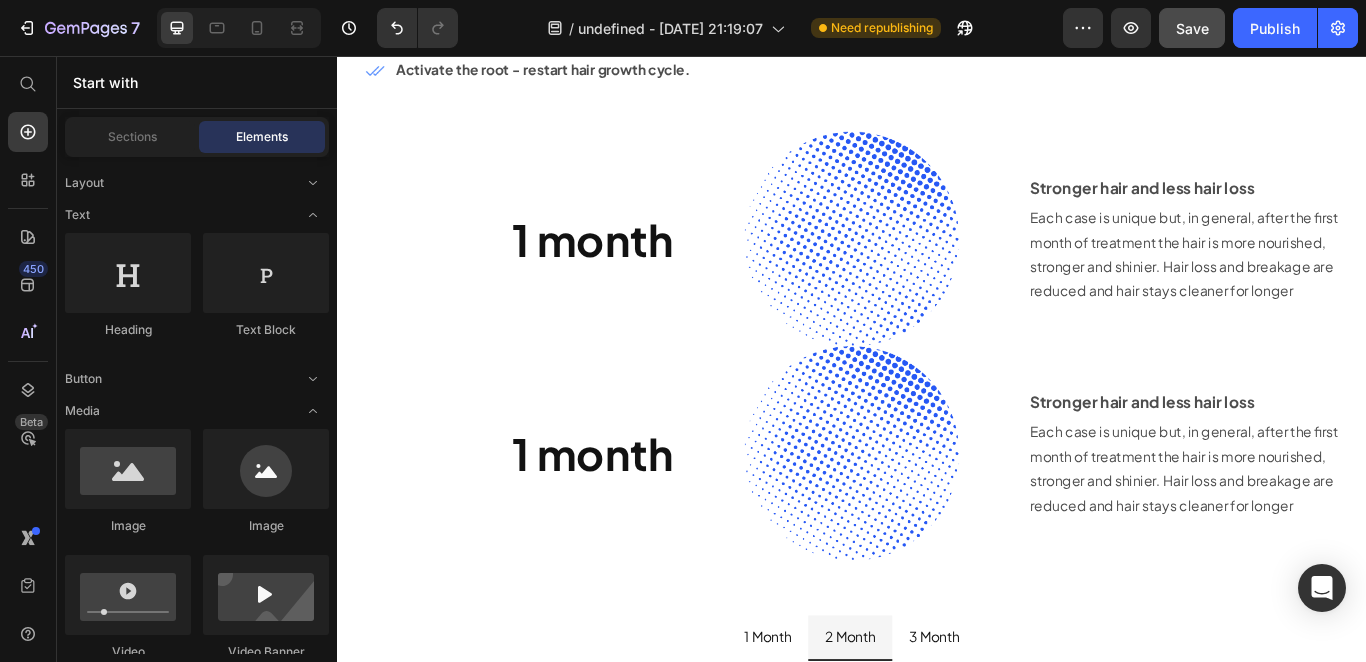 scroll, scrollTop: 7923, scrollLeft: 0, axis: vertical 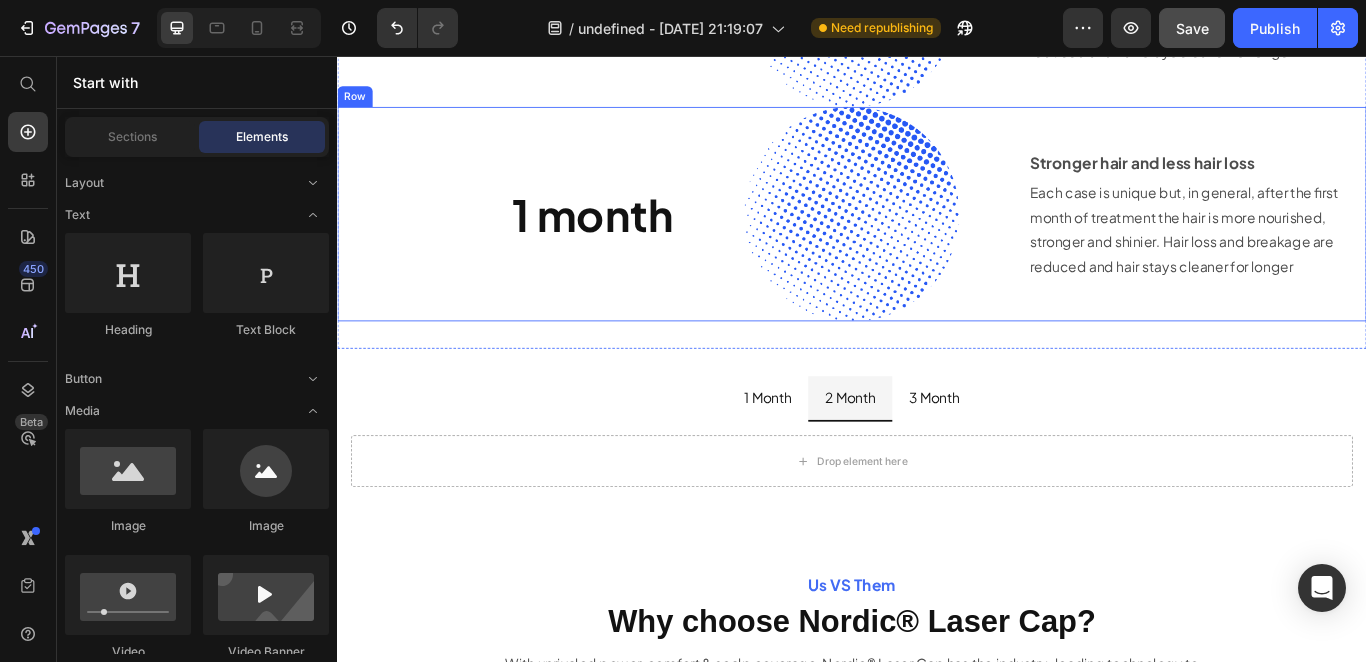 click on "1 month Heading" at bounding box center [534, 240] 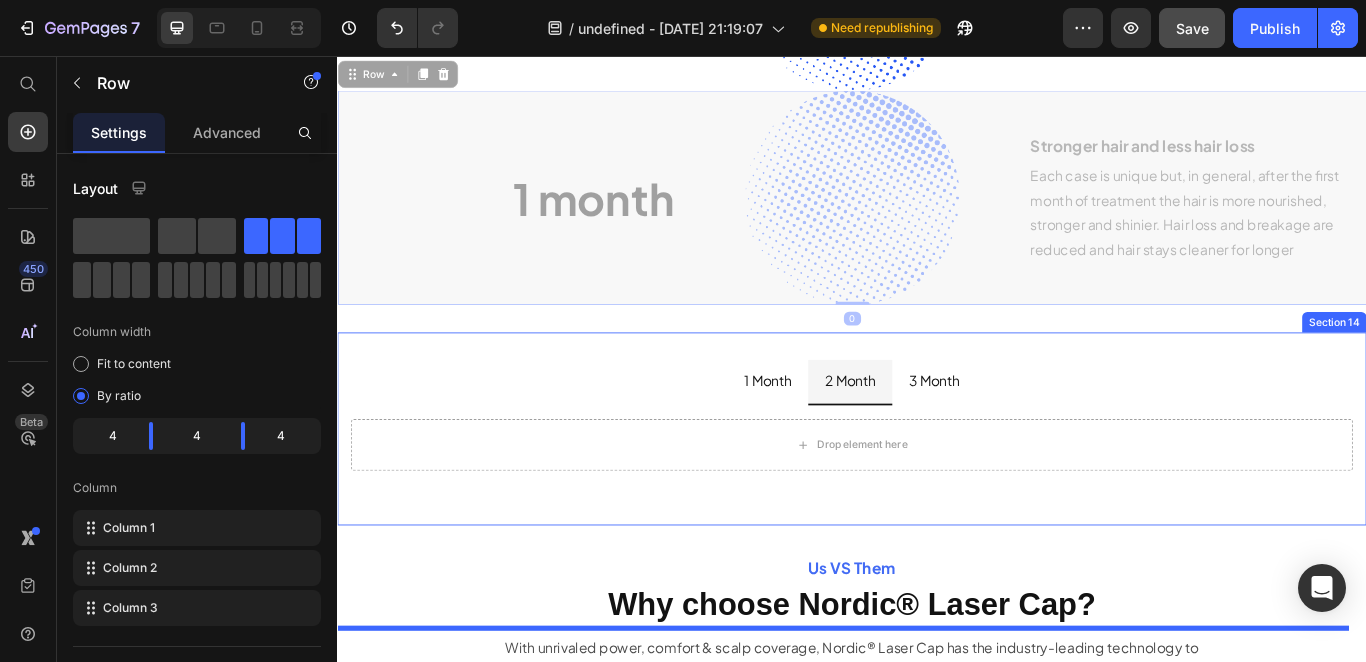 scroll, scrollTop: 8075, scrollLeft: 0, axis: vertical 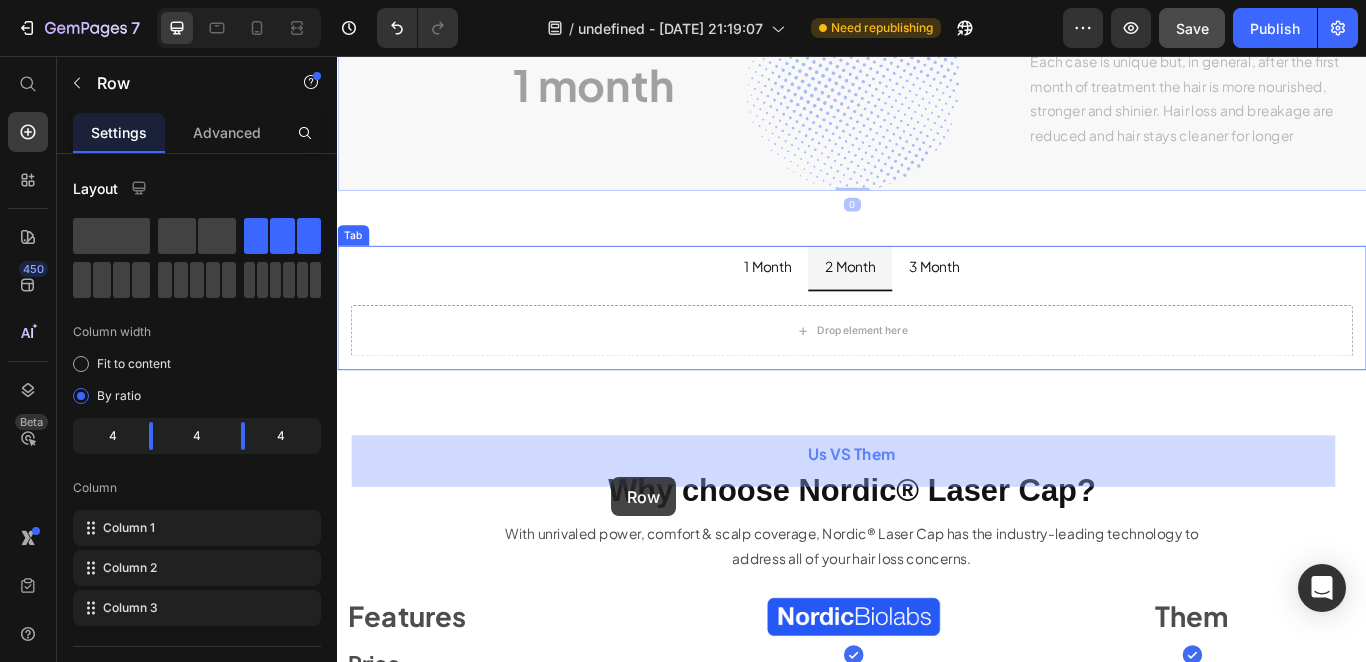 drag, startPoint x: 491, startPoint y: 441, endPoint x: 636, endPoint y: 467, distance: 147.31259 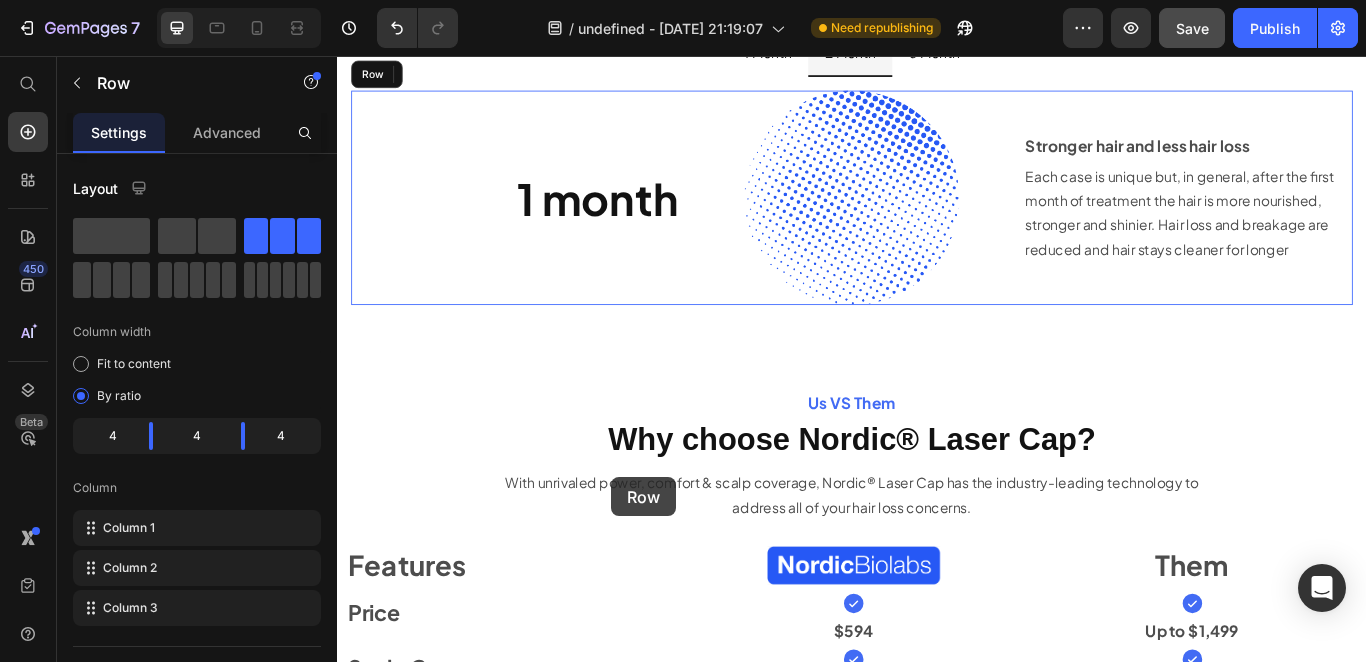 scroll, scrollTop: 8141, scrollLeft: 0, axis: vertical 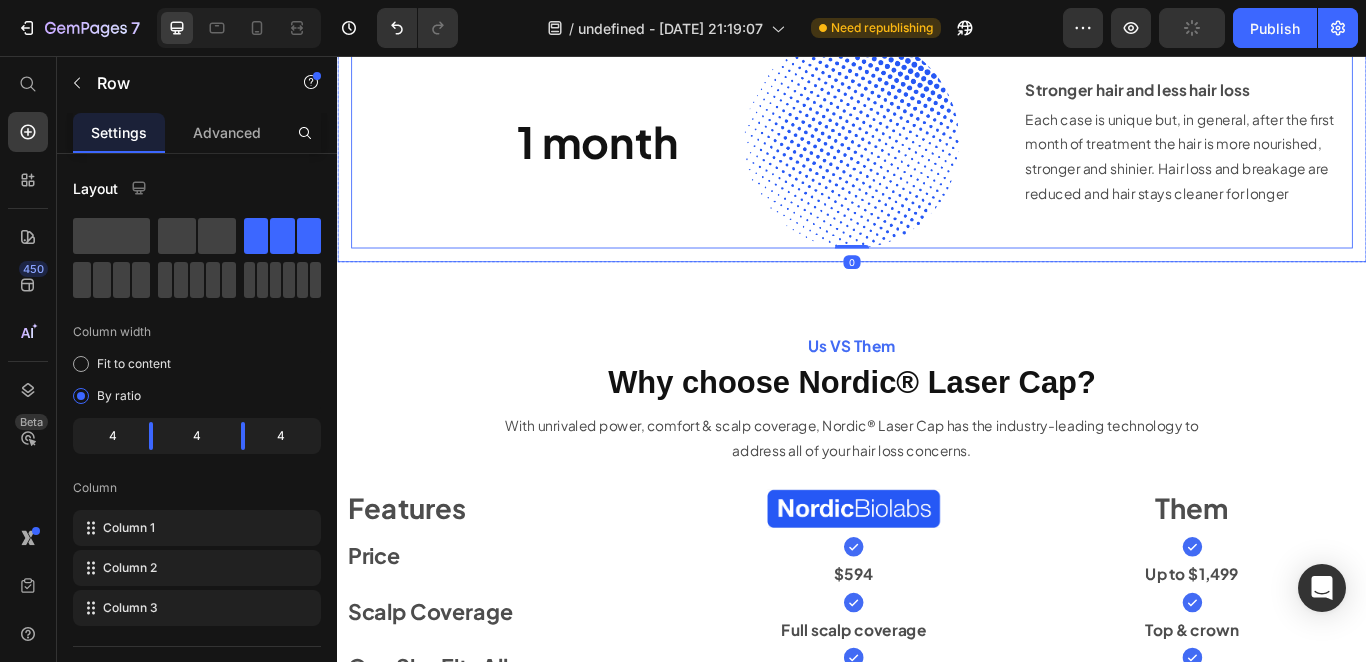 click on "3 Month" at bounding box center (1033, -14) 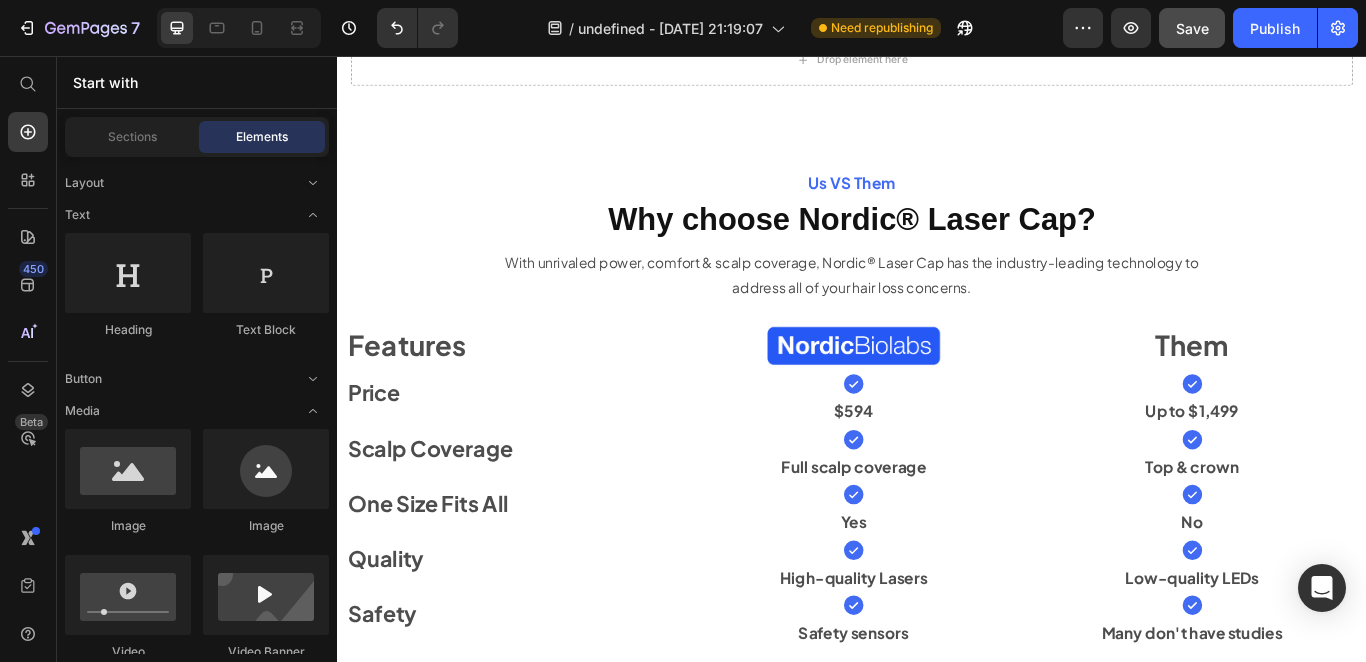 scroll, scrollTop: 7774, scrollLeft: 0, axis: vertical 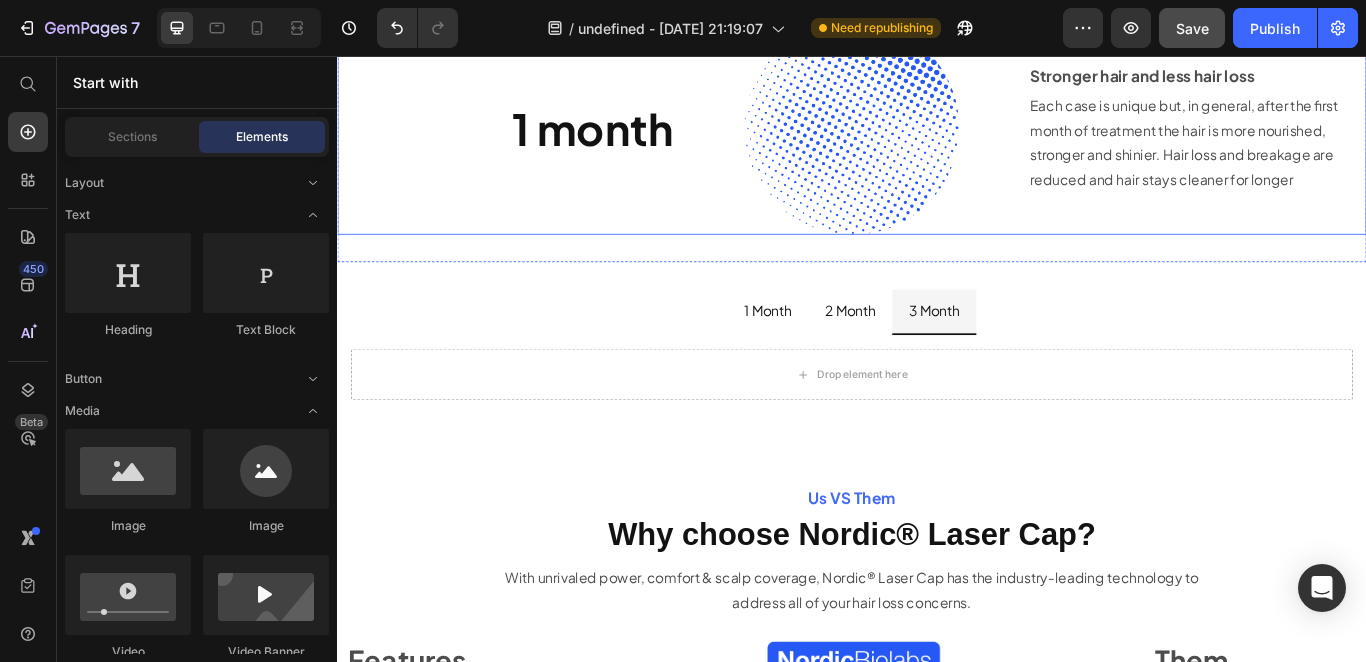 click on "1 month Heading" at bounding box center [534, 139] 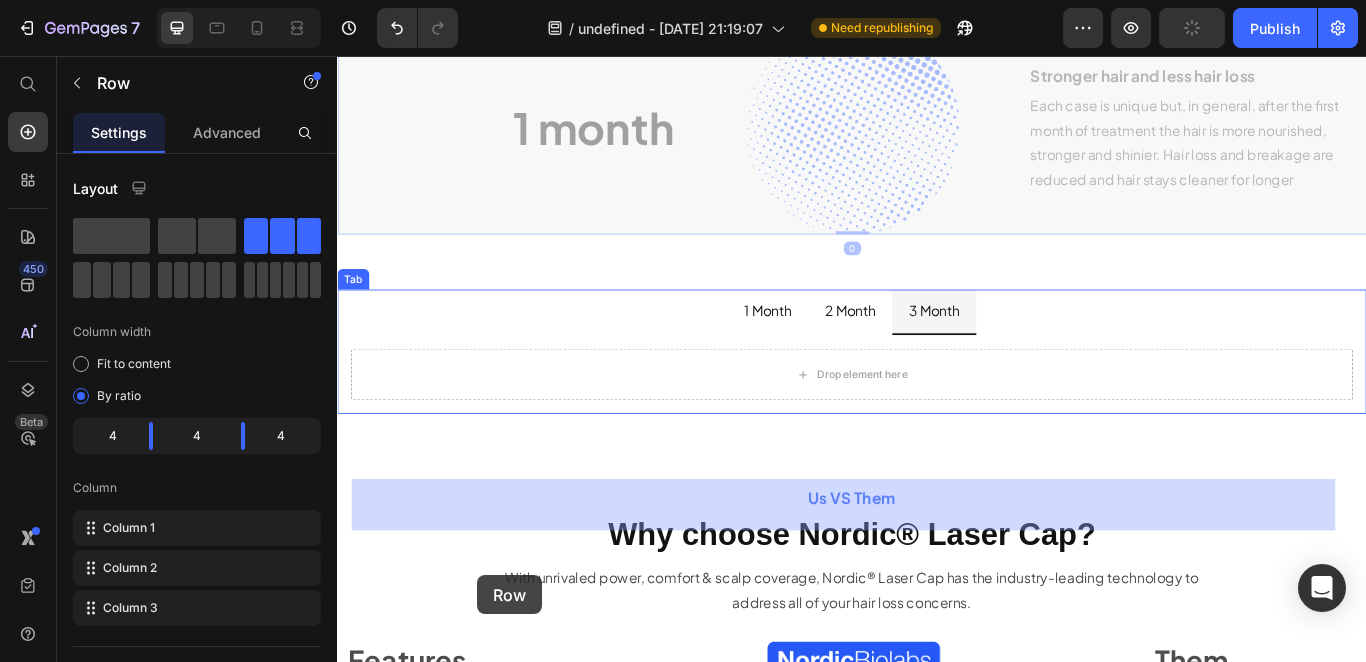 drag, startPoint x: 379, startPoint y: 153, endPoint x: 477, endPoint y: 575, distance: 433.22974 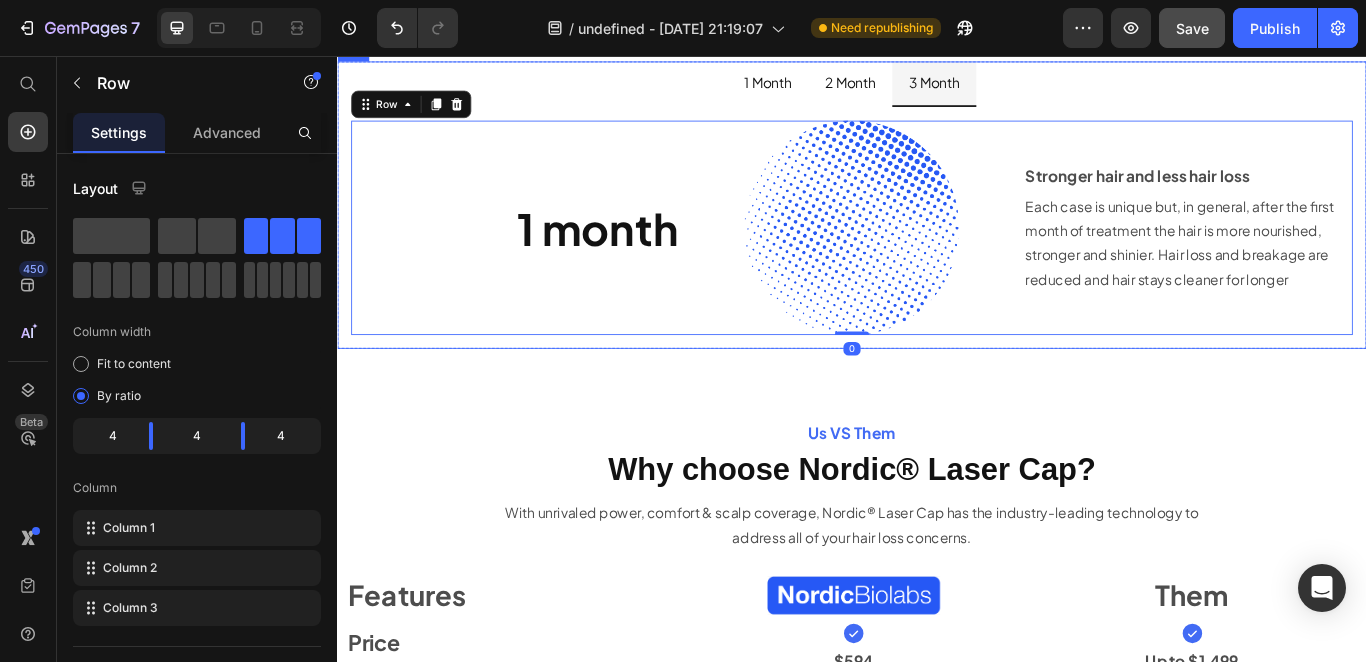 click on "2 Month" at bounding box center (935, 87) 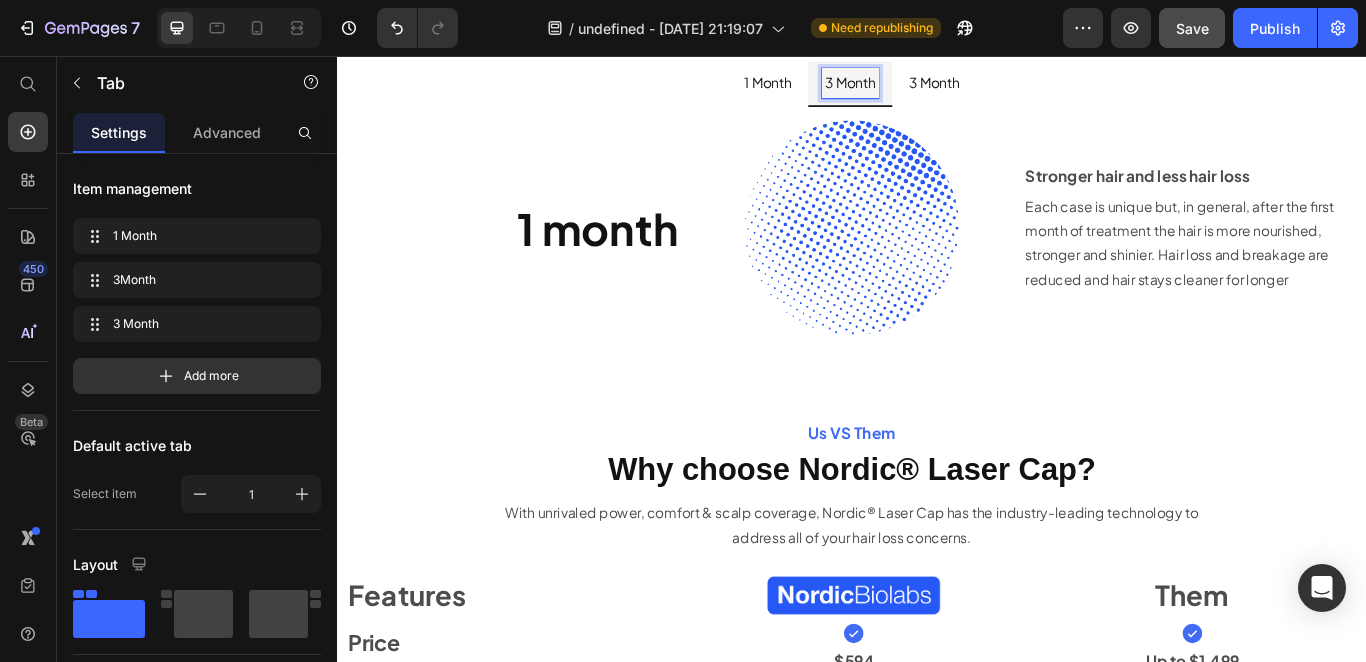 click on "3 Month" at bounding box center [1033, 87] 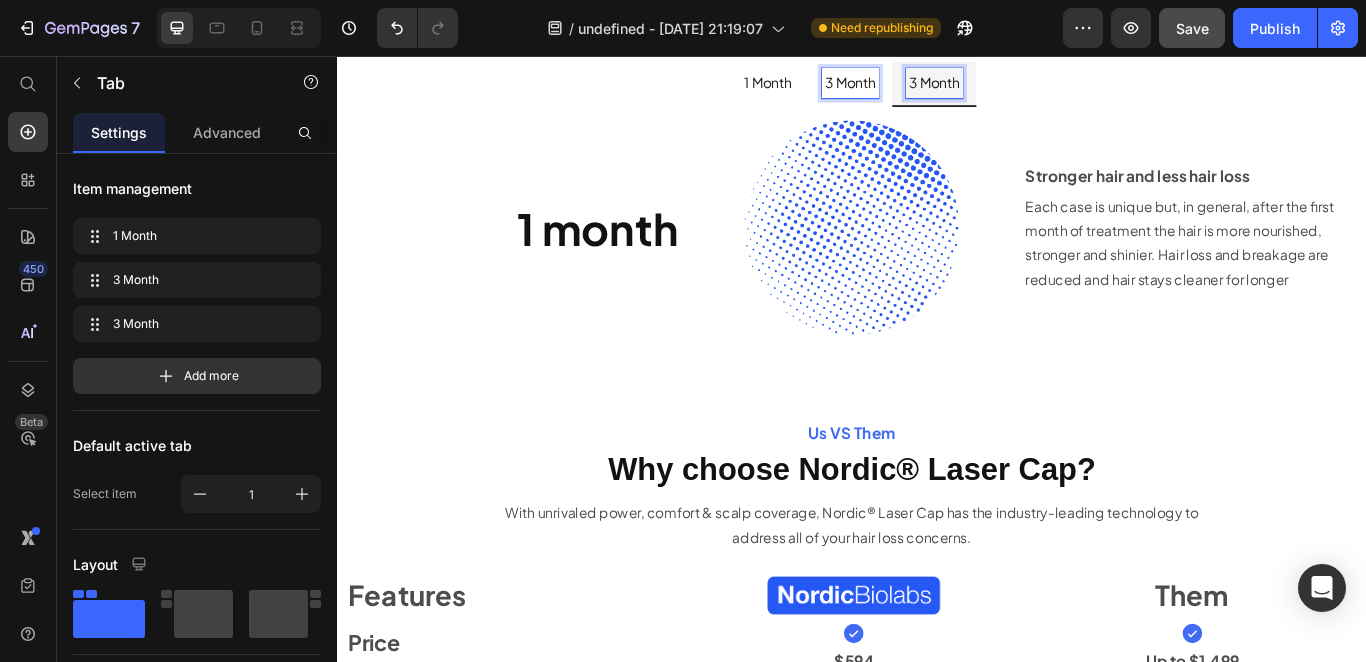 click on "3 Month" at bounding box center [1033, 87] 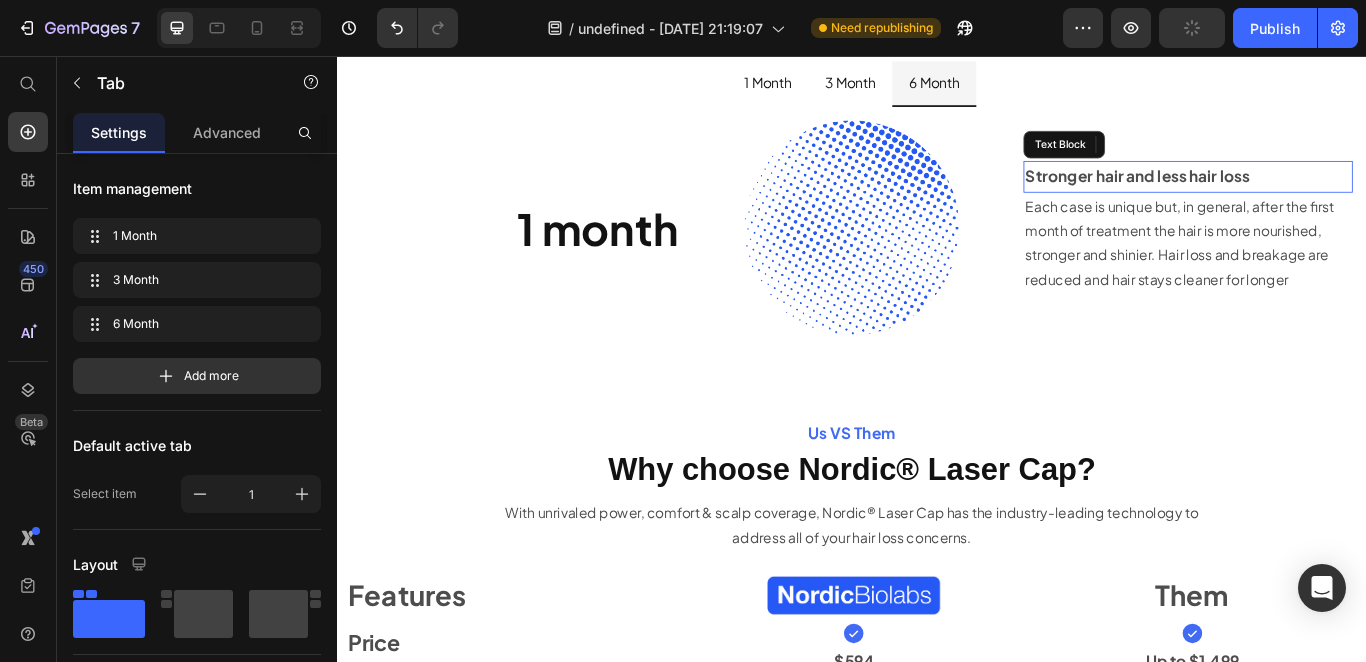 click on "Stronger hair and less hair loss" at bounding box center (1329, 196) 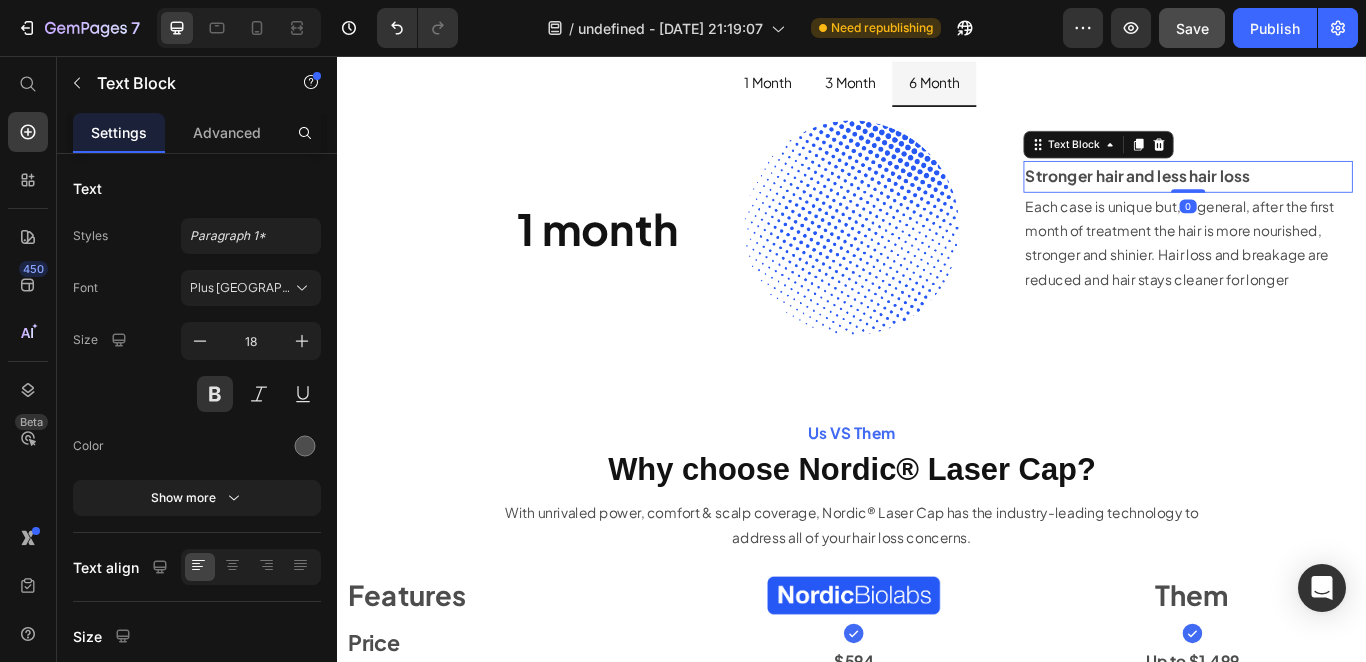 click on "Stronger hair and less hair loss" at bounding box center [1329, 196] 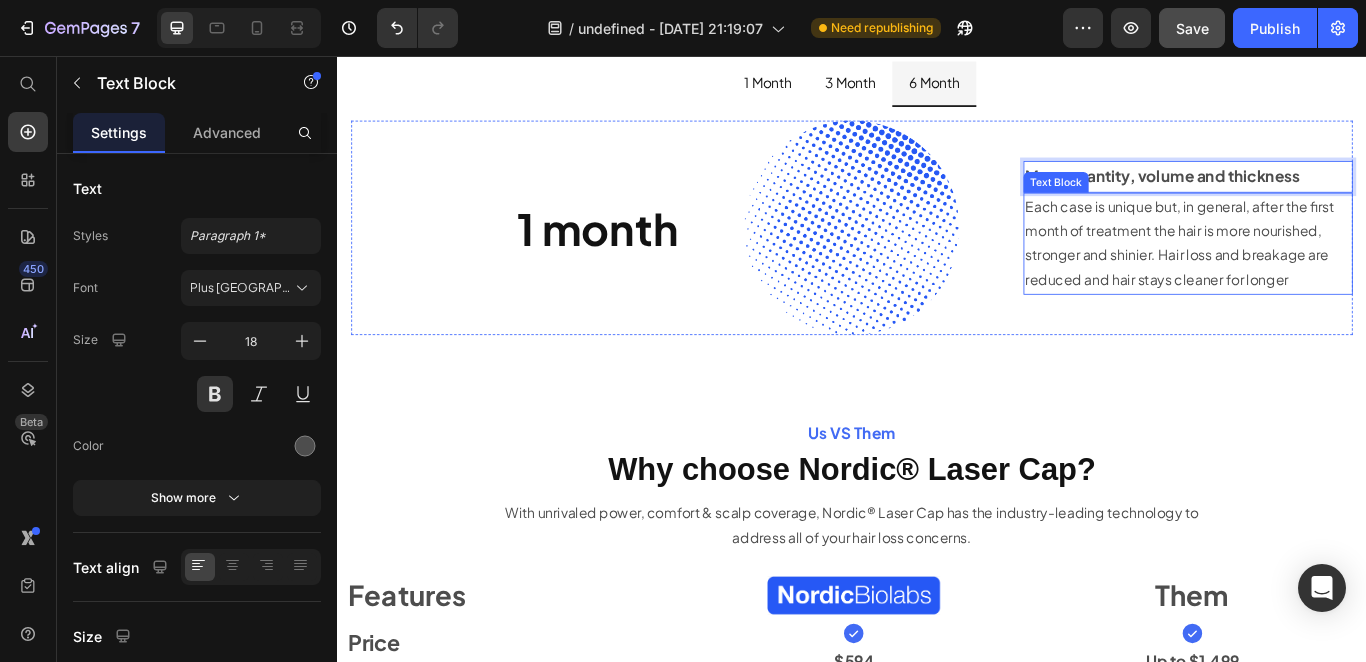 click on "Each case is unique but, in general, after the first month of treatment the hair is more nourished, stronger and shinier. Hair loss and breakage are reduced and hair stays cleaner for longer" at bounding box center [1329, 274] 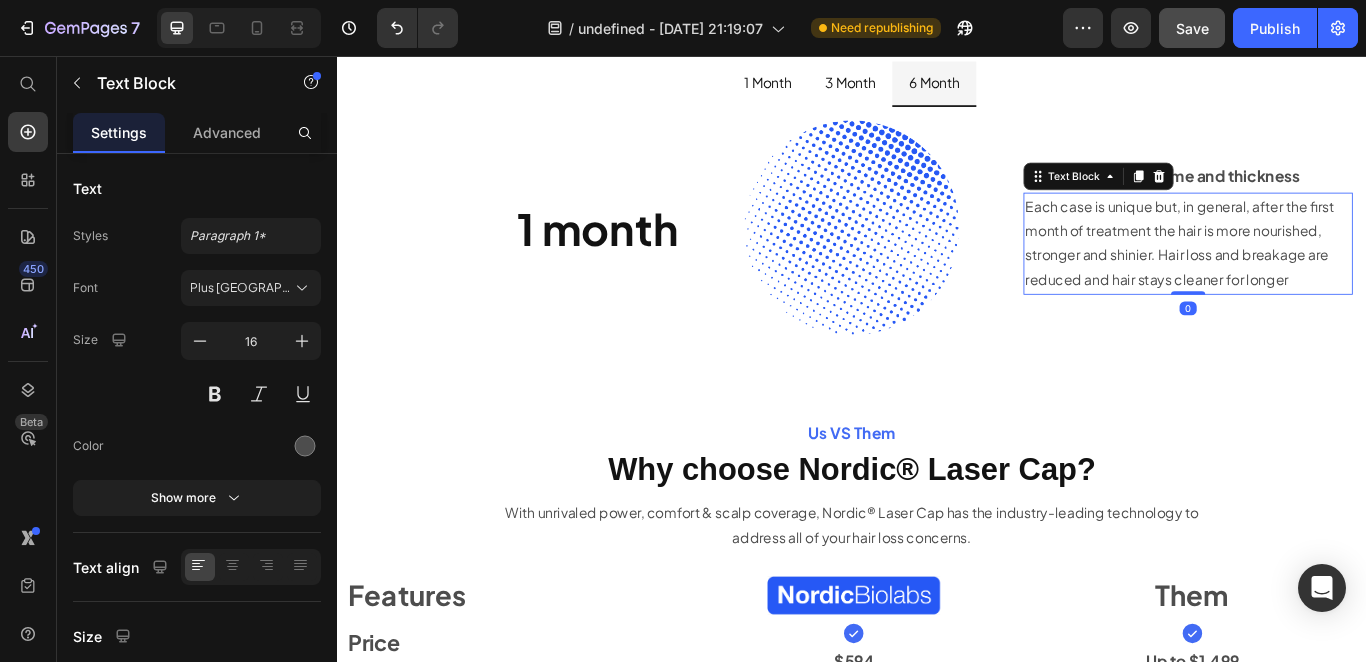 click on "Each case is unique but, in general, after the first month of treatment the hair is more nourished, stronger and shinier. Hair loss and breakage are reduced and hair stays cleaner for longer" at bounding box center (1329, 274) 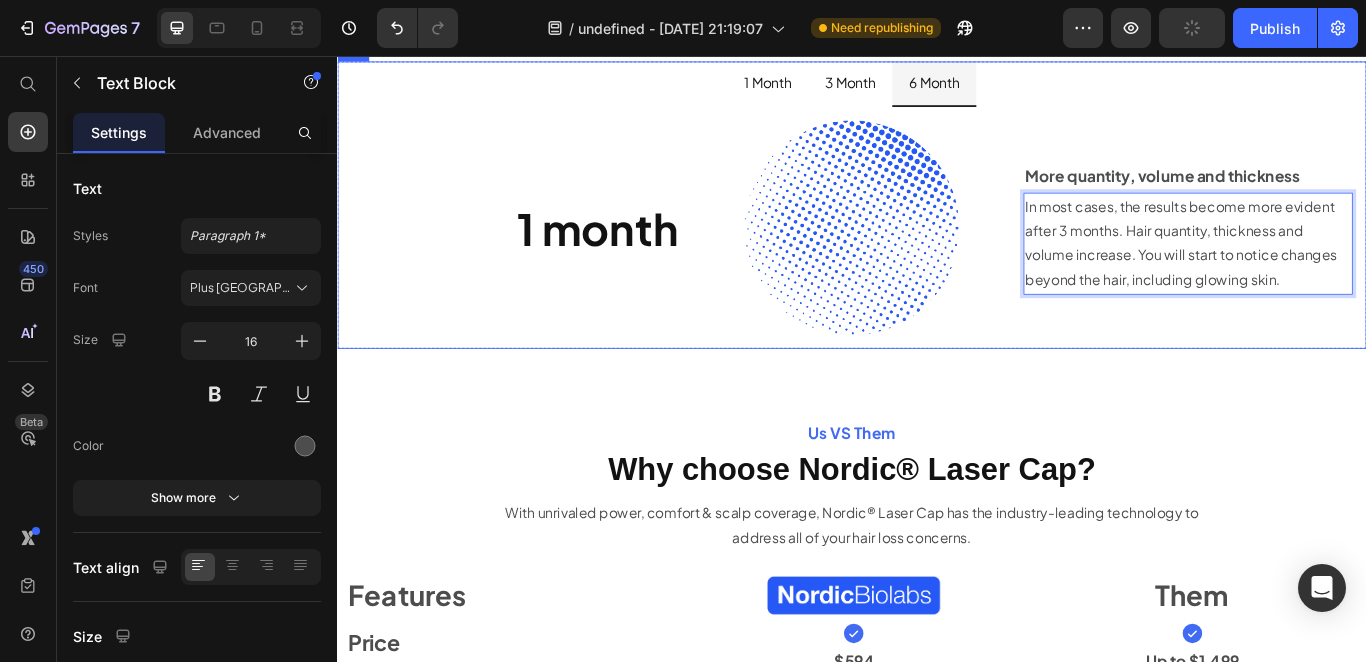 click on "6 Month" at bounding box center (1033, 87) 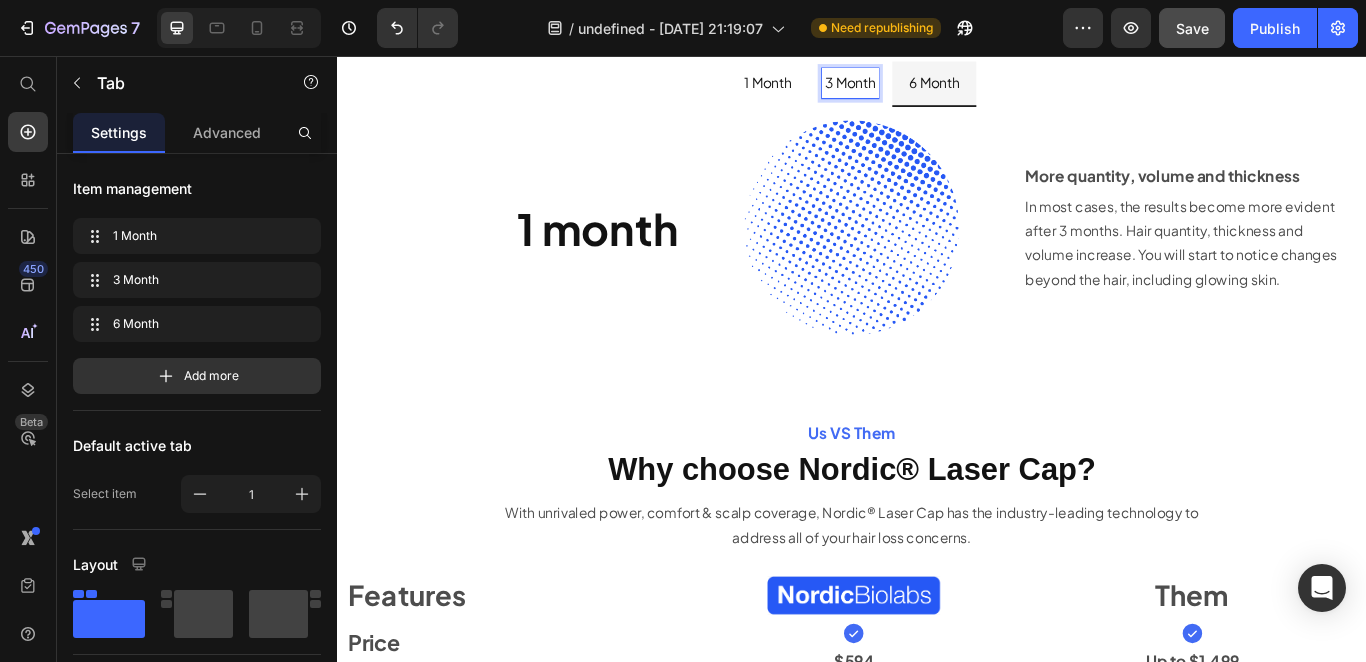 click on "3 Month" at bounding box center [935, 88] 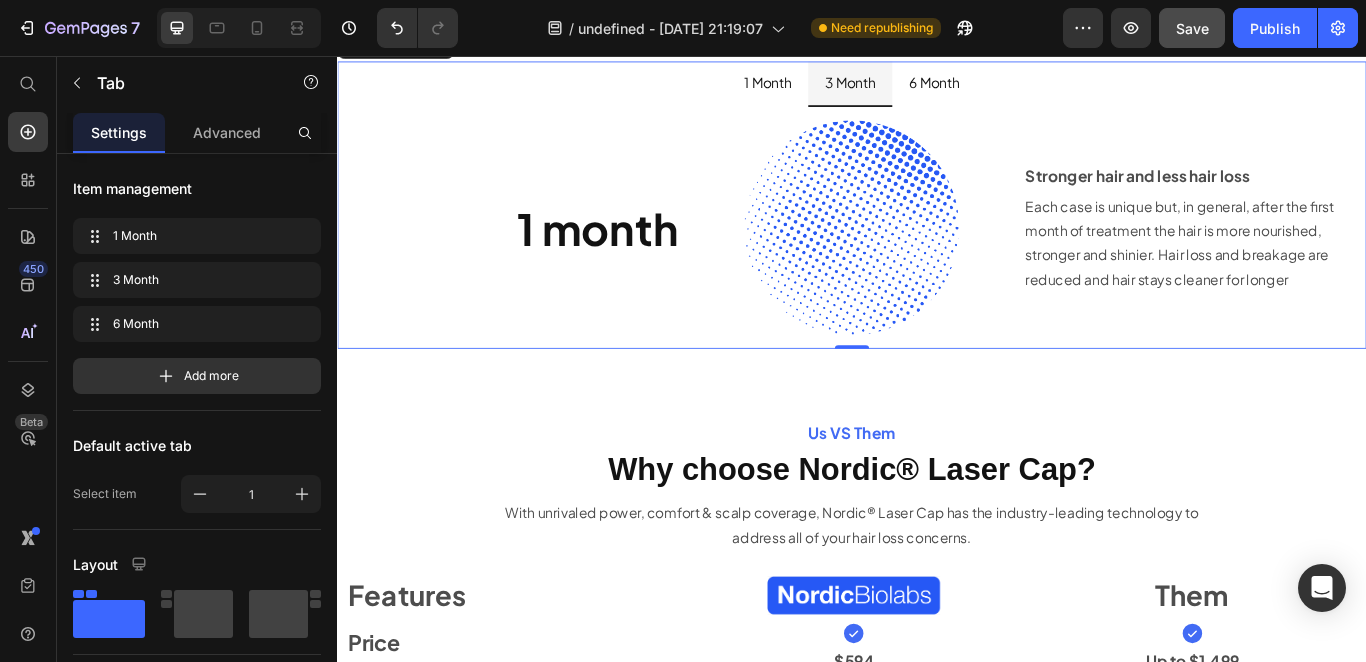 click on "1 Month" at bounding box center (839, 87) 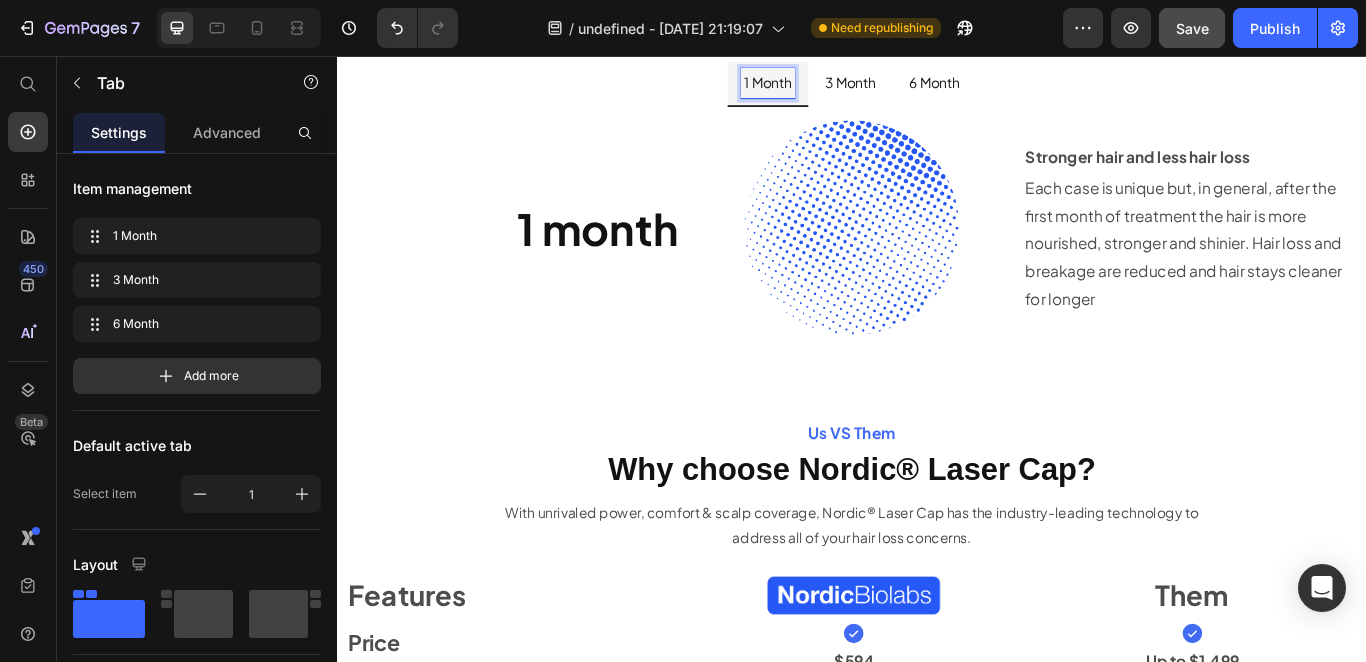 click on "3 Month" at bounding box center (935, 87) 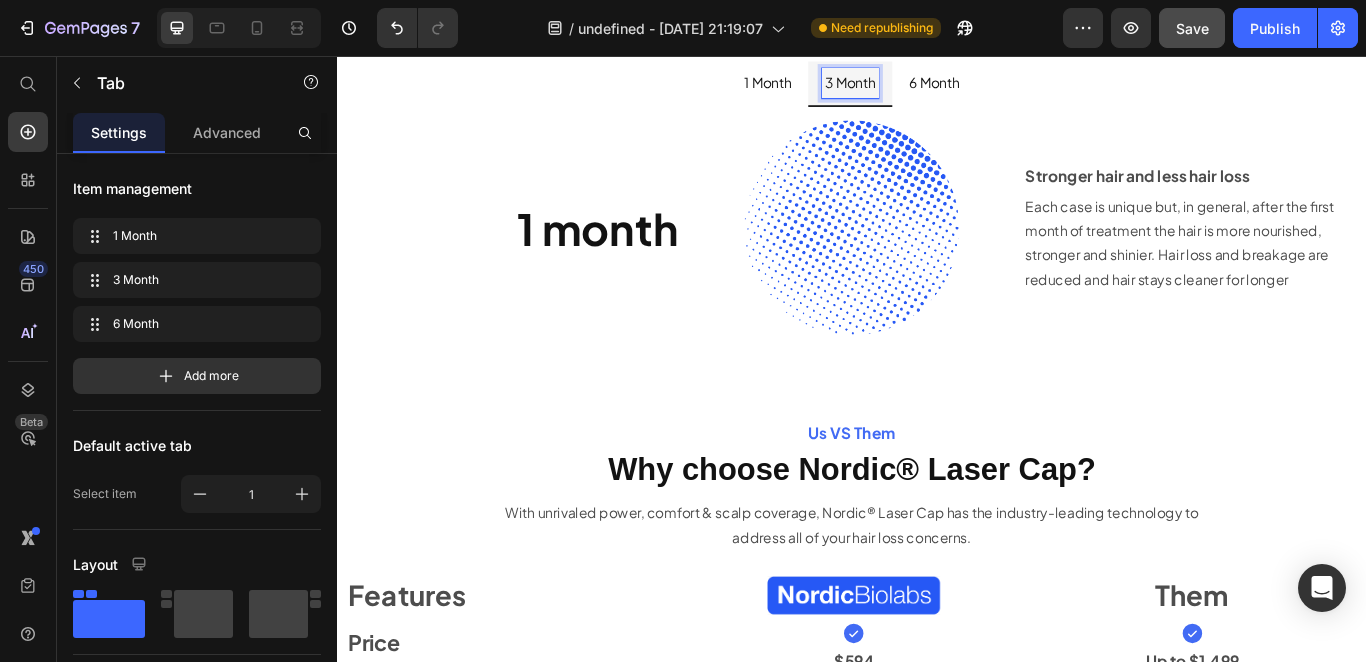 click on "1 Month" at bounding box center [839, 87] 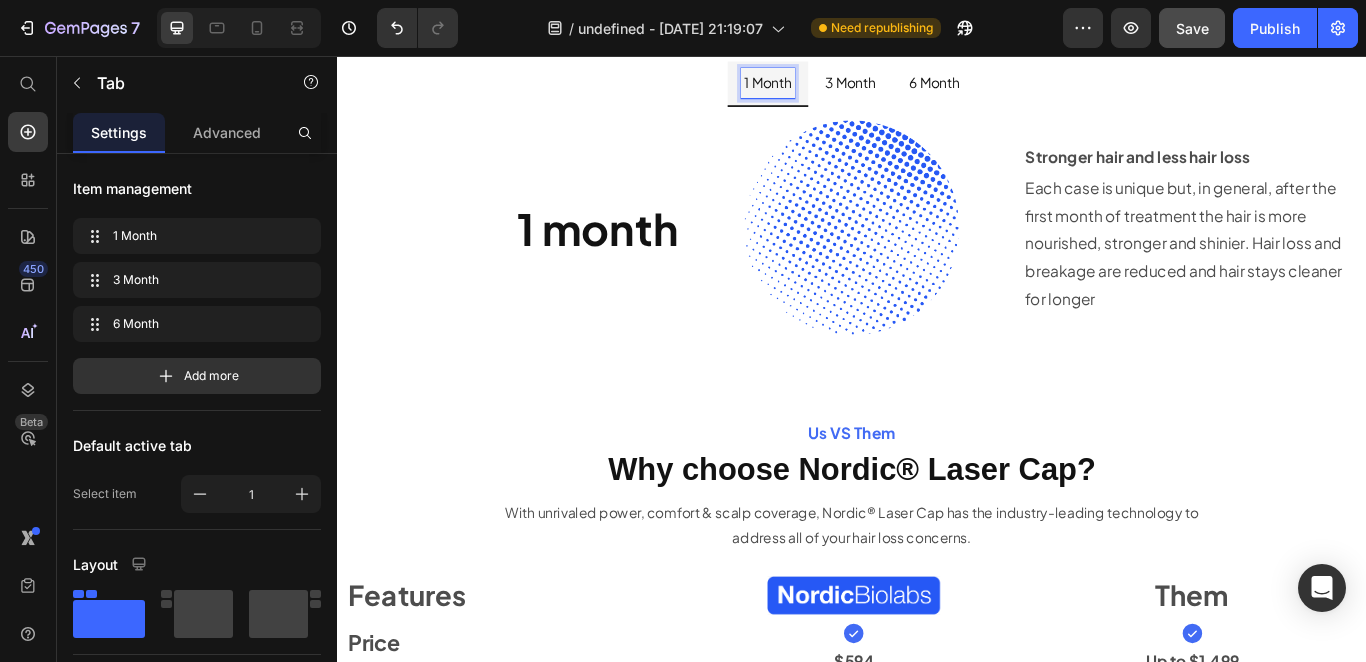 click on "3 Month" at bounding box center [935, 87] 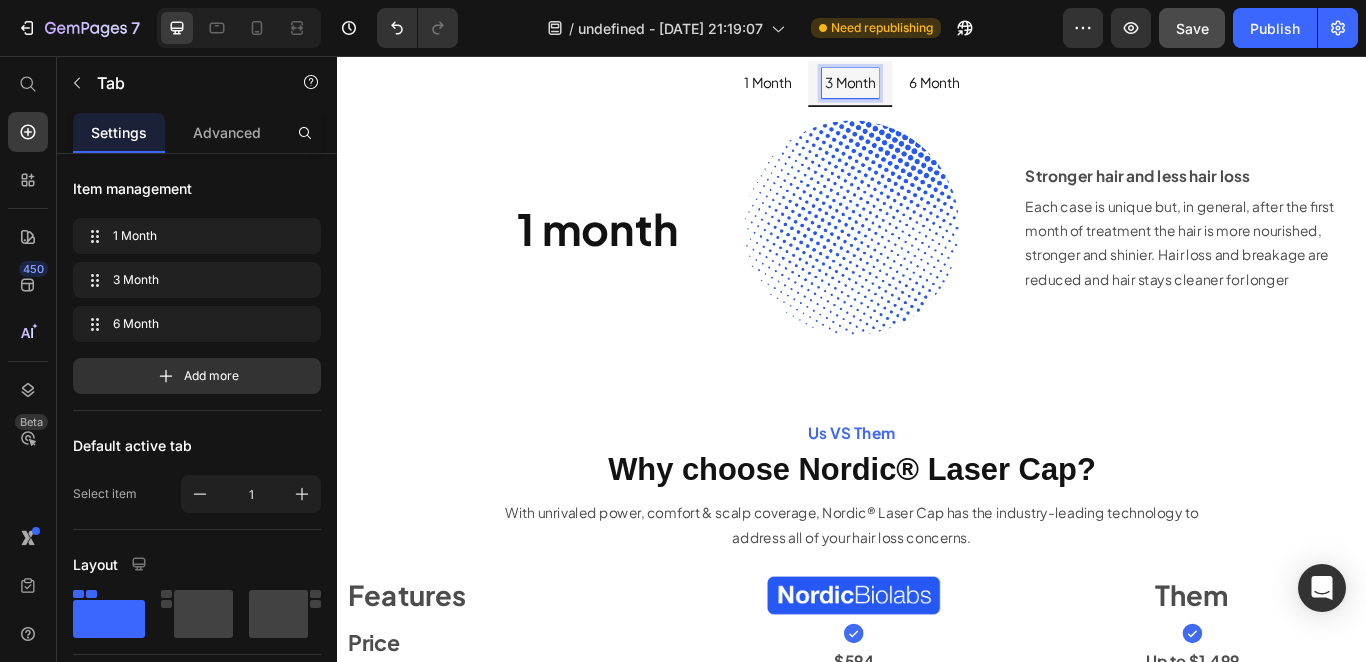 click on "1 Month" at bounding box center [839, 87] 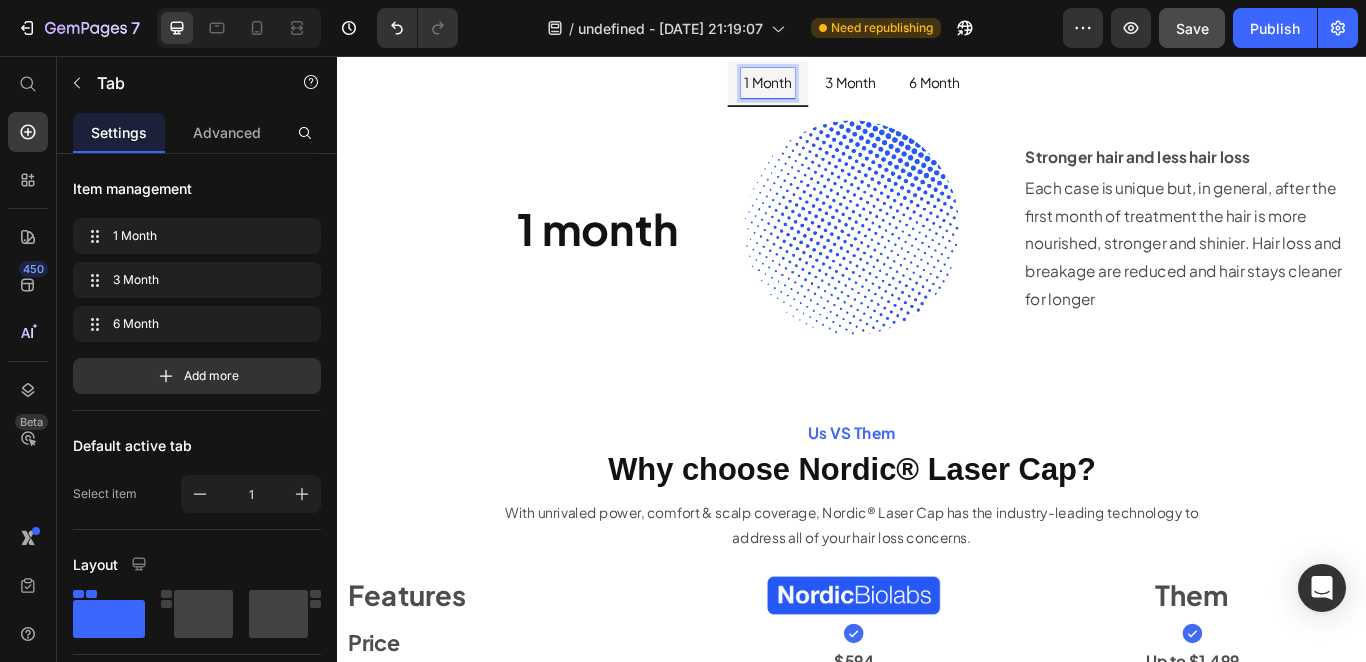 click on "3 Month" at bounding box center [935, 87] 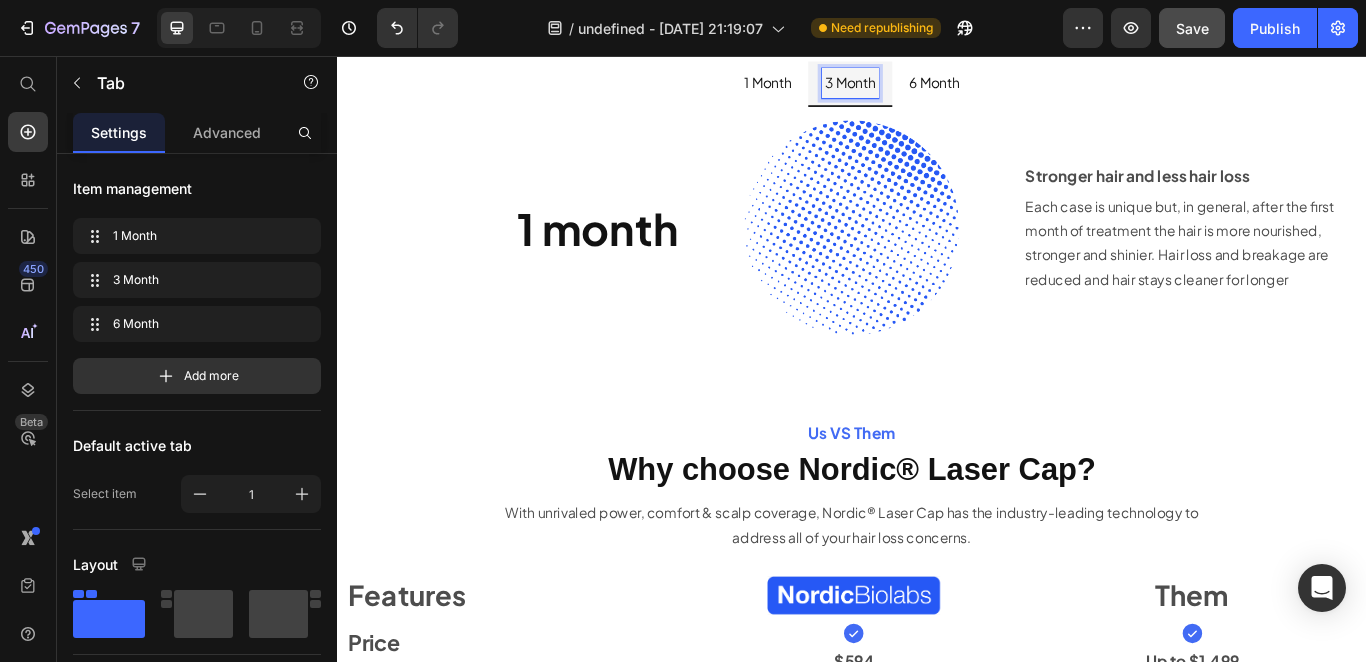click on "6 Month" at bounding box center [1033, 87] 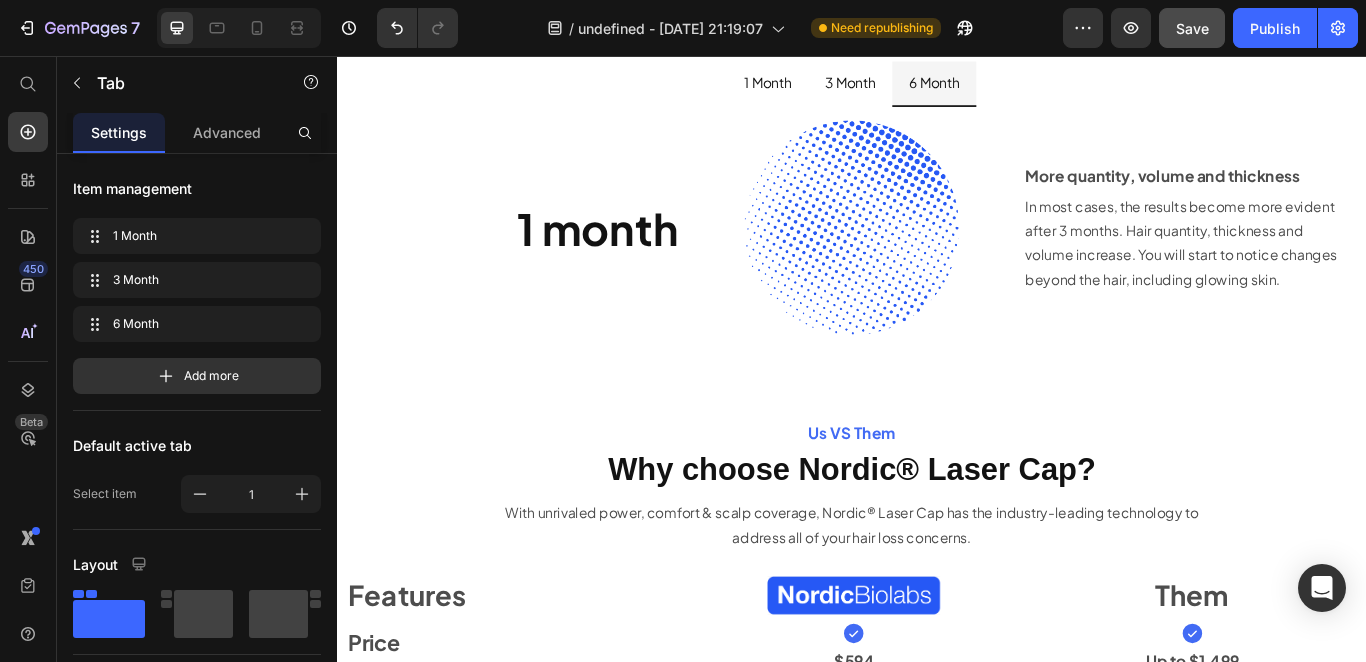 click on "1 Month" at bounding box center (839, 88) 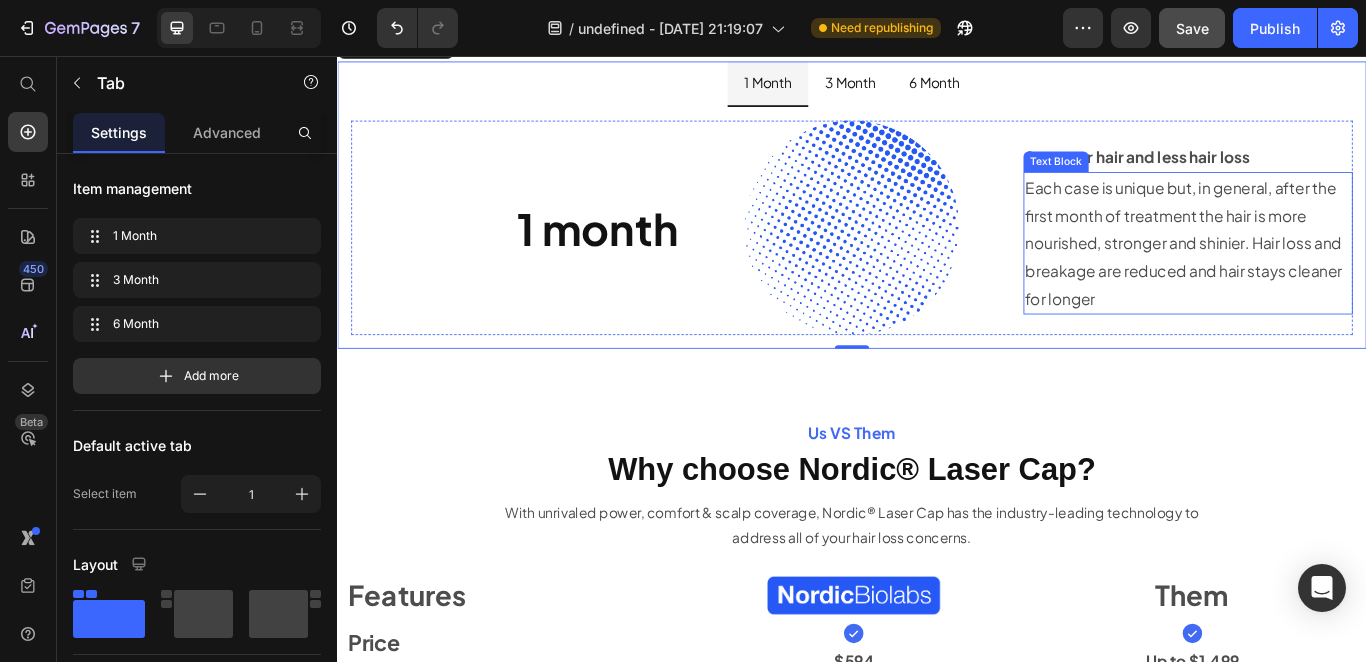 click on "Each case is unique but, in general, after the first month of treatment the hair is more nourished, stronger and shinier. Hair loss and breakage are reduced and hair stays cleaner for longer" at bounding box center [1329, 274] 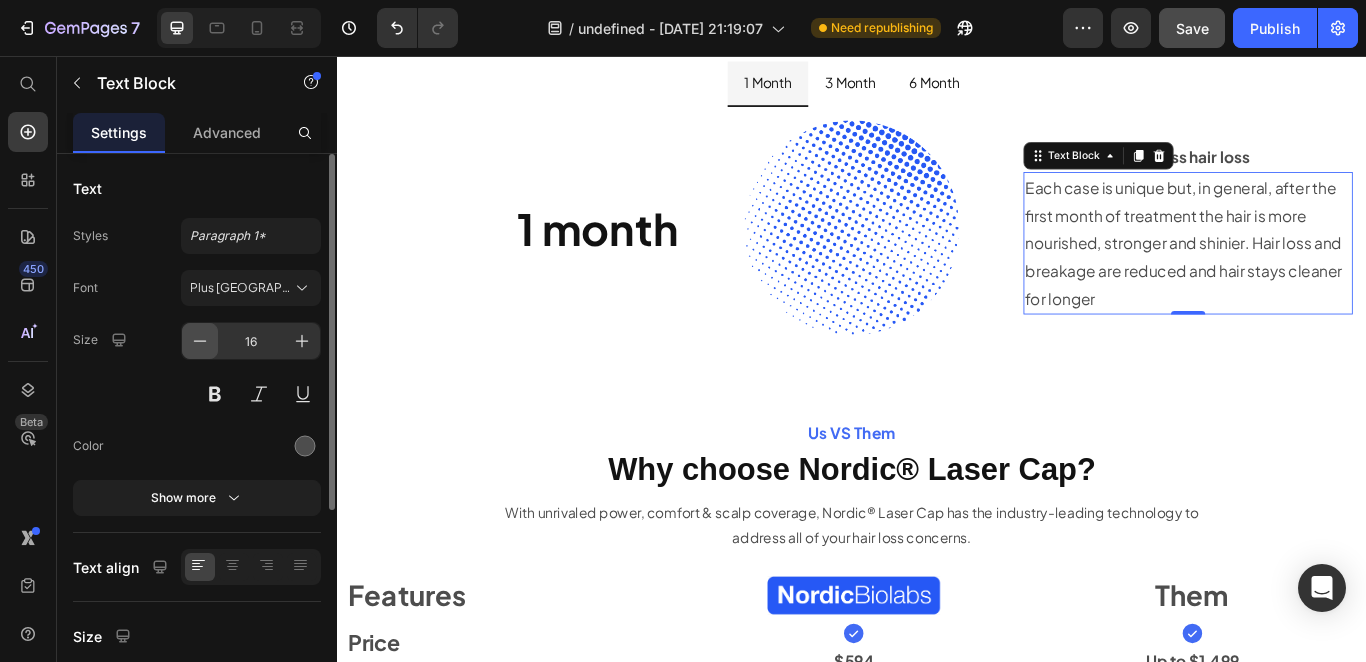 click at bounding box center [200, 341] 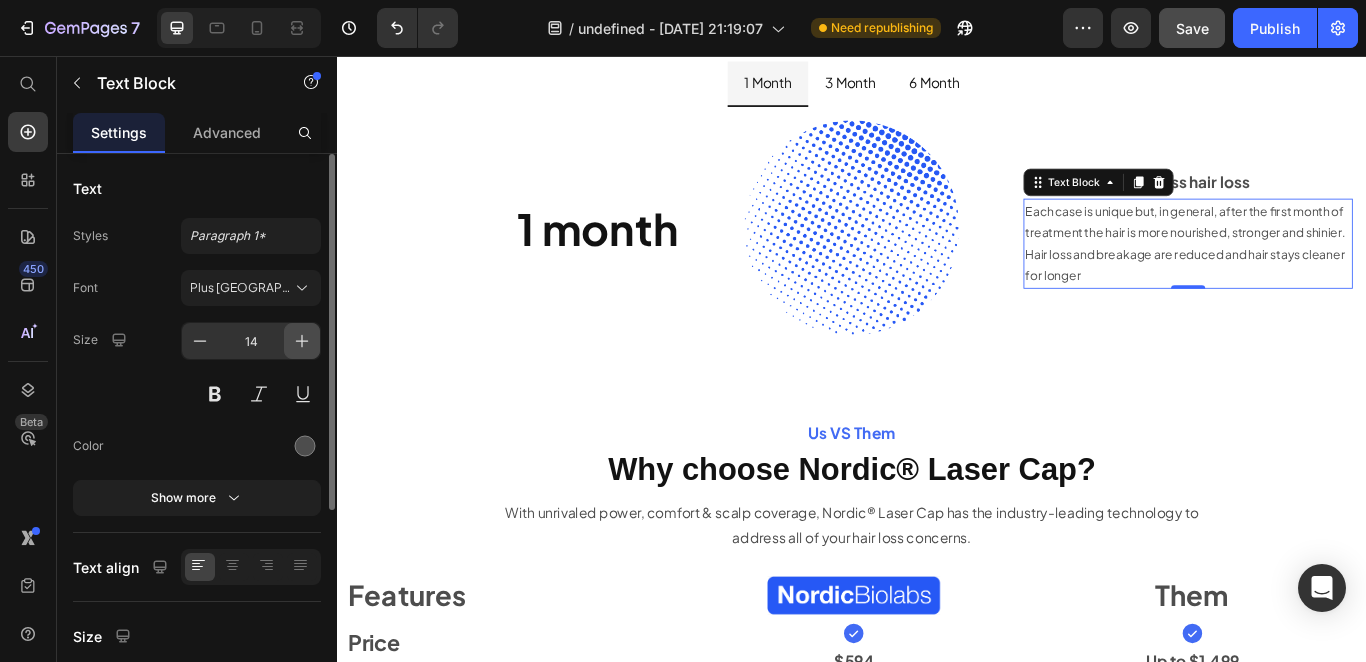 click 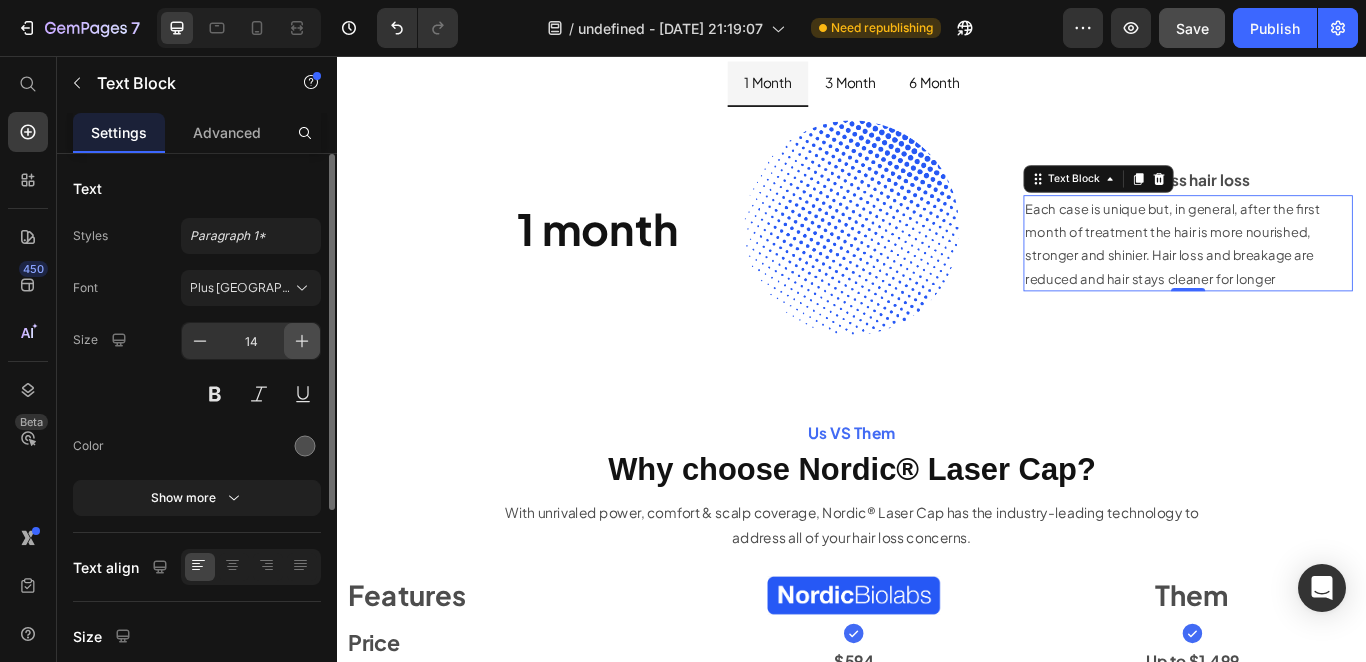 click 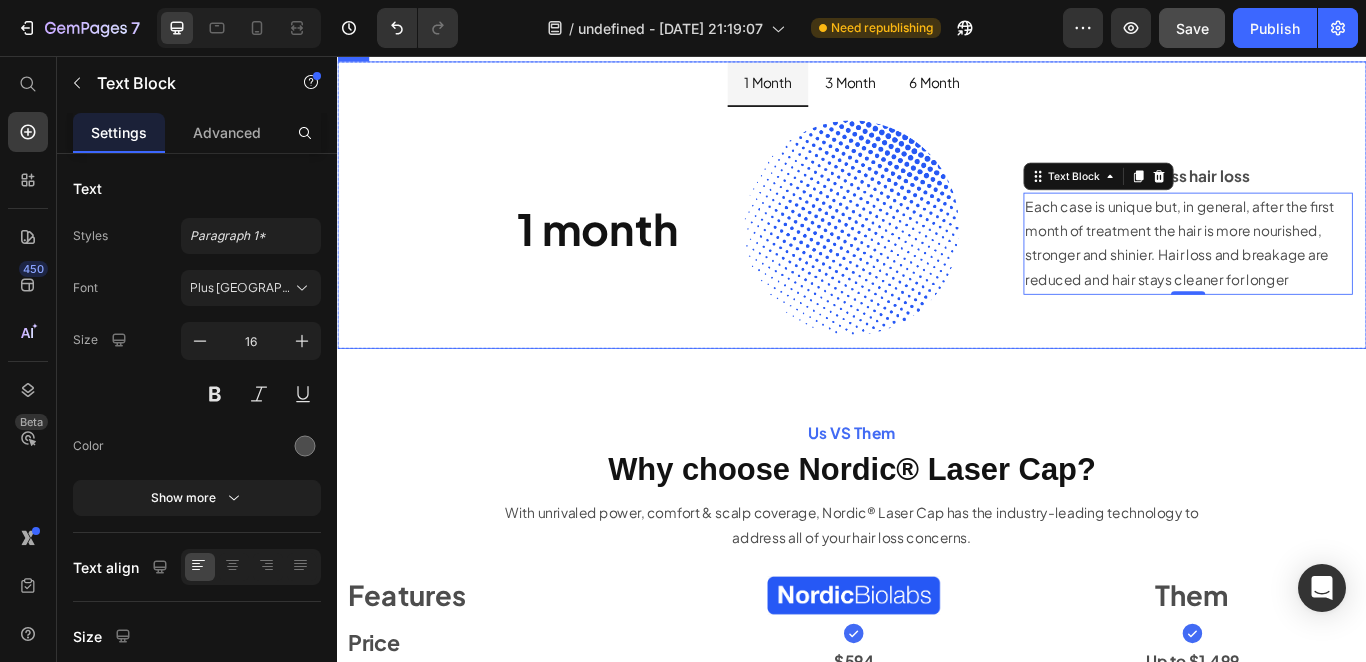 click on "3 Month" at bounding box center (935, 87) 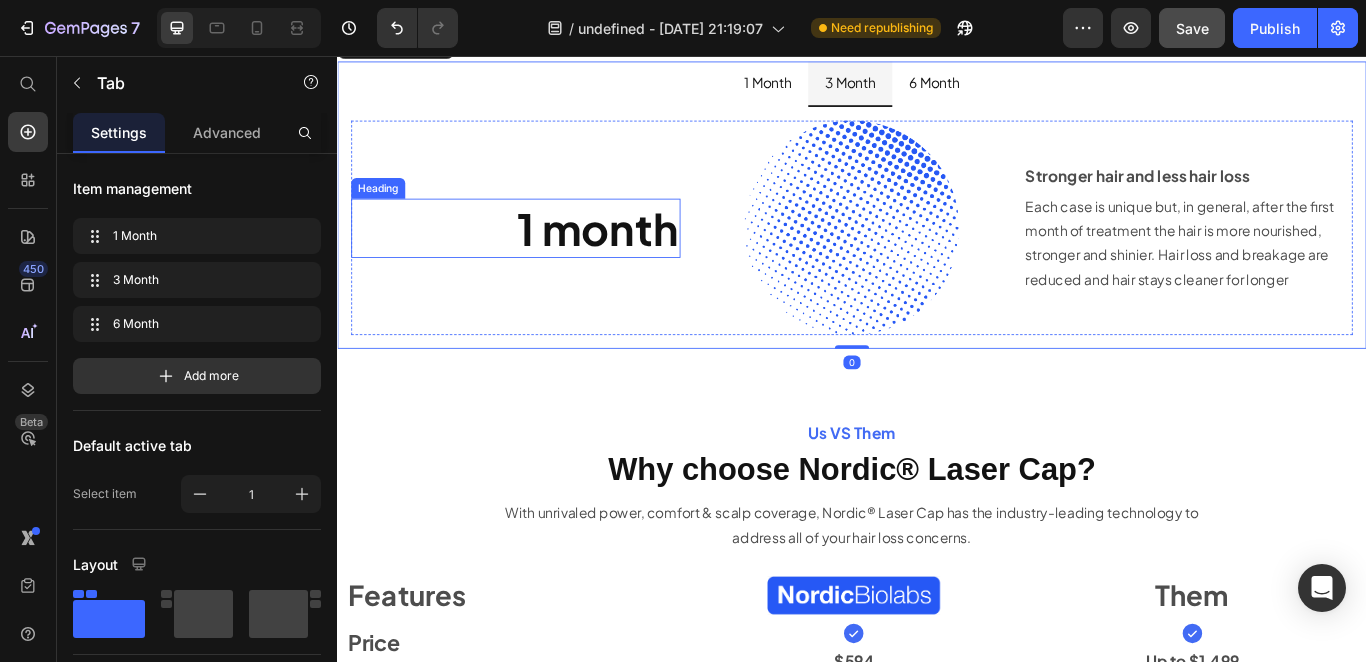 click on "1 month" at bounding box center [640, 256] 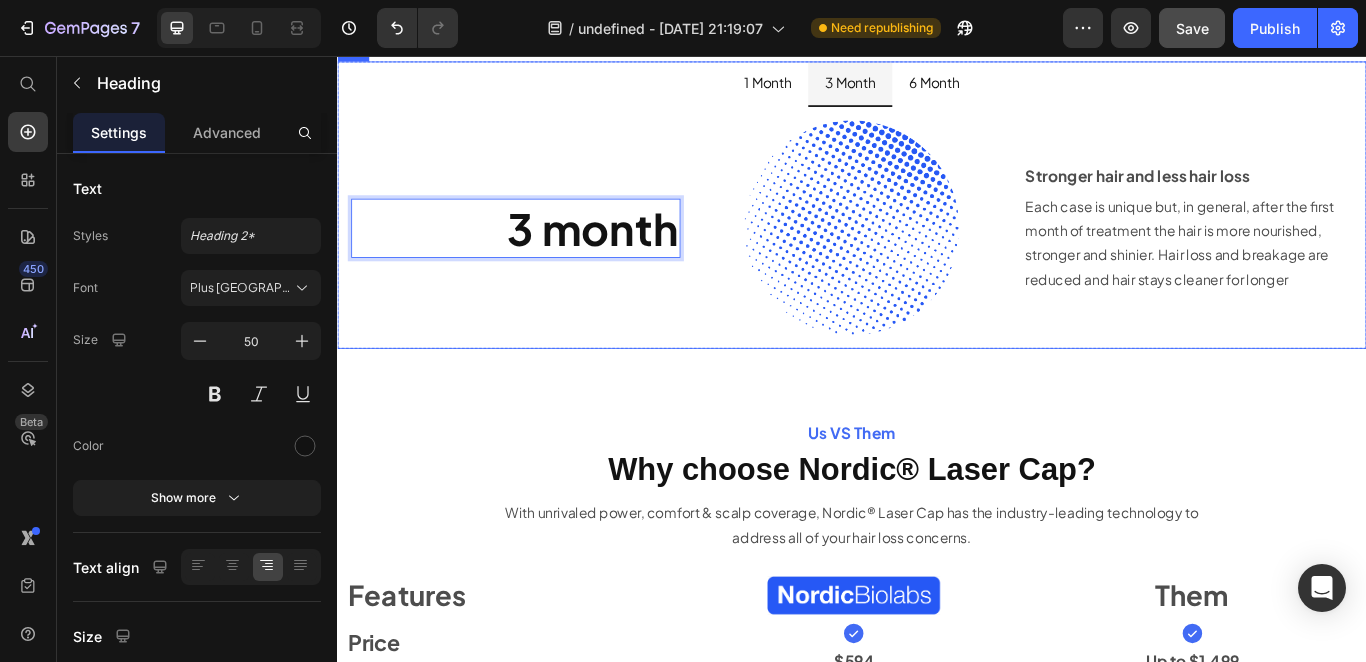 click on "6 Month" at bounding box center [1033, 87] 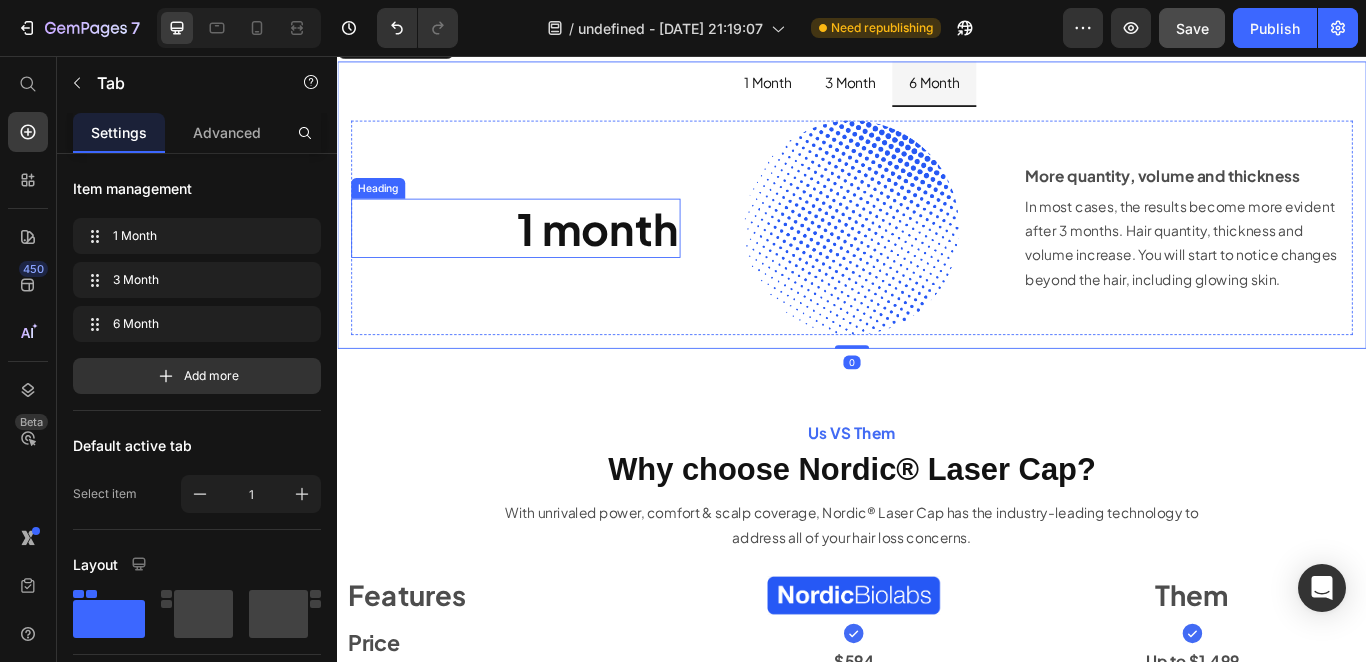 click on "1 month" at bounding box center (640, 256) 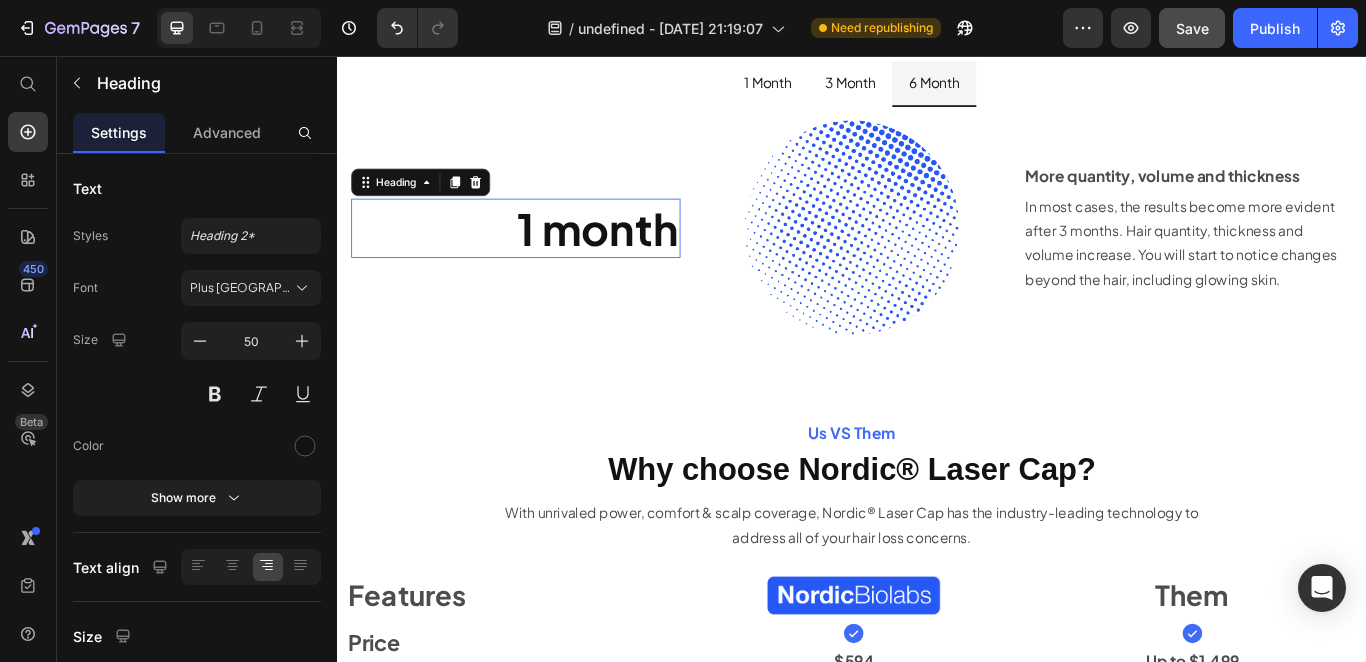 click on "1 month" at bounding box center (640, 256) 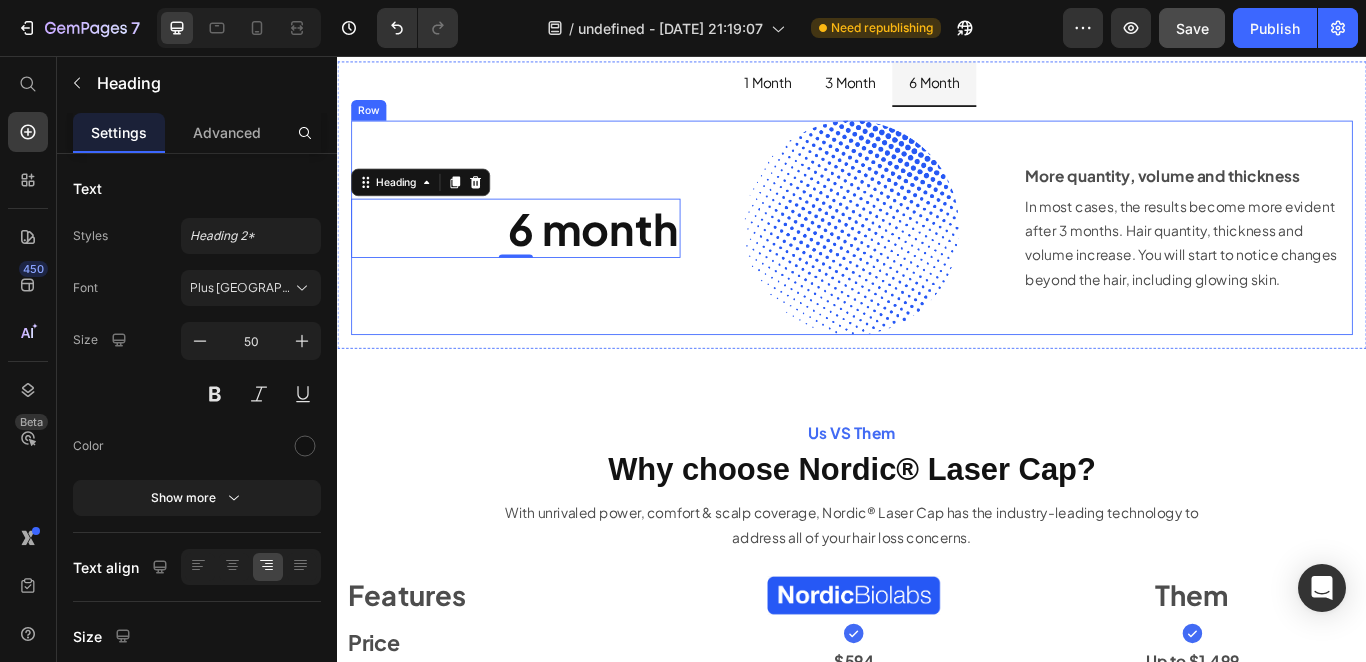 click on "More quantity, volume and thickness Text Block In most cases, the results become more evident after 3 months. Hair quantity, thickness and volume increase. You will start to notice changes beyond the hair, including glowing skin. Text Block" at bounding box center (1329, 256) 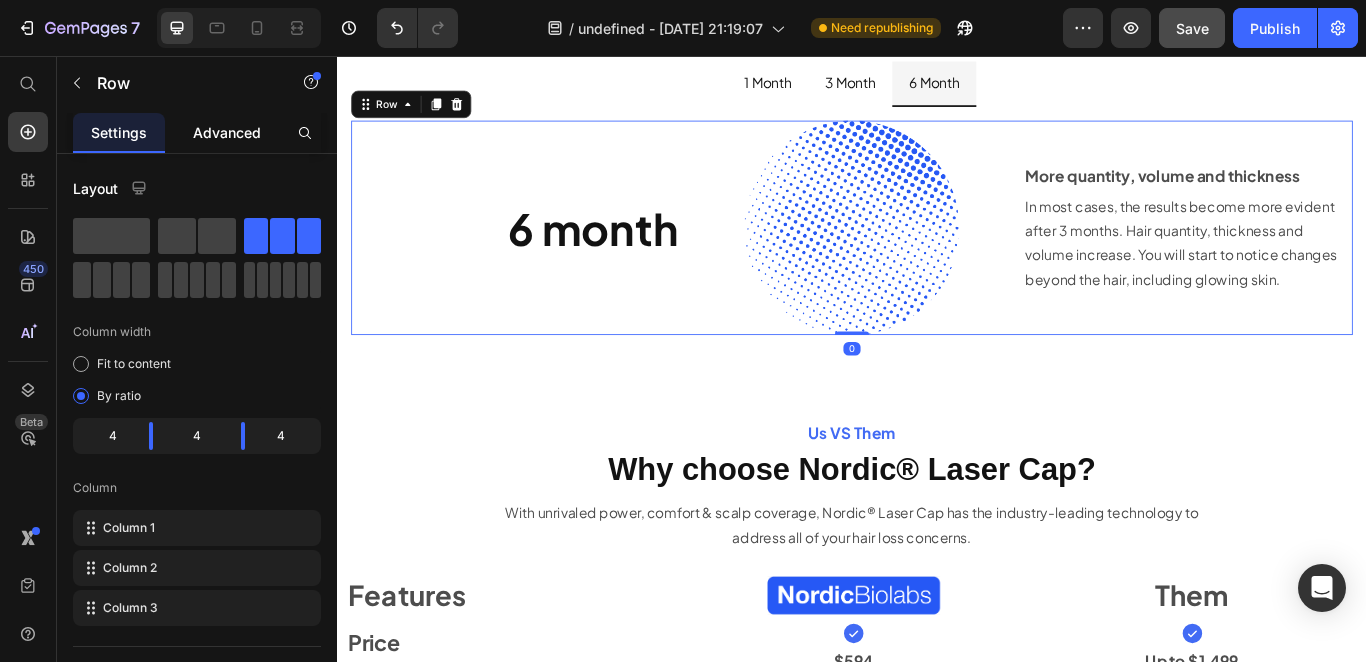 click on "Advanced" at bounding box center [227, 132] 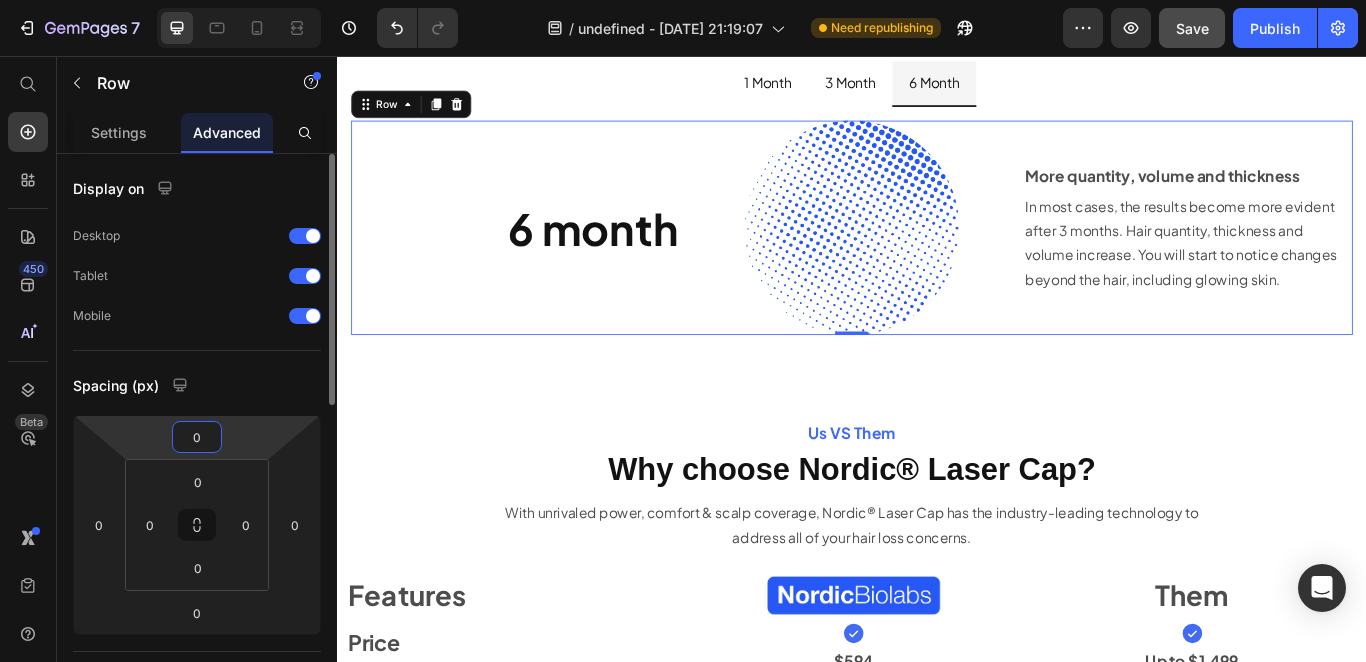 click on "0" at bounding box center (197, 437) 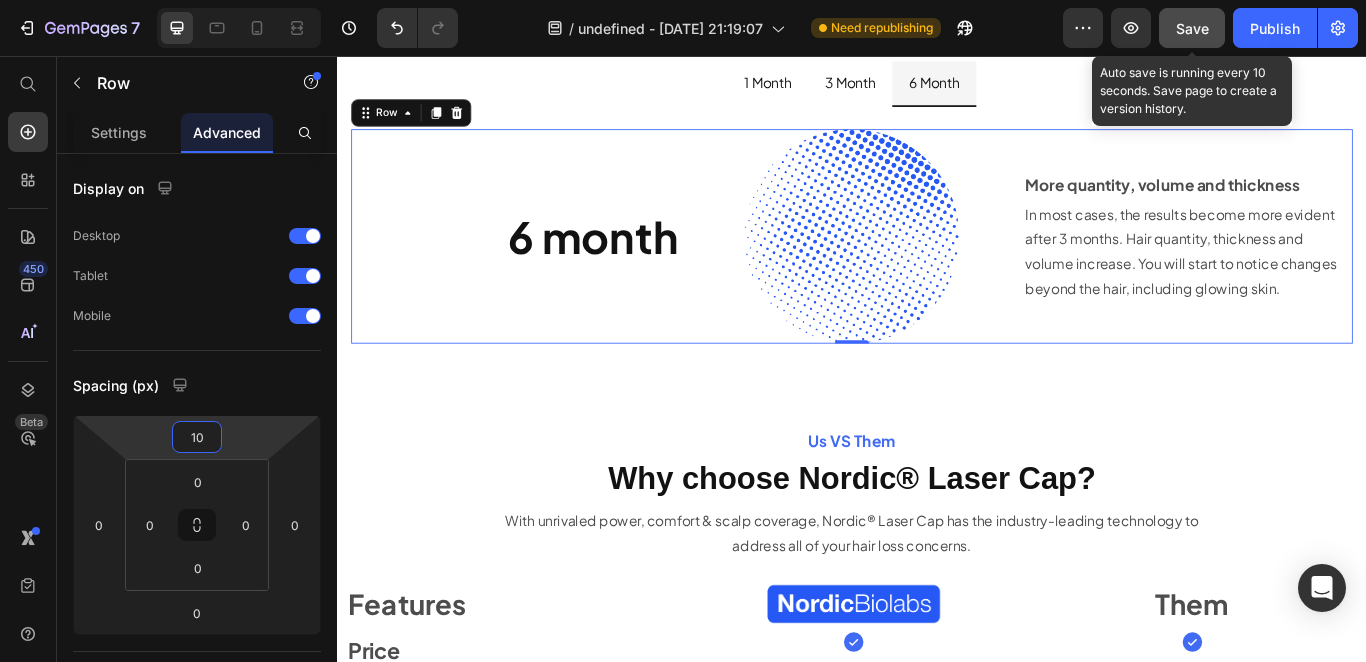 type on "10" 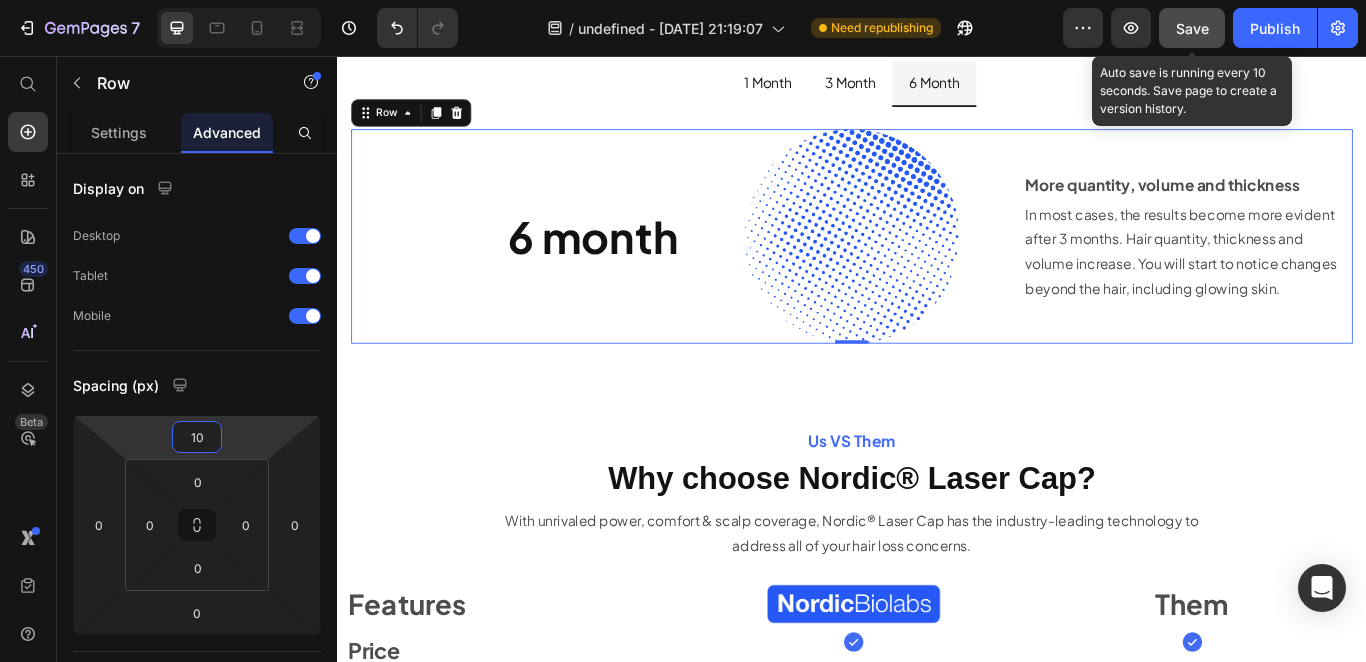 click on "Save" at bounding box center [1192, 28] 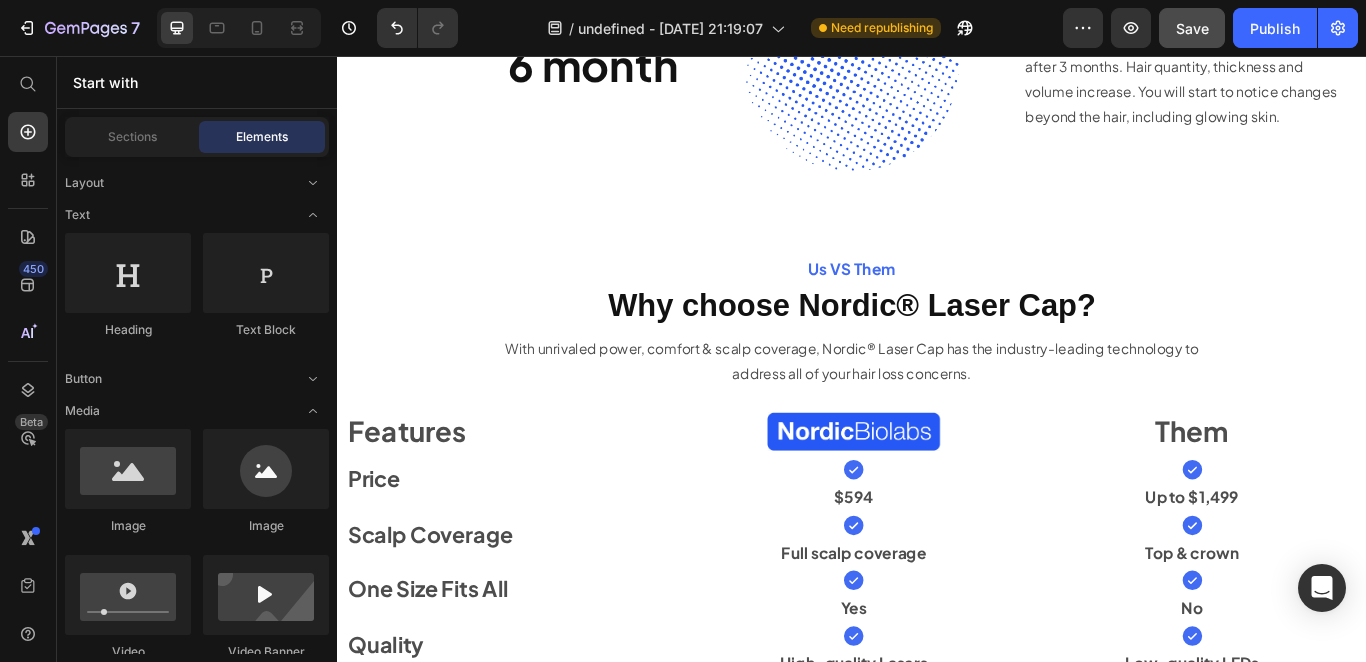 scroll, scrollTop: 8055, scrollLeft: 0, axis: vertical 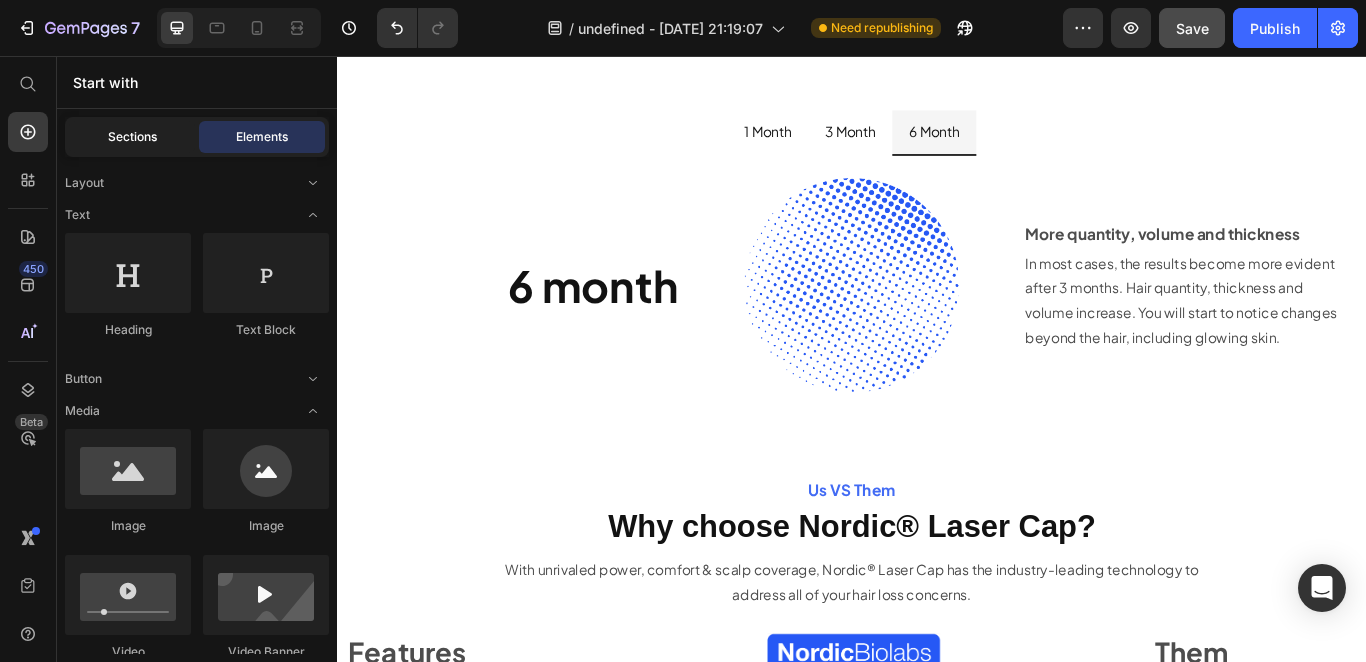 click on "Sections" at bounding box center (132, 137) 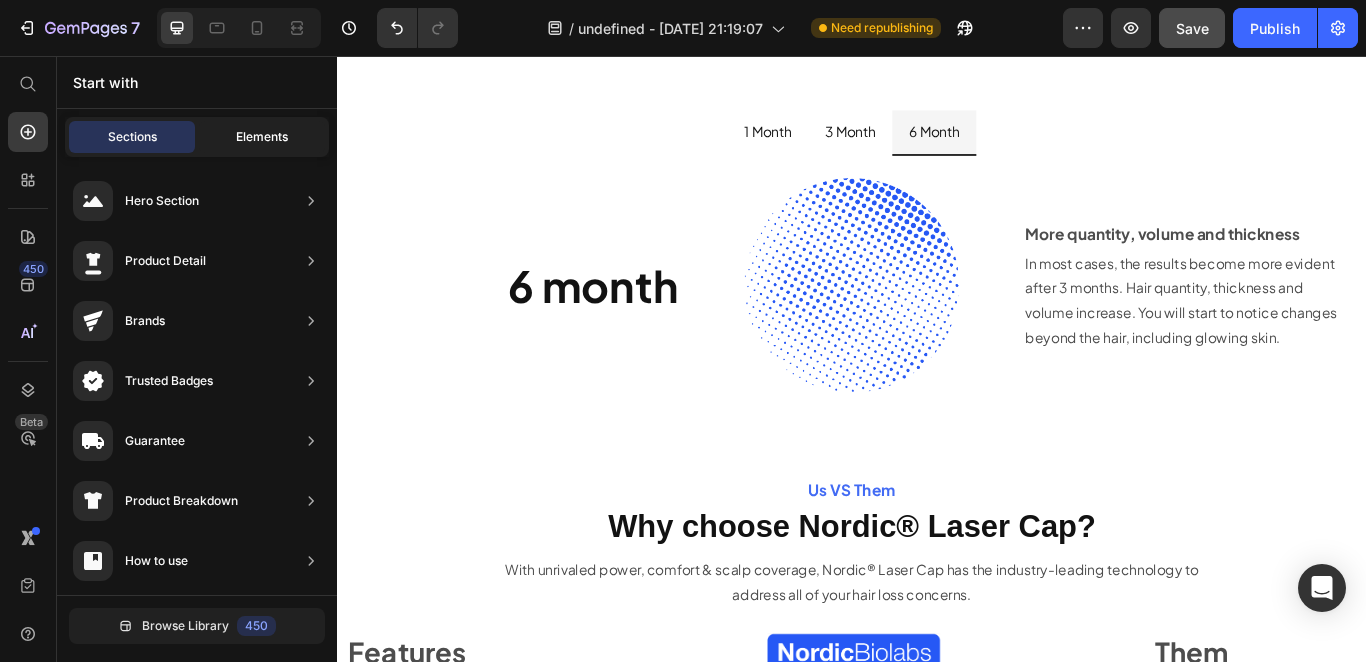 click on "Elements" 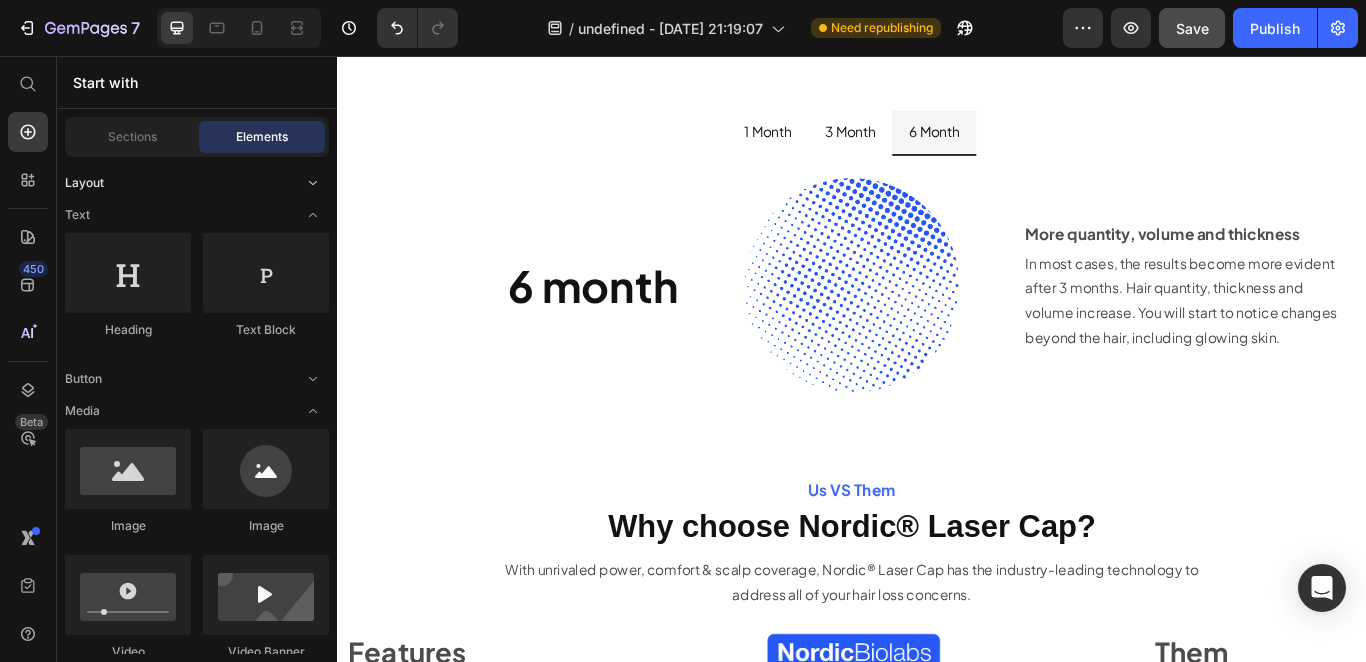 click on "Layout" 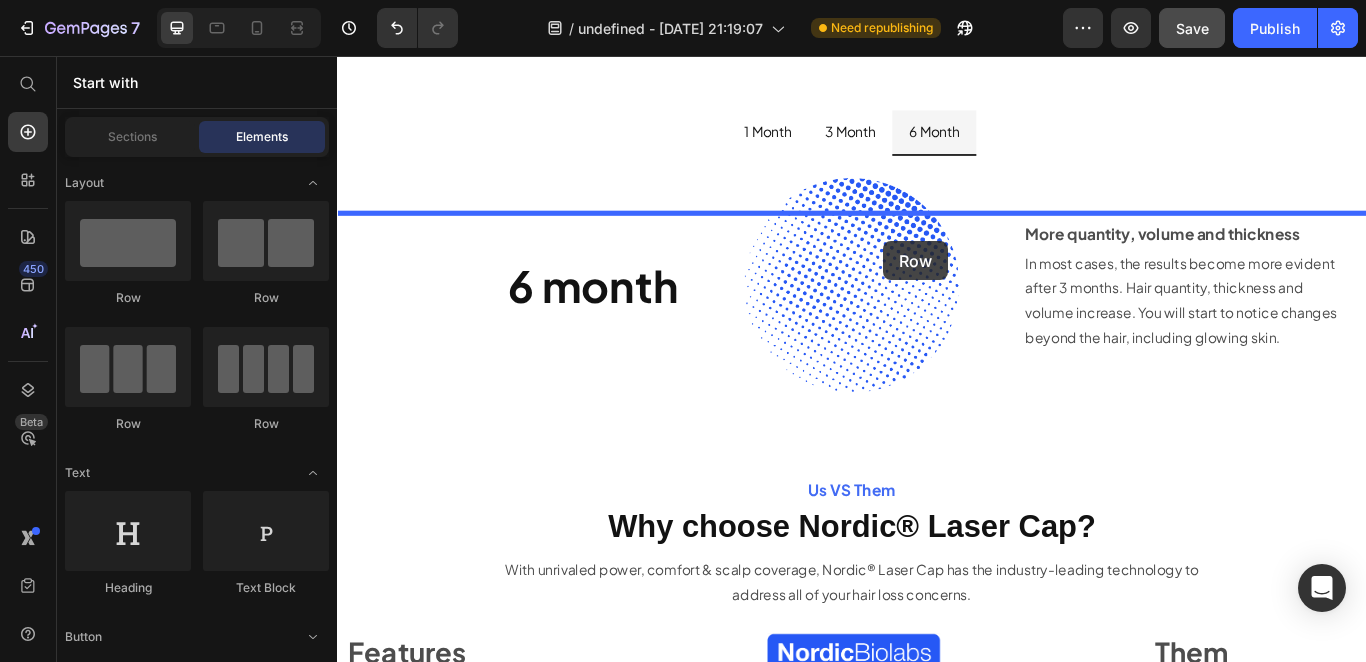 drag, startPoint x: 444, startPoint y: 311, endPoint x: 883, endPoint y: 241, distance: 444.54584 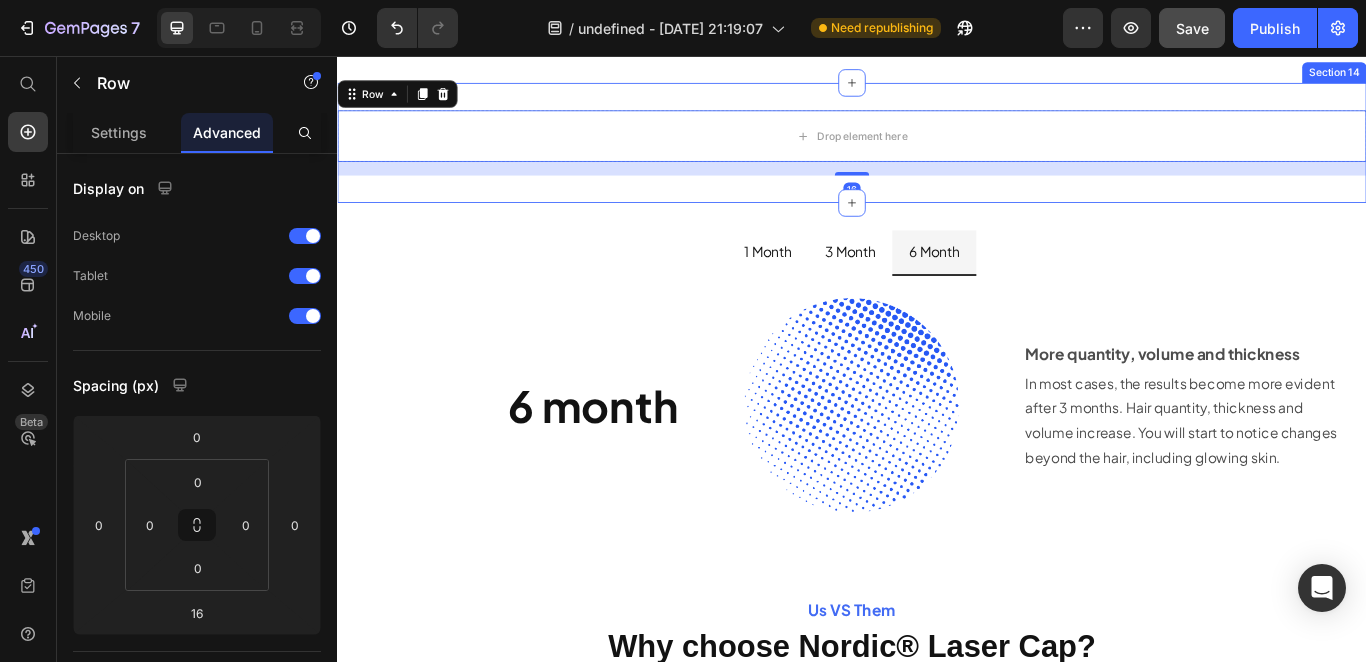 click on "Drop element here Row   16 Section 14" at bounding box center [937, 157] 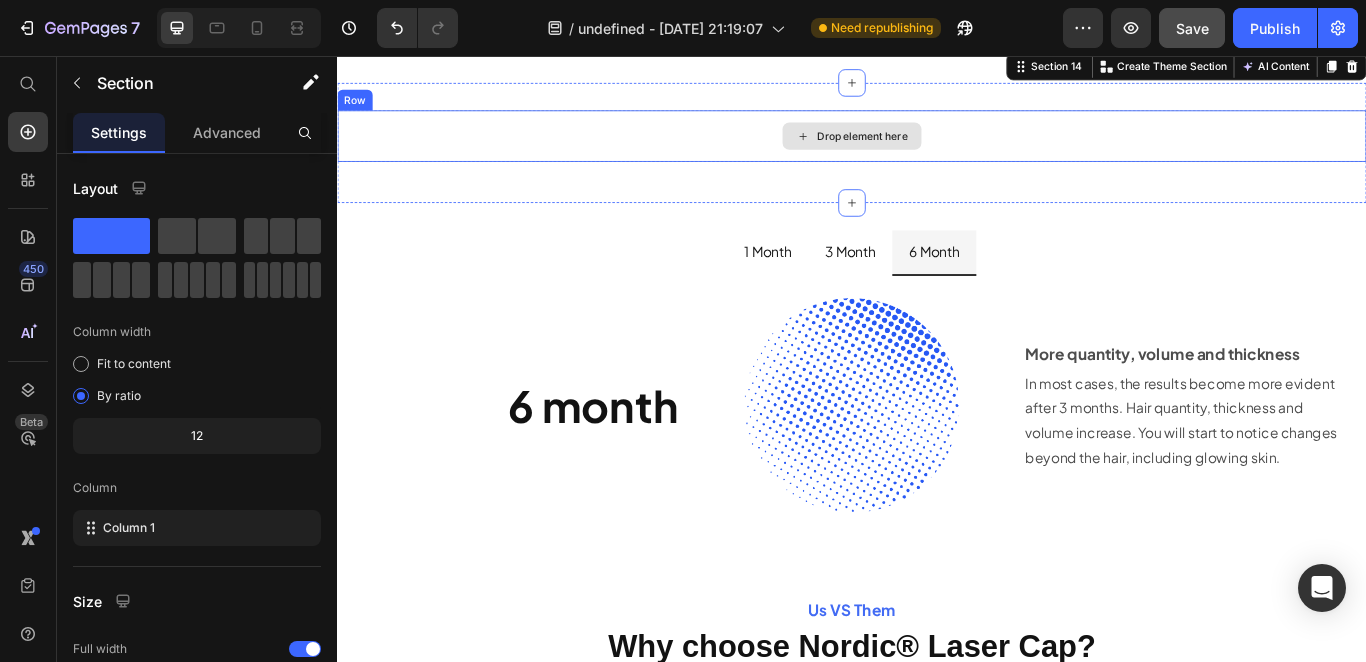 click on "Drop element here" at bounding box center (937, 149) 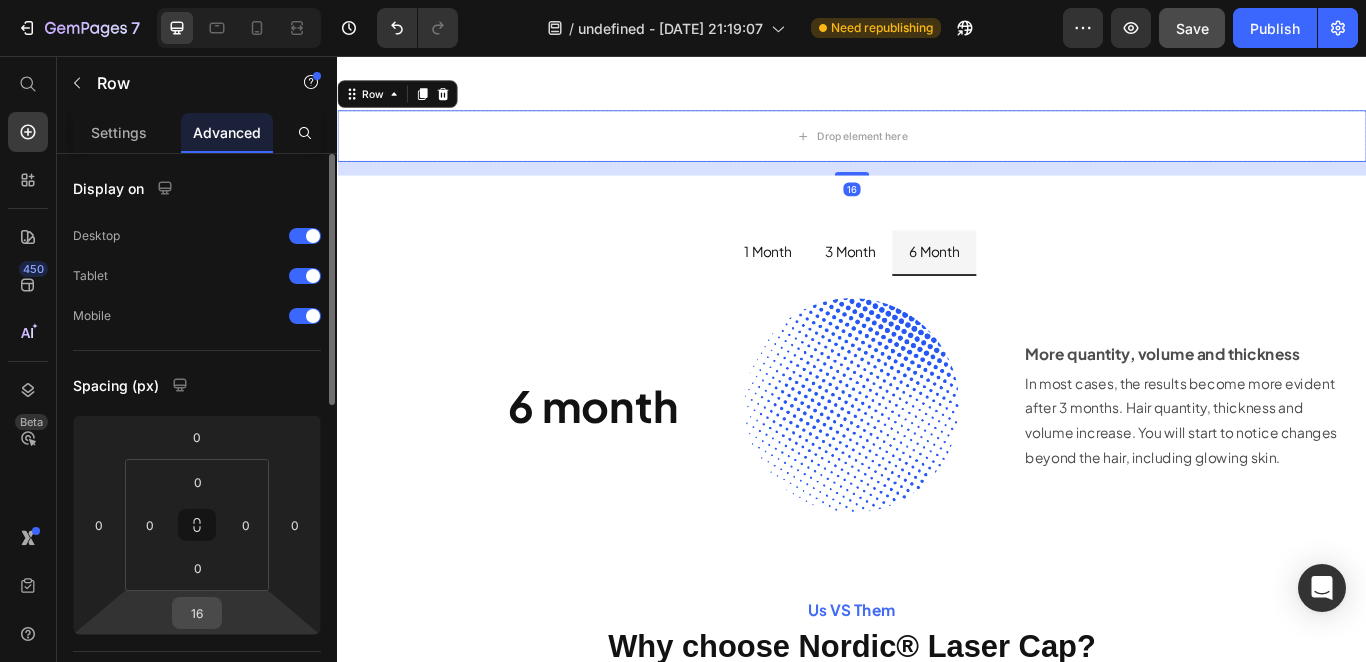 click on "16" at bounding box center (197, 613) 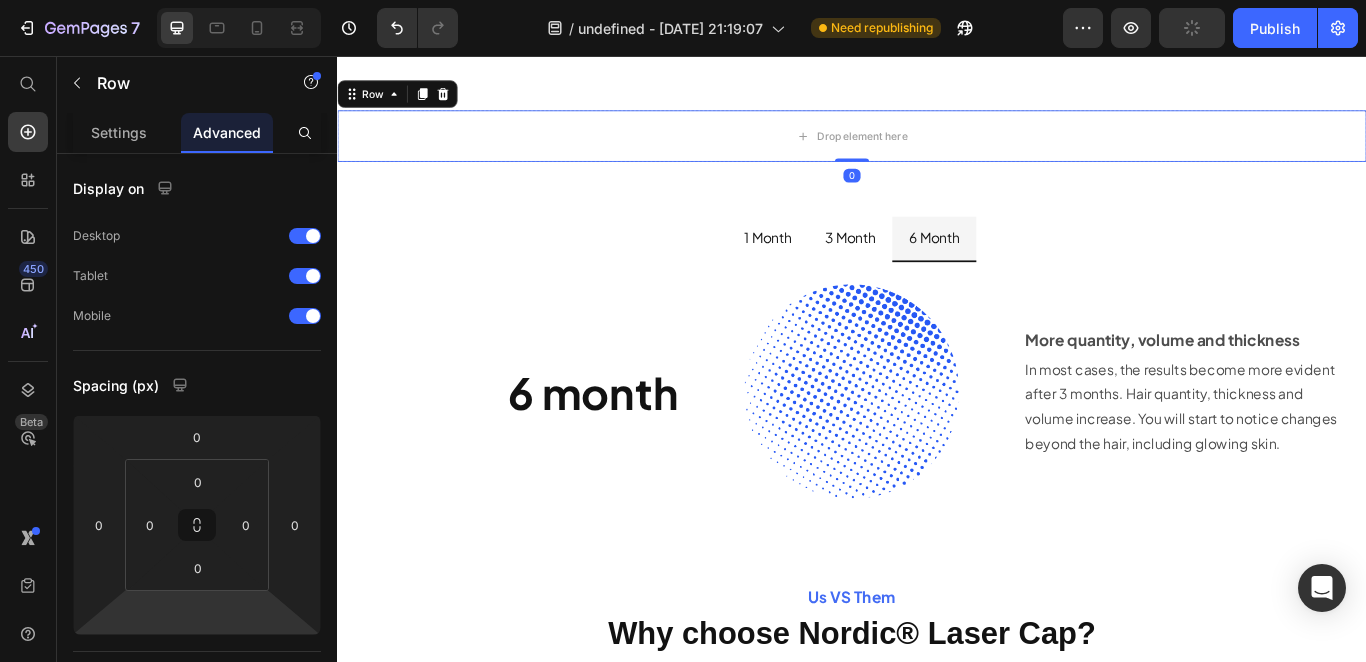 click on "Drop element here" at bounding box center [937, 149] 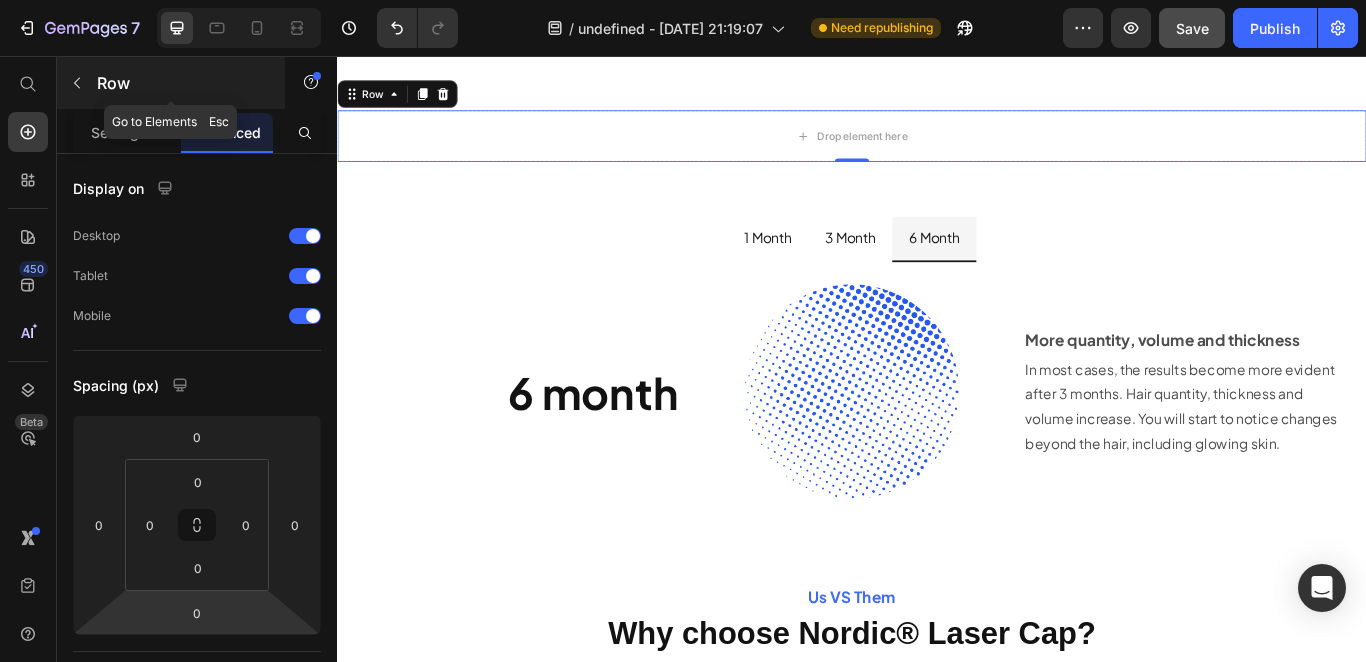 click 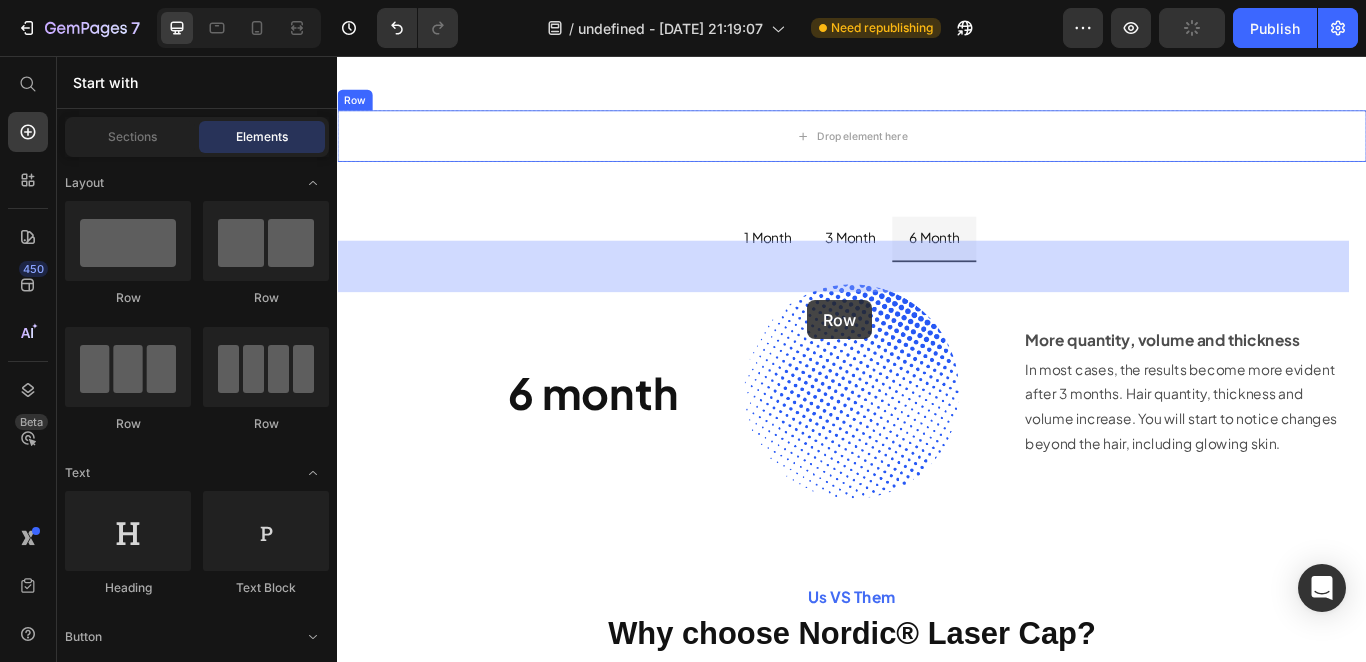 drag, startPoint x: 450, startPoint y: 308, endPoint x: 807, endPoint y: 300, distance: 357.08963 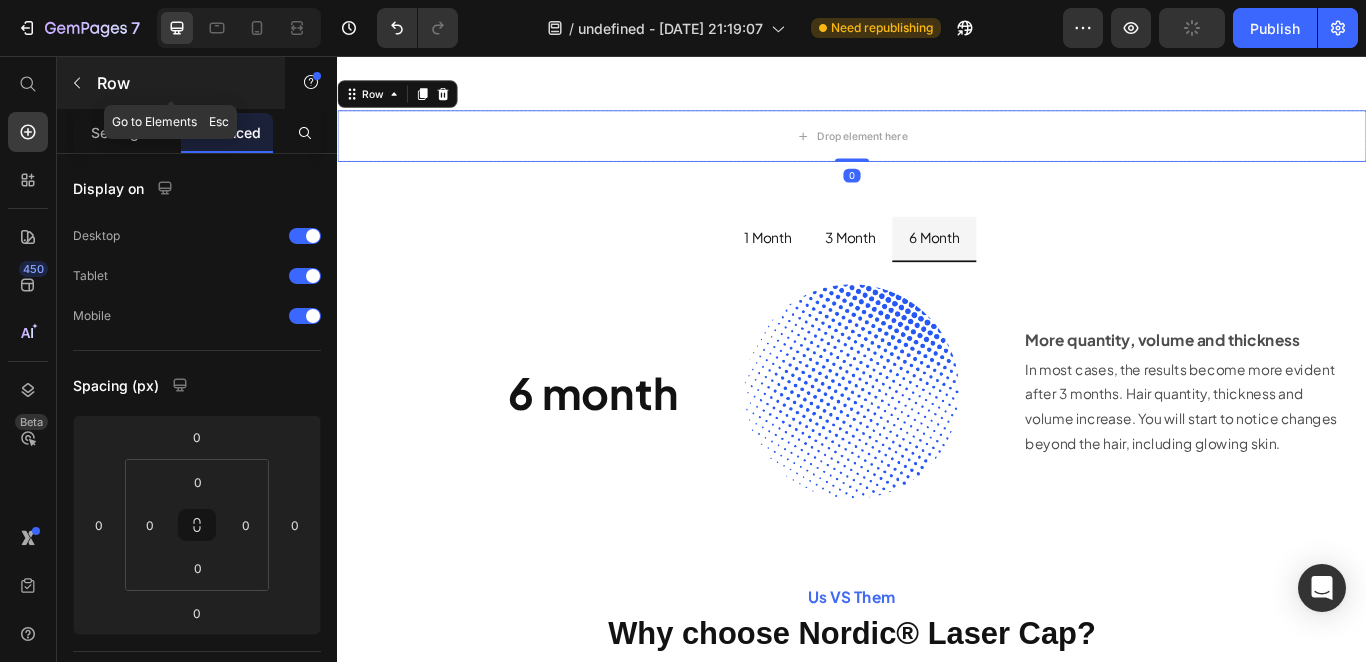 click 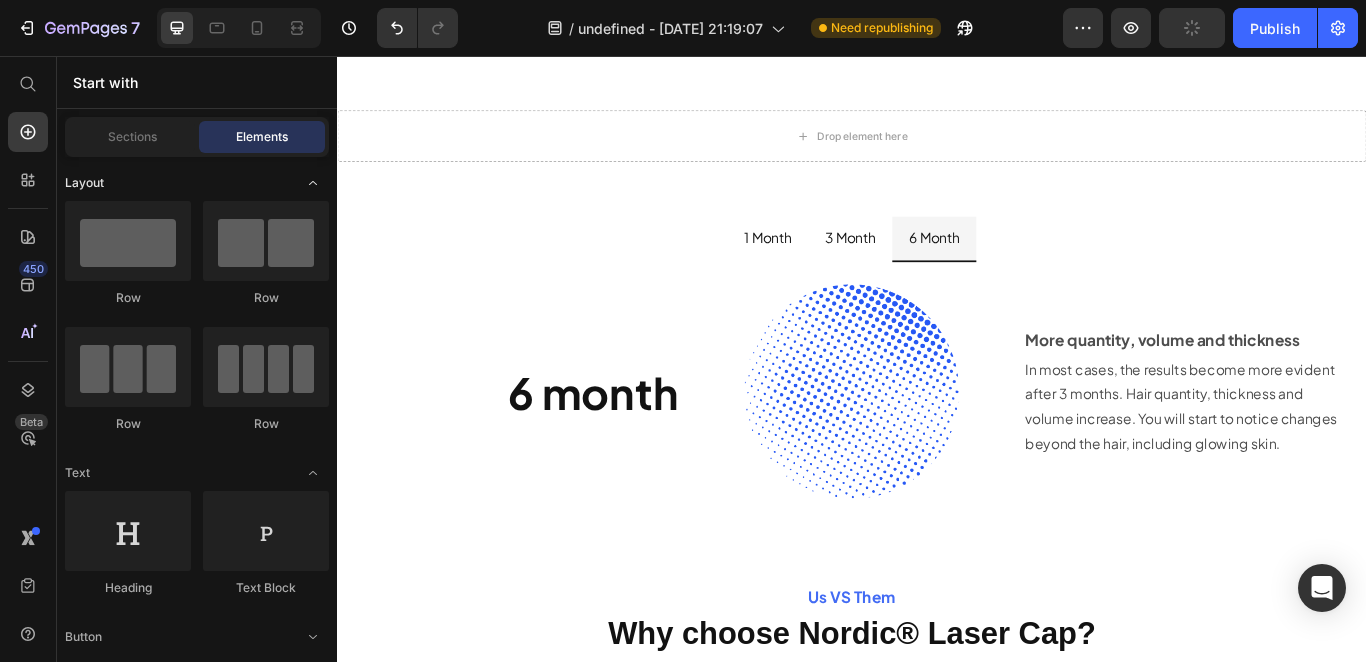 click 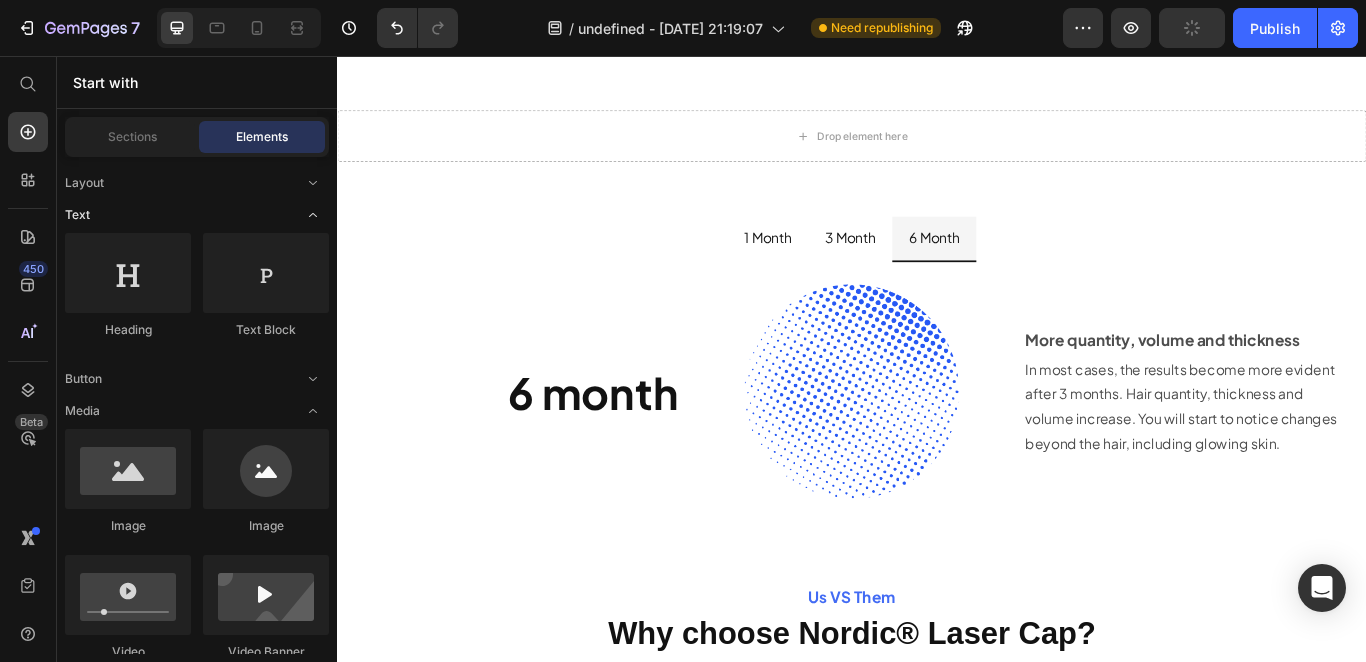 click 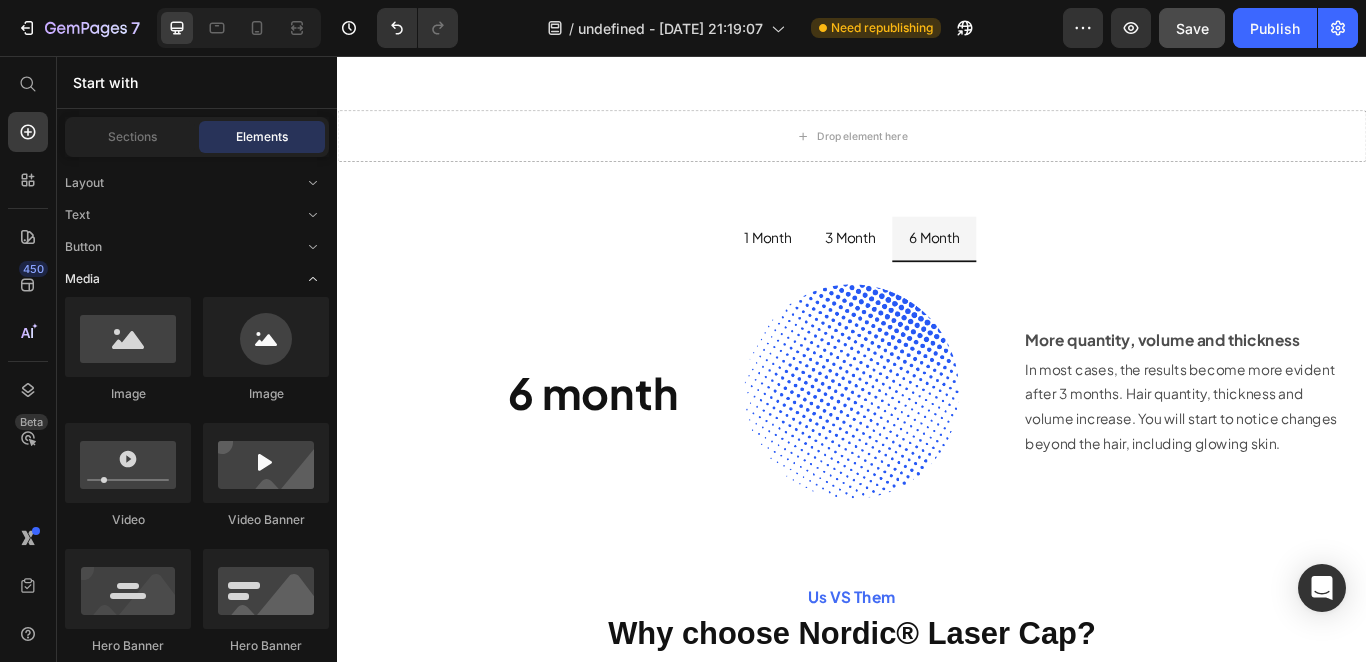 click 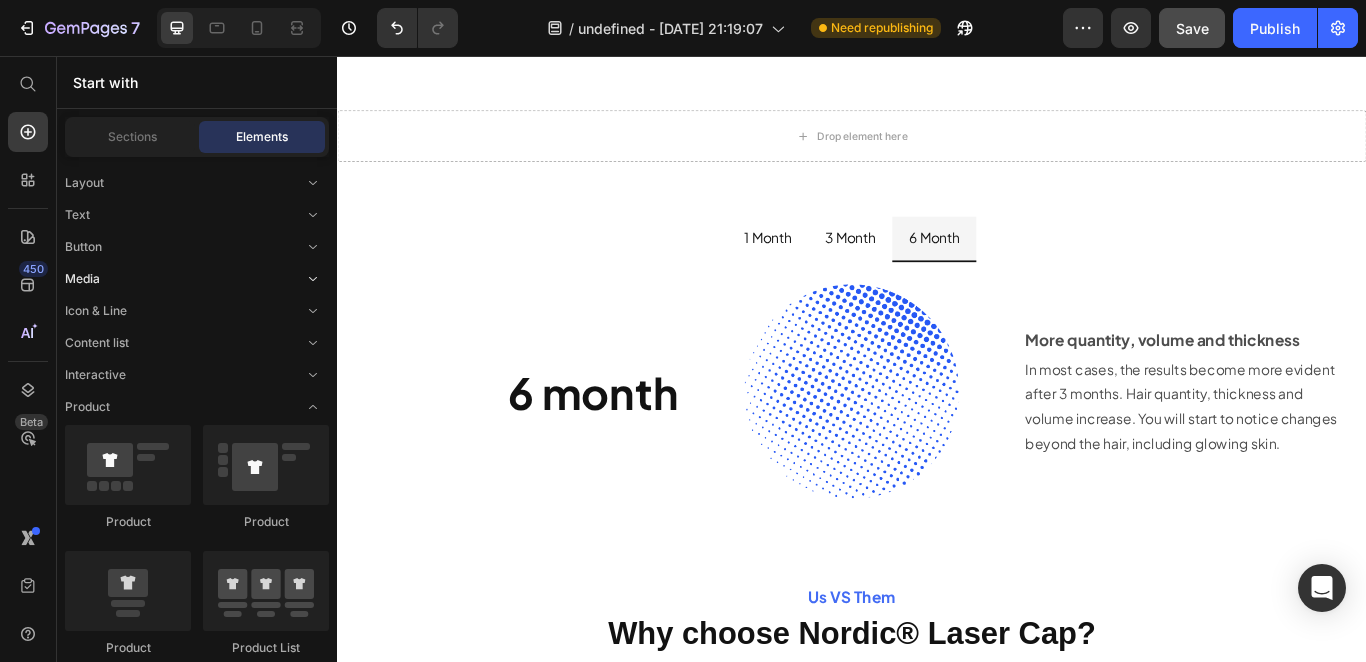 click on "Media" 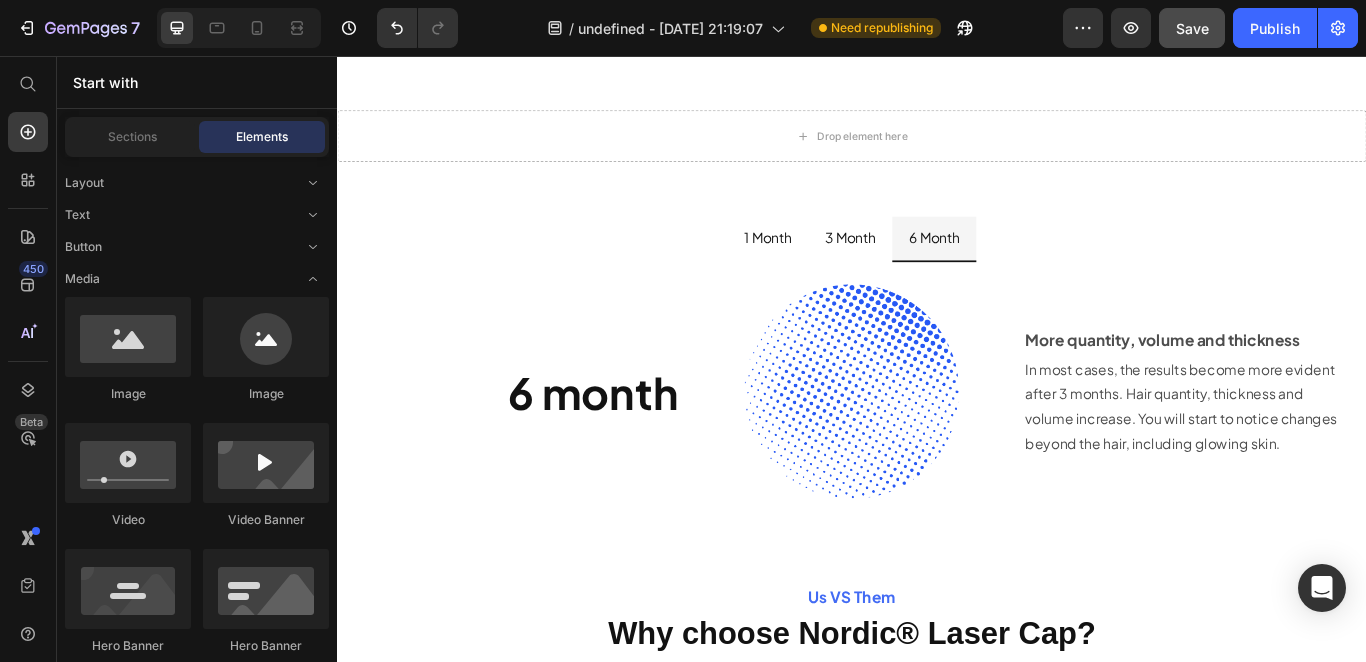click on "Layout Text Button Media
Image
Image
Video
Video Banner
Hero Banner
Hero Banner
Hero Banner
Hero Banner Parallax
Image Comparison Icon & Line Content list Interactive Product" at bounding box center (197, 2340) 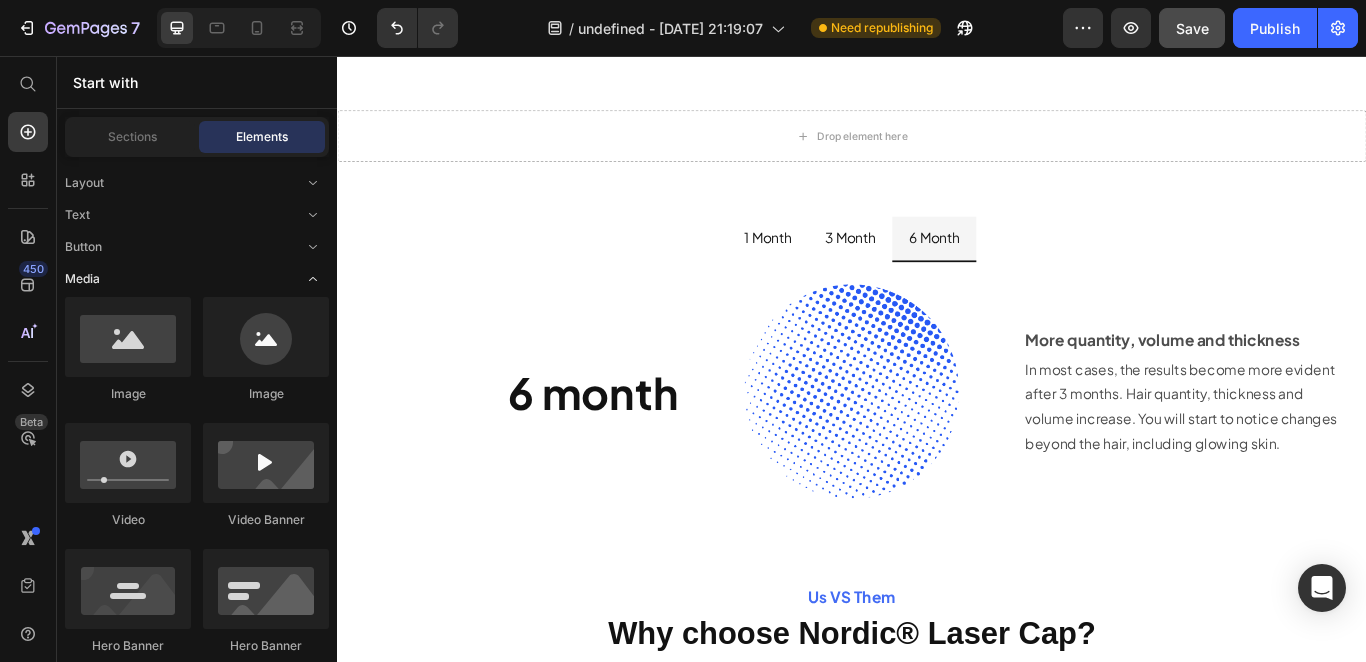 click 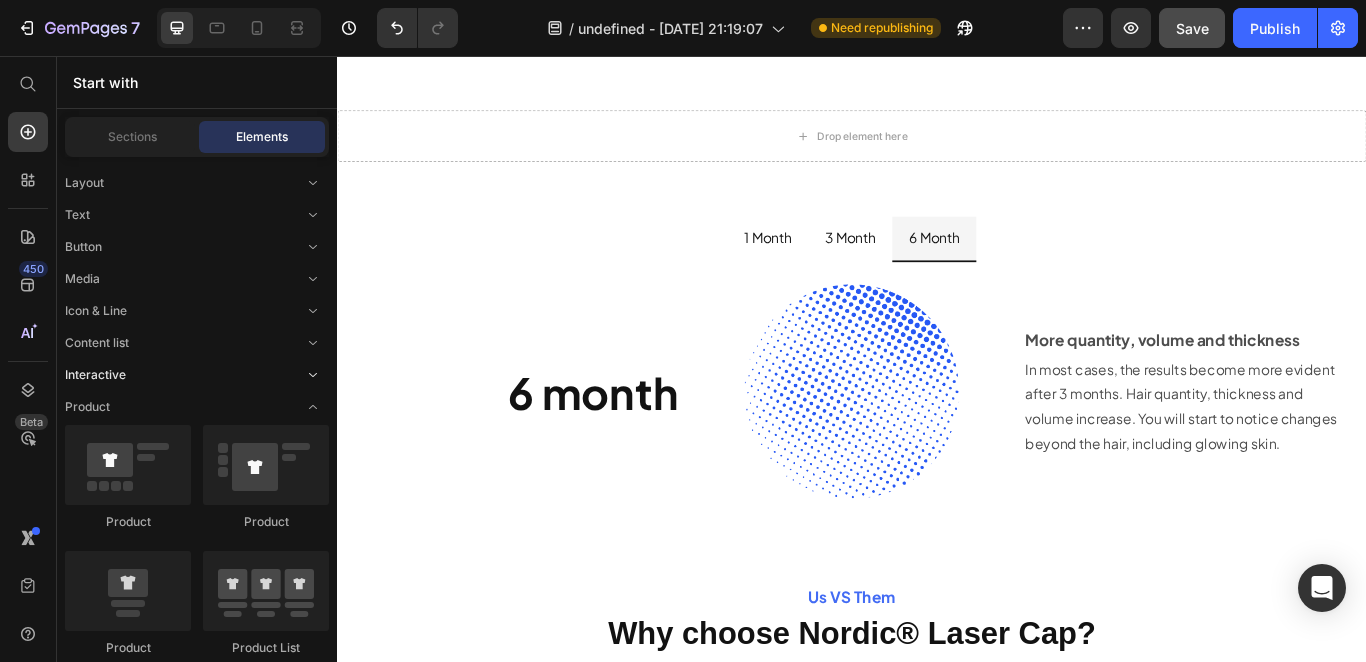 click on "Interactive" 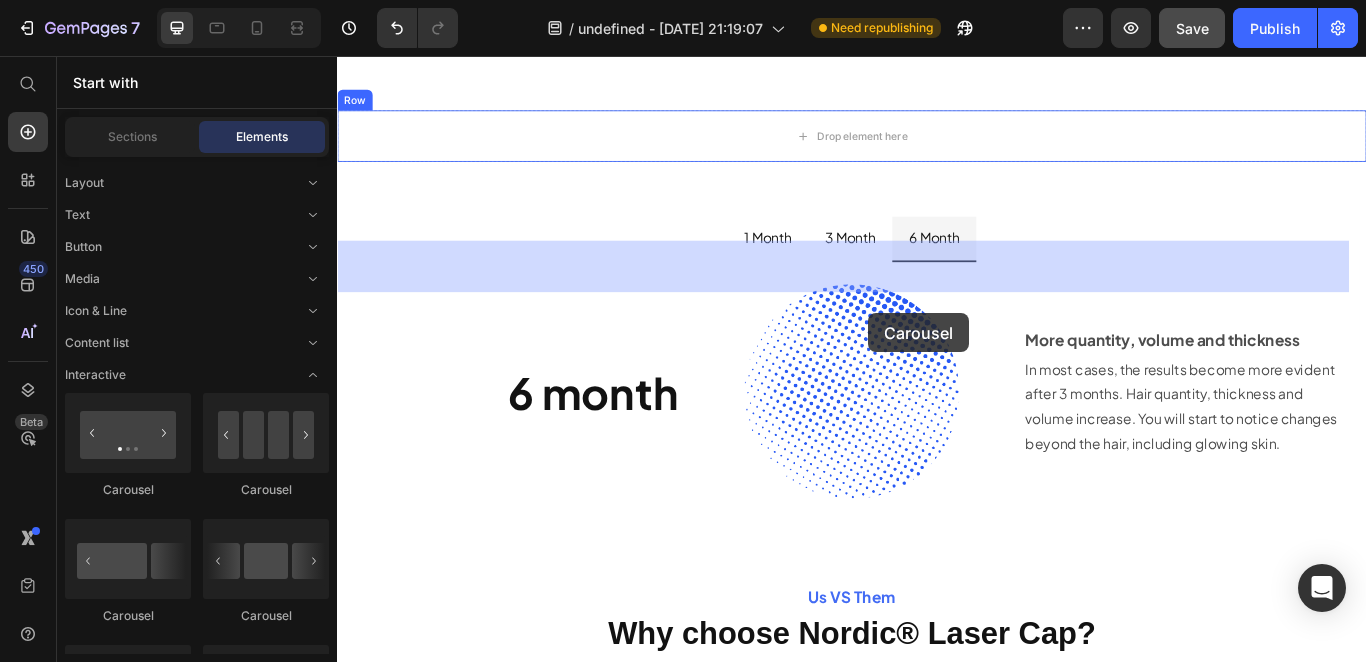 drag, startPoint x: 593, startPoint y: 514, endPoint x: 868, endPoint y: 313, distance: 340.6259 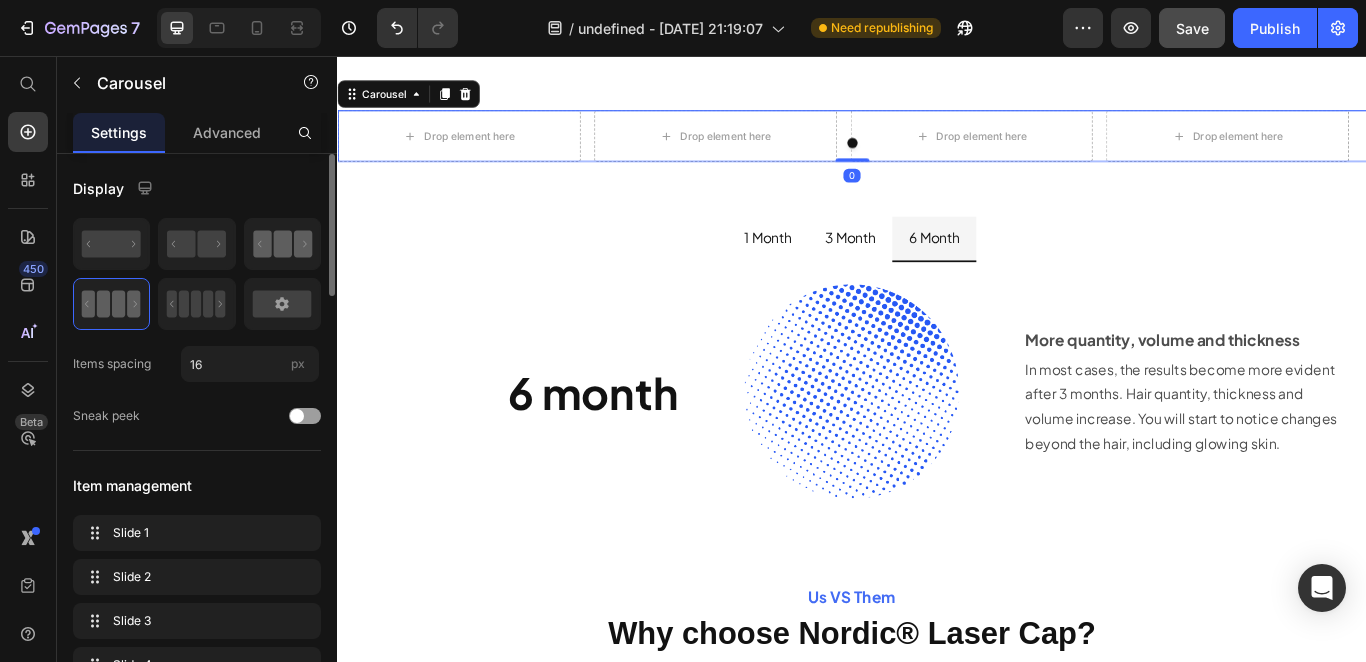 click 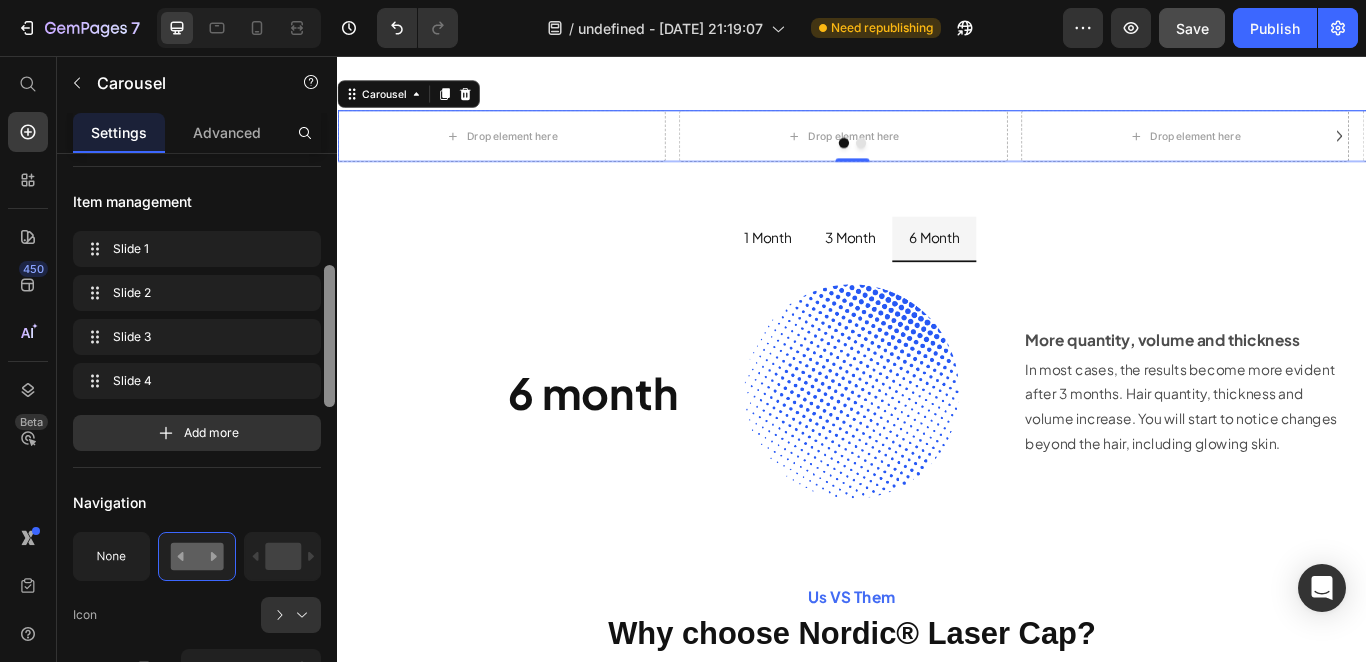 scroll, scrollTop: 316, scrollLeft: 0, axis: vertical 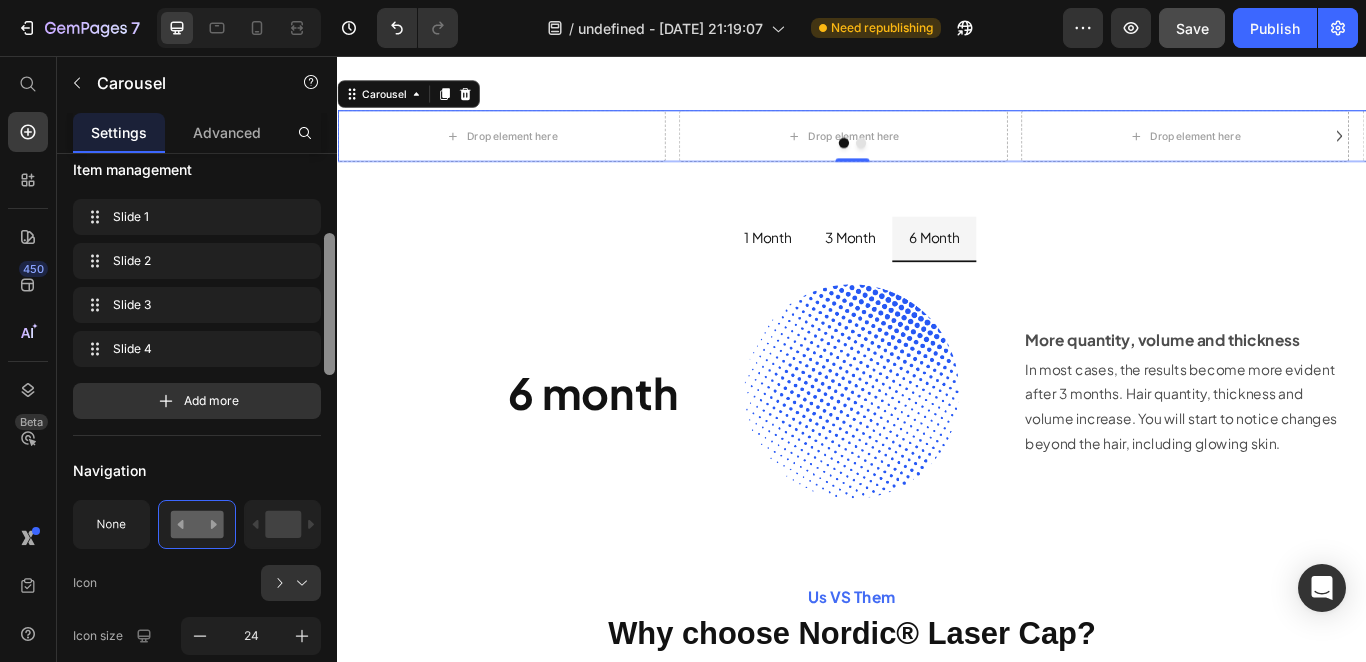 drag, startPoint x: 331, startPoint y: 274, endPoint x: 324, endPoint y: 354, distance: 80.305664 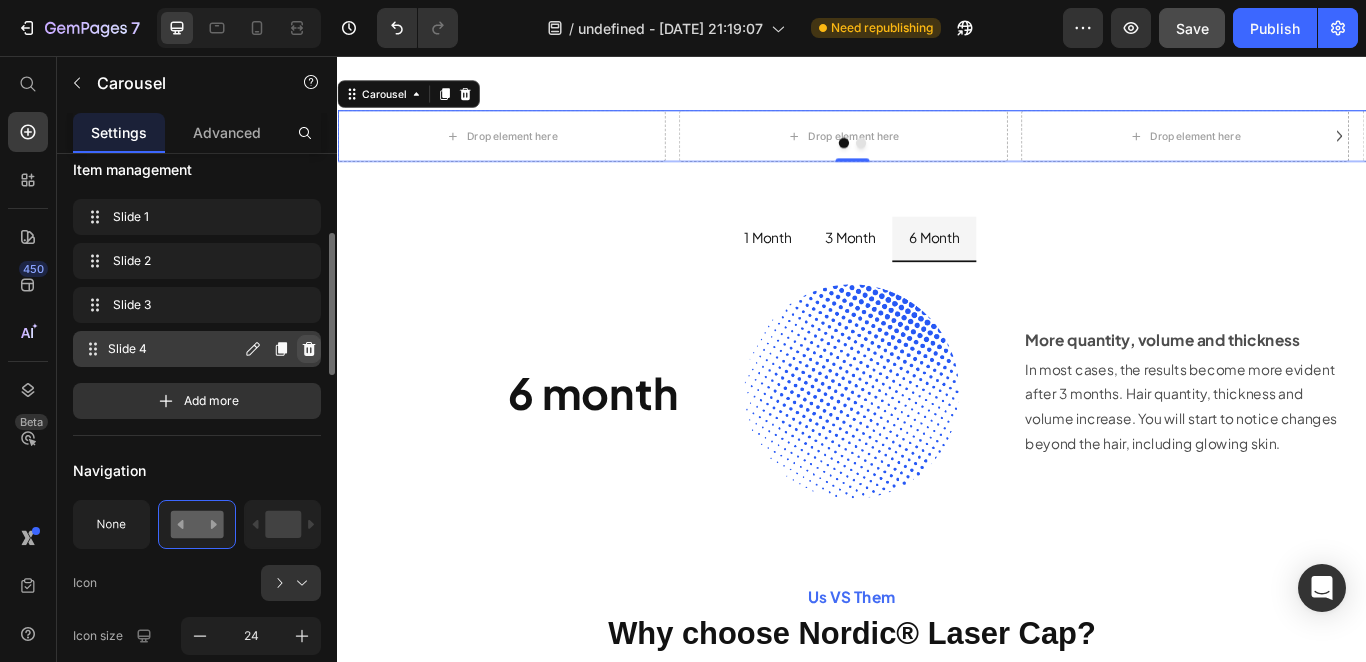 click 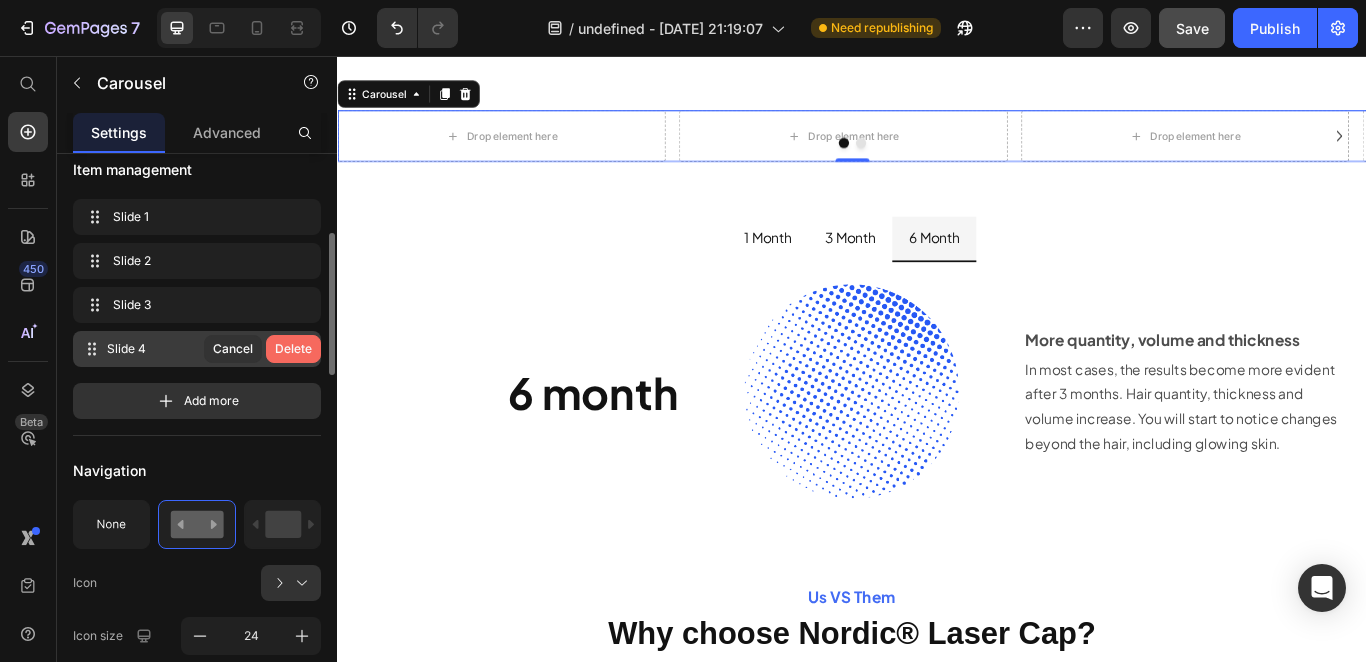 click on "Delete" at bounding box center (293, 349) 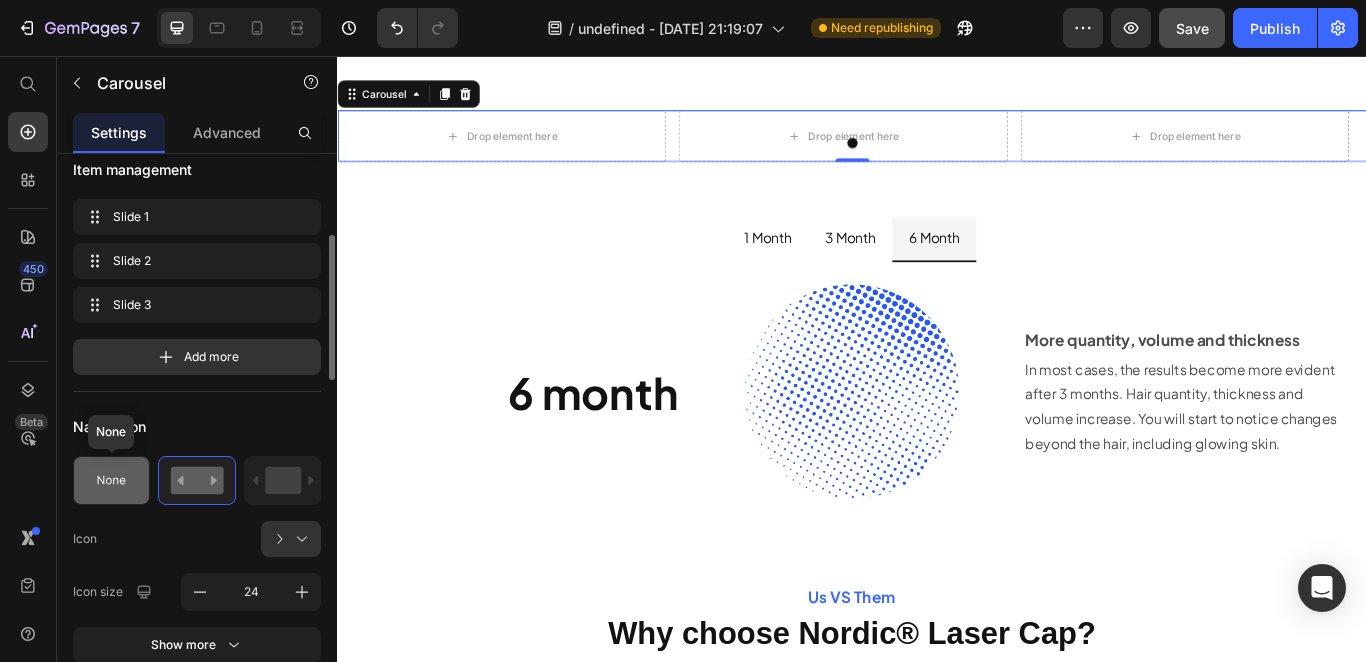 click 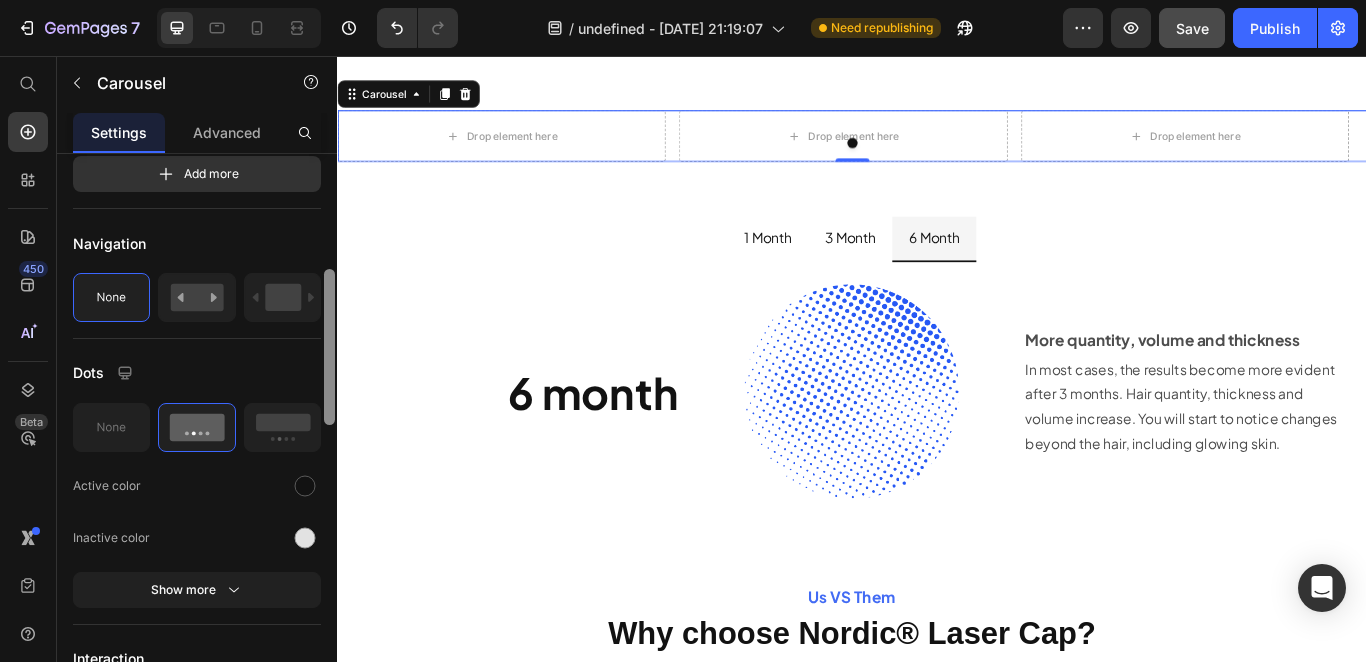 scroll, scrollTop: 506, scrollLeft: 0, axis: vertical 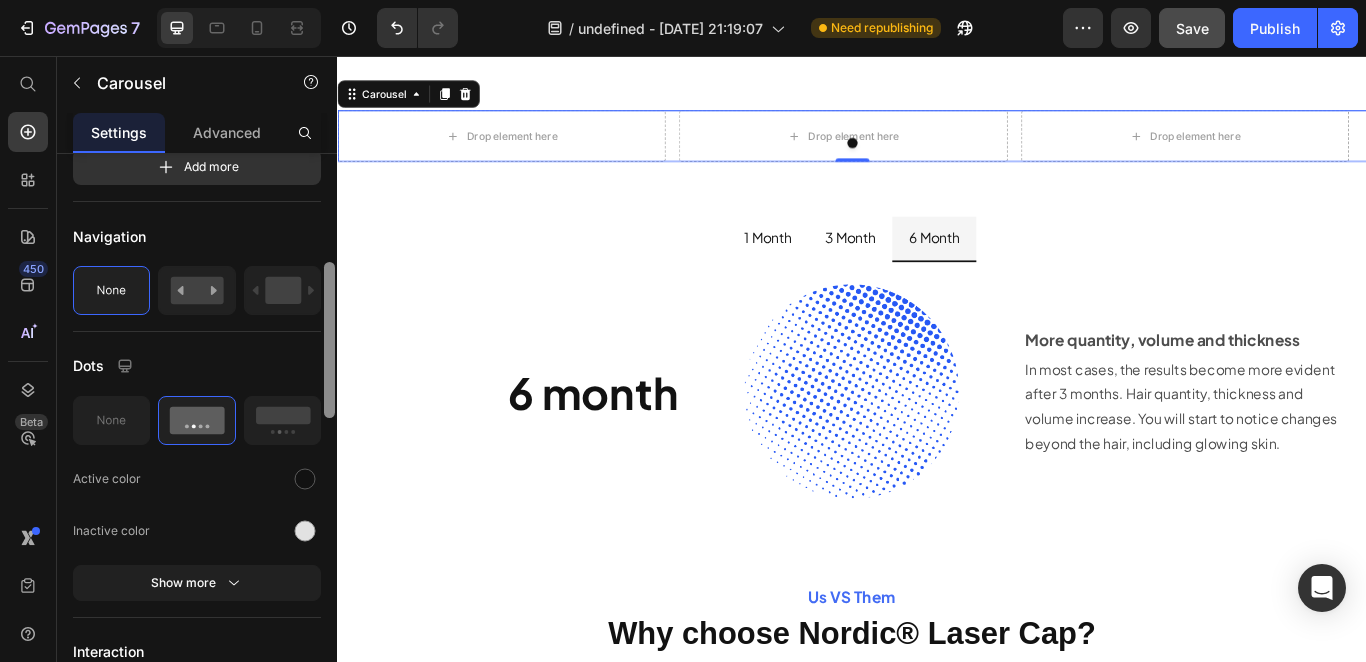 drag, startPoint x: 331, startPoint y: 336, endPoint x: 329, endPoint y: 390, distance: 54.037025 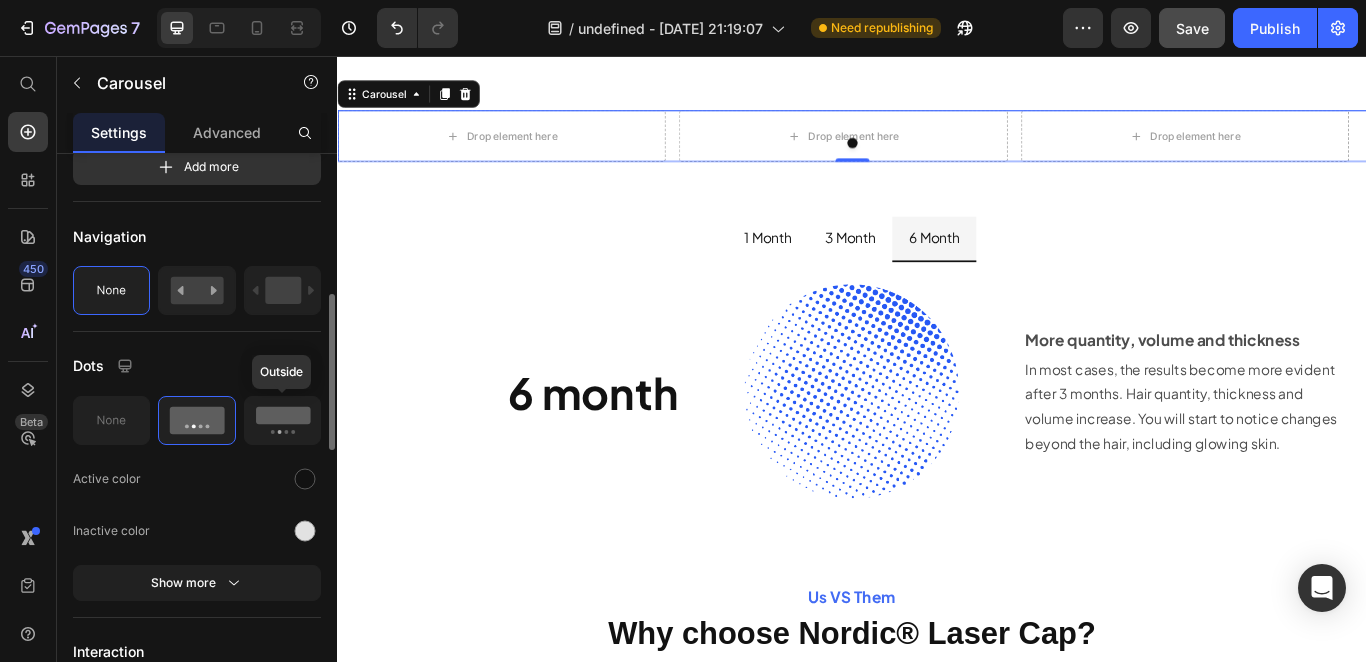 click 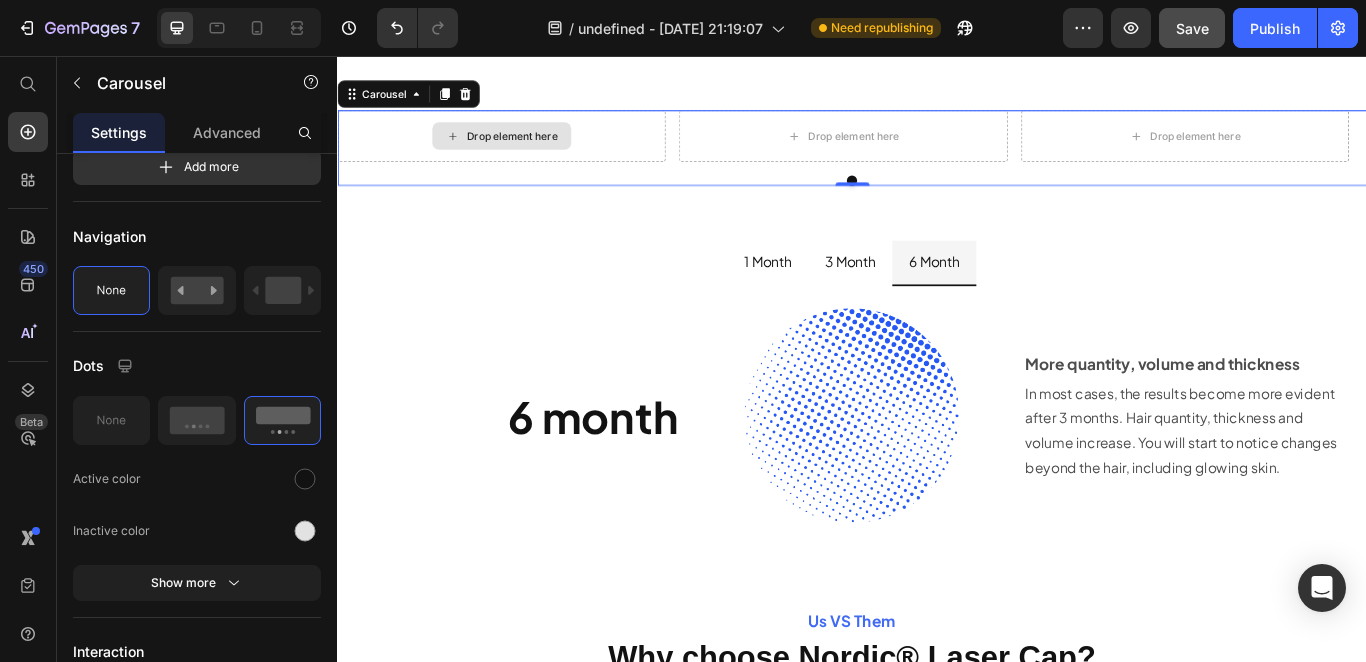 click on "Drop element here" at bounding box center (540, 149) 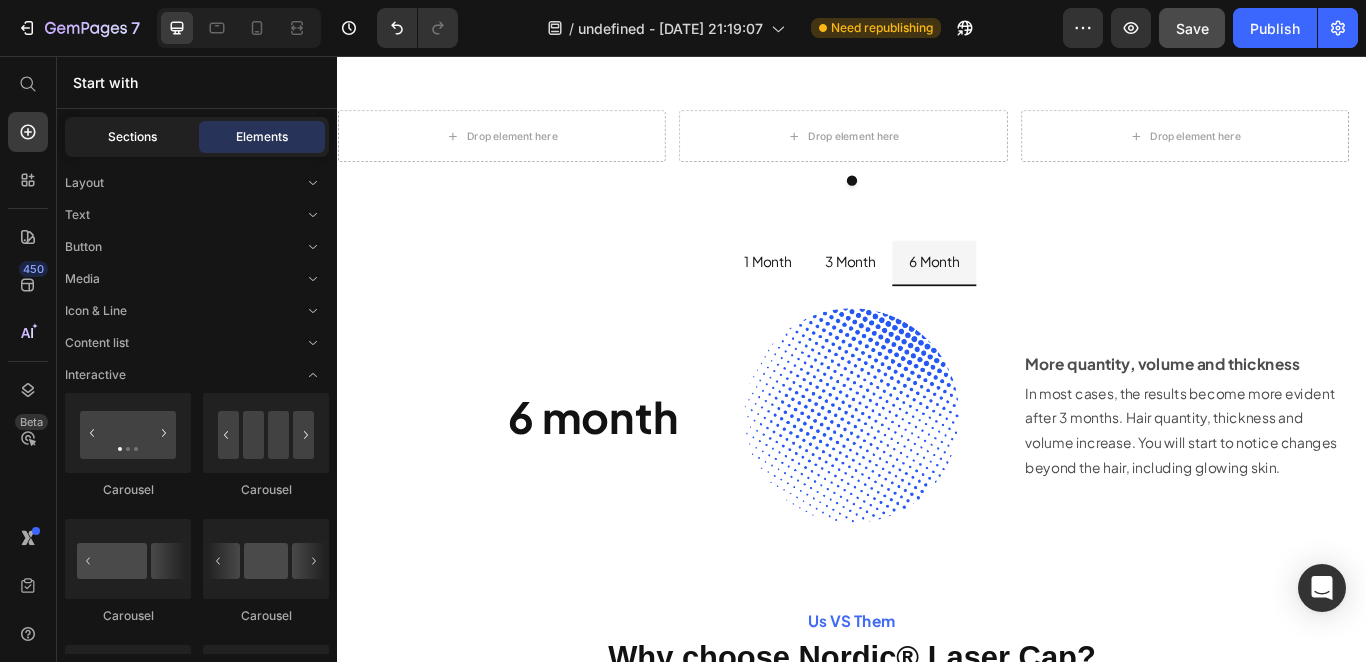 click on "Sections" at bounding box center (132, 137) 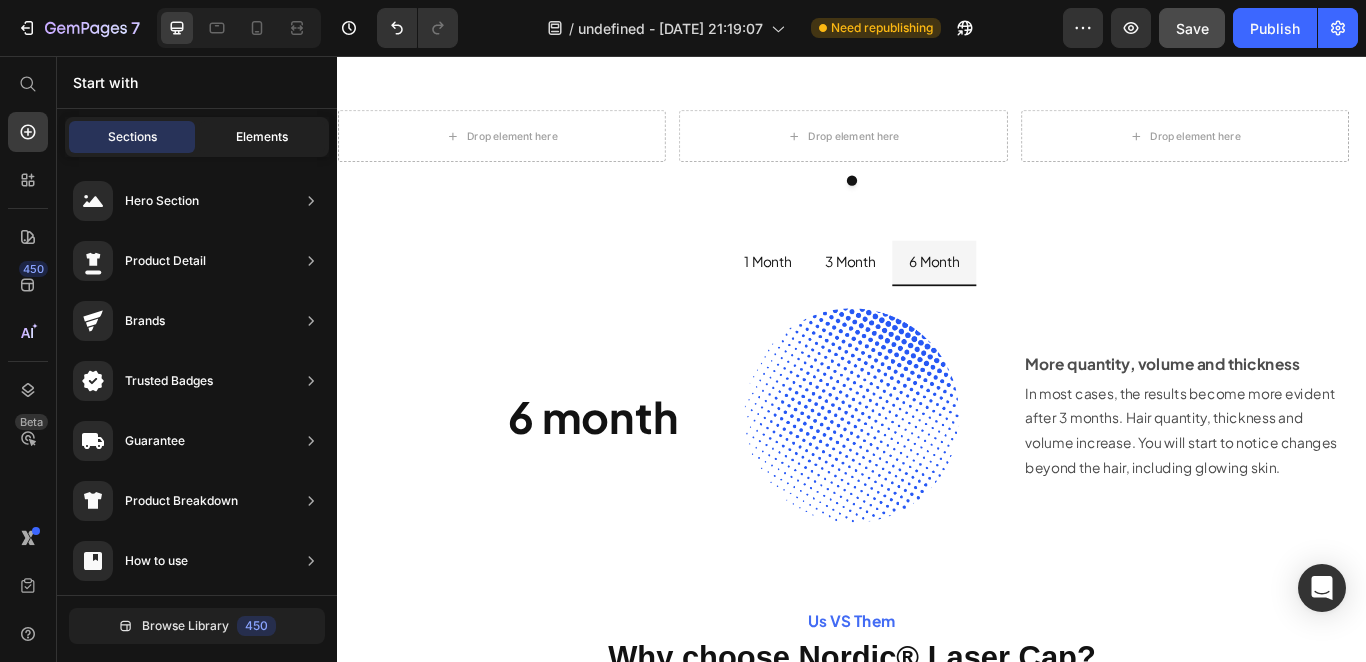 click on "Elements" at bounding box center [262, 137] 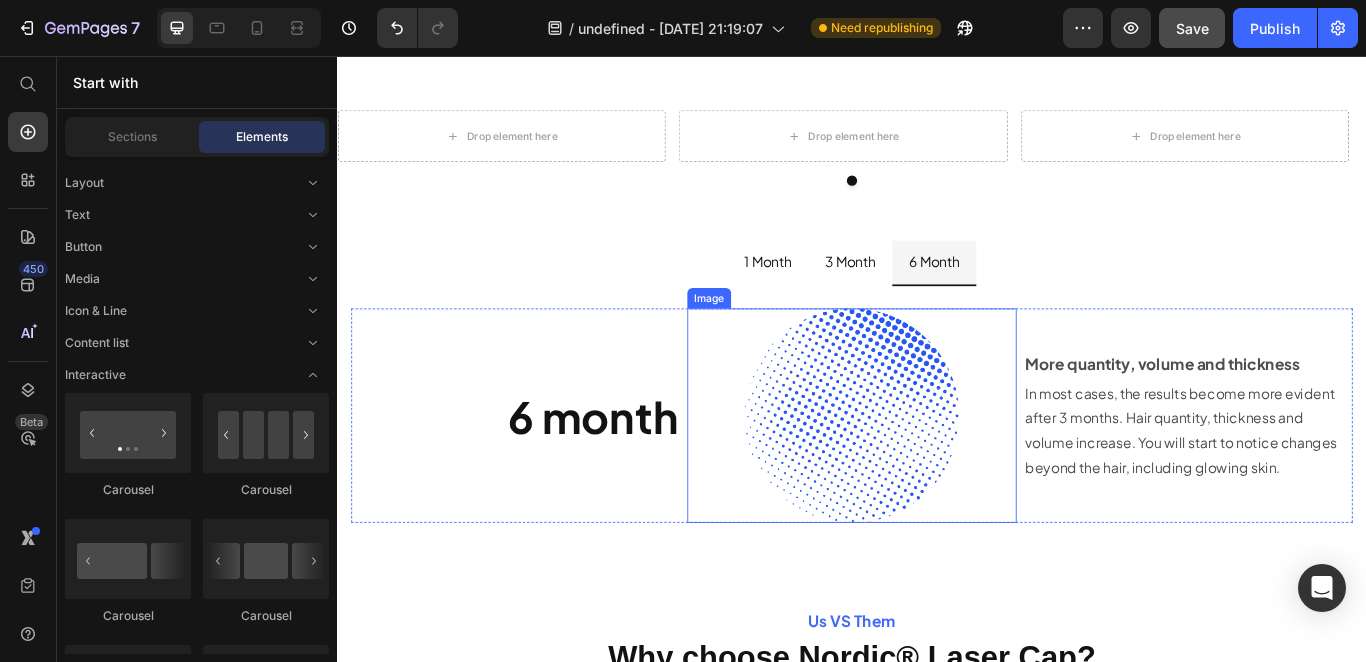 click at bounding box center [937, 475] 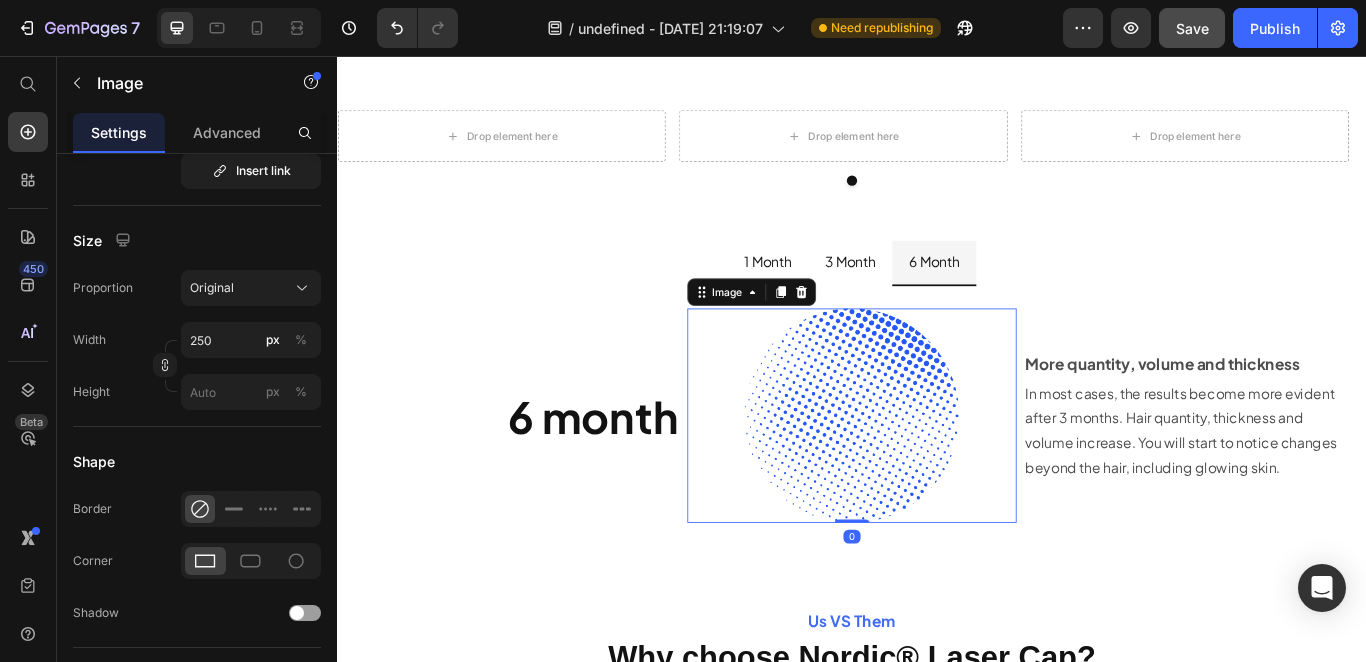 scroll, scrollTop: 0, scrollLeft: 0, axis: both 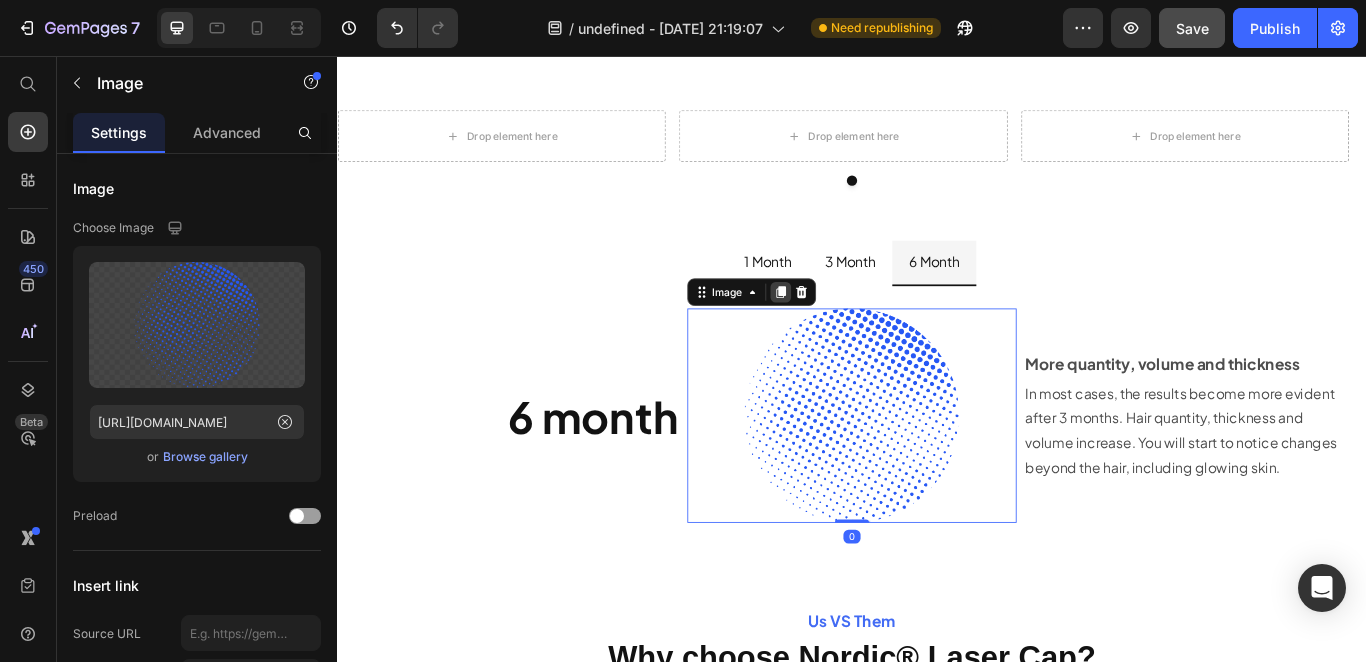 click 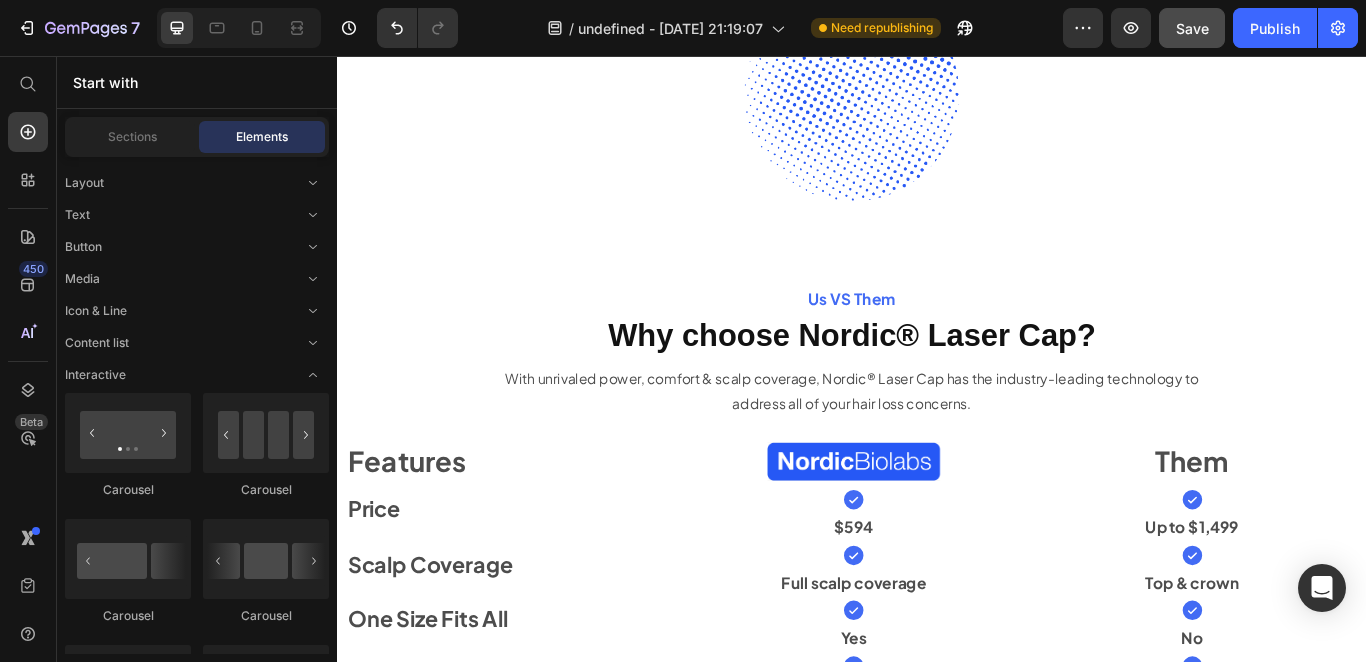 scroll, scrollTop: 7814, scrollLeft: 0, axis: vertical 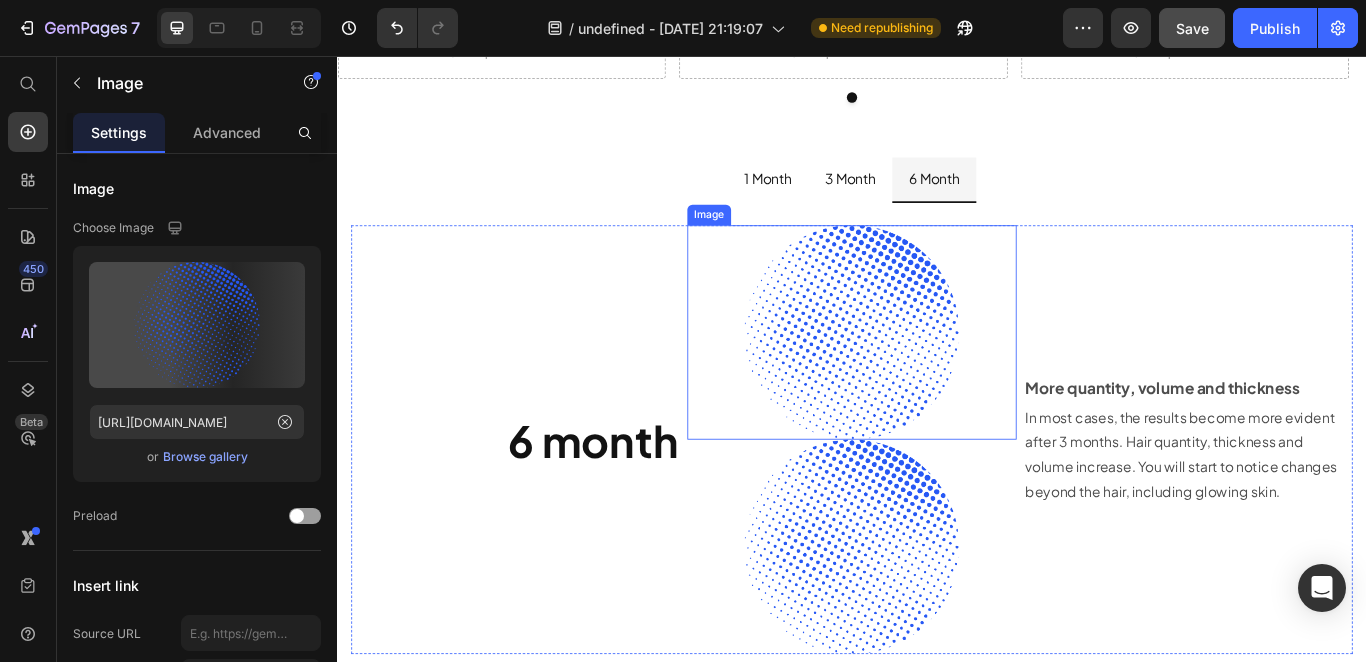 click at bounding box center [937, 378] 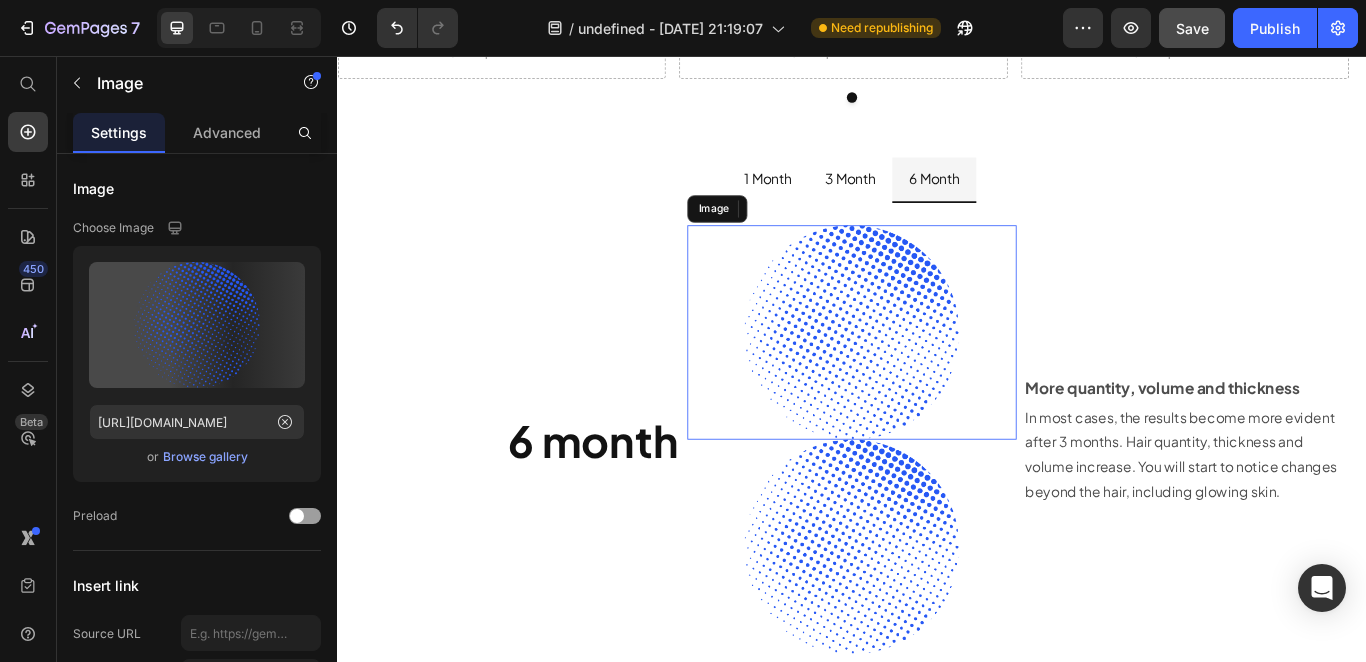 scroll, scrollTop: 7595, scrollLeft: 0, axis: vertical 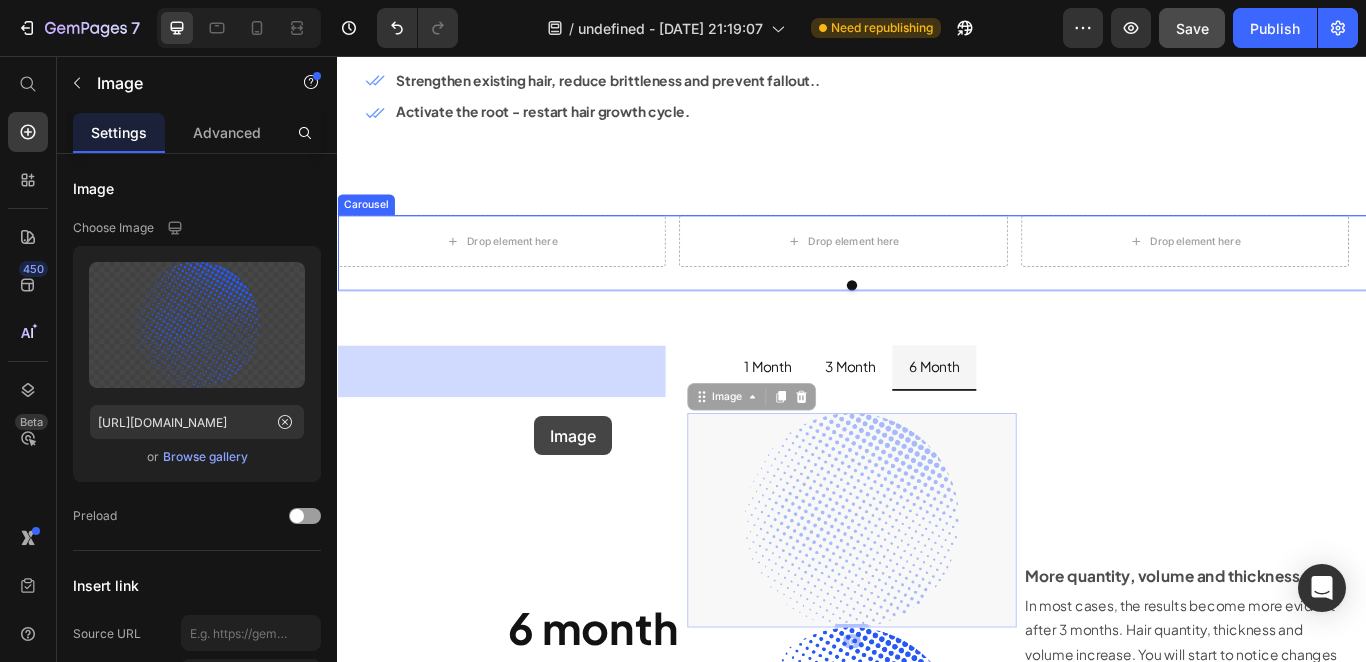 drag, startPoint x: 779, startPoint y: 604, endPoint x: 534, endPoint y: 416, distance: 308.81873 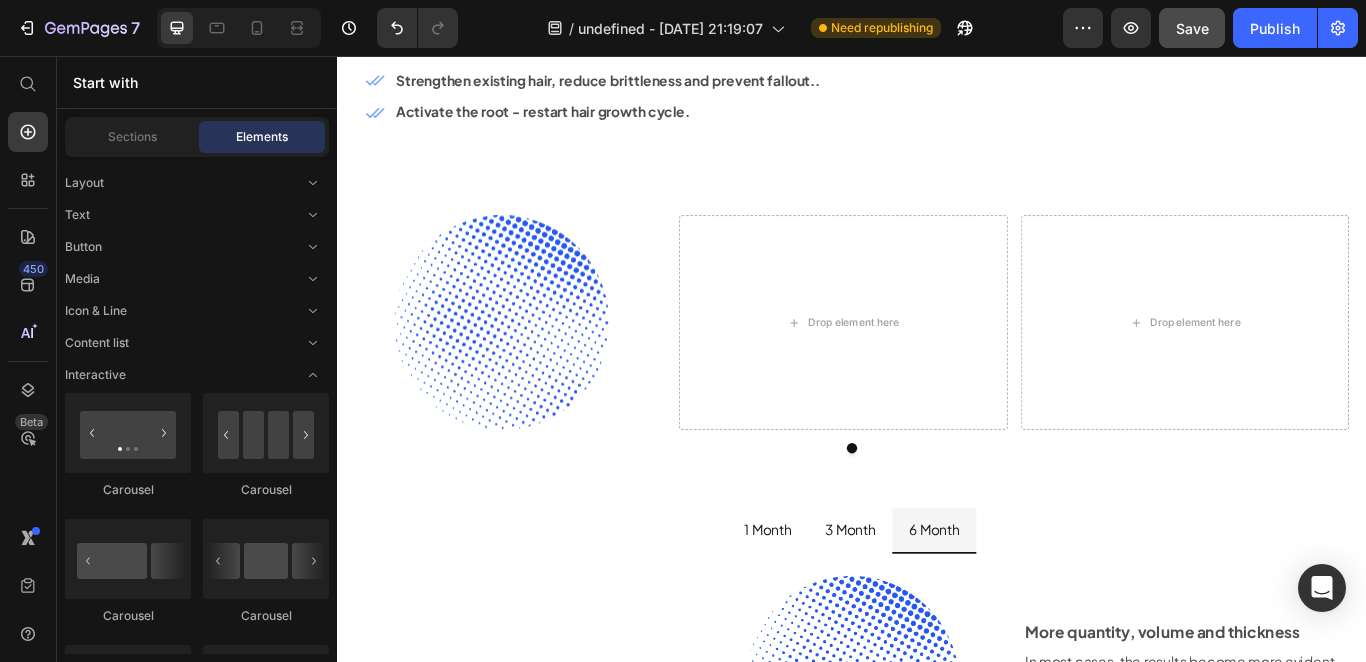 scroll, scrollTop: 7873, scrollLeft: 0, axis: vertical 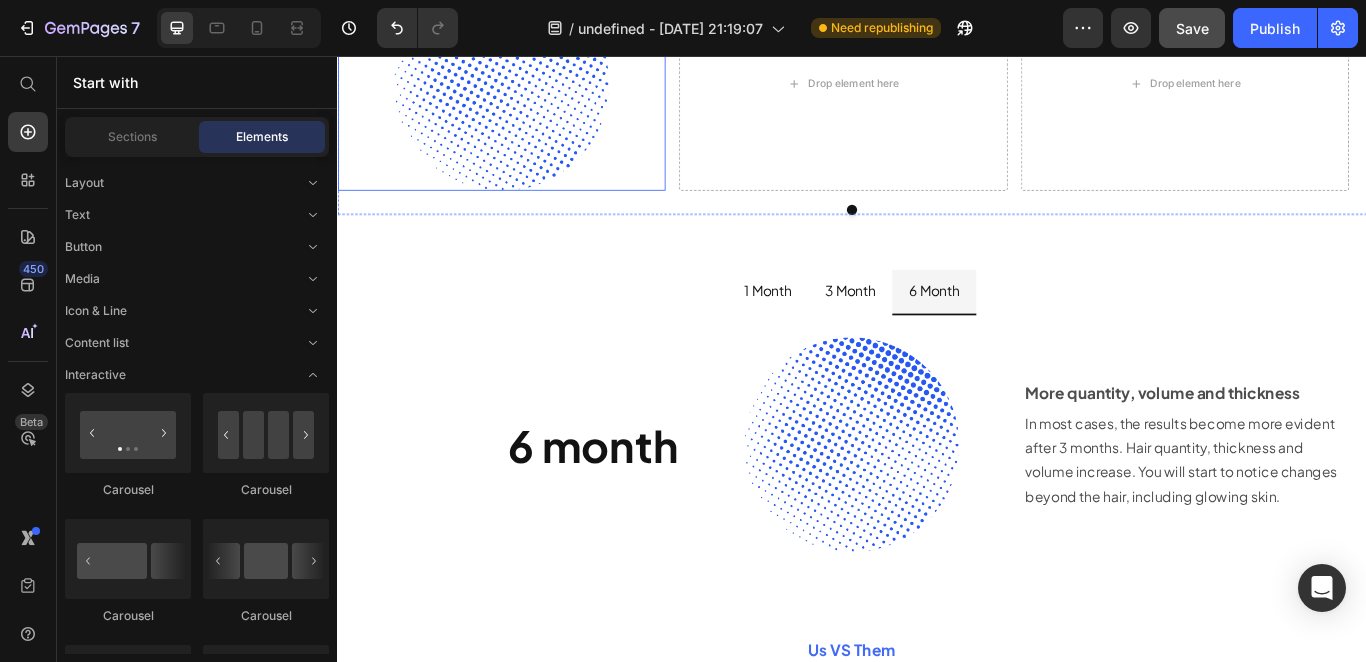 click at bounding box center [528, 88] 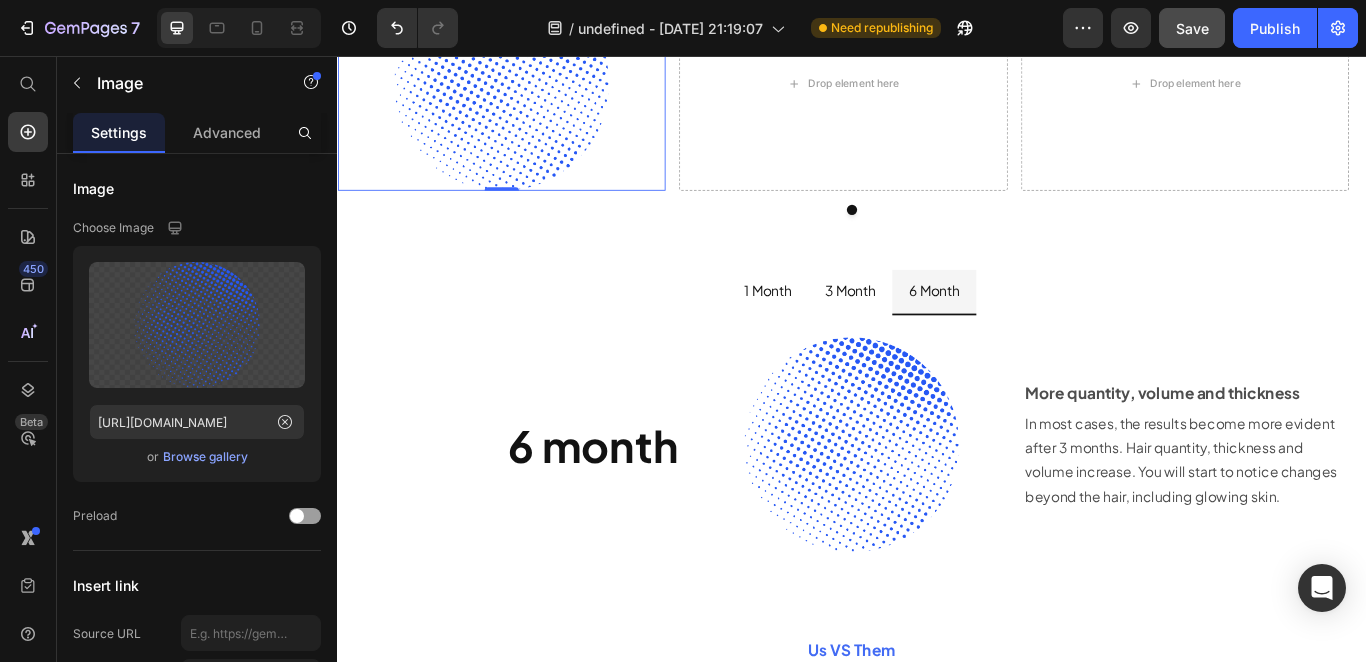 click 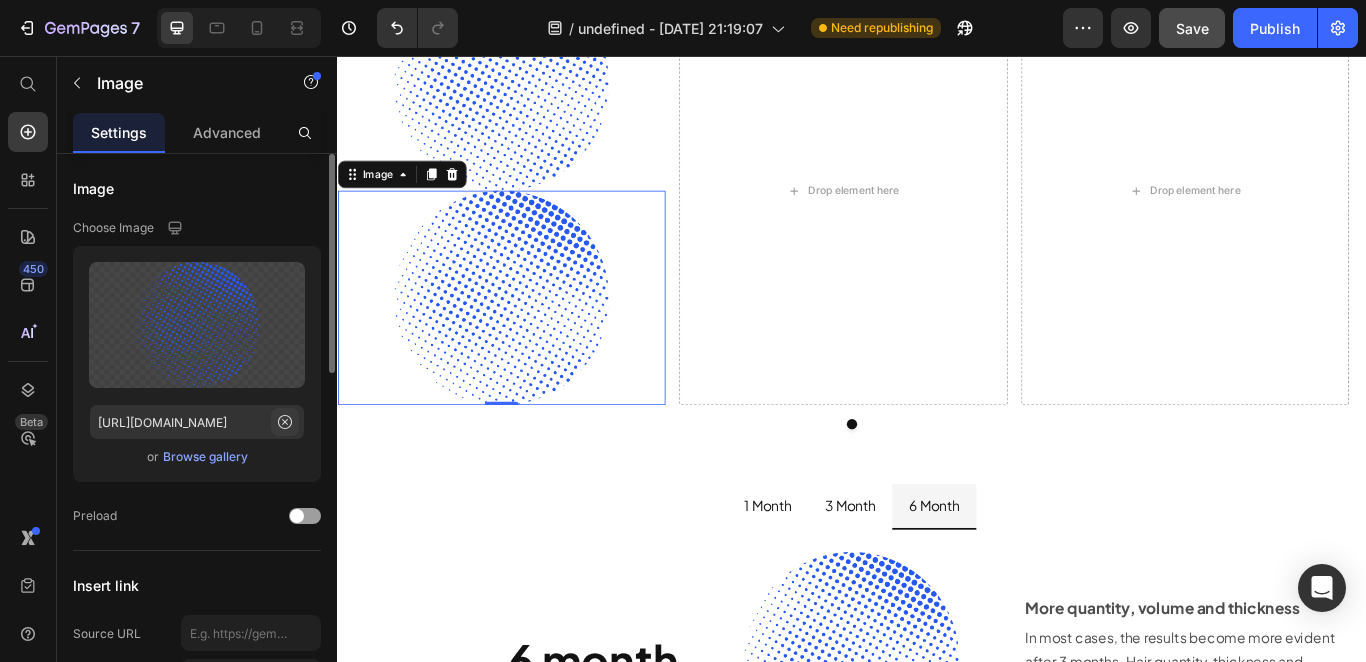 click 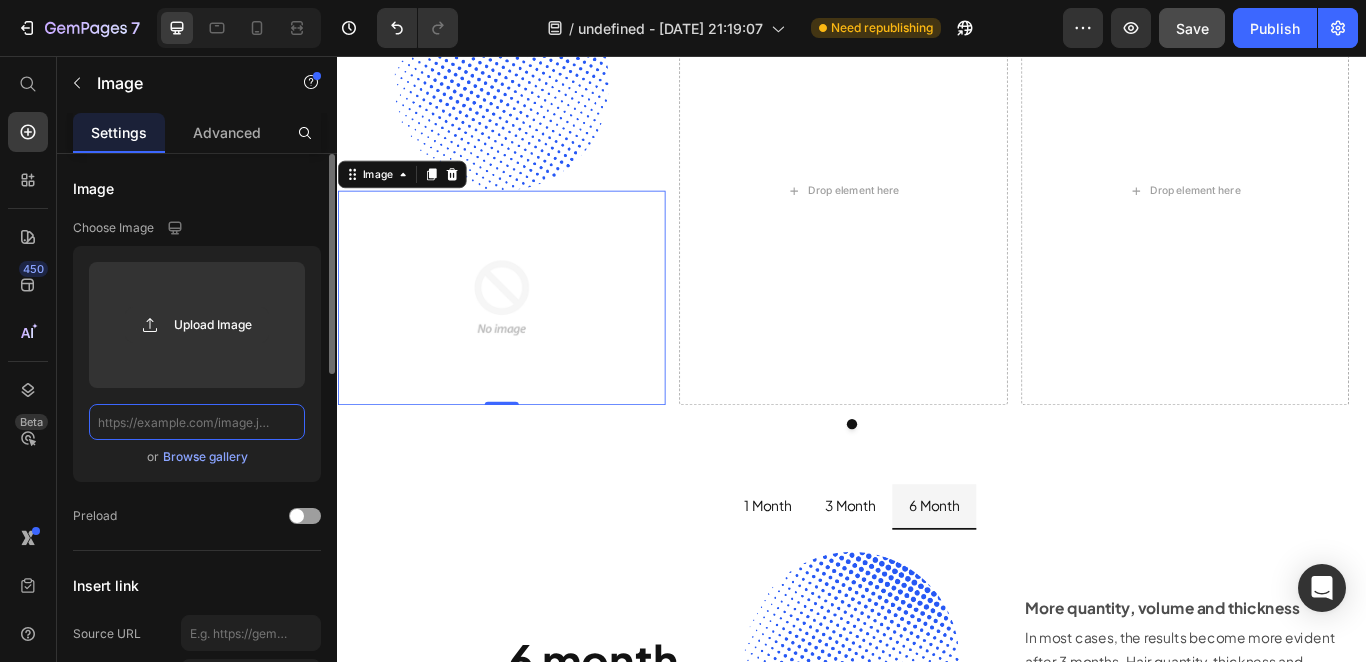 paste on "[URL][DOMAIN_NAME]" 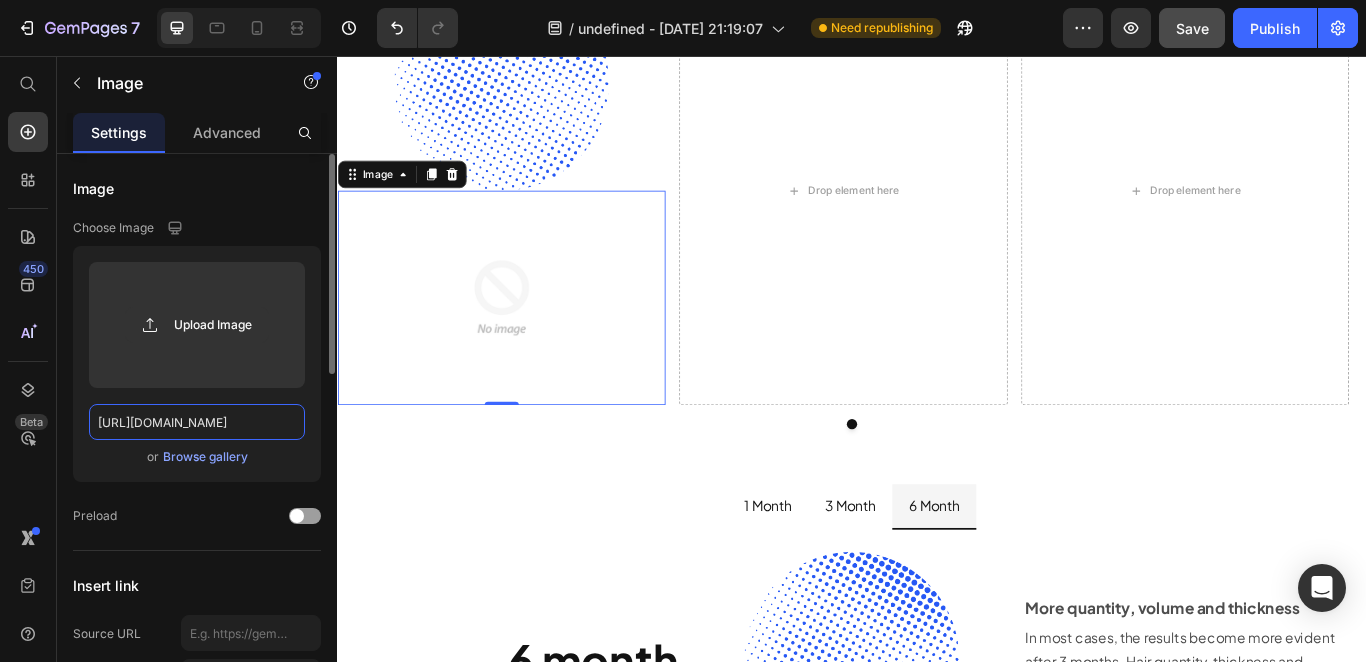 scroll, scrollTop: 0, scrollLeft: 752, axis: horizontal 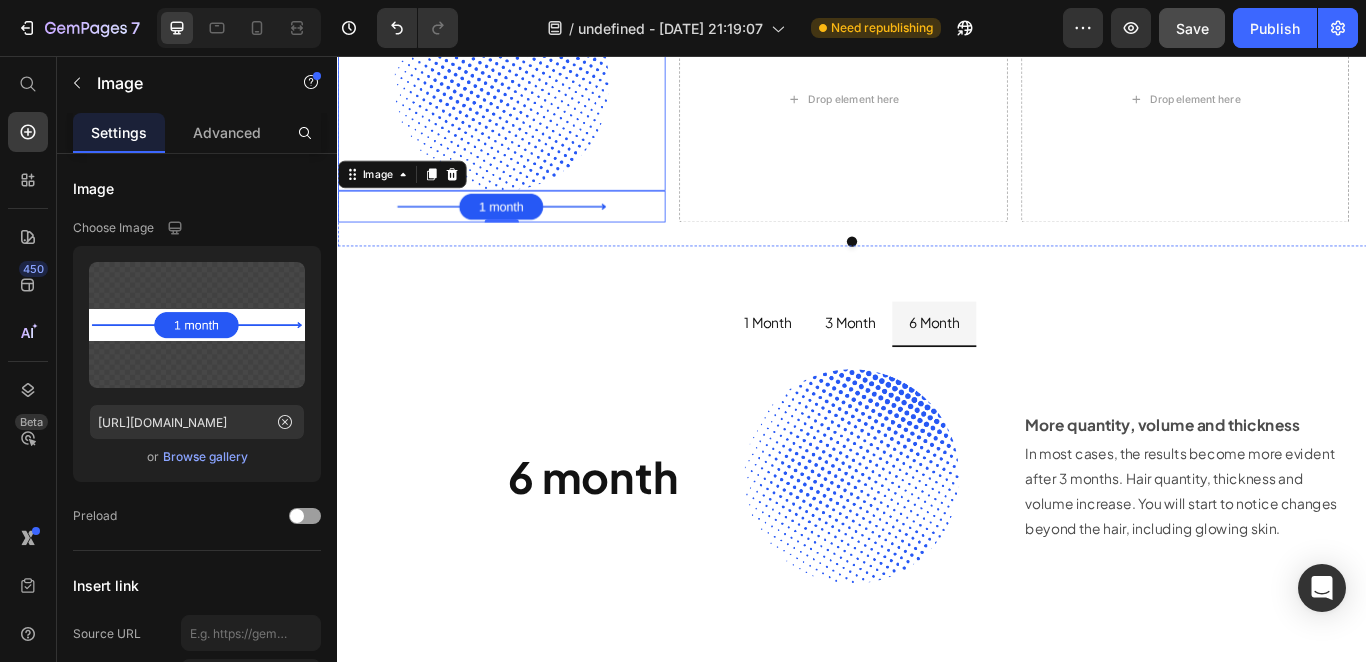 click at bounding box center (528, 88) 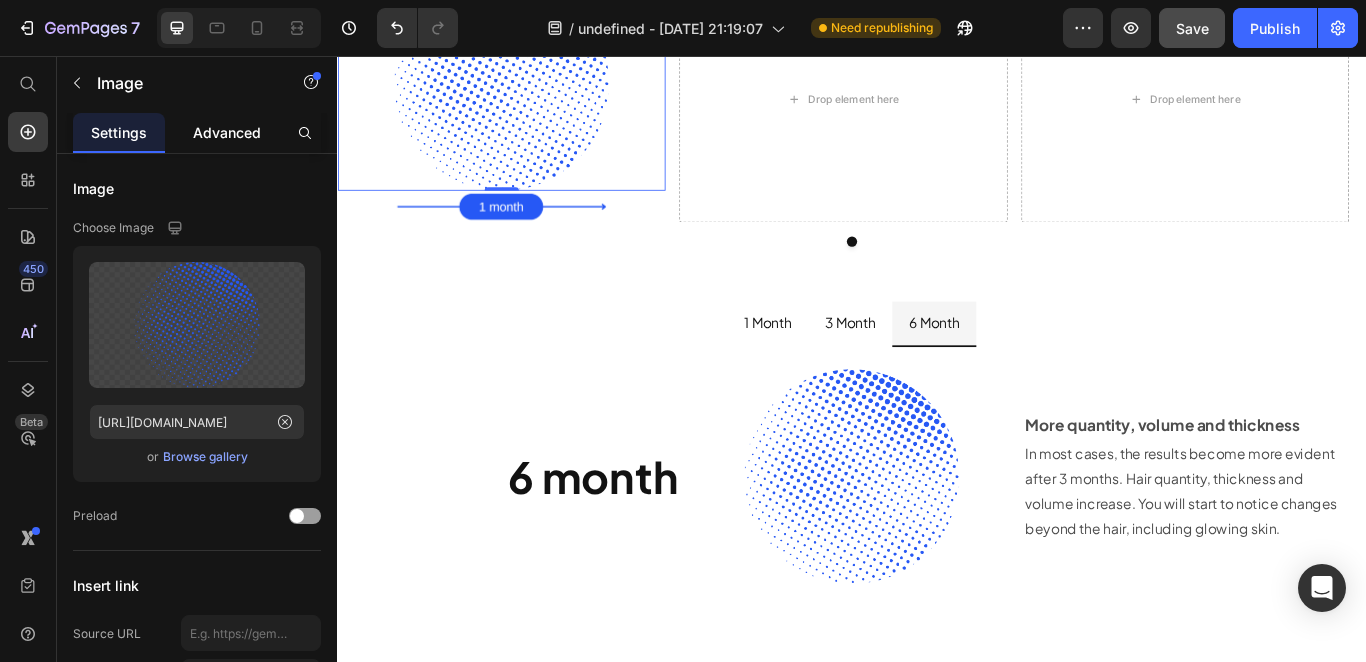 click on "Advanced" at bounding box center [227, 132] 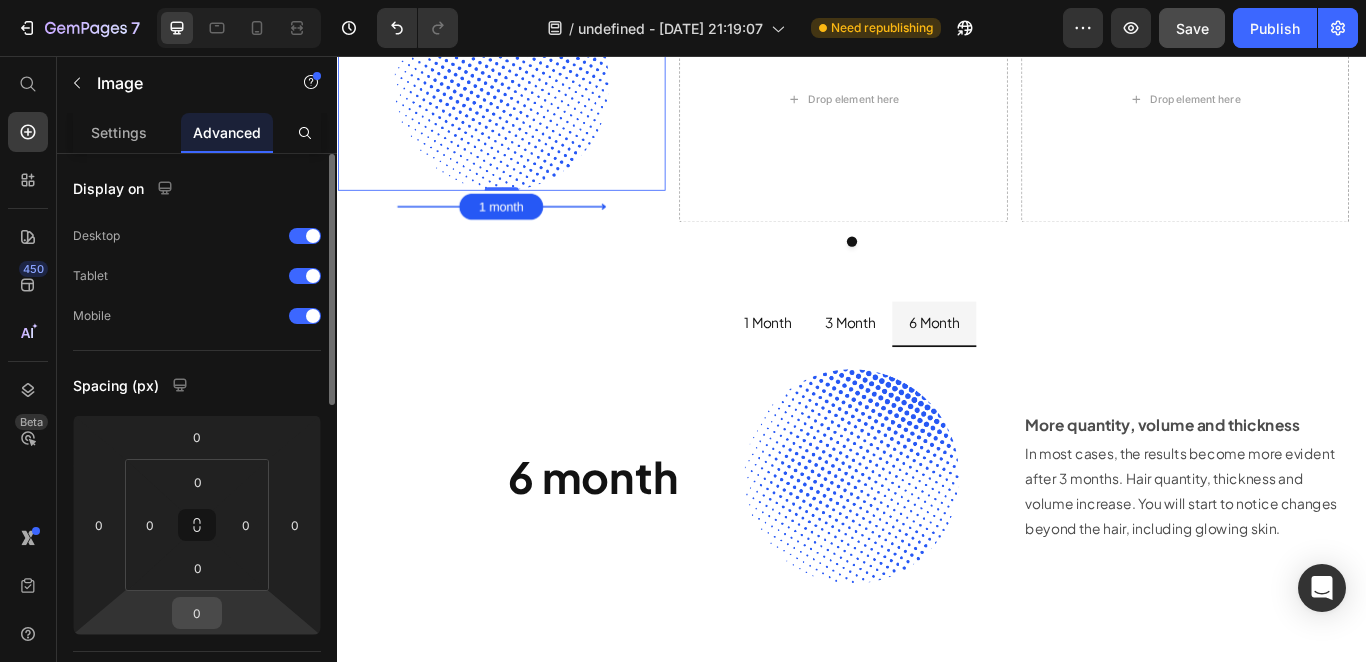 click on "0" at bounding box center (197, 613) 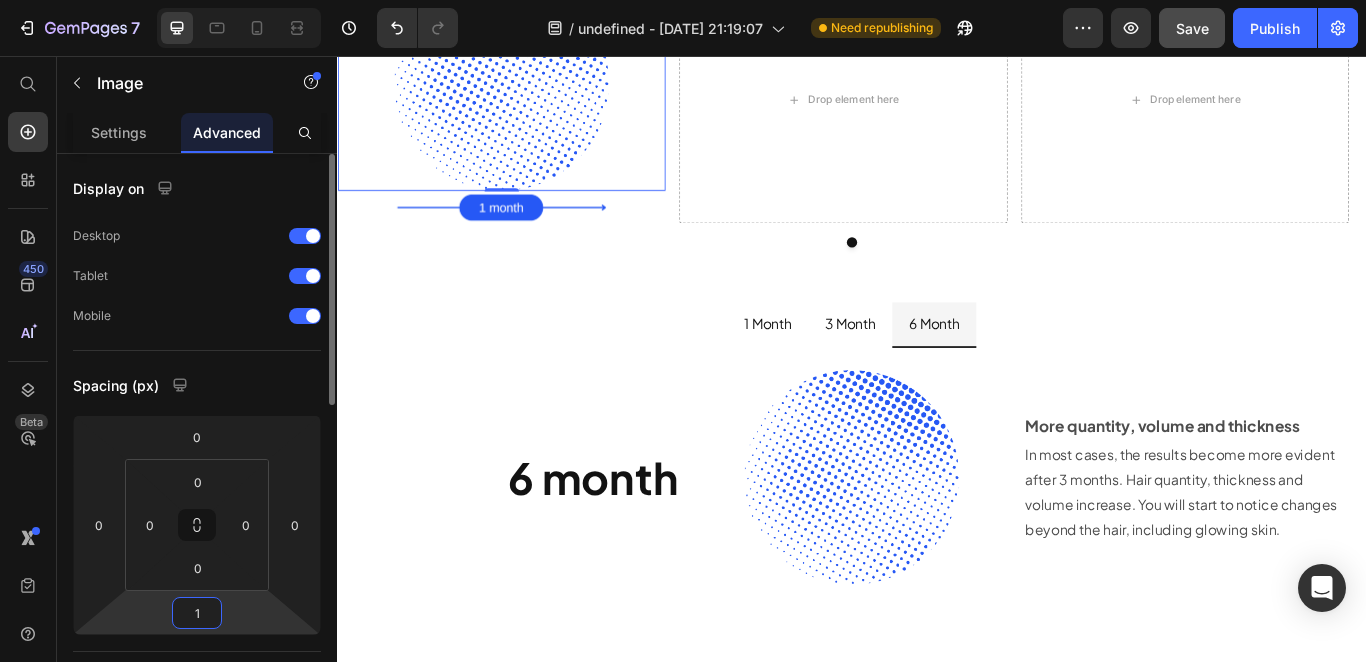 type on "10" 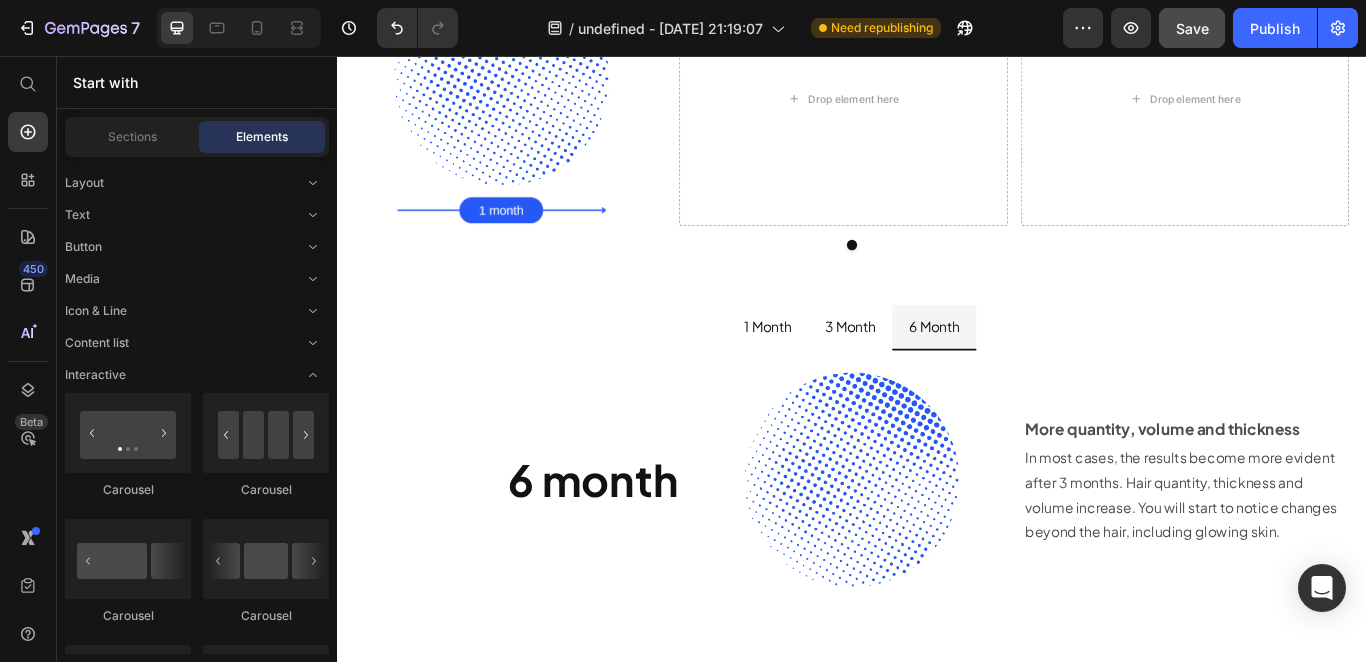 scroll, scrollTop: 7896, scrollLeft: 0, axis: vertical 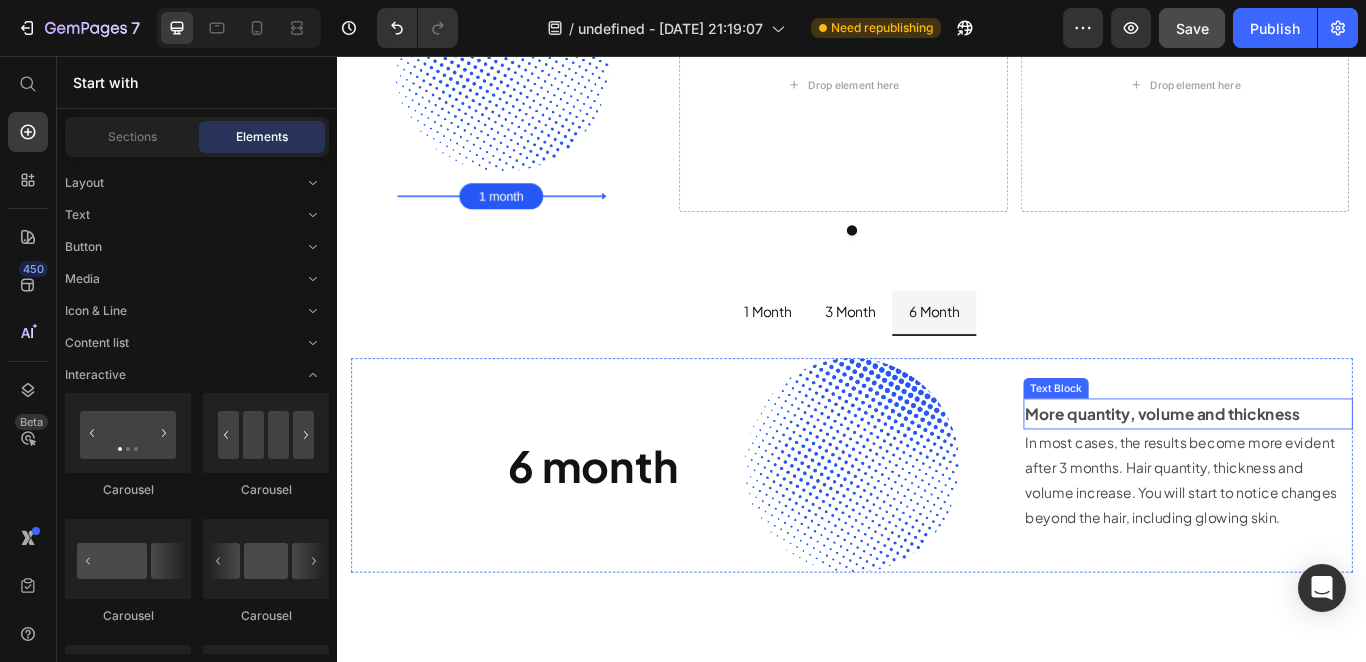 click on "More quantity, volume and thickness" at bounding box center [1299, 472] 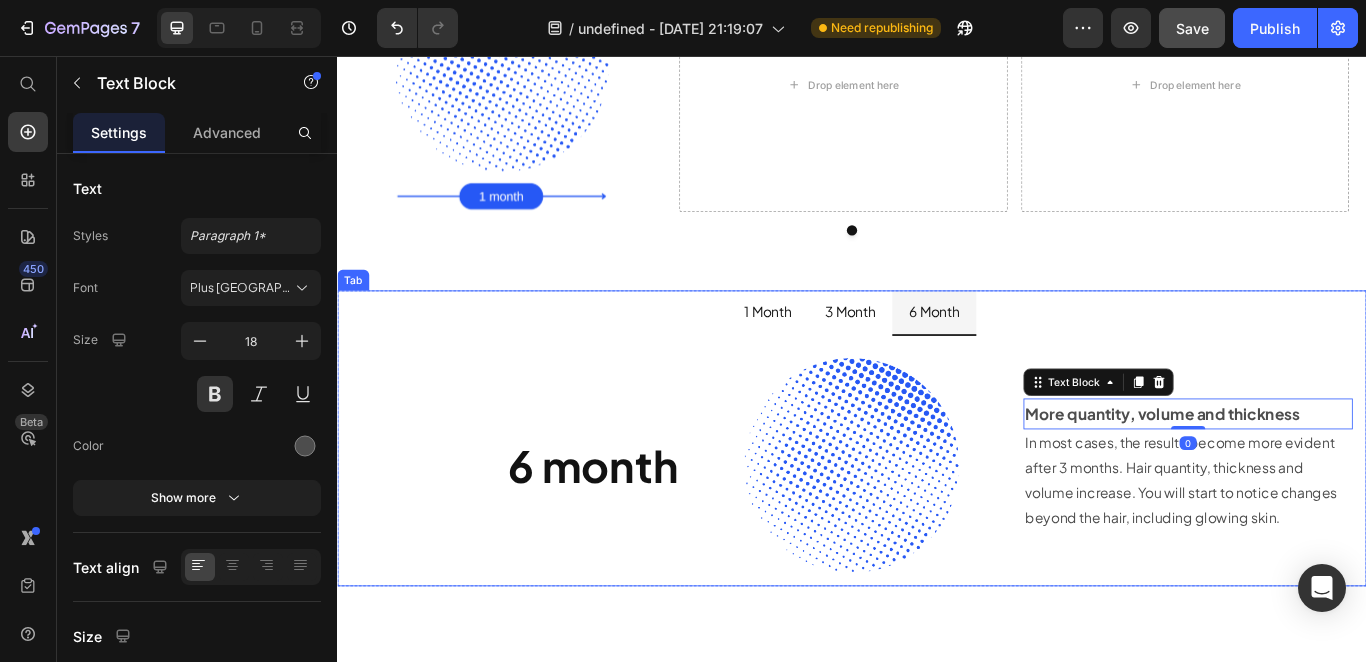 click on "1 Month" at bounding box center [839, 354] 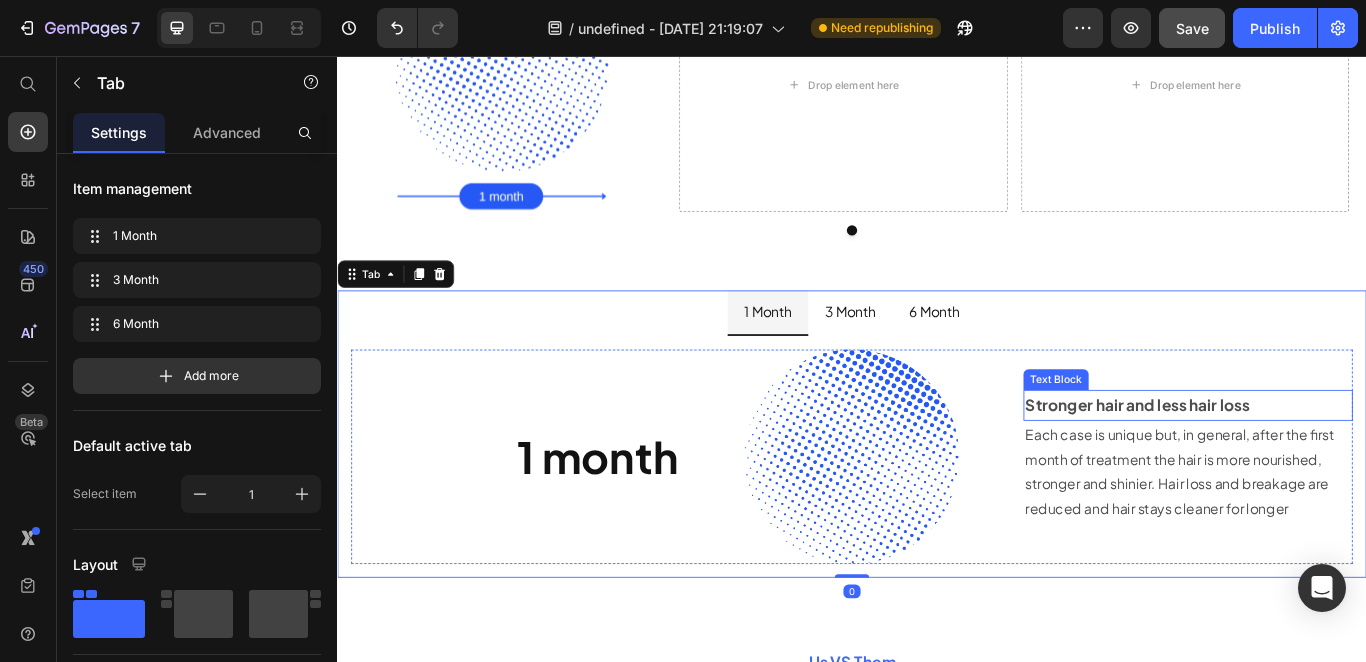 click on "Stronger hair and less hair loss" at bounding box center (1329, 463) 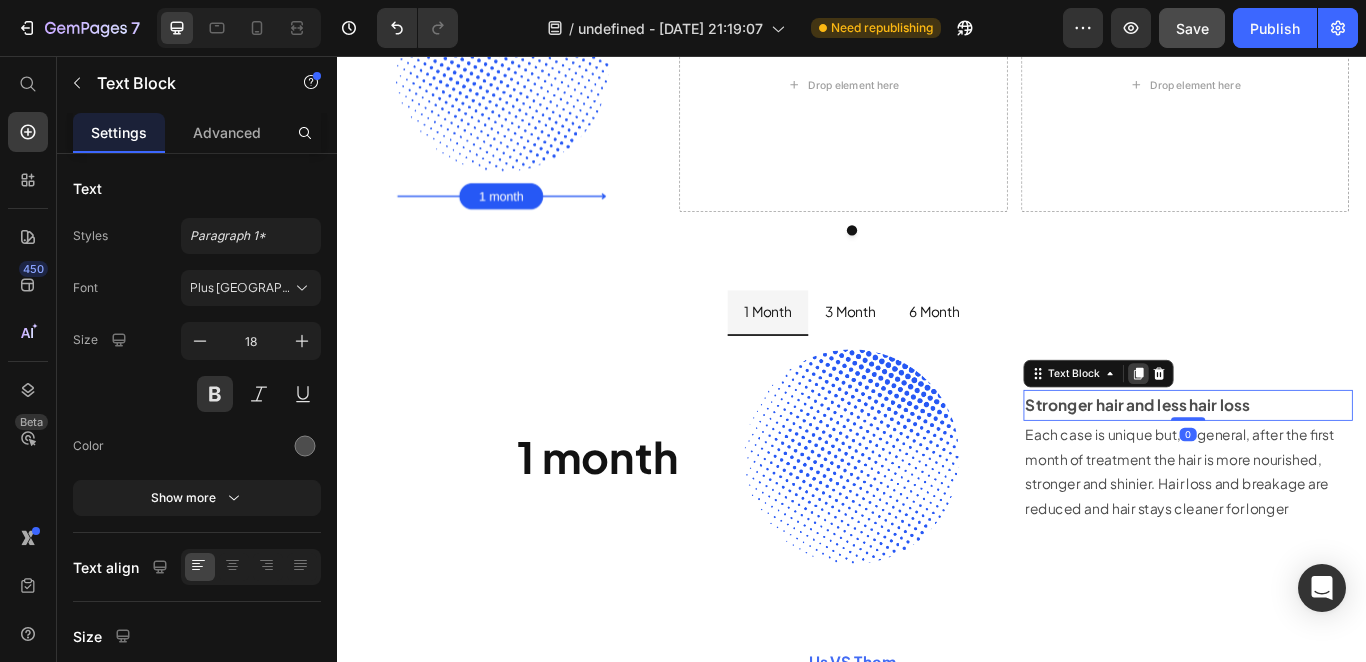 click 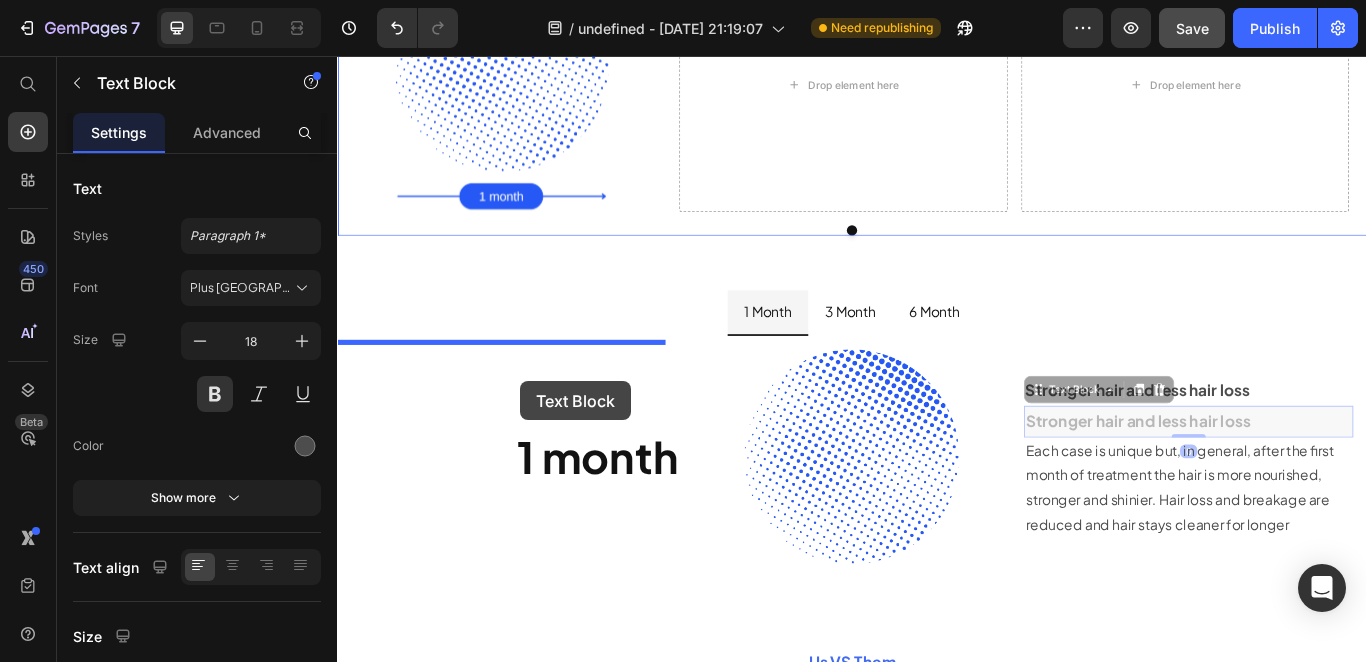 drag, startPoint x: 1150, startPoint y: 584, endPoint x: 520, endPoint y: 381, distance: 661.898 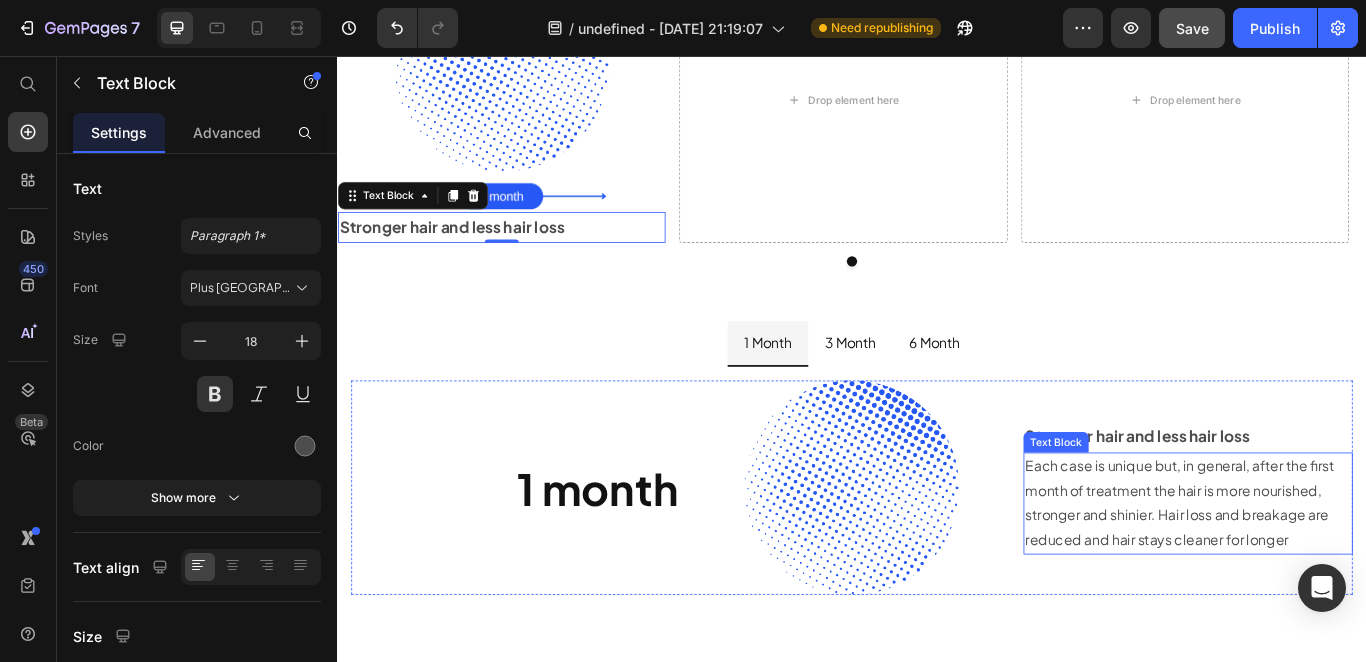 click on "Each case is unique but, in general, after the first month of treatment the hair is more nourished, stronger and shinier. Hair loss and breakage are reduced and hair stays cleaner for longer" at bounding box center (1329, 577) 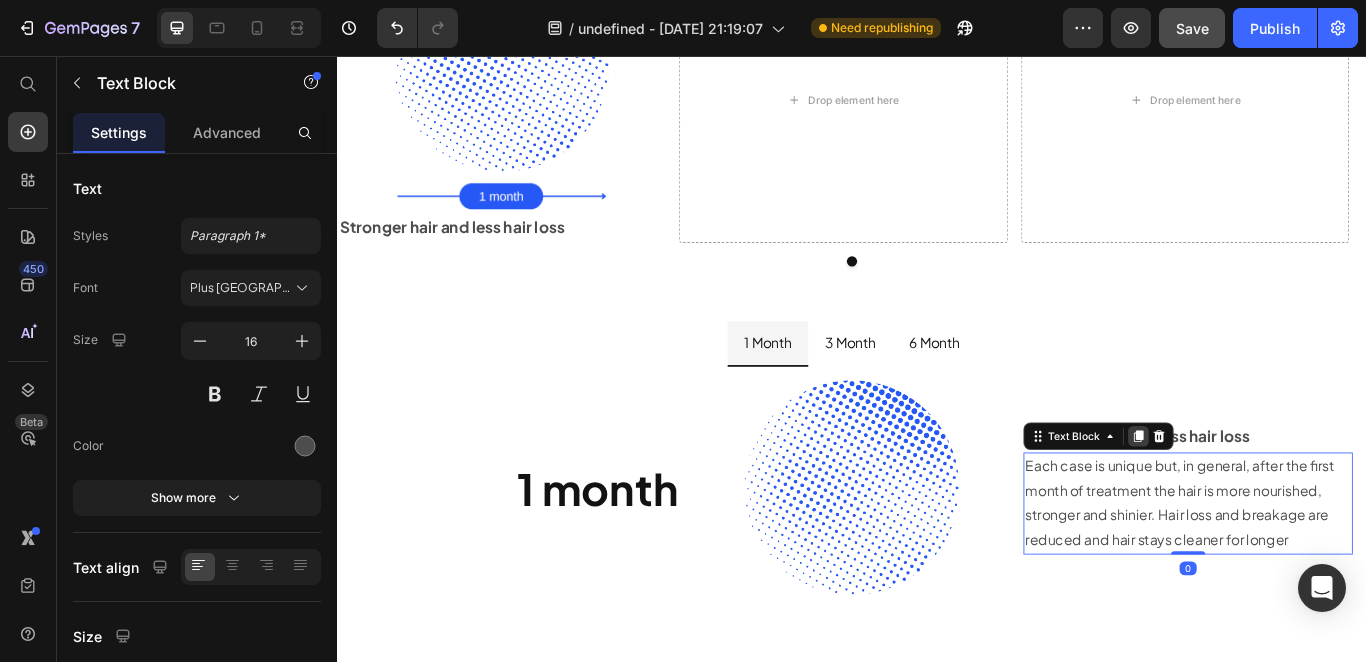 click 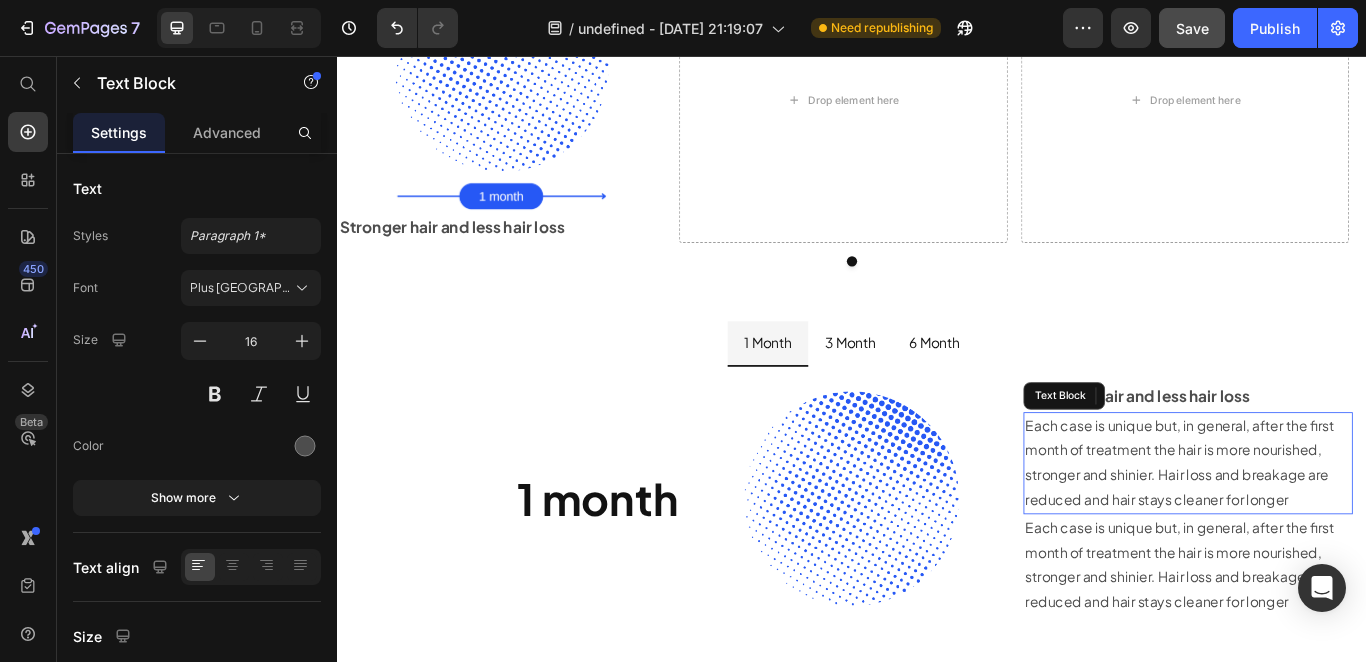scroll, scrollTop: 8511, scrollLeft: 0, axis: vertical 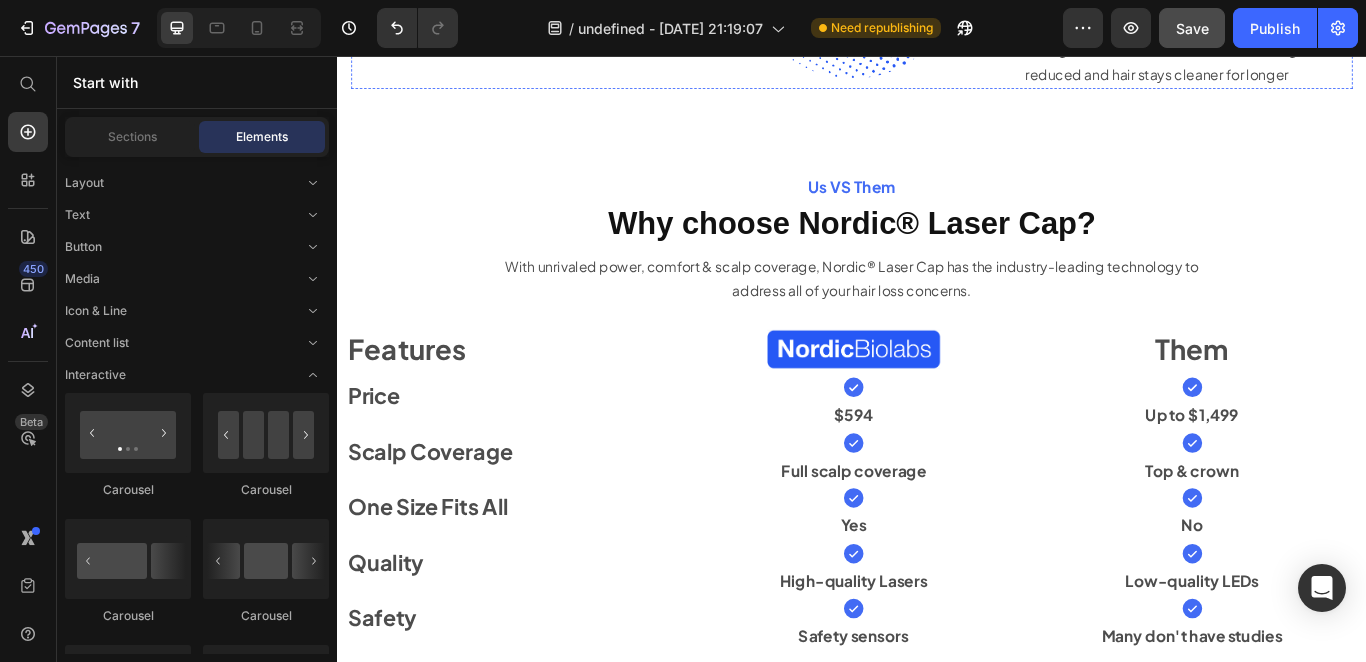click on "Each case is unique but, in general, after the first month of treatment the hair is more nourished, stronger and shinier. Hair loss and breakage are reduced and hair stays cleaner for longer" at bounding box center (1329, -85) 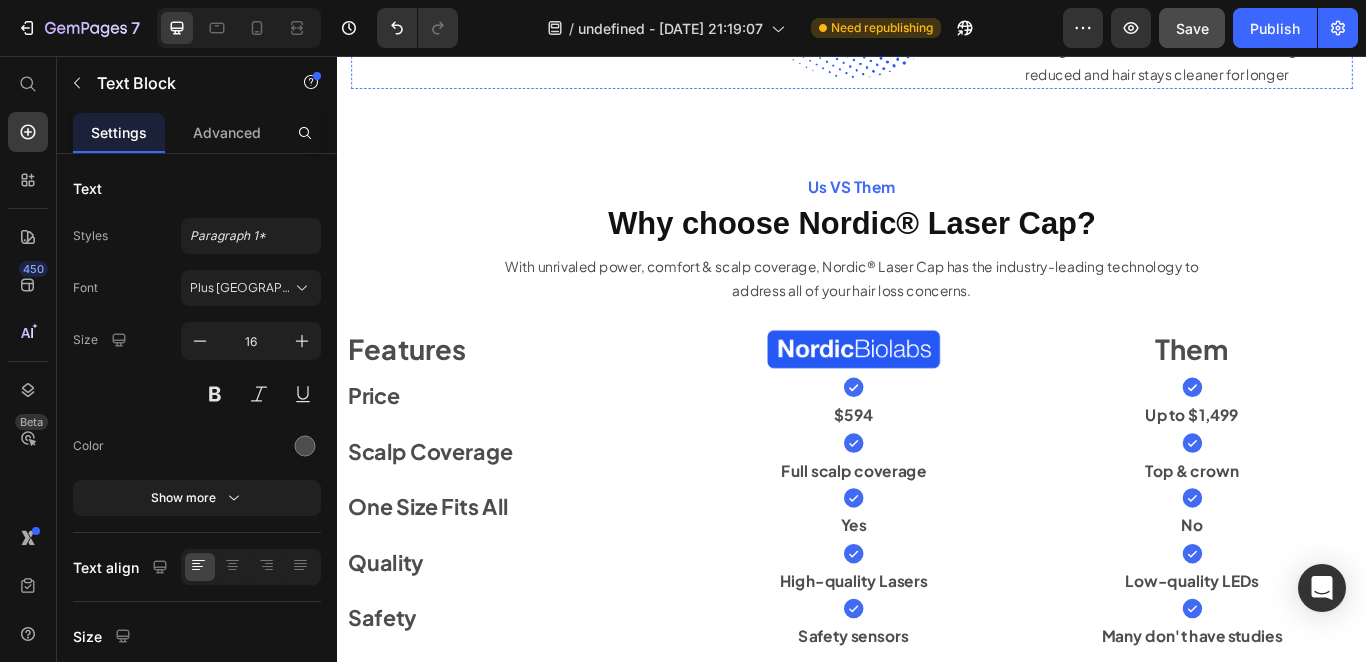 scroll, scrollTop: 7995, scrollLeft: 0, axis: vertical 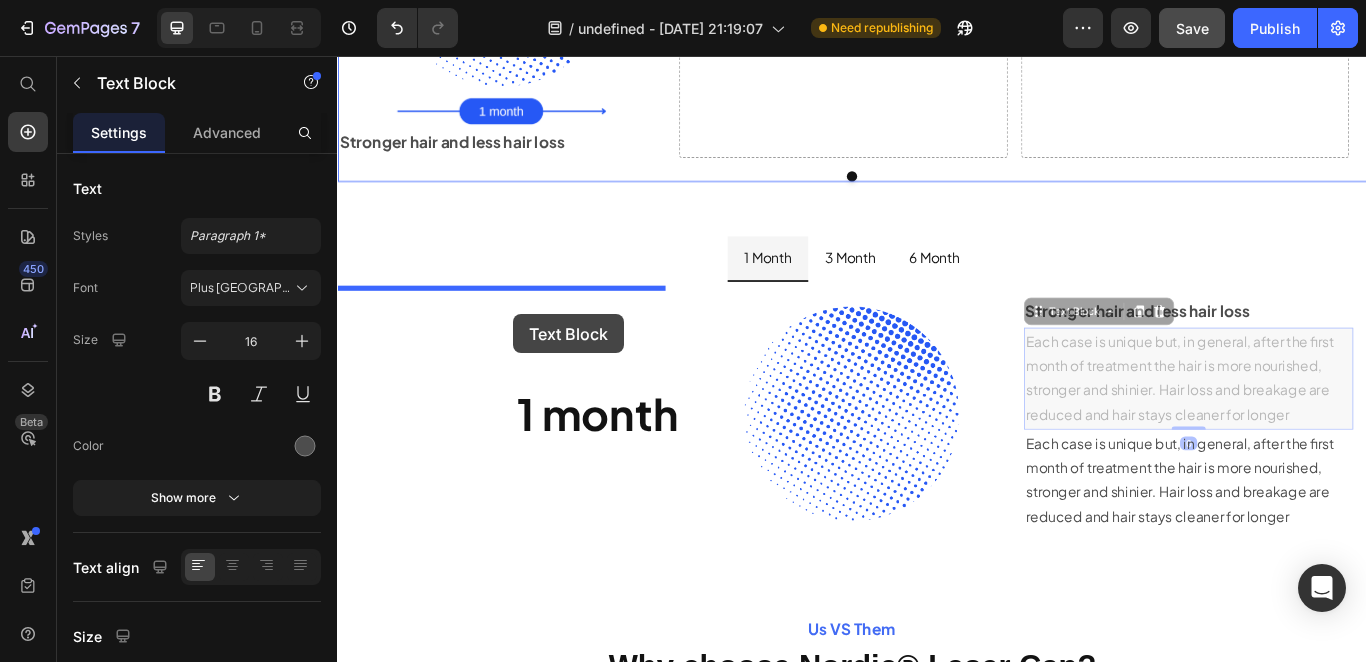 drag, startPoint x: 1152, startPoint y: 510, endPoint x: 513, endPoint y: 314, distance: 668.38385 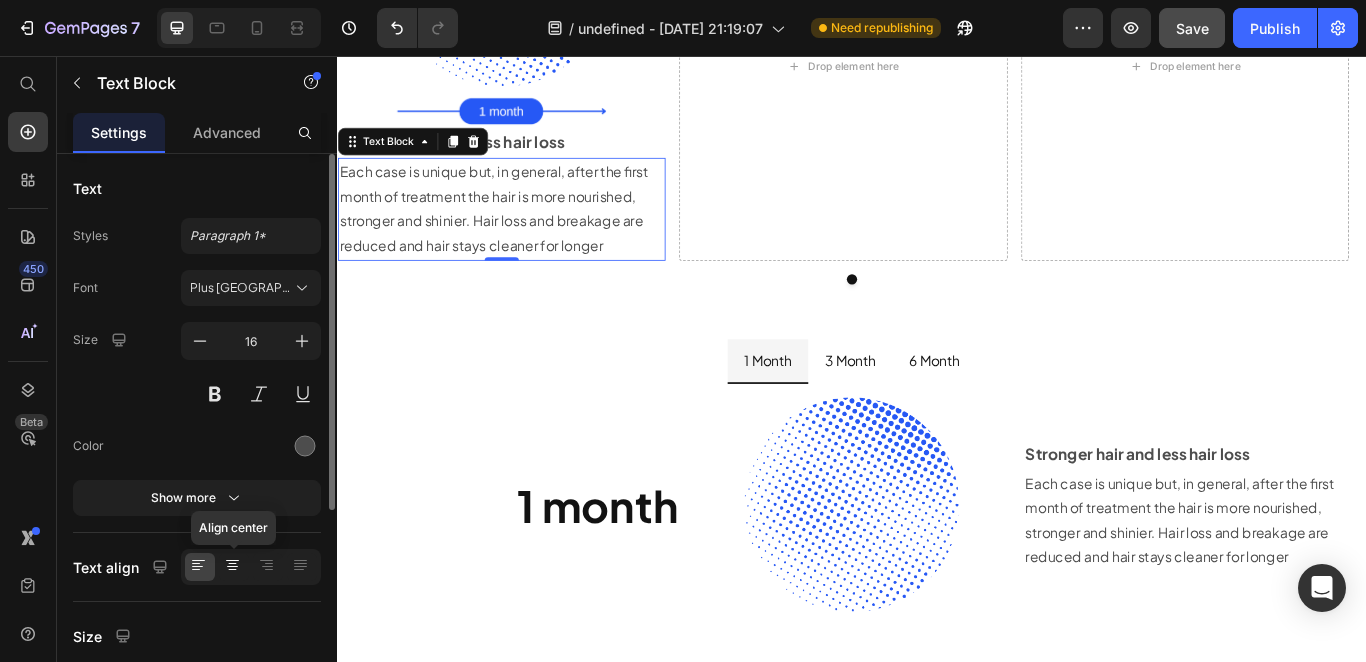 click 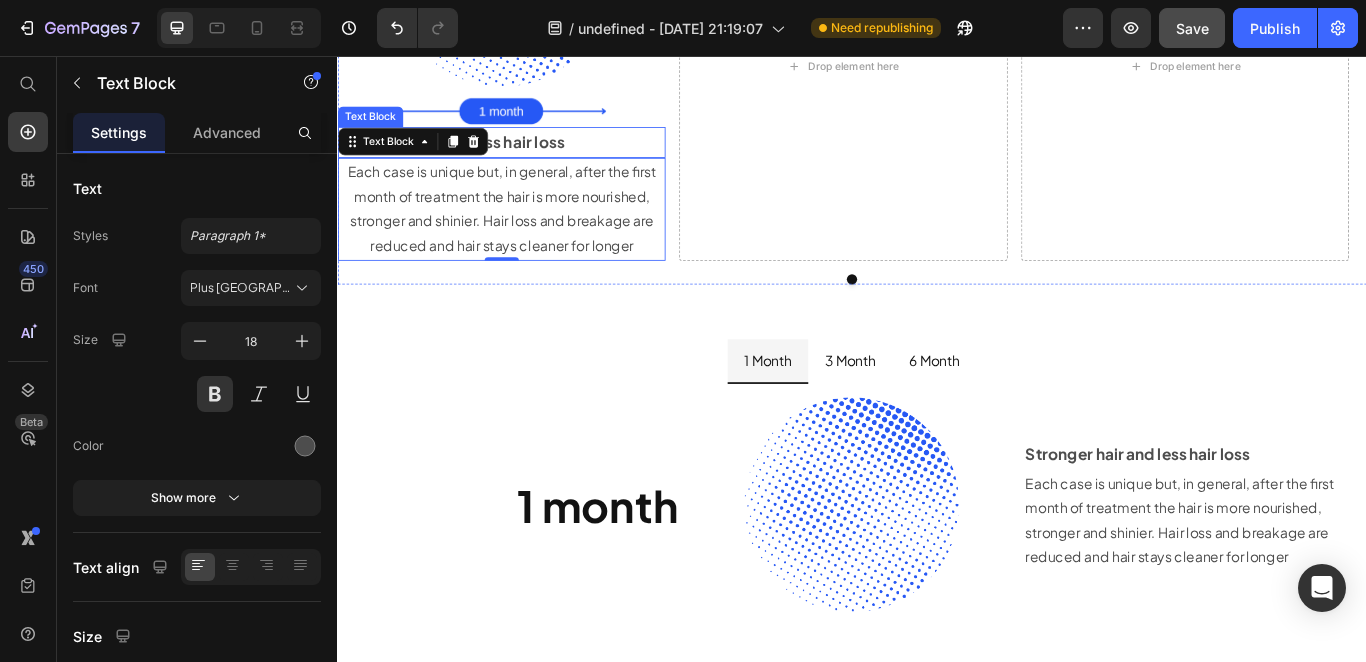 click on "Stronger hair and less hair loss" at bounding box center [528, 156] 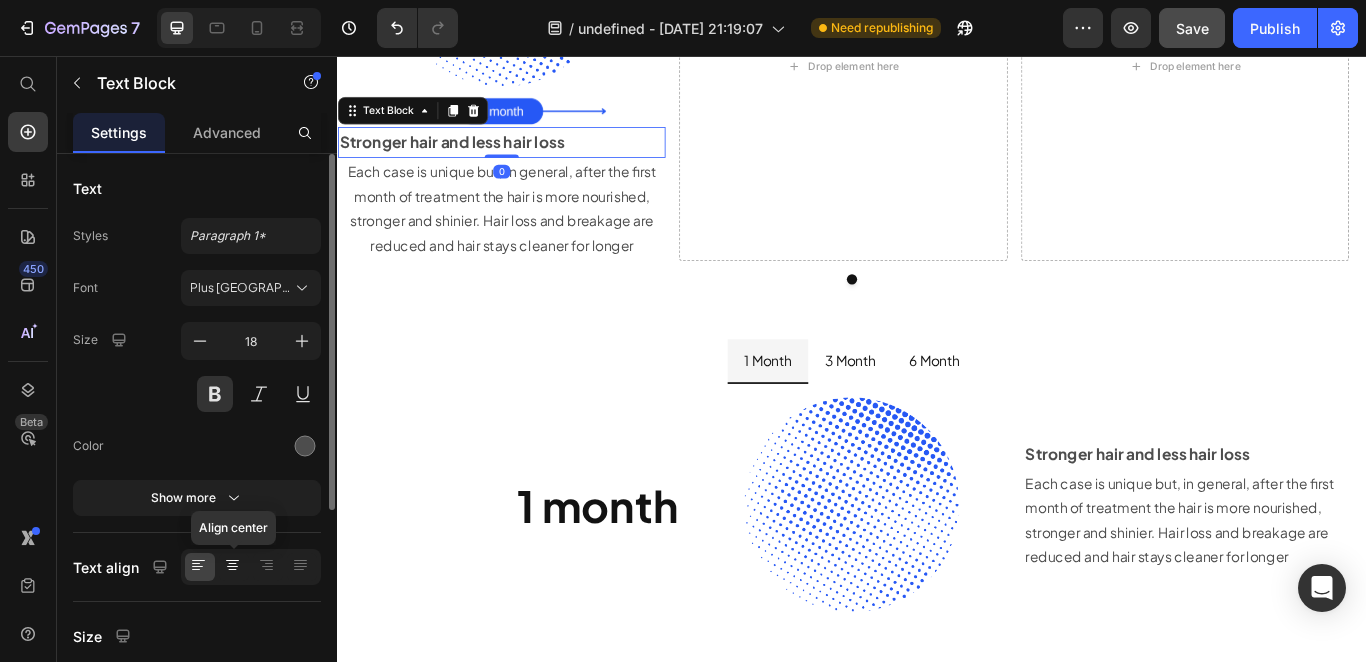 click 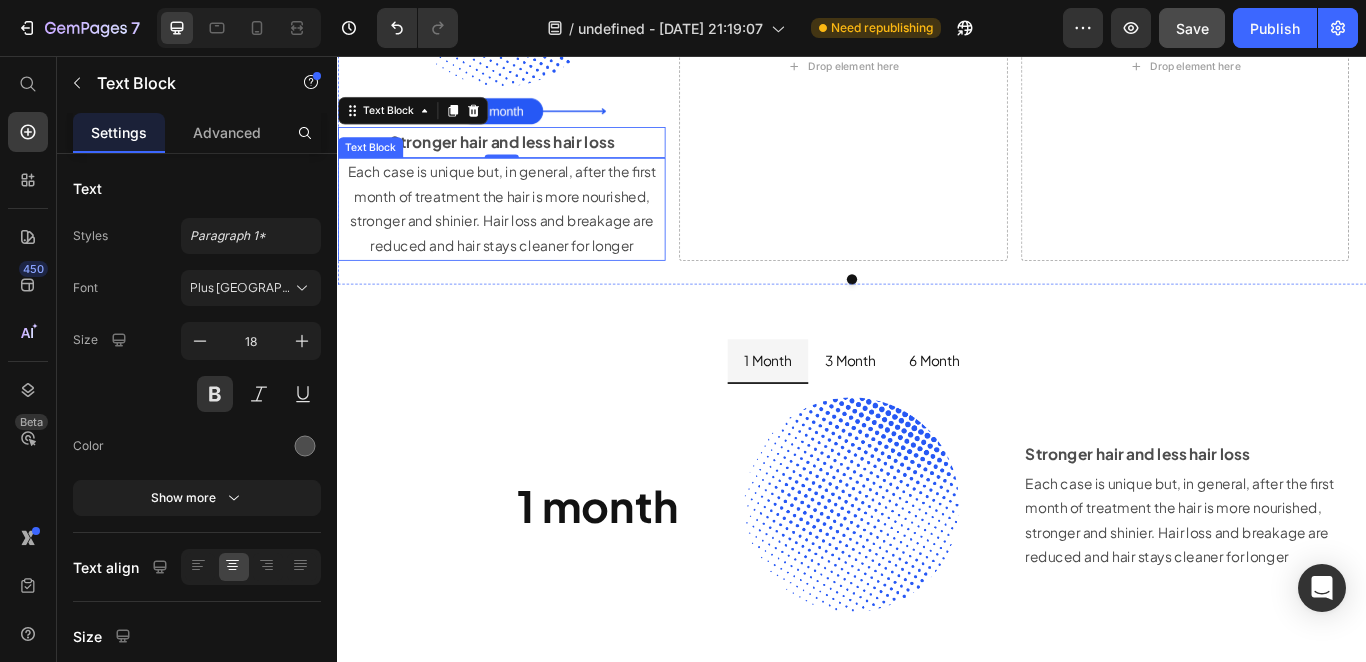 click on "Each case is unique but, in general, after the first month of treatment the hair is more nourished, stronger and shinier. Hair loss and breakage are reduced and hair stays cleaner for longer" at bounding box center [528, 233] 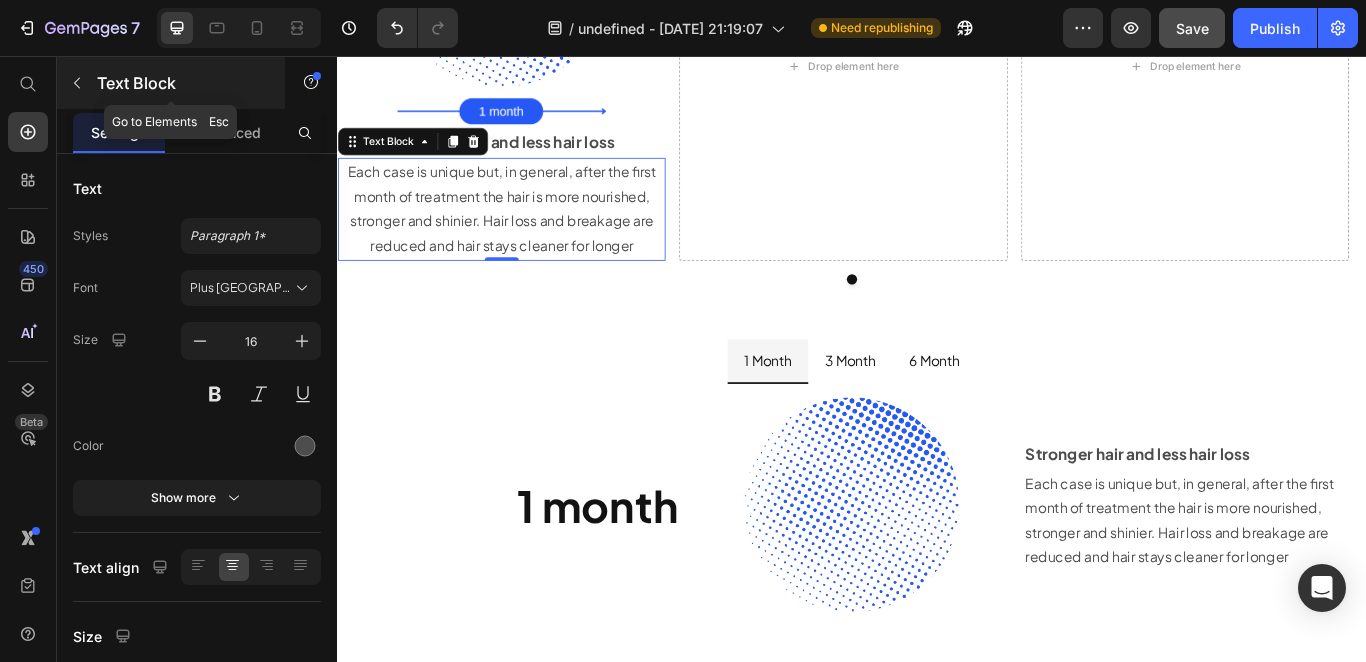 click at bounding box center [77, 83] 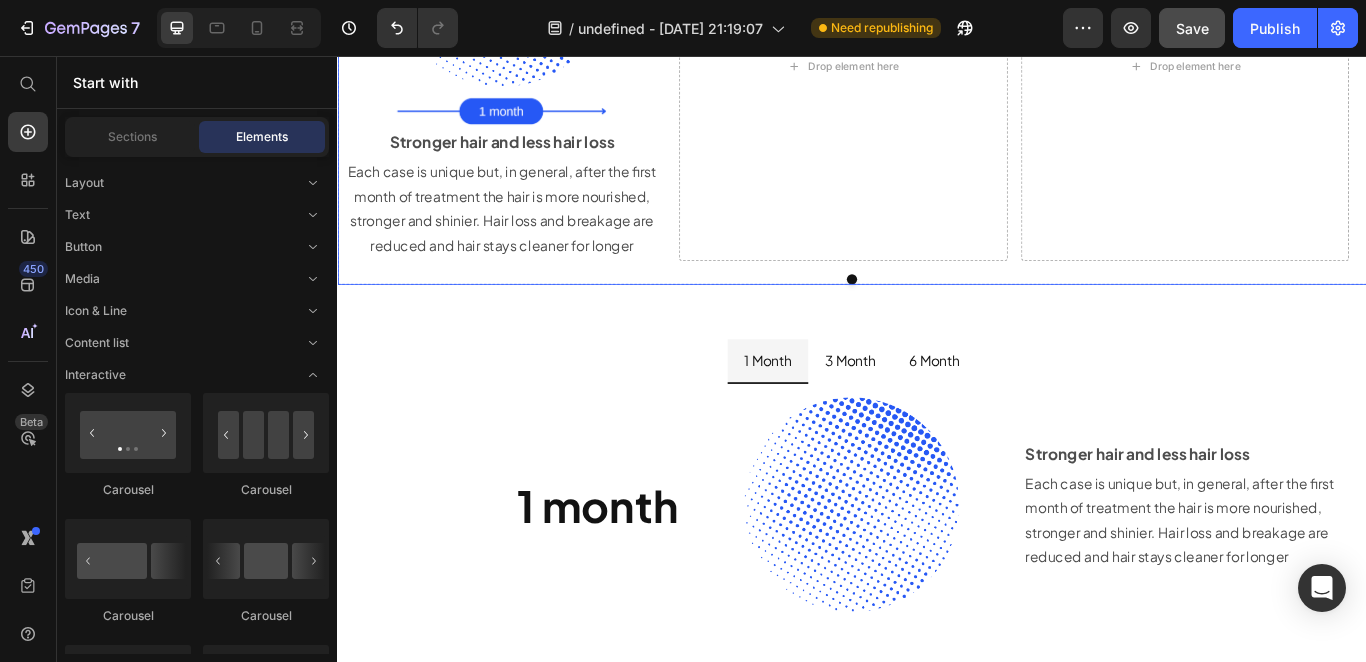 click on "Image Image Stronger hair and less hair loss Text Block Each case is unique but, in general, after the first month of treatment the hair is more nourished, stronger and shinier. Hair loss and breakage are reduced and hair stays cleaner for longer Text Block
Drop element here
Drop element here" at bounding box center (937, 67) 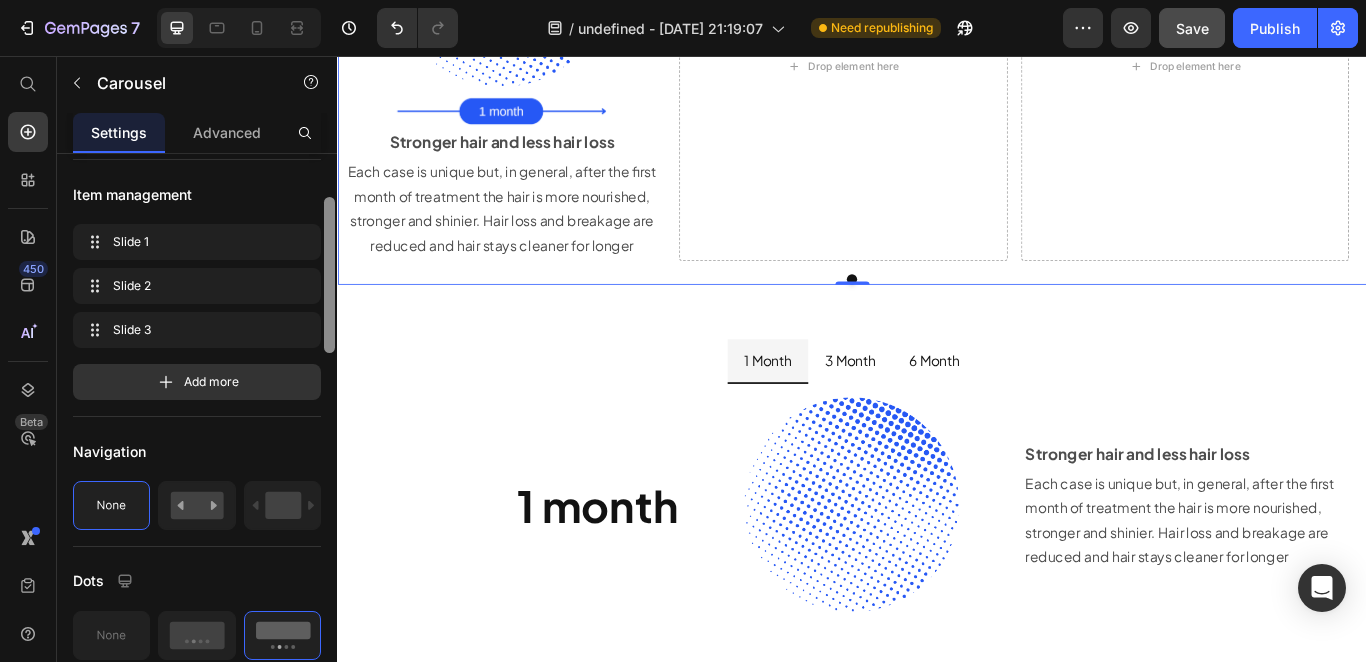 scroll, scrollTop: 255, scrollLeft: 0, axis: vertical 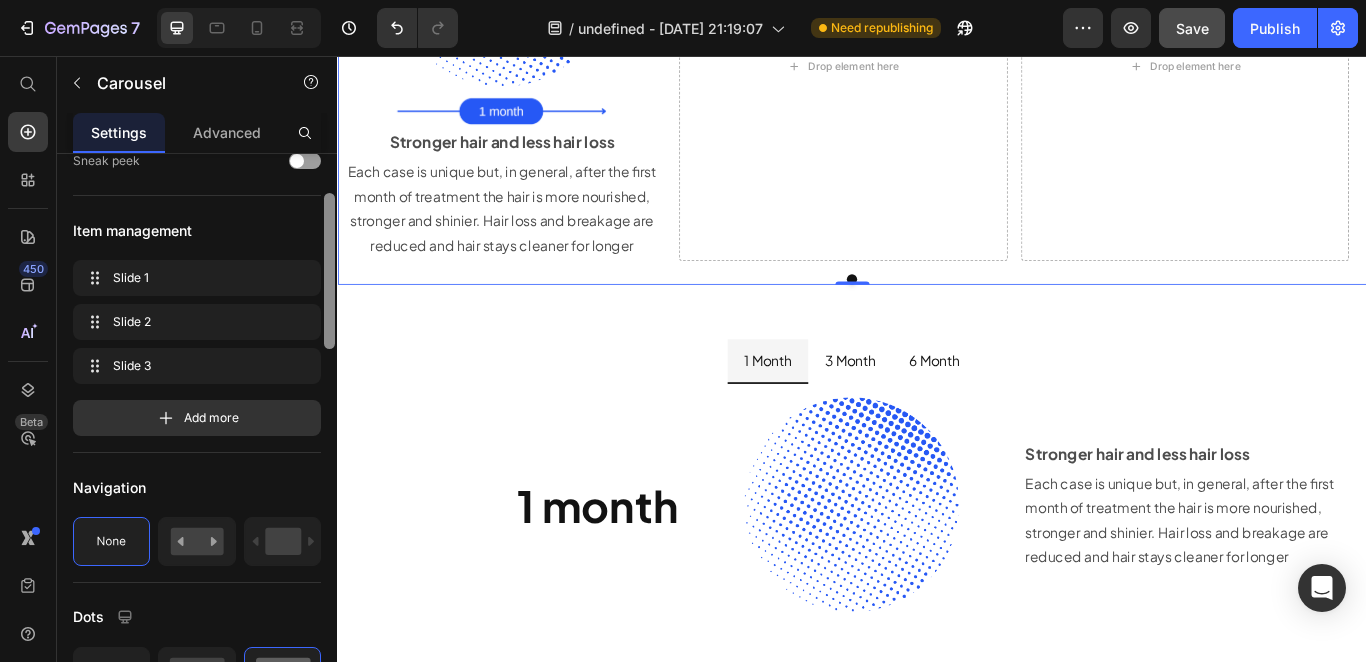 drag, startPoint x: 329, startPoint y: 268, endPoint x: 335, endPoint y: 331, distance: 63.28507 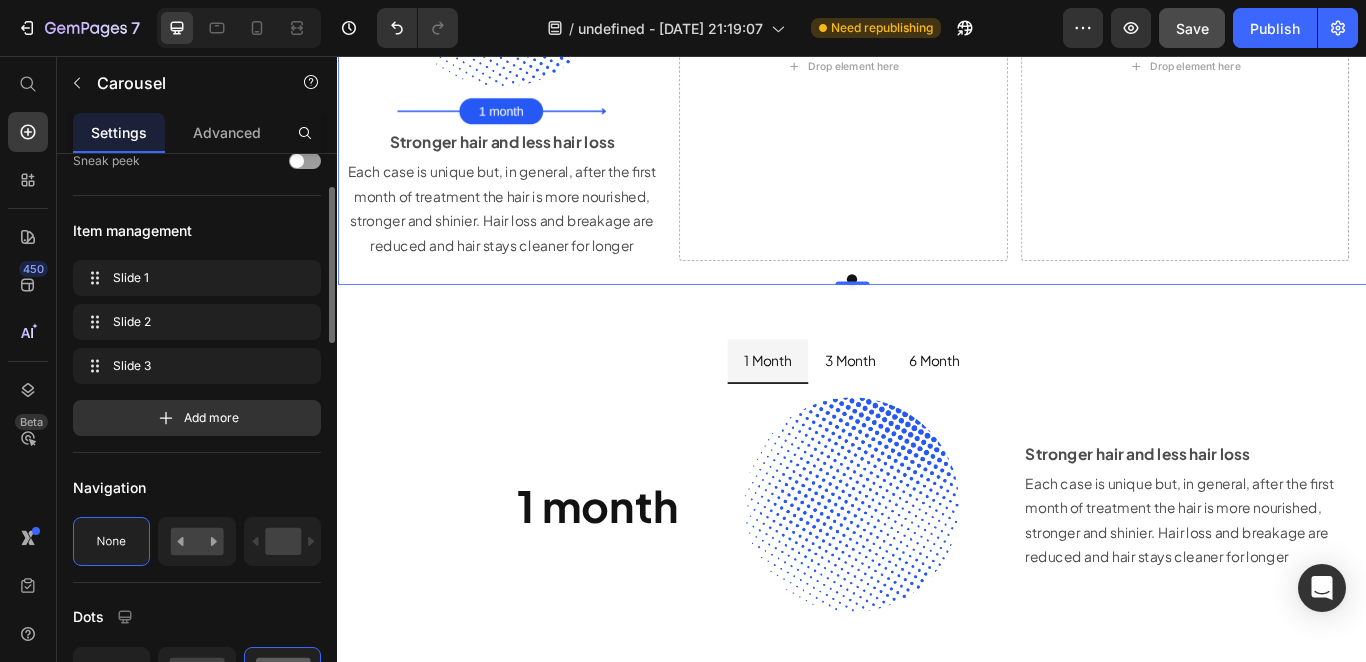 scroll, scrollTop: 226, scrollLeft: 0, axis: vertical 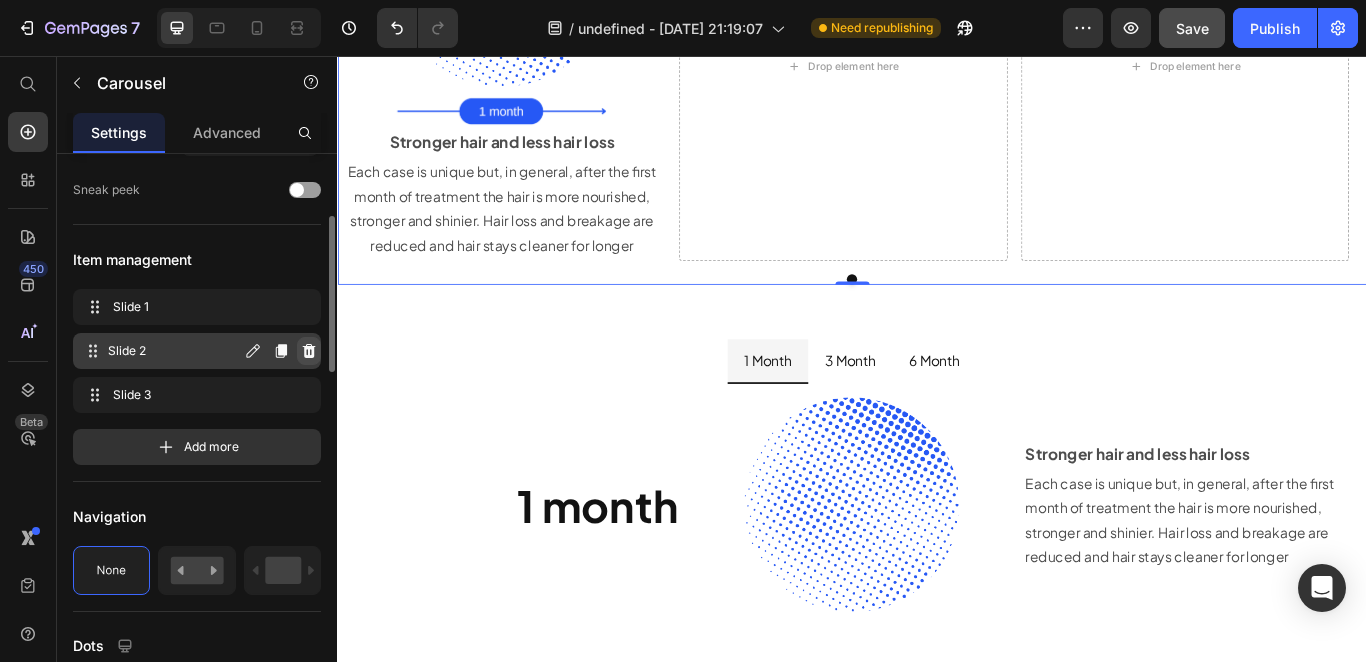 click 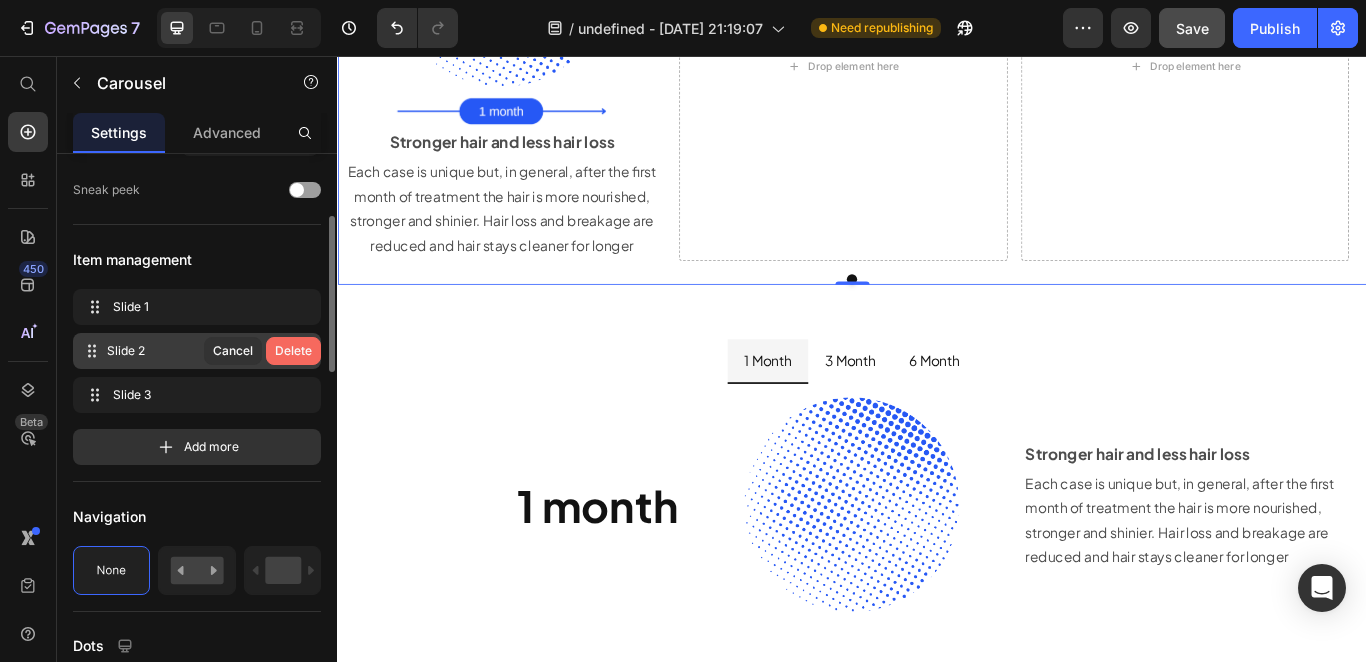 click on "Delete" at bounding box center (293, 351) 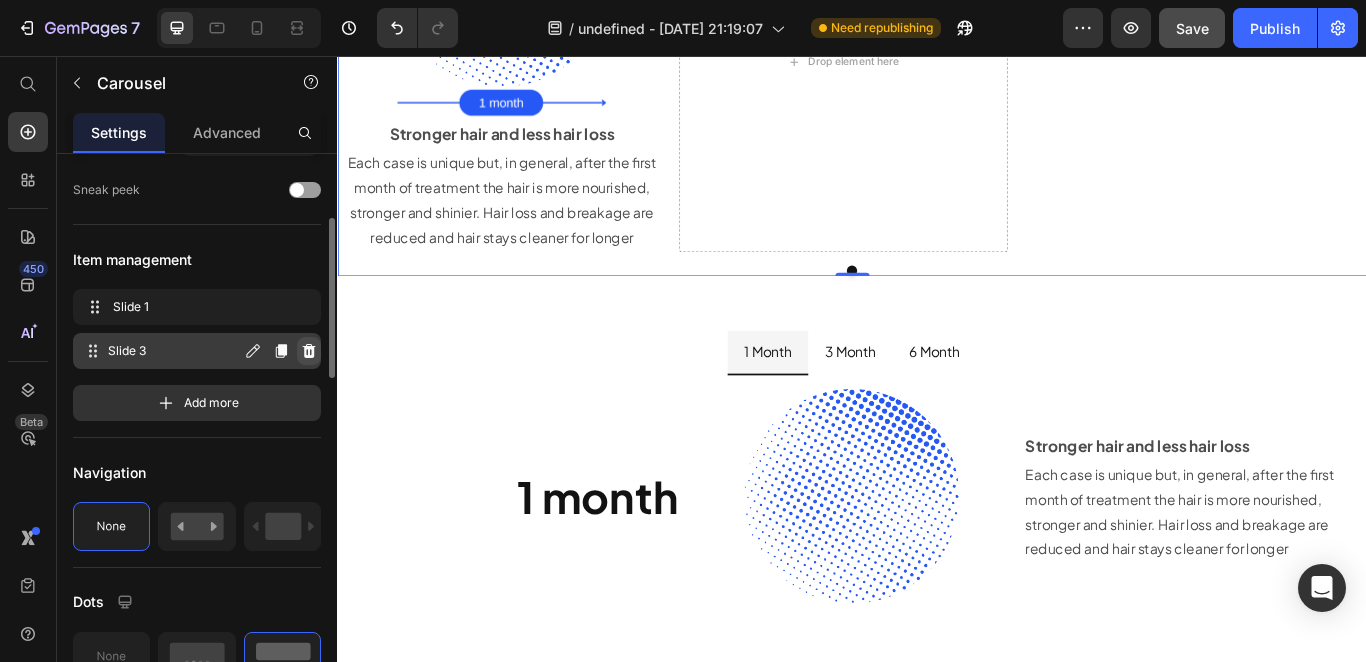 click 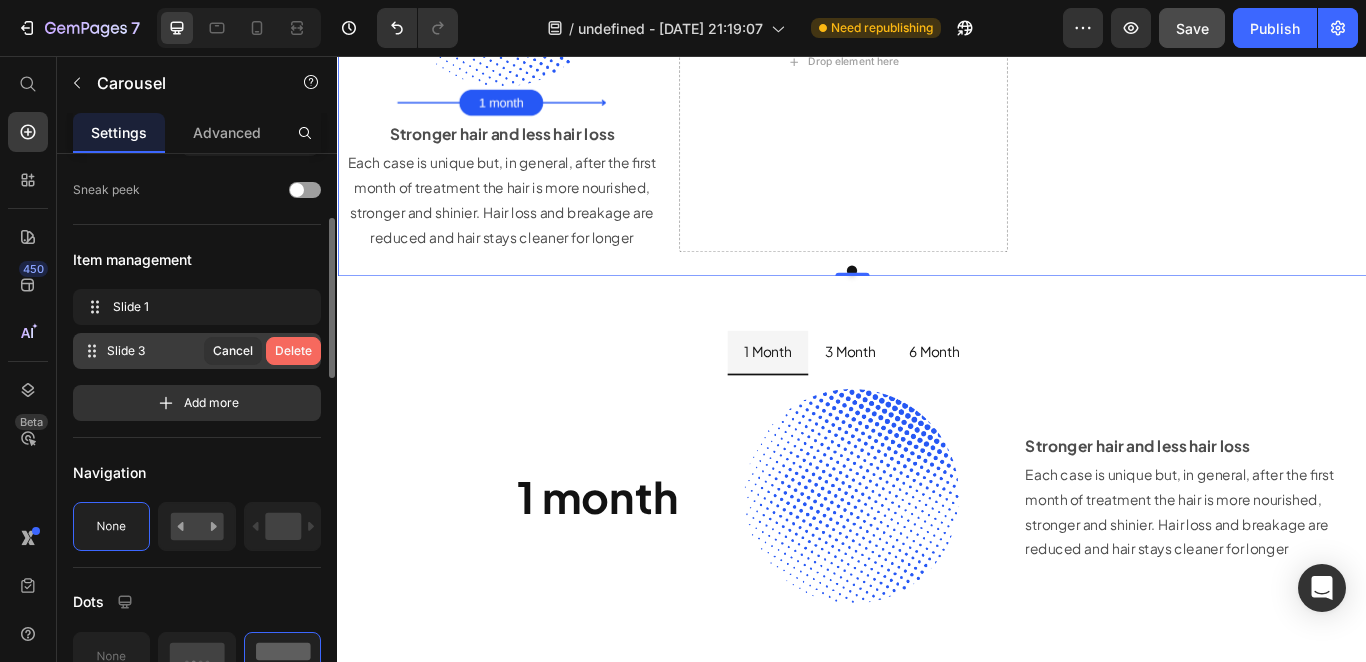 click on "Delete" at bounding box center [293, 351] 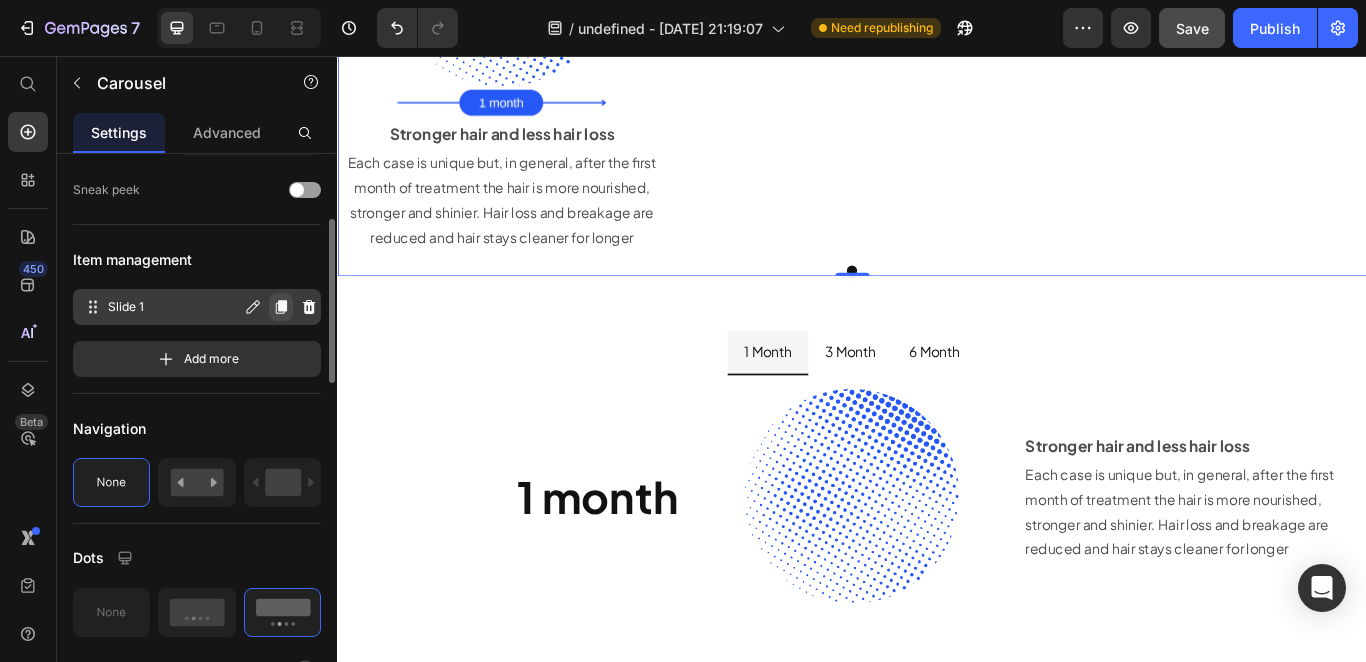 click 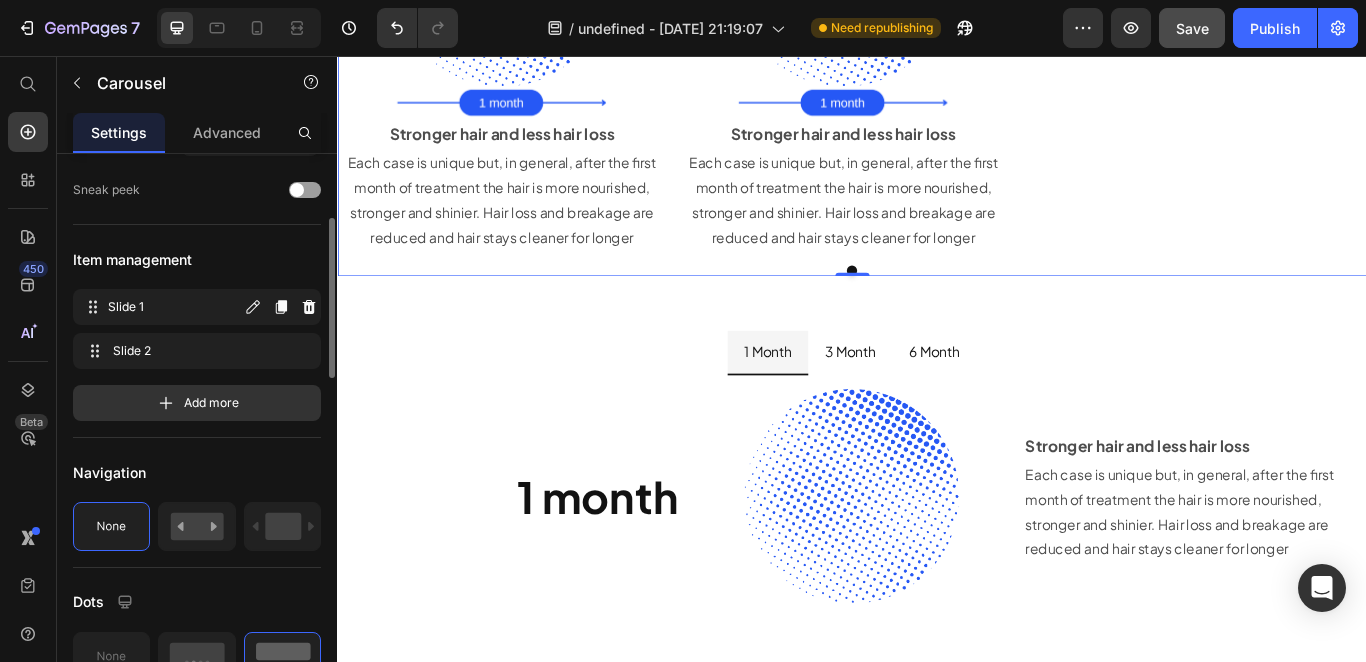 click 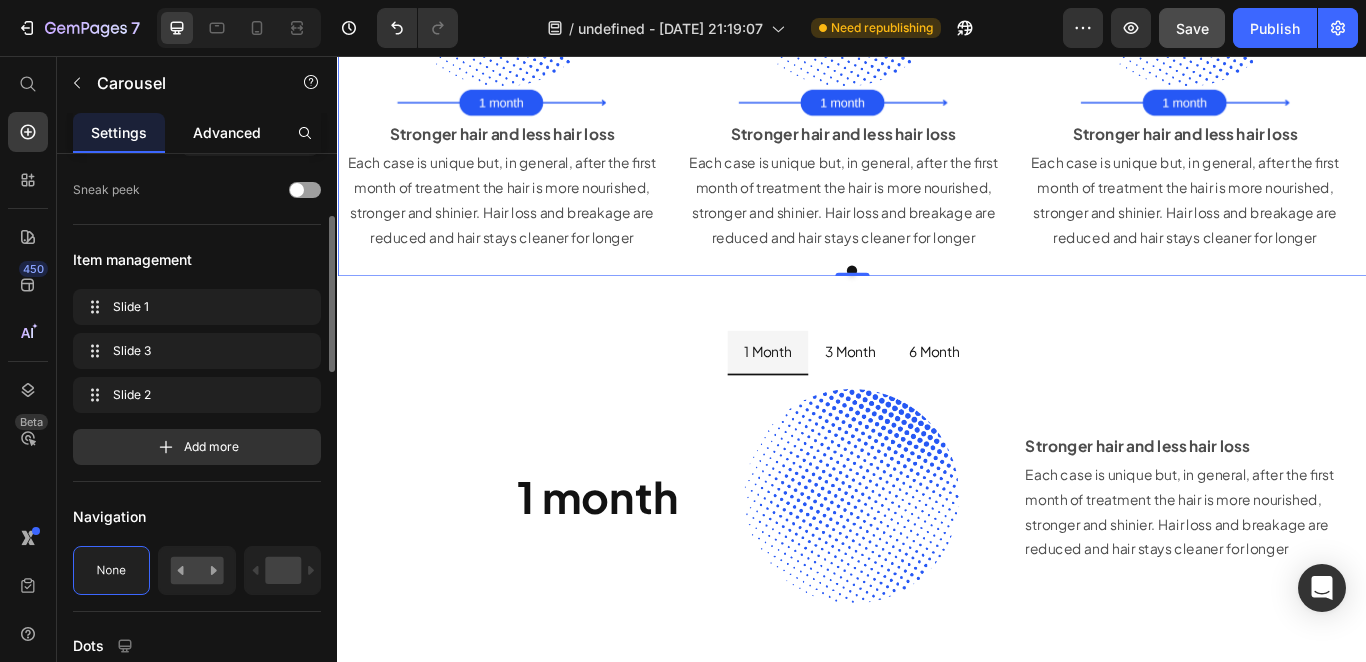 click on "Advanced" at bounding box center (227, 132) 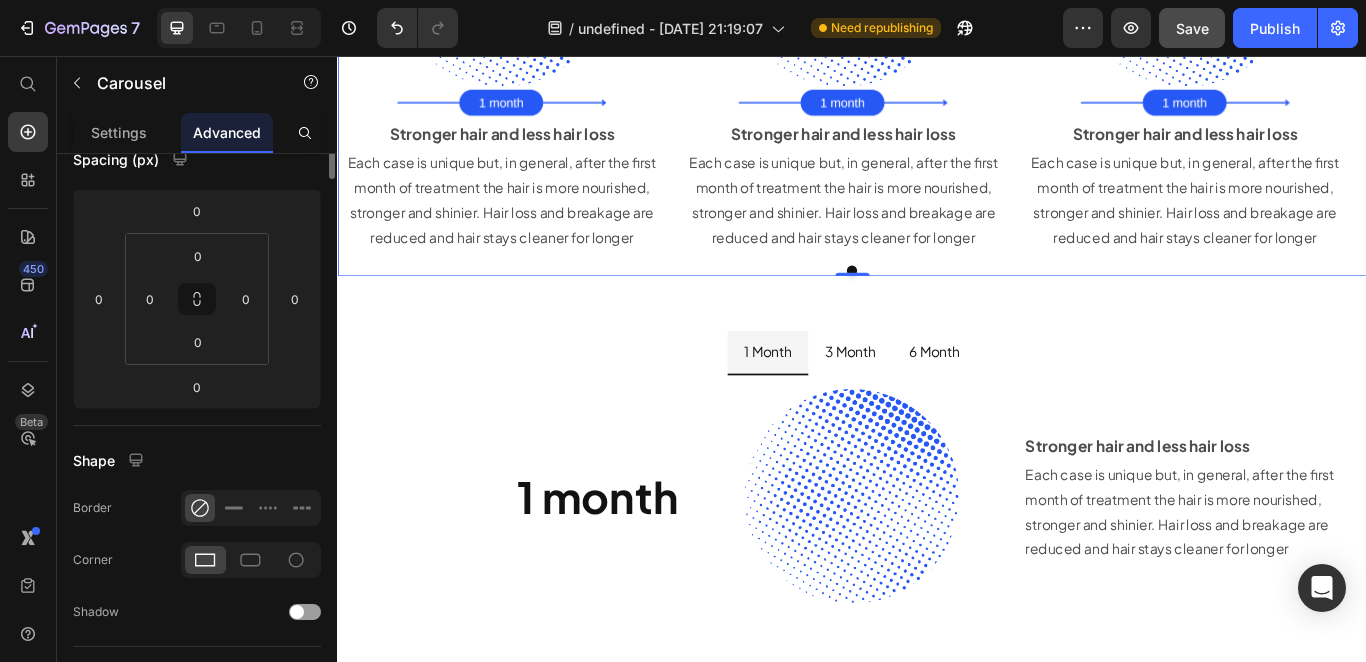 scroll, scrollTop: 0, scrollLeft: 0, axis: both 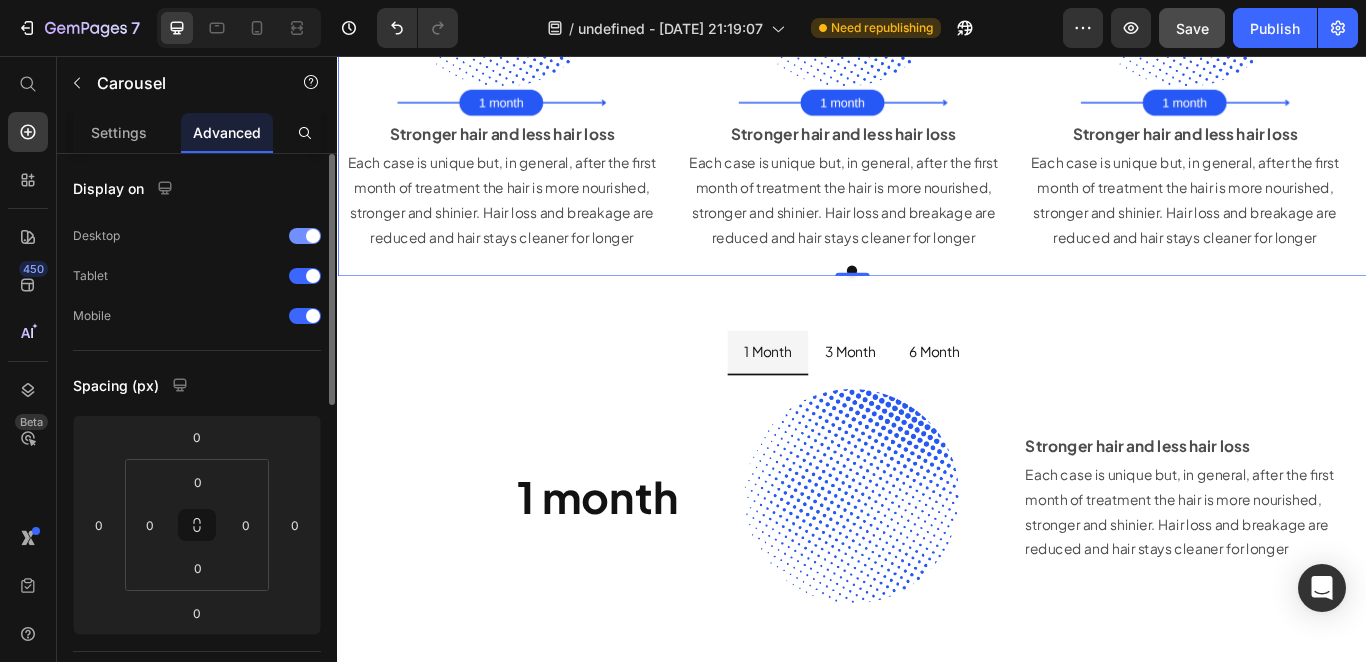 drag, startPoint x: 299, startPoint y: 232, endPoint x: 1, endPoint y: 257, distance: 299.0468 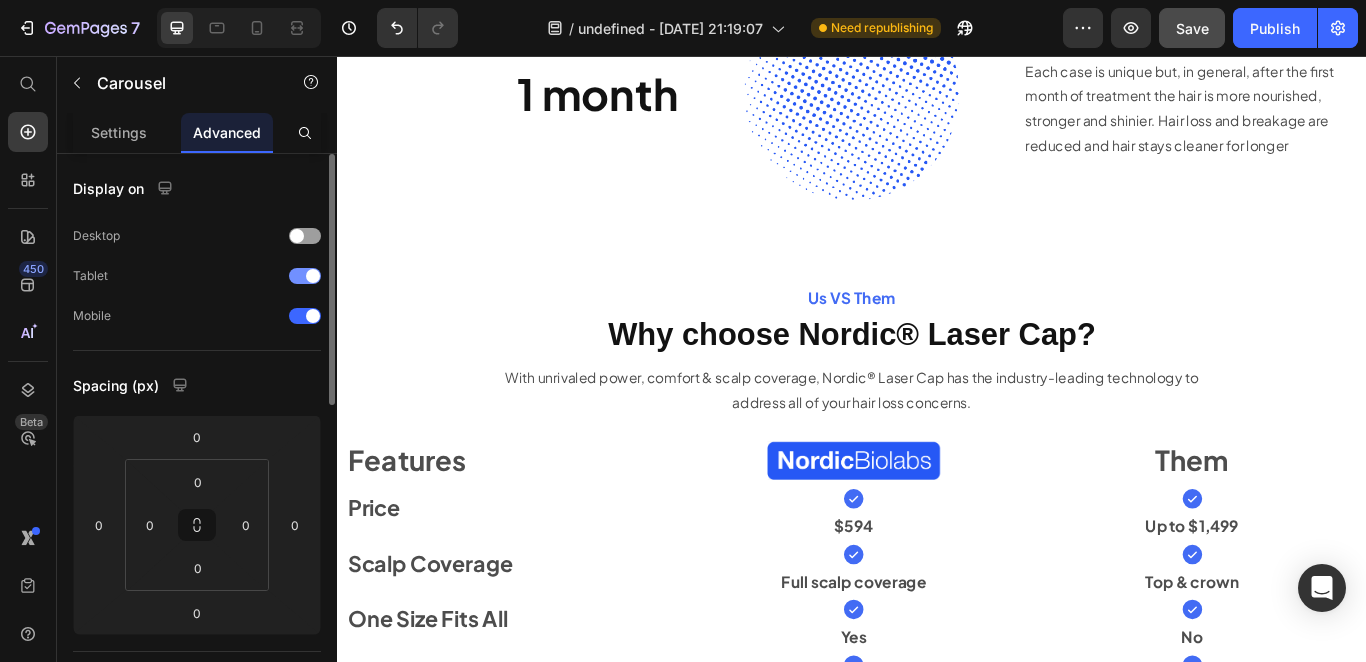 click at bounding box center (305, 276) 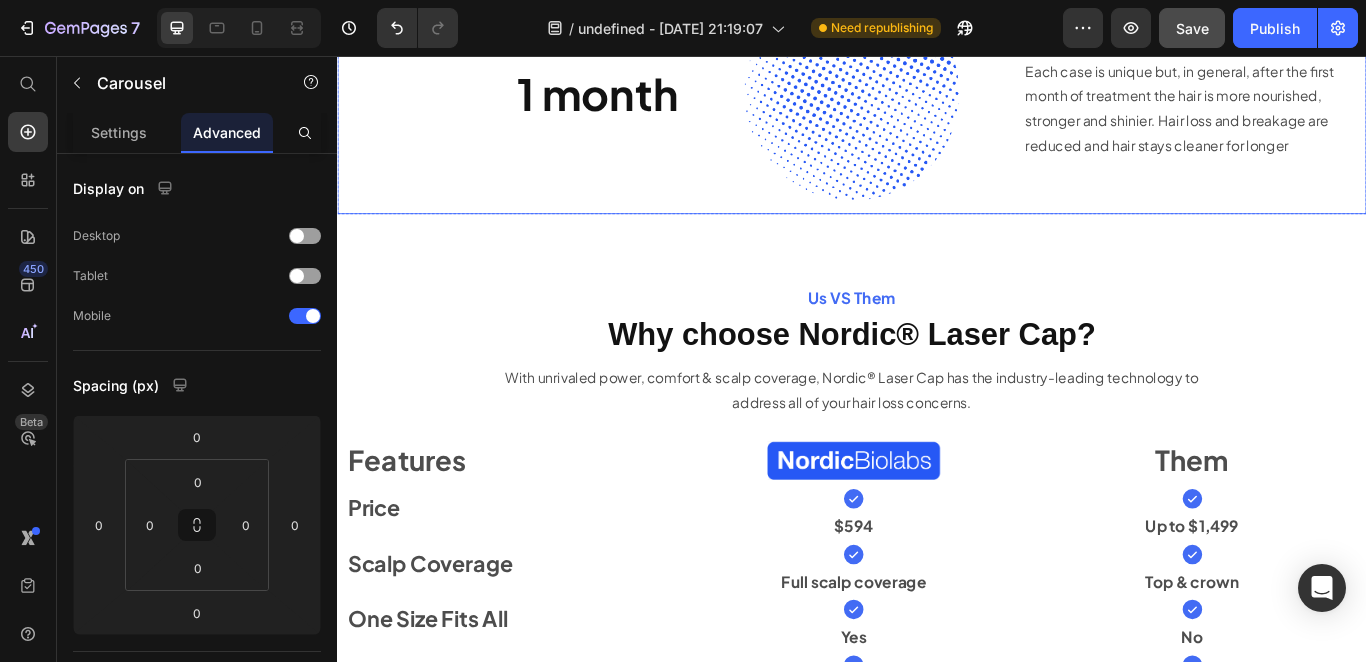 click on "1 Month 3 Month 6 Month ⁠⁠⁠⁠⁠⁠⁠ 1 month Heading Image Stronger hair and less hair loss Text Block Each case is unique but, in general, after the first month of treatment the hair is more nourished, stronger and shinier. Hair loss and breakage are reduced and hair stays cleaner for longer Text Block Row ⁠⁠⁠⁠⁠⁠⁠ 3 month Heading Image Stronger hair and less hair loss Text Block Each case is unique but, in general, after the first month of treatment the hair is more nourished, stronger and shinier. Hair loss and breakage are reduced and hair stays cleaner for longer Text Block Row ⁠⁠⁠⁠⁠⁠⁠ 6 month Heading Image More quantity, volume and thickness Text Block In most cases, the results become more evident after 3 months. Hair quantity, thickness and volume increase. You will start to notice changes beyond the hair, including glowing skin. Text Block Row Tab" at bounding box center [937, 72] 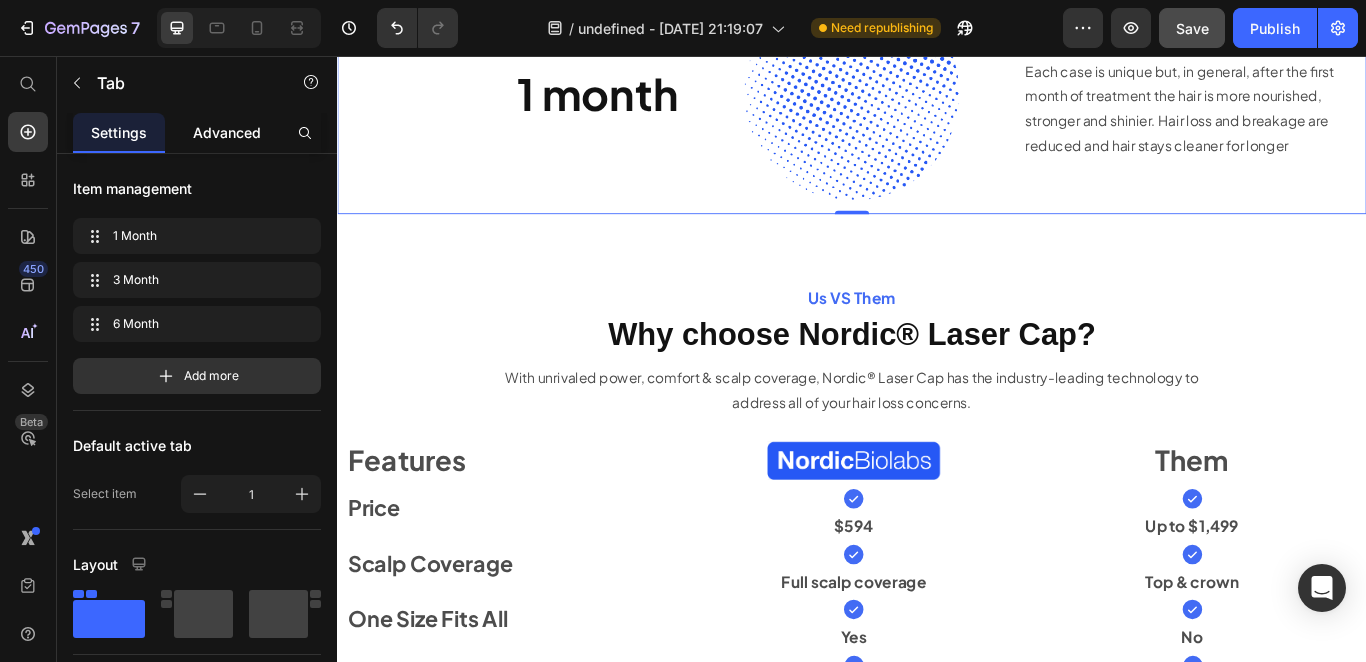 click on "Advanced" at bounding box center (227, 132) 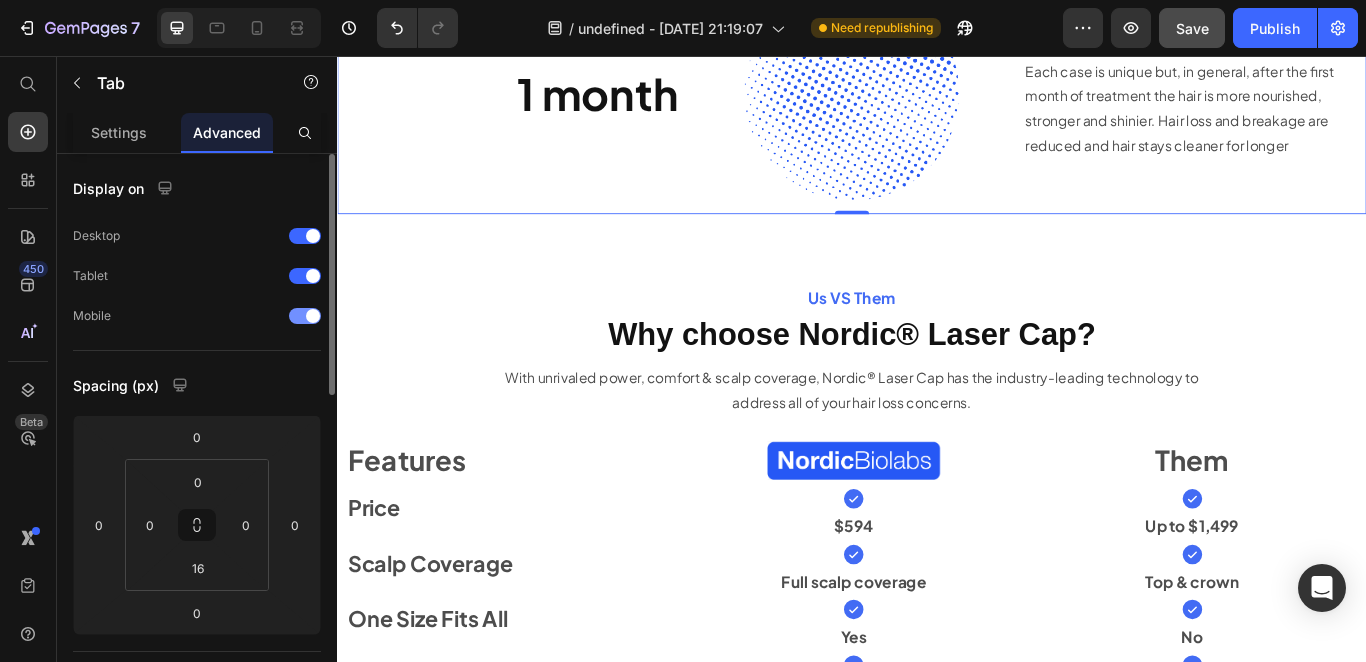 click at bounding box center [313, 316] 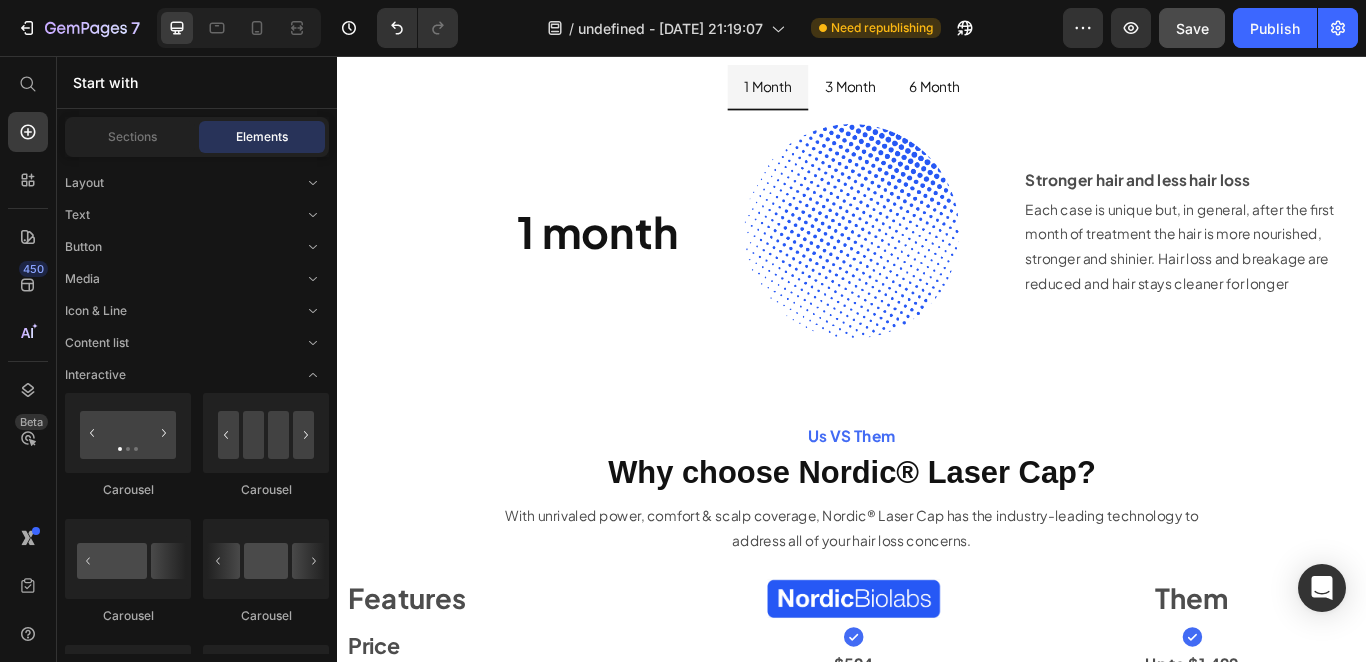 scroll, scrollTop: 7785, scrollLeft: 0, axis: vertical 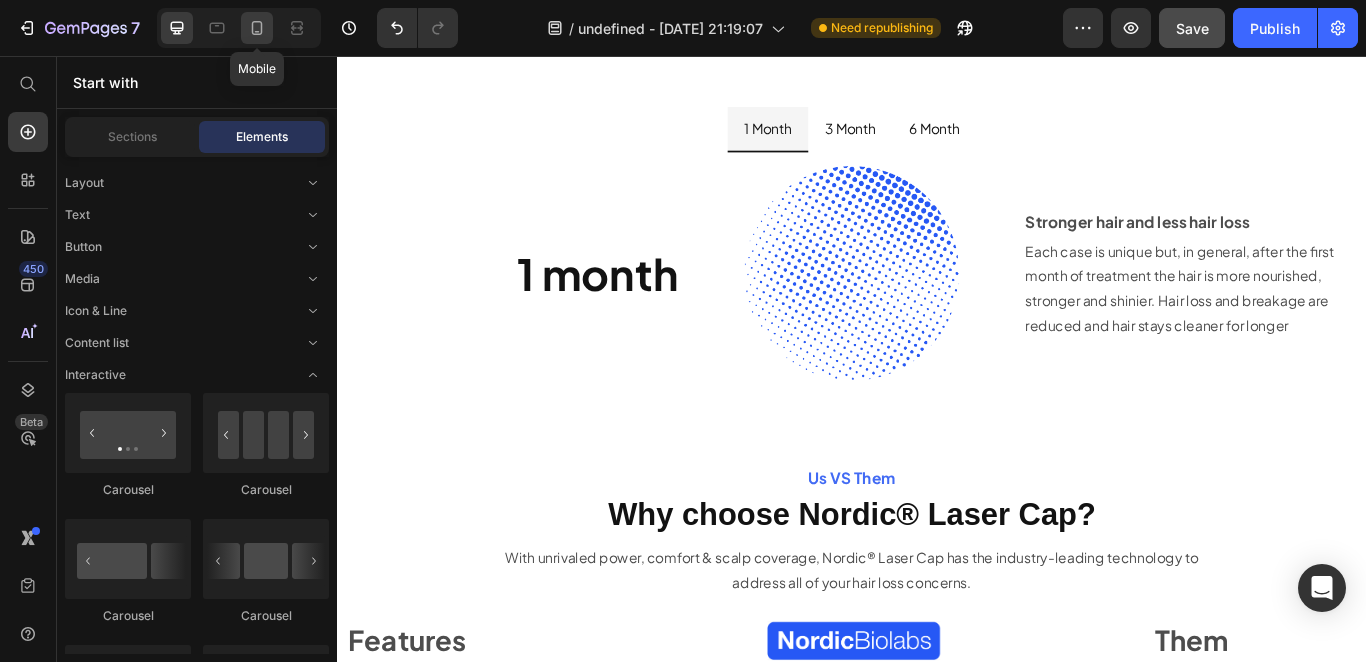 click 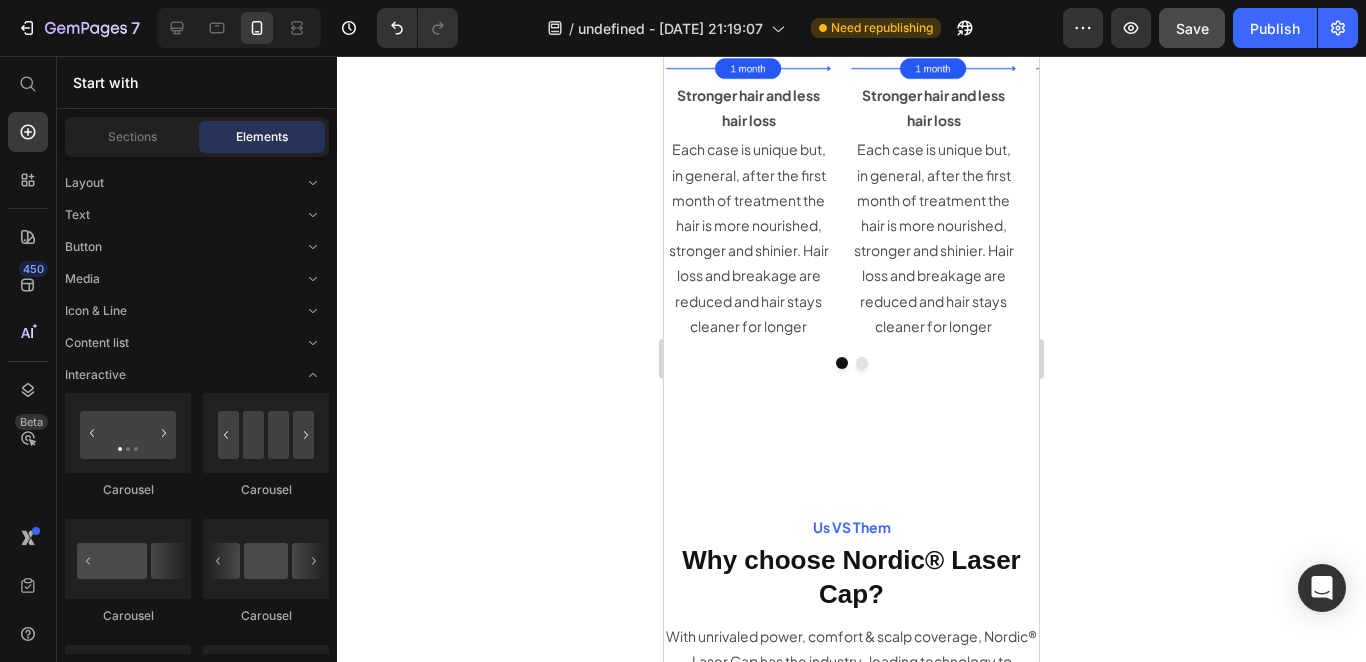 scroll, scrollTop: 8018, scrollLeft: 0, axis: vertical 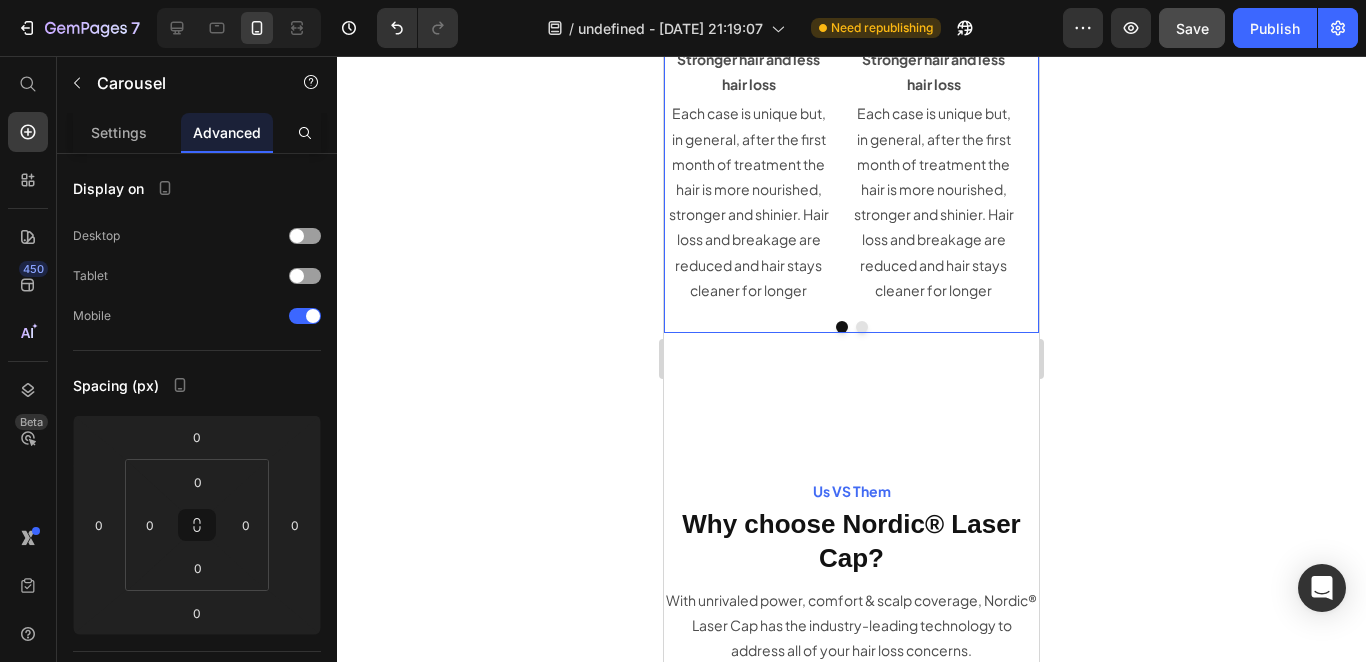 click on "Image Image Stronger hair and less hair loss Text Block Each case is unique but, in general, after the first month of treatment the hair is more nourished, stronger and shinier. Hair loss and breakage are reduced and hair stays cleaner for longer Text Block Image Image Stronger hair and less hair loss Text Block Each case is unique but, in general, after the first month of treatment the hair is more nourished, stronger and shinier. Hair loss and breakage are reduced and hair stays cleaner for longer Text Block Image Image Stronger hair and less hair loss Text Block Each case is unique but, in general, after the first month of treatment the hair is more nourished, stronger and shinier. Hair loss and breakage are reduced and hair stays cleaner for longer Text Block" at bounding box center (851, 78) 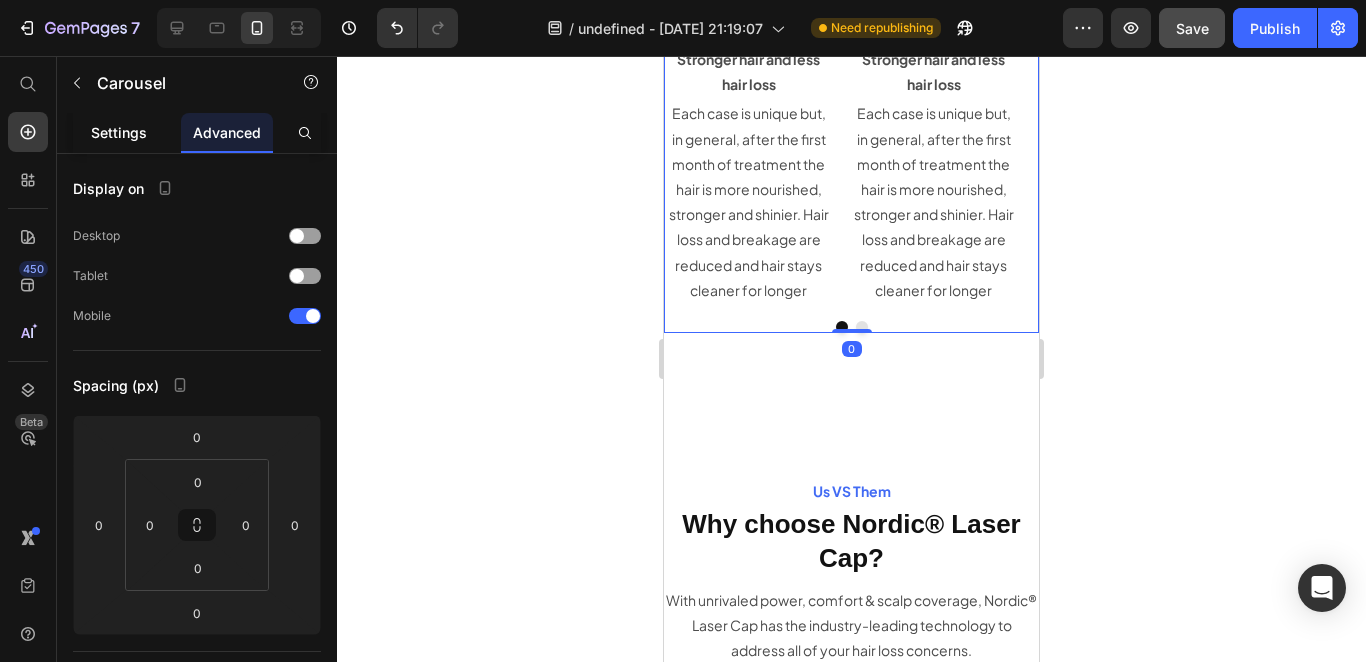 click on "Settings" at bounding box center [119, 132] 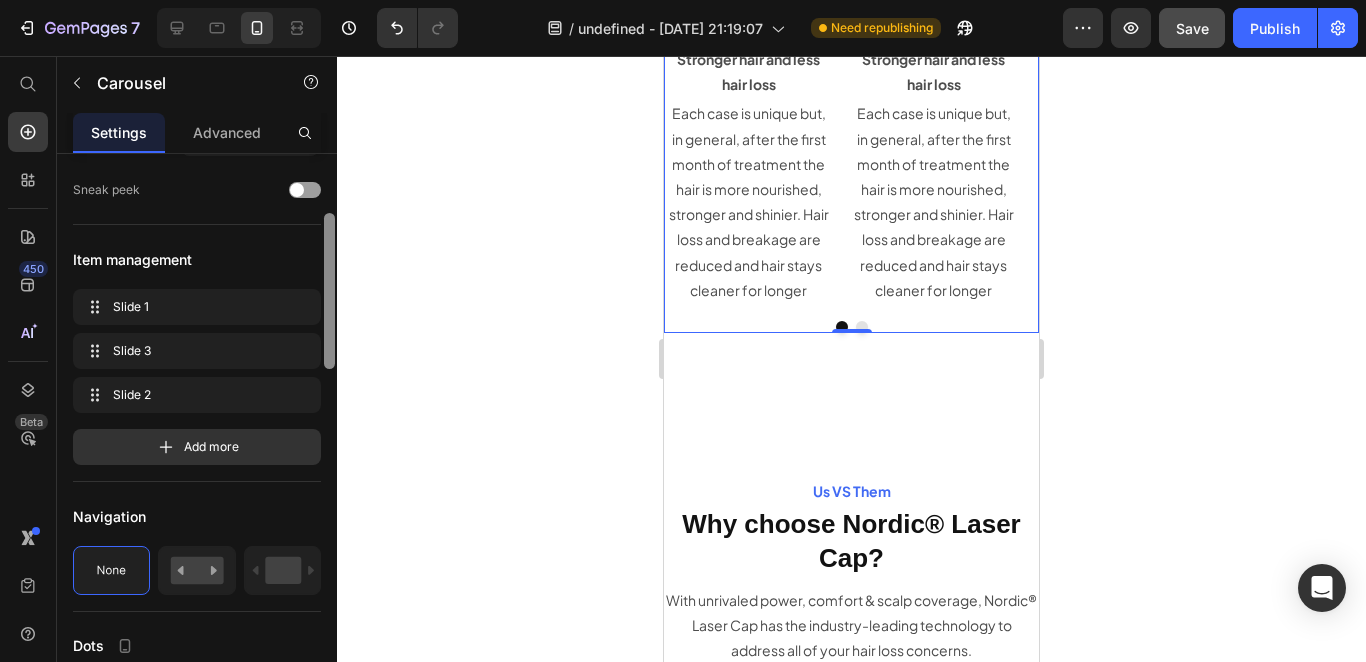 scroll, scrollTop: 237, scrollLeft: 0, axis: vertical 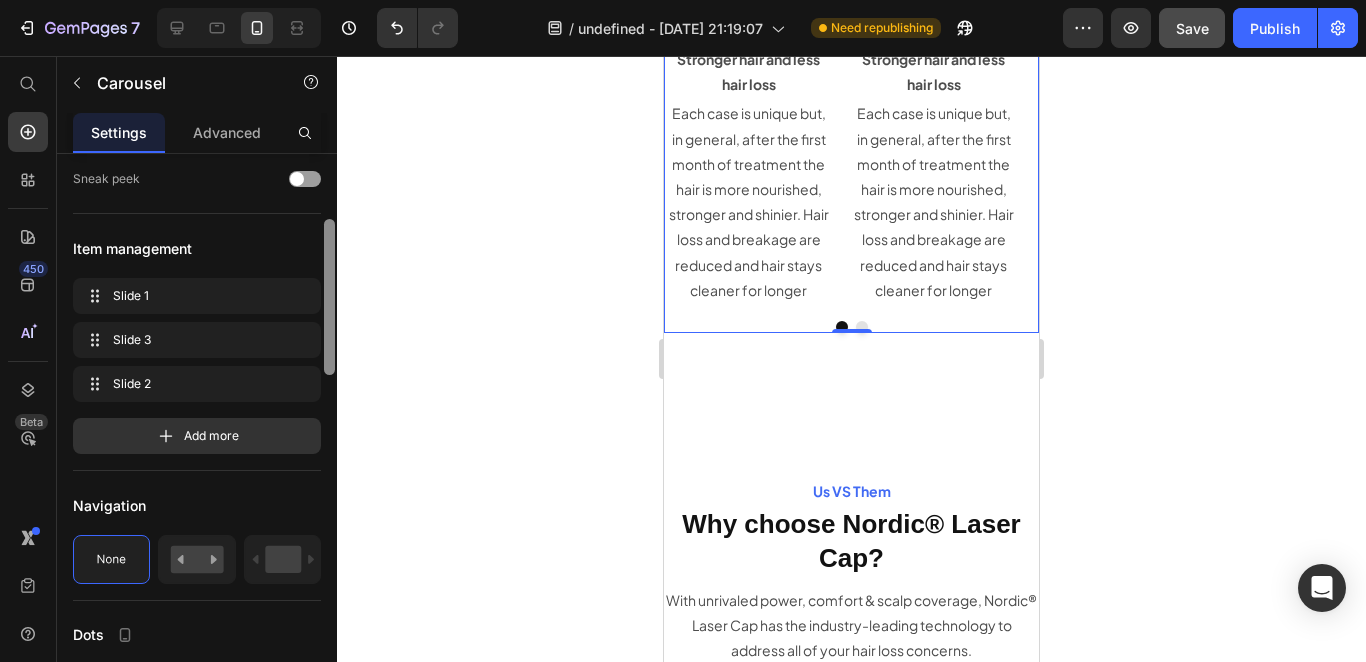 drag, startPoint x: 328, startPoint y: 273, endPoint x: 332, endPoint y: 339, distance: 66.1211 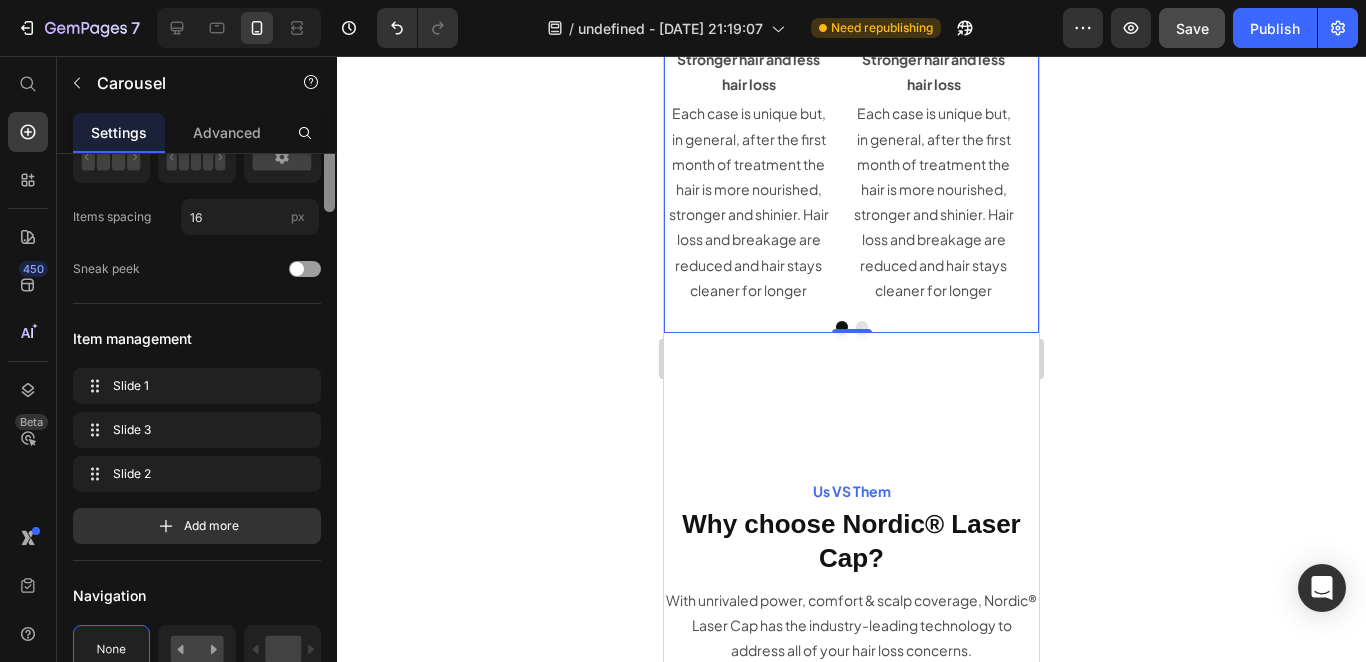 scroll, scrollTop: 0, scrollLeft: 0, axis: both 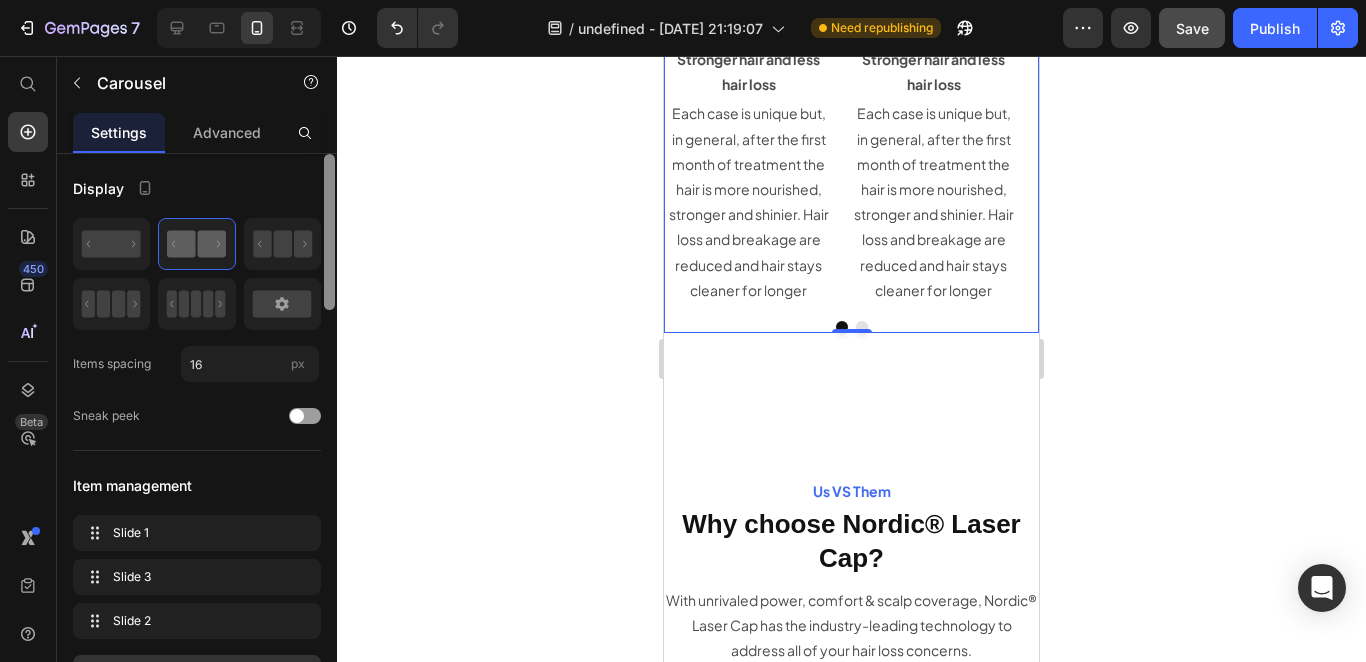drag, startPoint x: 326, startPoint y: 325, endPoint x: 326, endPoint y: 257, distance: 68 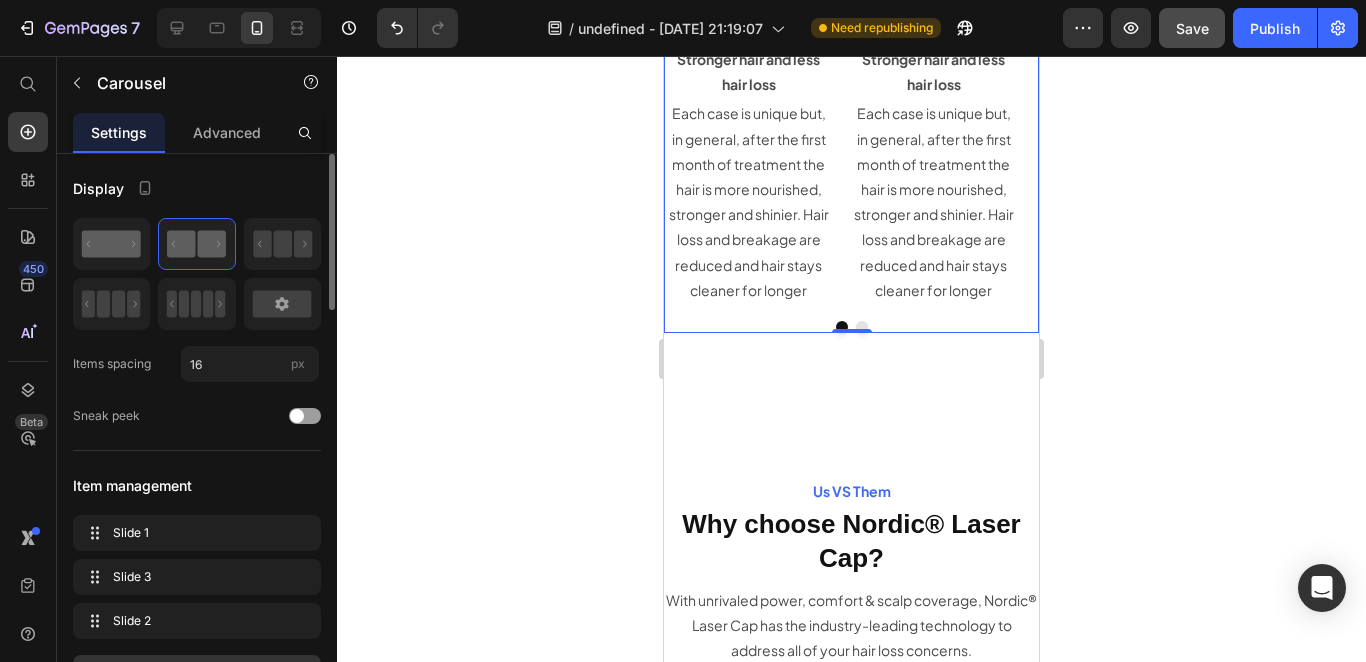 click 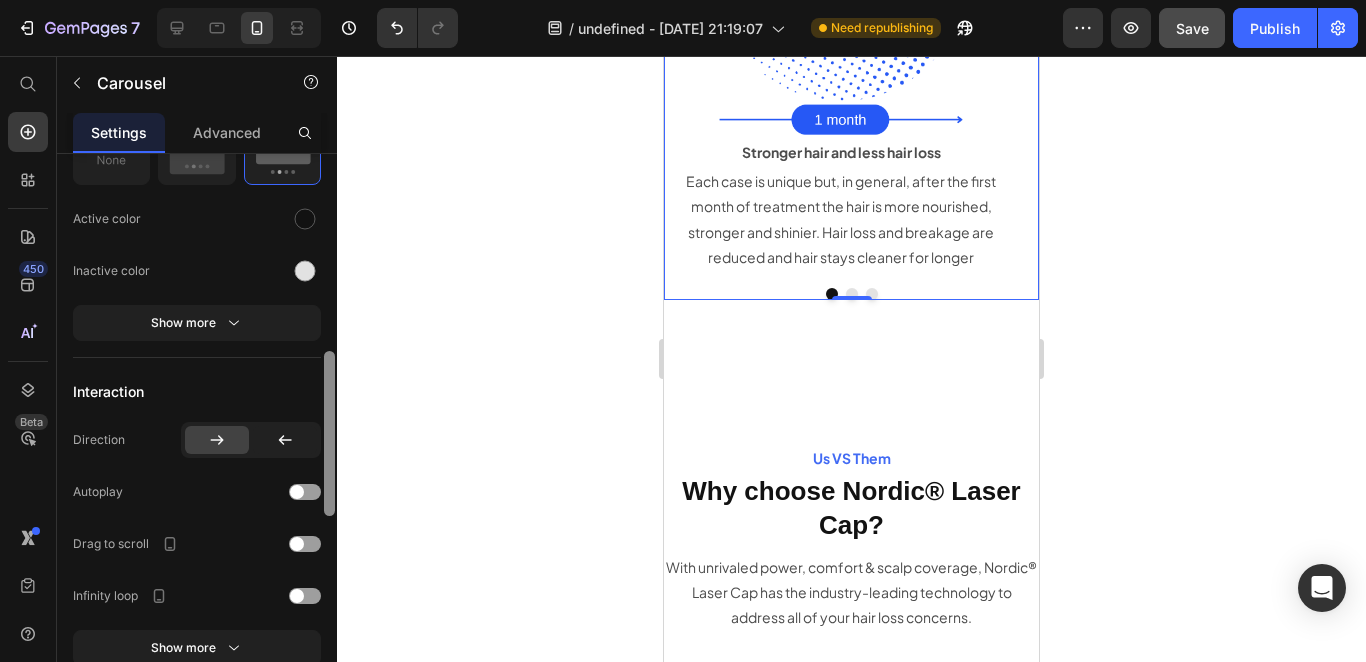 scroll, scrollTop: 665, scrollLeft: 0, axis: vertical 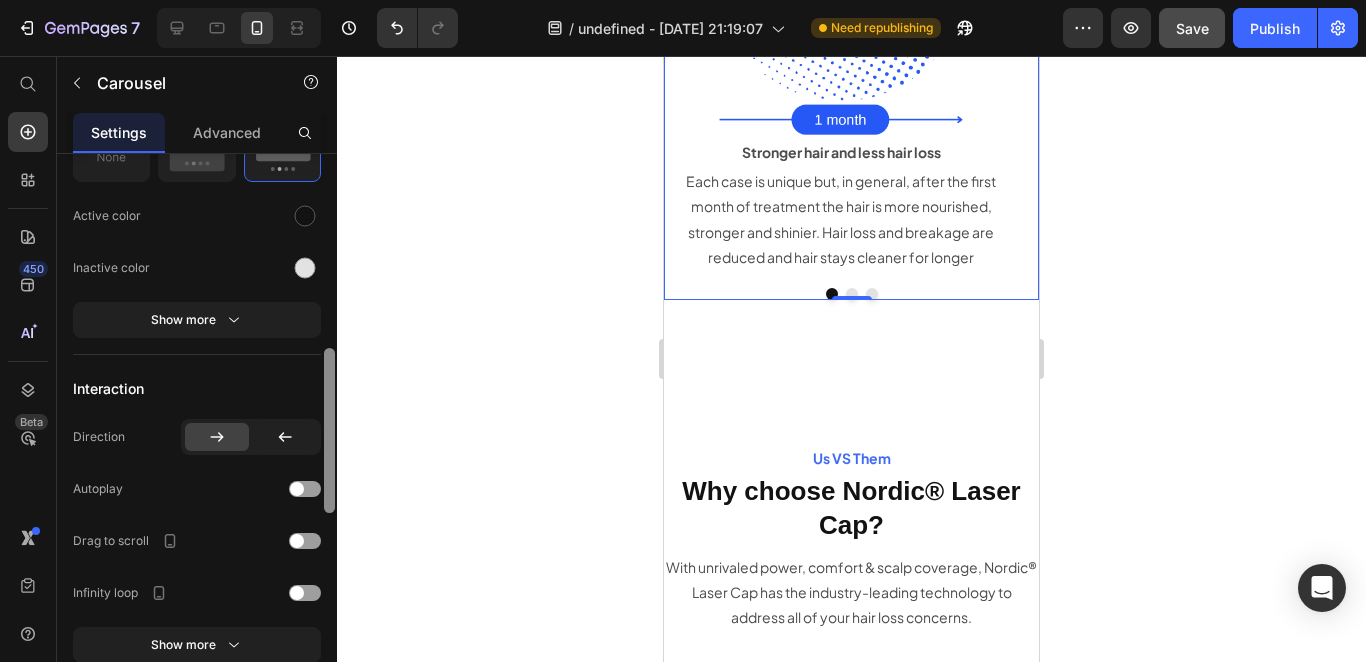 drag, startPoint x: 329, startPoint y: 283, endPoint x: 342, endPoint y: 478, distance: 195.43285 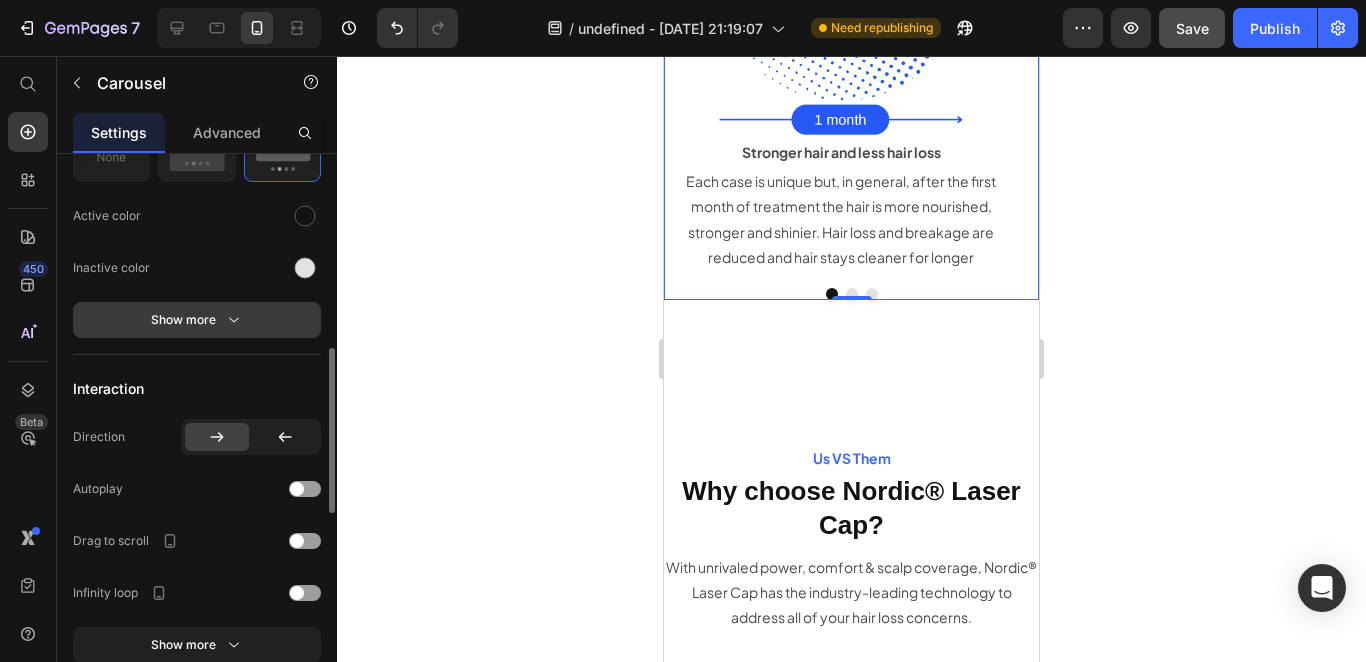 click on "Show more" at bounding box center [197, 320] 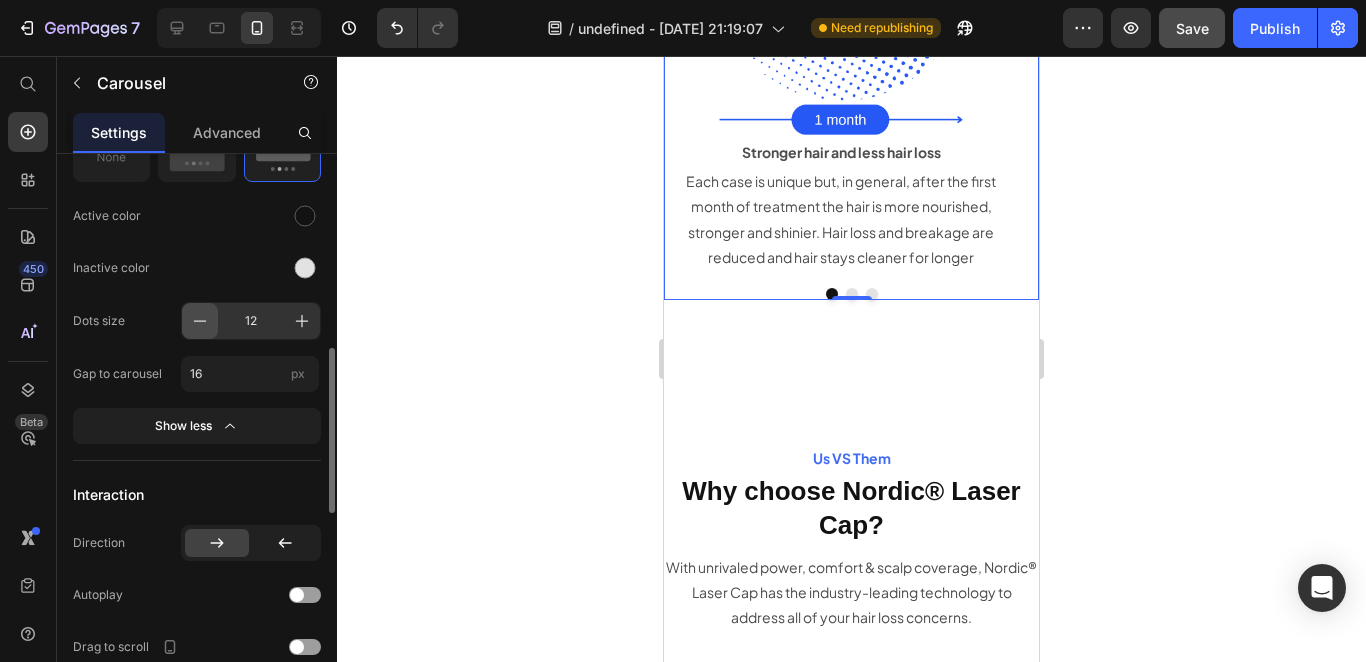 click 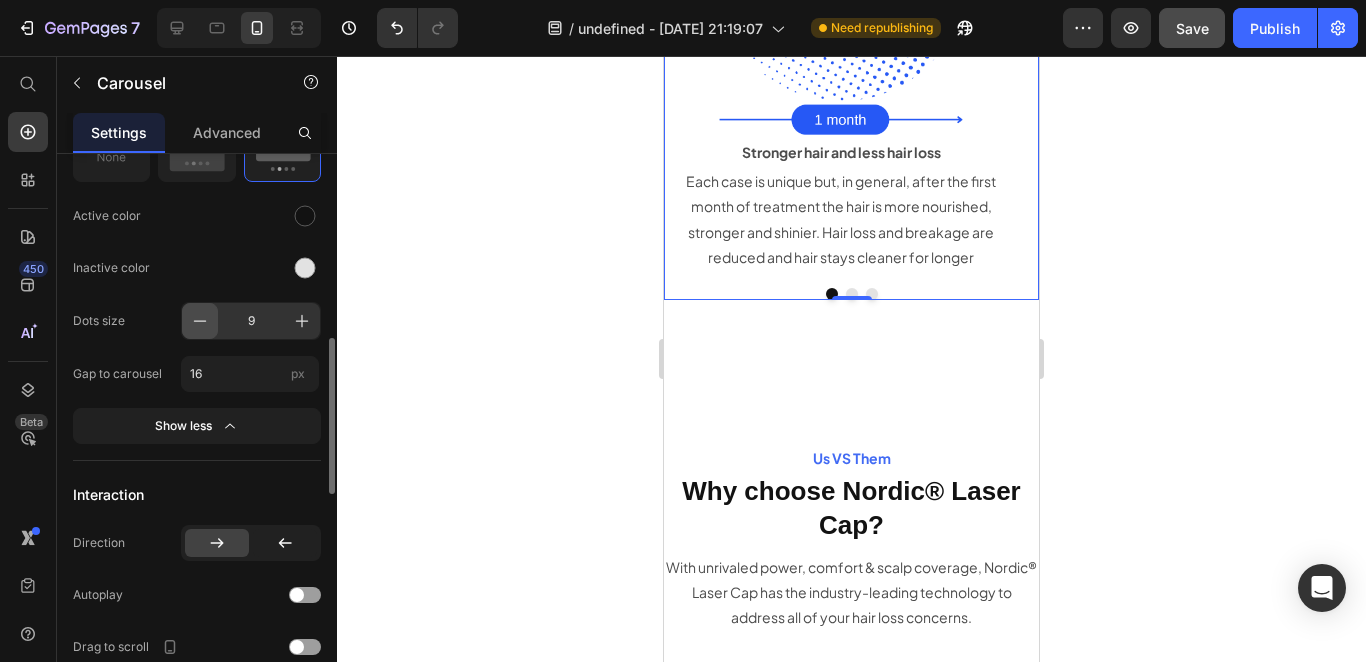 click 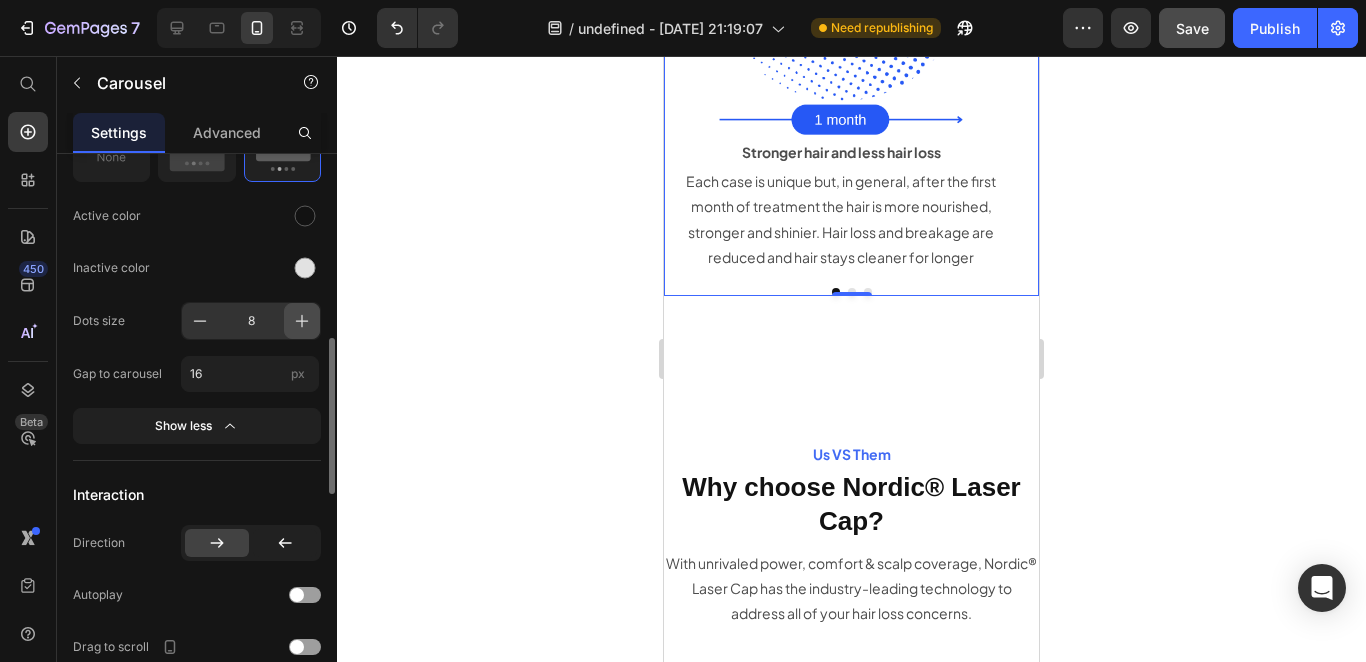 click 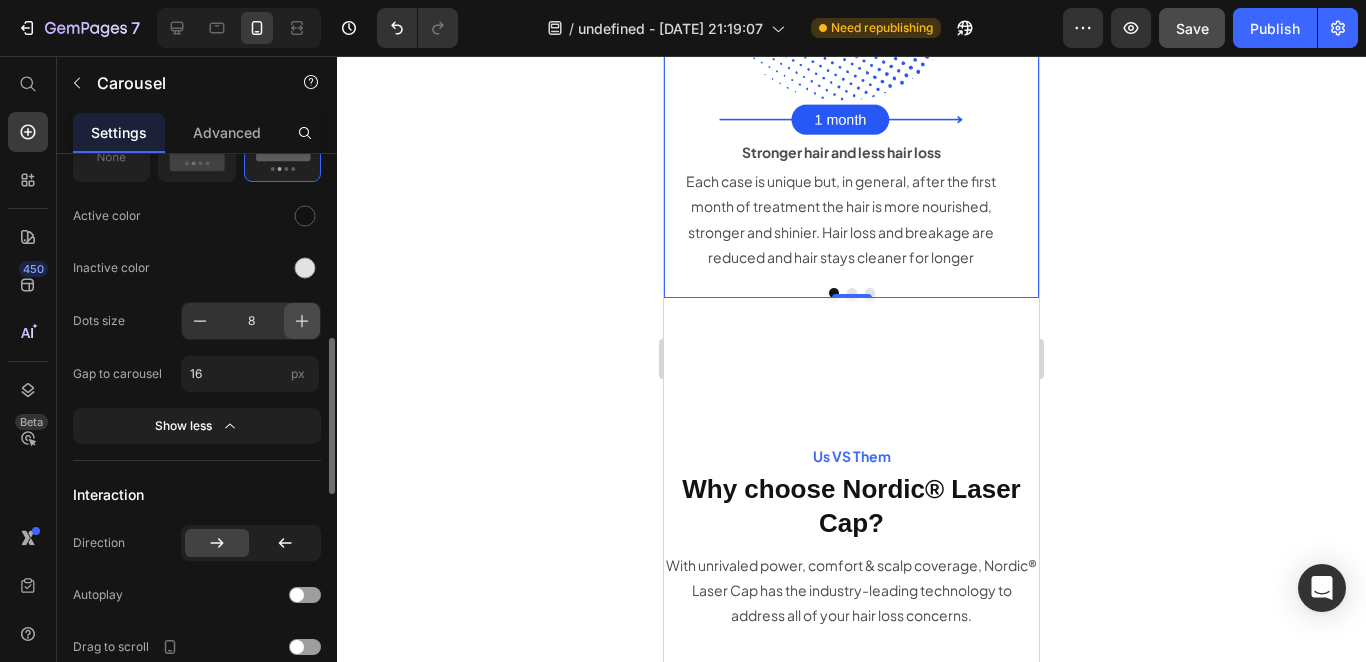 type on "10" 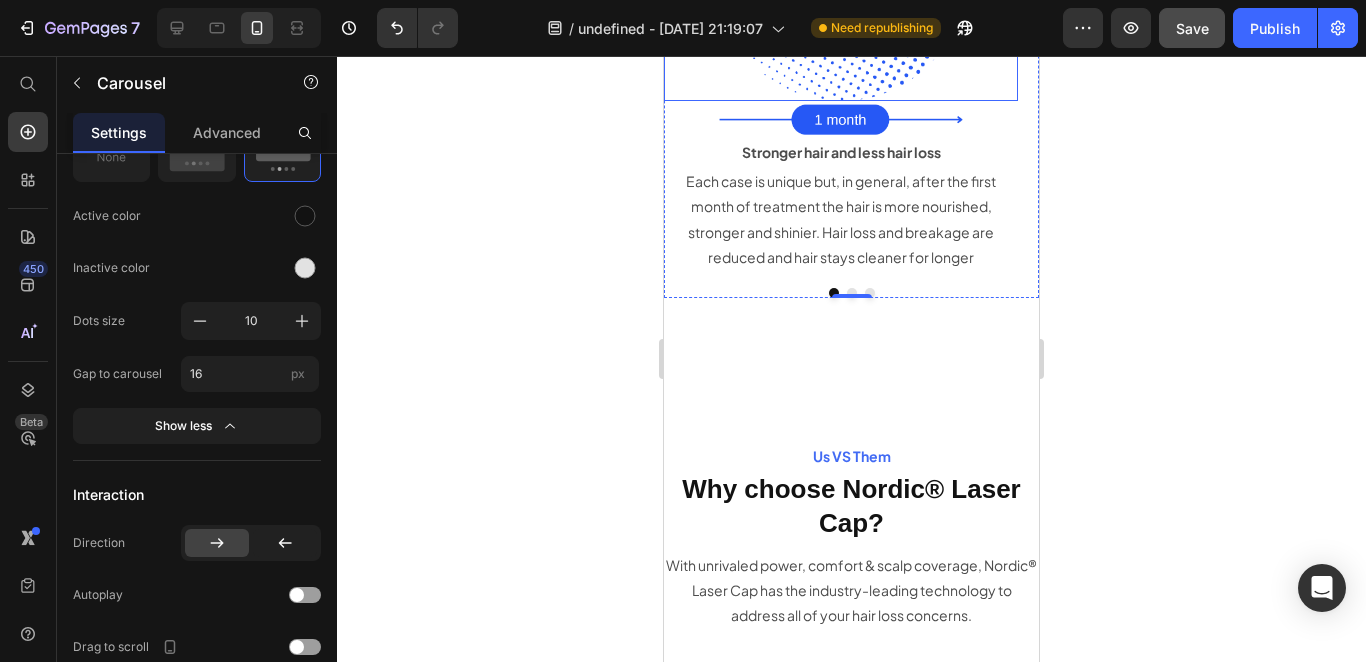 click at bounding box center (841, -24) 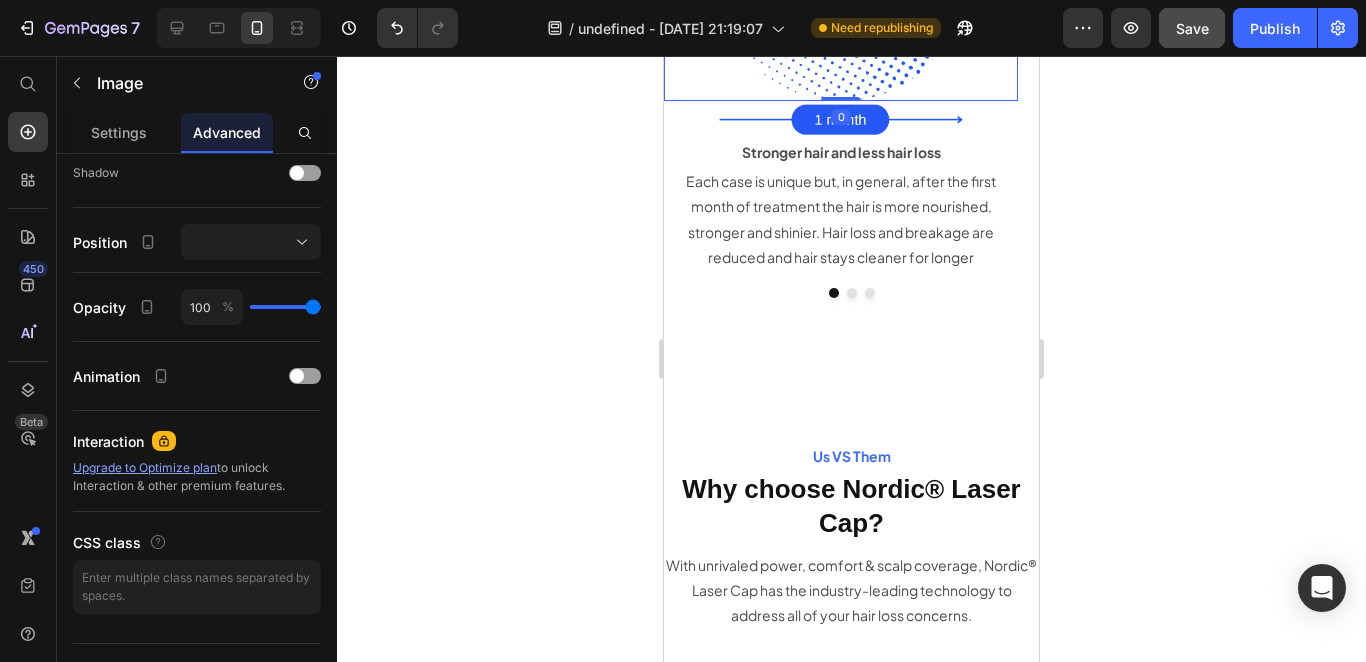 scroll, scrollTop: 0, scrollLeft: 0, axis: both 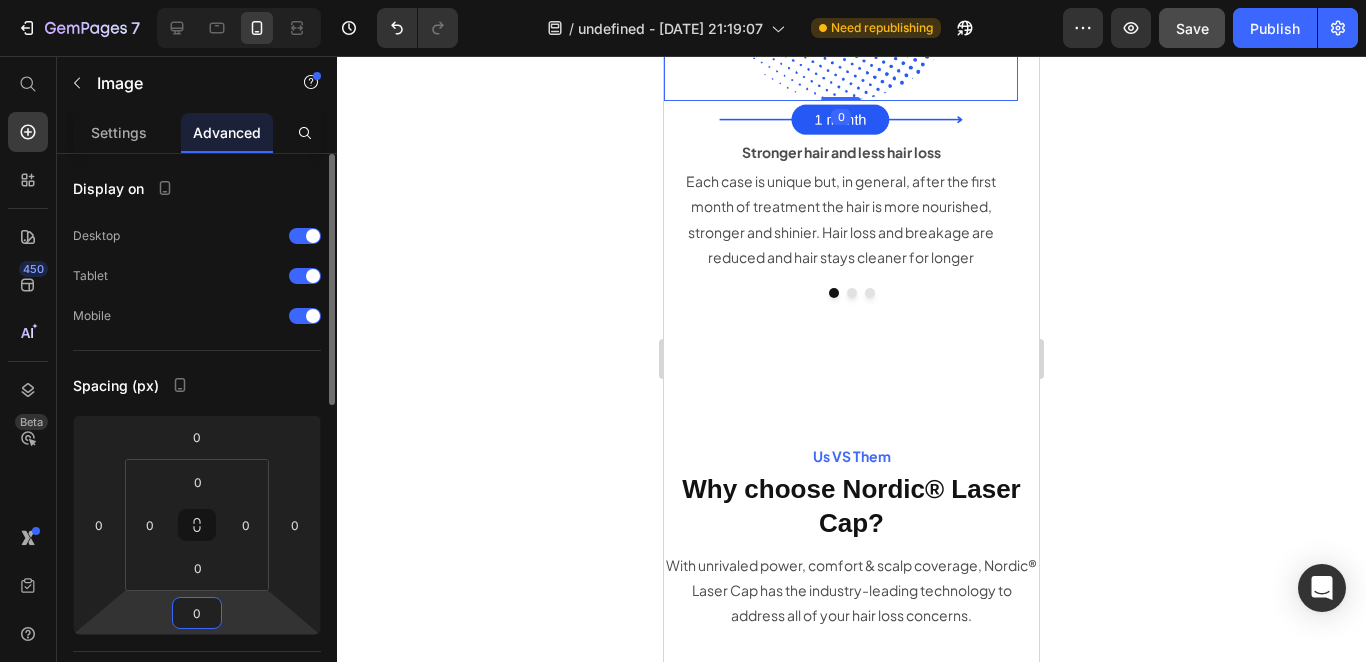 click on "0" at bounding box center [197, 613] 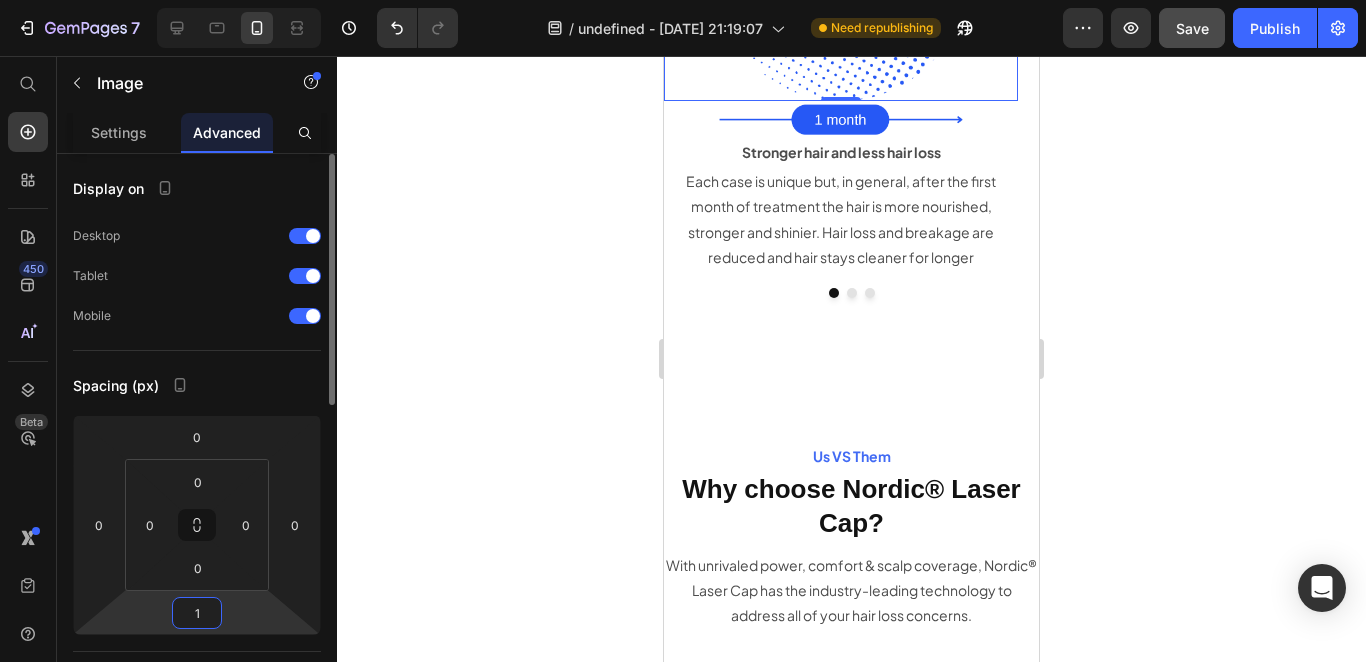 type on "10" 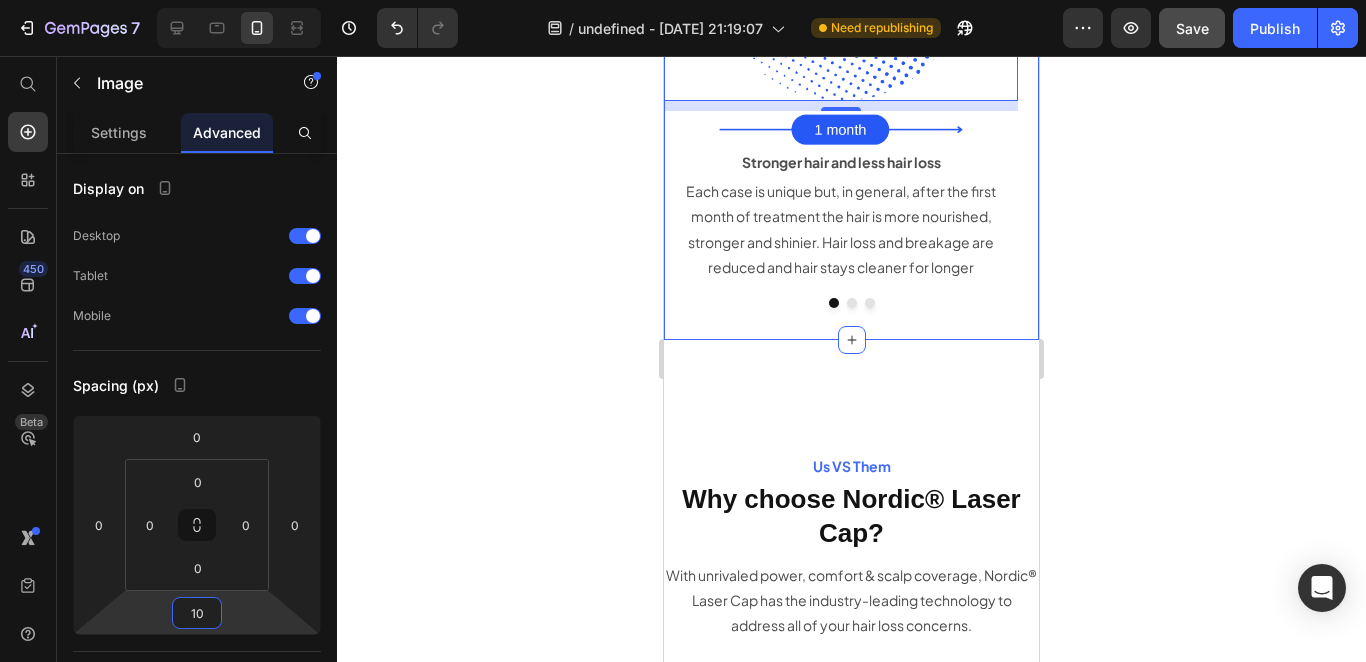 click on "Image   10 Image Stronger hair and less hair loss Text Block Each case is unique but, in general, after the first month of treatment the hair is more nourished, stronger and shinier. Hair loss and breakage are reduced and hair stays cleaner for longer Text Block Image Image Stronger hair and less hair loss Text Block Each case is unique but, in general, after the first month of treatment the hair is more nourished, stronger and shinier. Hair loss and breakage are reduced and hair stays cleaner for longer Text Block Image Image Stronger hair and less hair loss Text Block Each case is unique but, in general, after the first month of treatment the hair is more nourished, stronger and shinier. Hair loss and breakage are reduced and hair stays cleaner for longer Text Block Carousel Row Row Section 14" at bounding box center (851, 79) 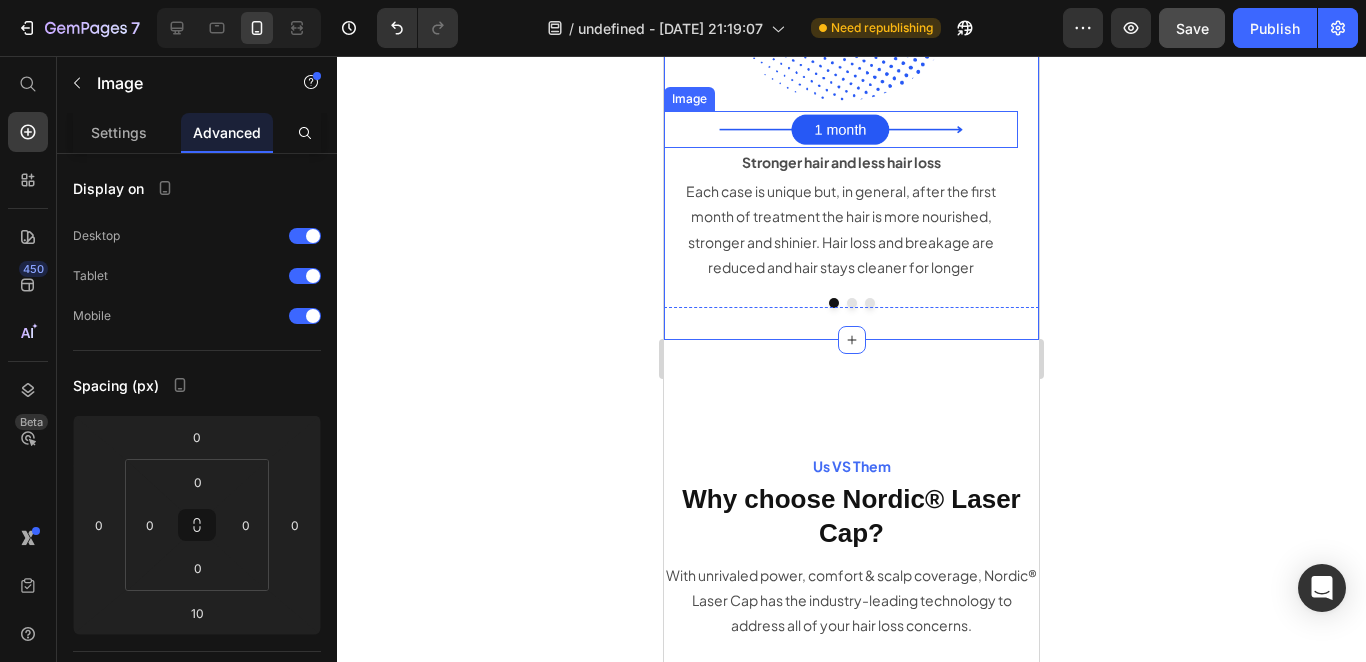 click at bounding box center (841, -24) 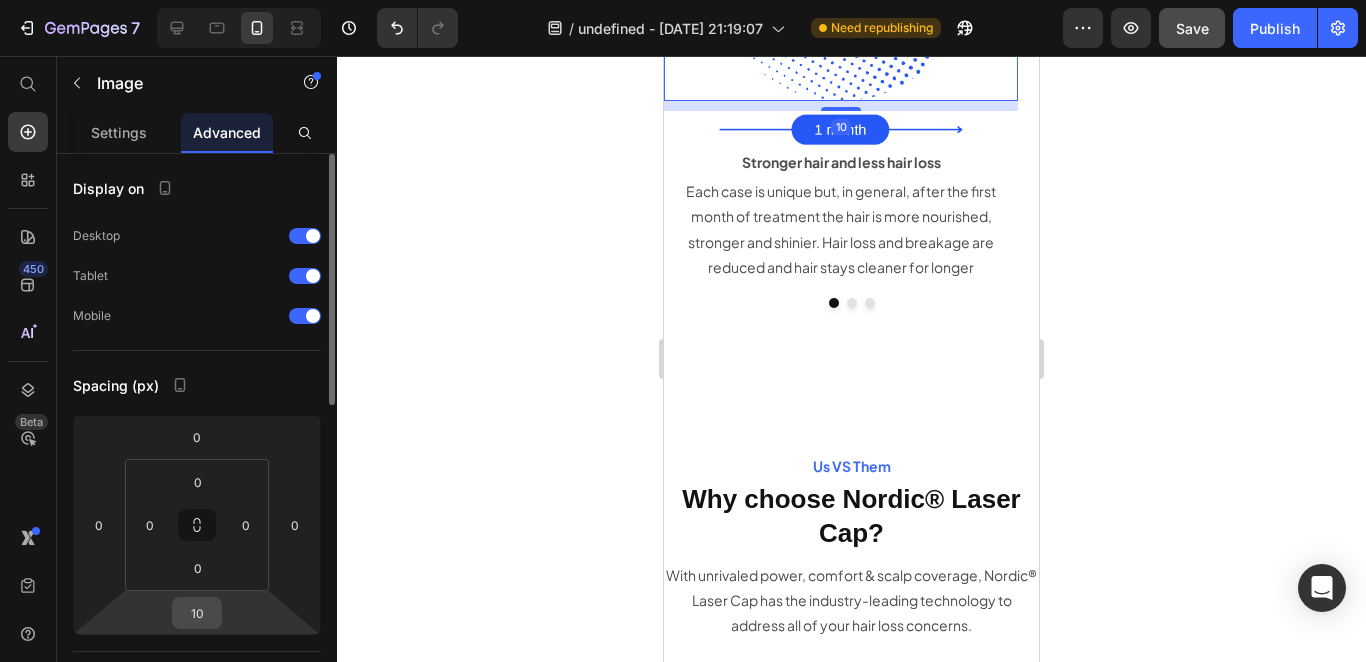 click on "10" at bounding box center (197, 613) 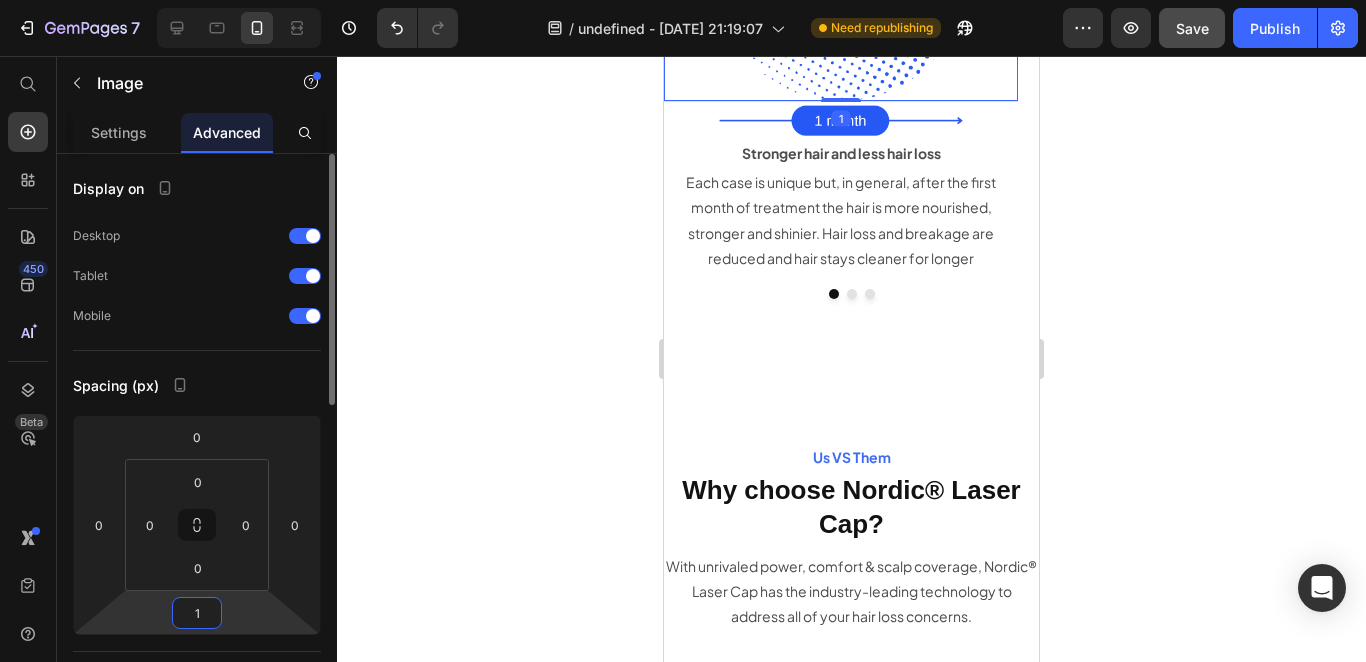 type on "15" 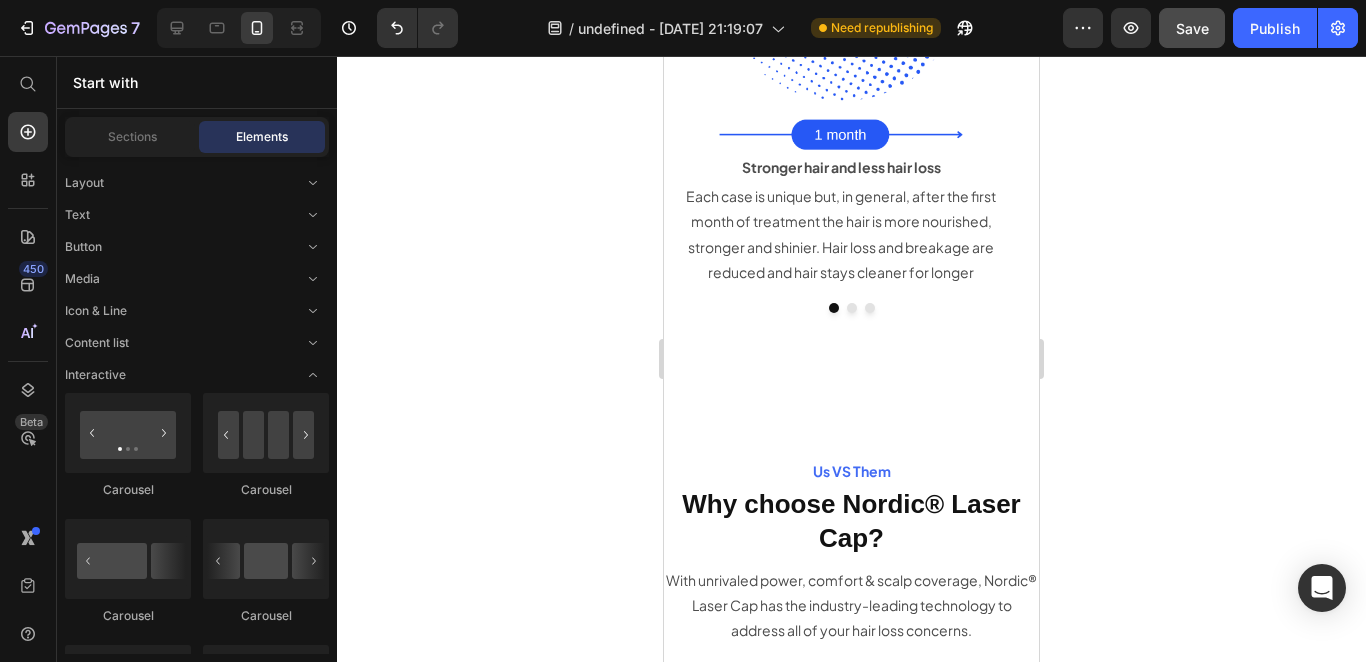 scroll, scrollTop: 7787, scrollLeft: 0, axis: vertical 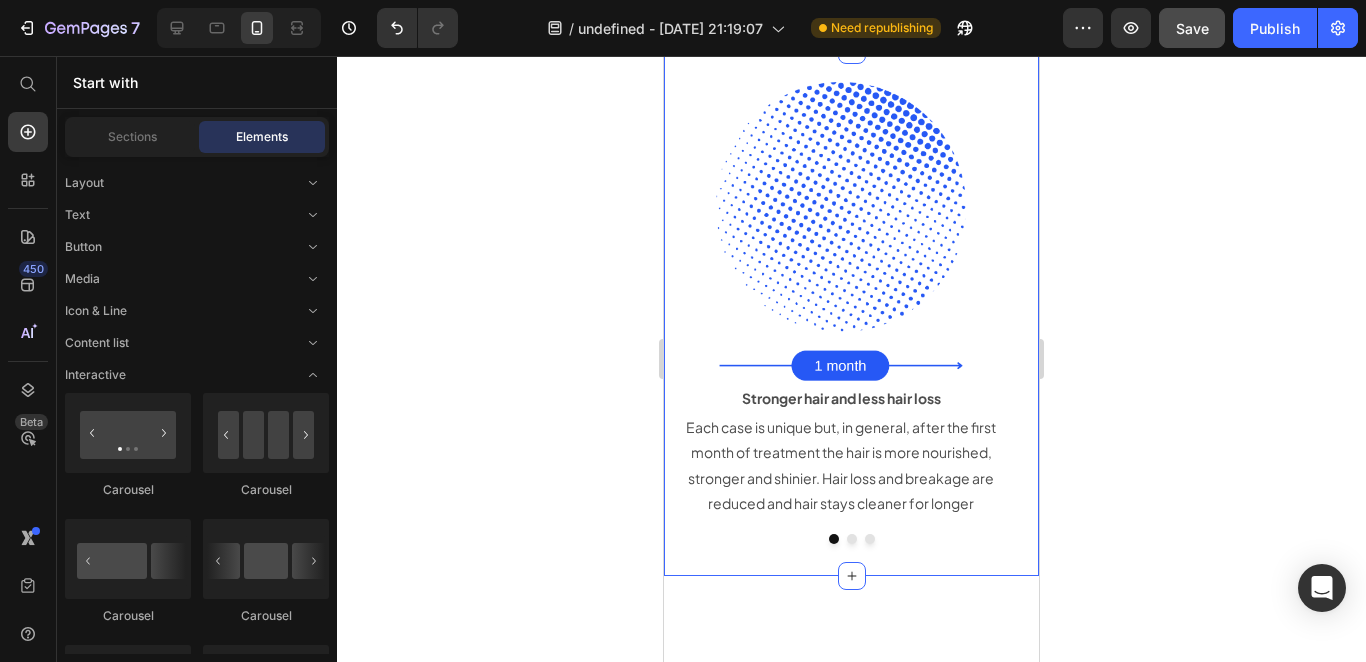 click on "Image Image Stronger hair and less hair loss Text Block Each case is unique but, in general, after the first month of treatment the hair is more nourished, stronger and shinier. Hair loss and breakage are reduced and hair stays cleaner for longer Text Block Image Image Stronger hair and less hair loss Text Block Each case is unique but, in general, after the first month of treatment the hair is more nourished, stronger and shinier. Hair loss and breakage are reduced and hair stays cleaner for longer Text Block Image Image Stronger hair and less hair loss Text Block Each case is unique but, in general, after the first month of treatment the hair is more nourished, stronger and shinier. Hair loss and breakage are reduced and hair stays cleaner for longer Text Block Carousel Row Row Section 14" at bounding box center [851, 313] 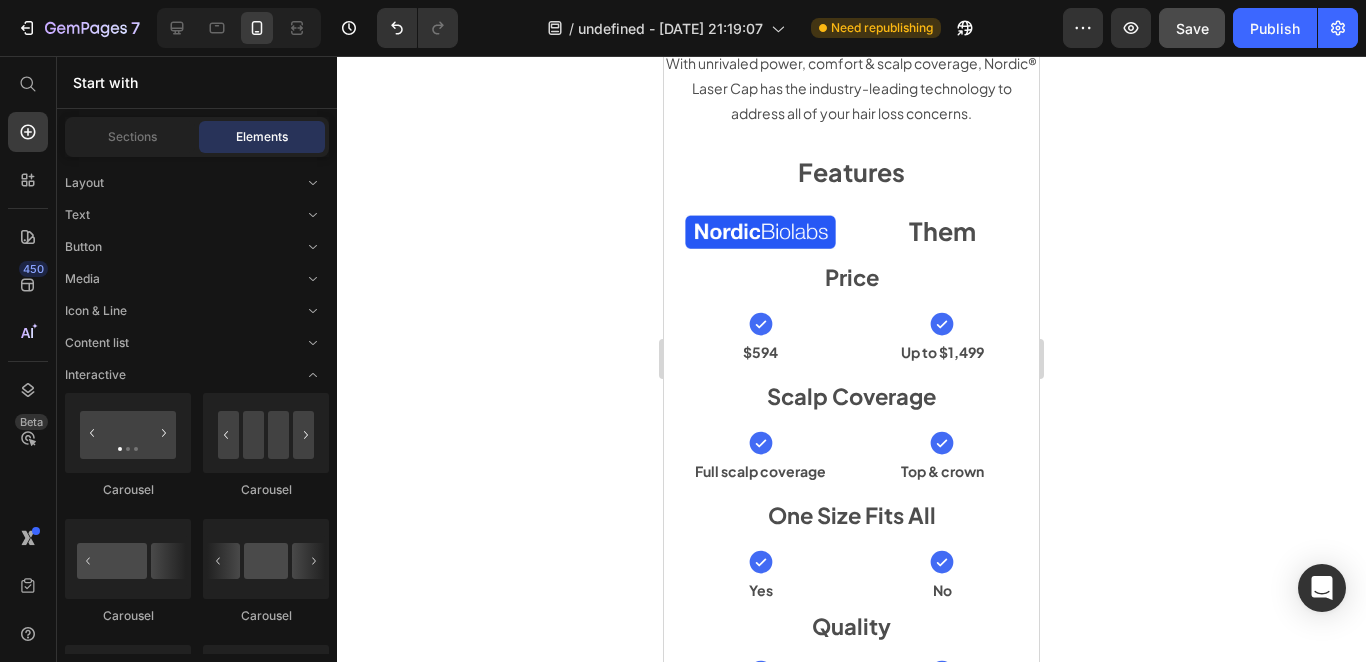 scroll, scrollTop: 8322, scrollLeft: 0, axis: vertical 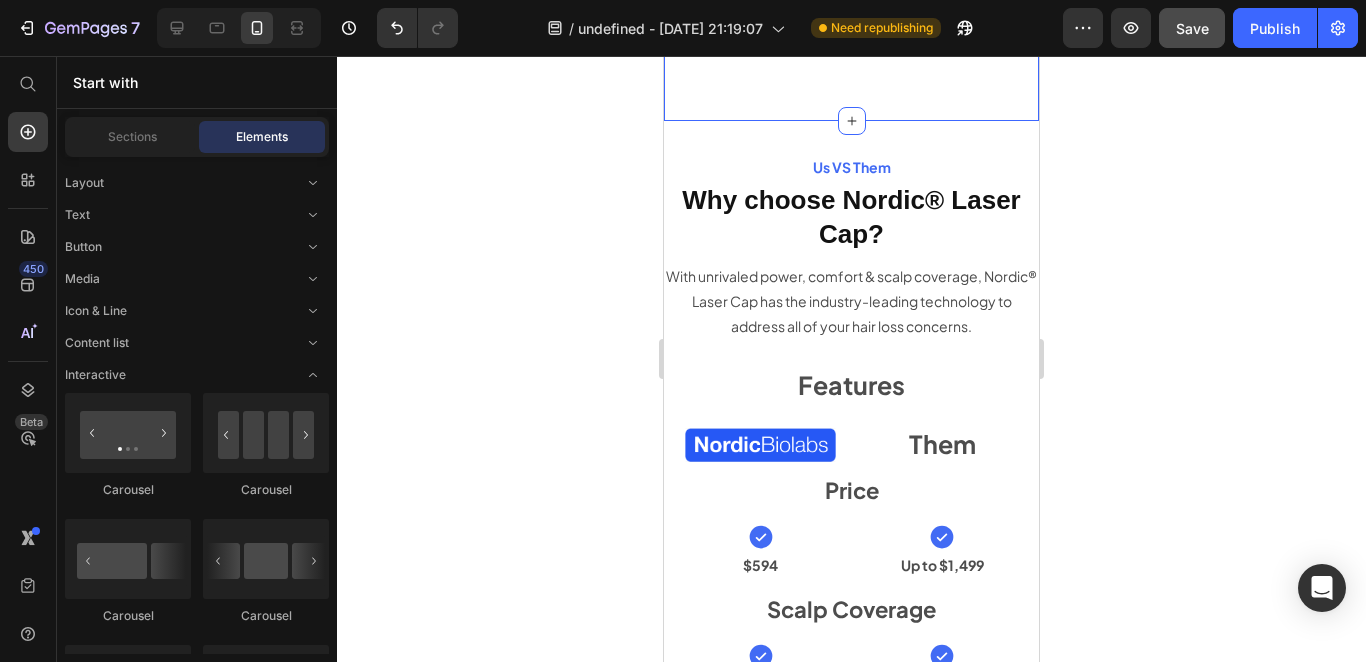click on "1 Month 3 Month 6 Month ⁠⁠⁠⁠⁠⁠⁠ 1 month Heading Image Stronger hair and less hair loss Text Block Each case is unique but, in general, after the first month of treatment the hair is more nourished, stronger and shinier. Hair loss and breakage are reduced and hair stays cleaner for longer Text Block Row ⁠⁠⁠⁠⁠⁠⁠ 3 month Heading Image Stronger hair and less hair loss Text Block Each case is unique but, in general, after the first month of treatment the hair is more nourished, stronger and shinier. Hair loss and breakage are reduced and hair stays cleaner for longer Text Block Row ⁠⁠⁠⁠⁠⁠⁠ 6 month Heading Image More quantity, volume and thickness Text Block In most cases, the results become more evident after 3 months. Hair quantity, thickness and volume increase. You will start to notice changes beyond the hair, including glowing skin. Text Block Row Tab Row Section 15" at bounding box center [851, 81] 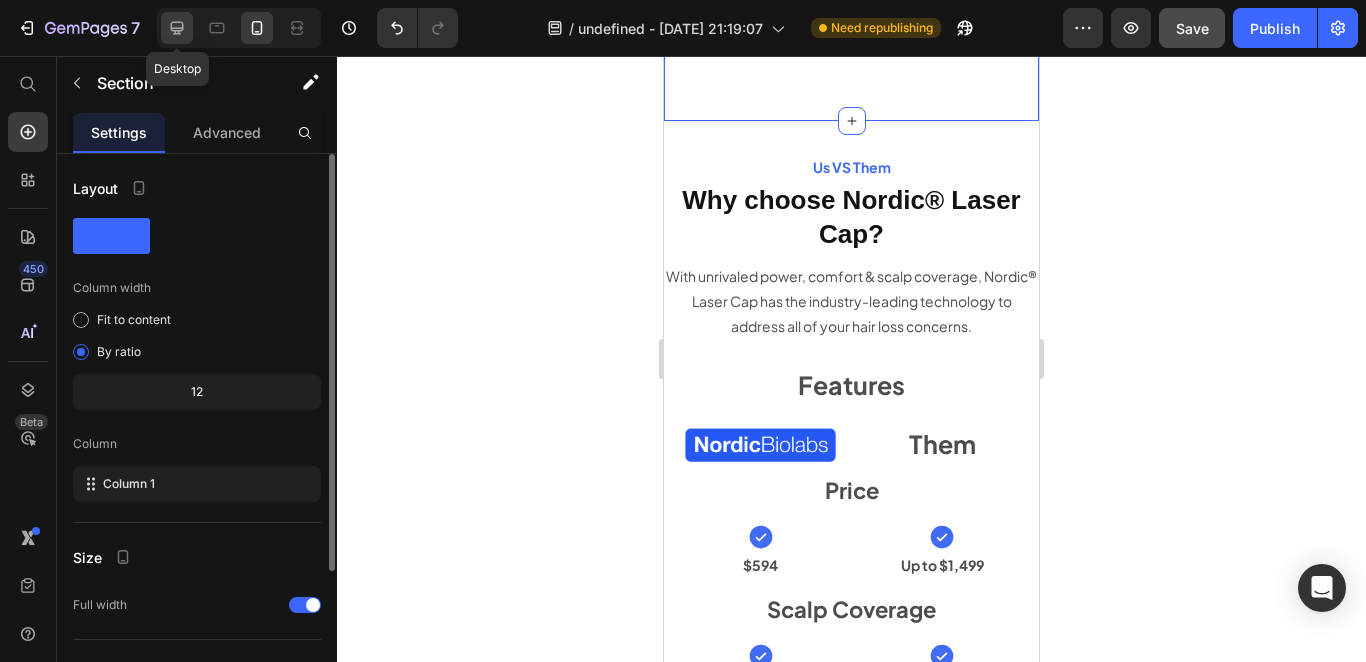 click 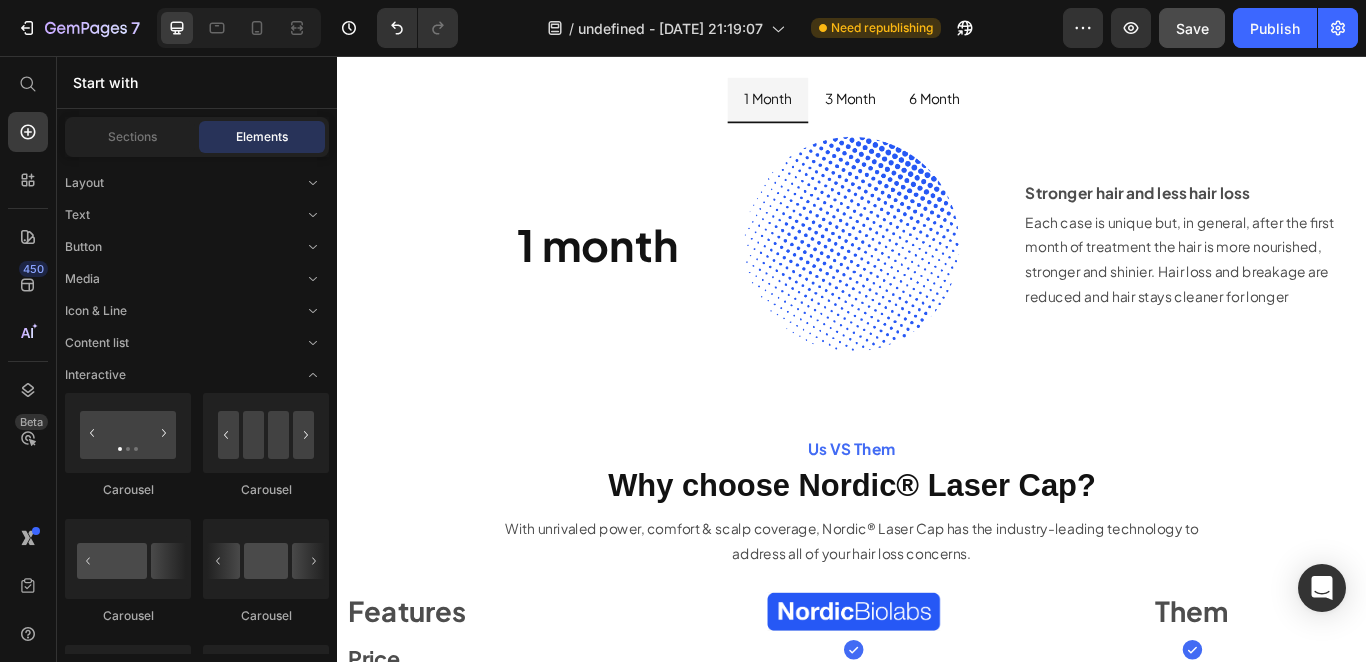 scroll, scrollTop: 7802, scrollLeft: 0, axis: vertical 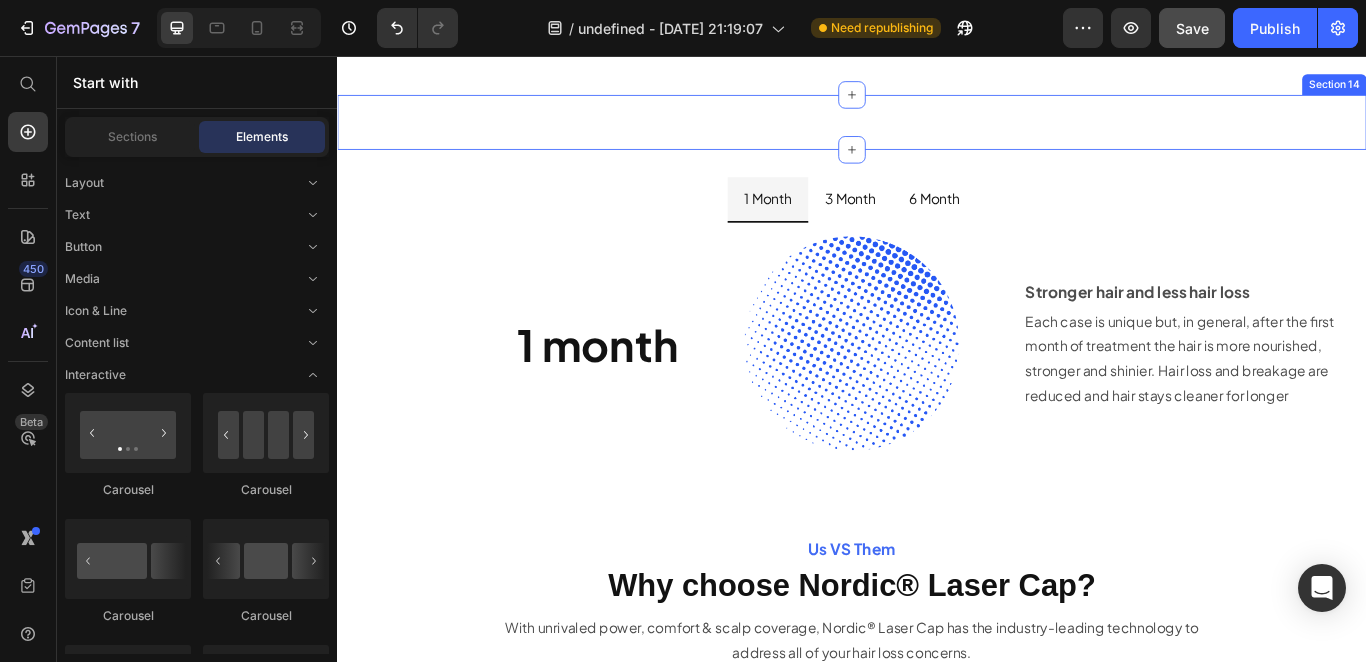click on "Image Image Stronger hair and less hair loss Text Block Each case is unique but, in general, after the first month of treatment the hair is more nourished, stronger and shinier. Hair loss and breakage are reduced and hair stays cleaner for longer Text Block Image Image Stronger hair and less hair loss Text Block Each case is unique but, in general, after the first month of treatment the hair is more nourished, stronger and shinier. Hair loss and breakage are reduced and hair stays cleaner for longer Text Block Image Image Stronger hair and less hair loss Text Block Each case is unique but, in general, after the first month of treatment the hair is more nourished, stronger and shinier. Hair loss and breakage are reduced and hair stays cleaner for longer Text Block Carousel Row Row Section 14" at bounding box center [937, 133] 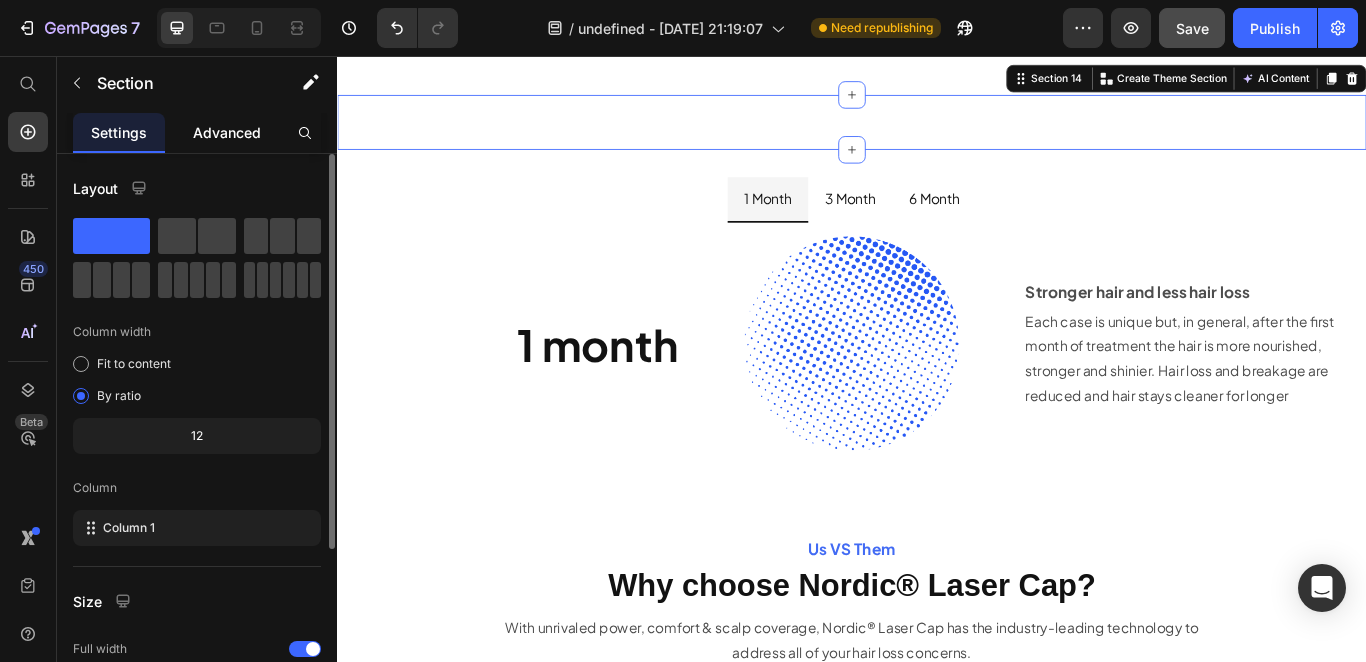 click on "Advanced" at bounding box center (227, 132) 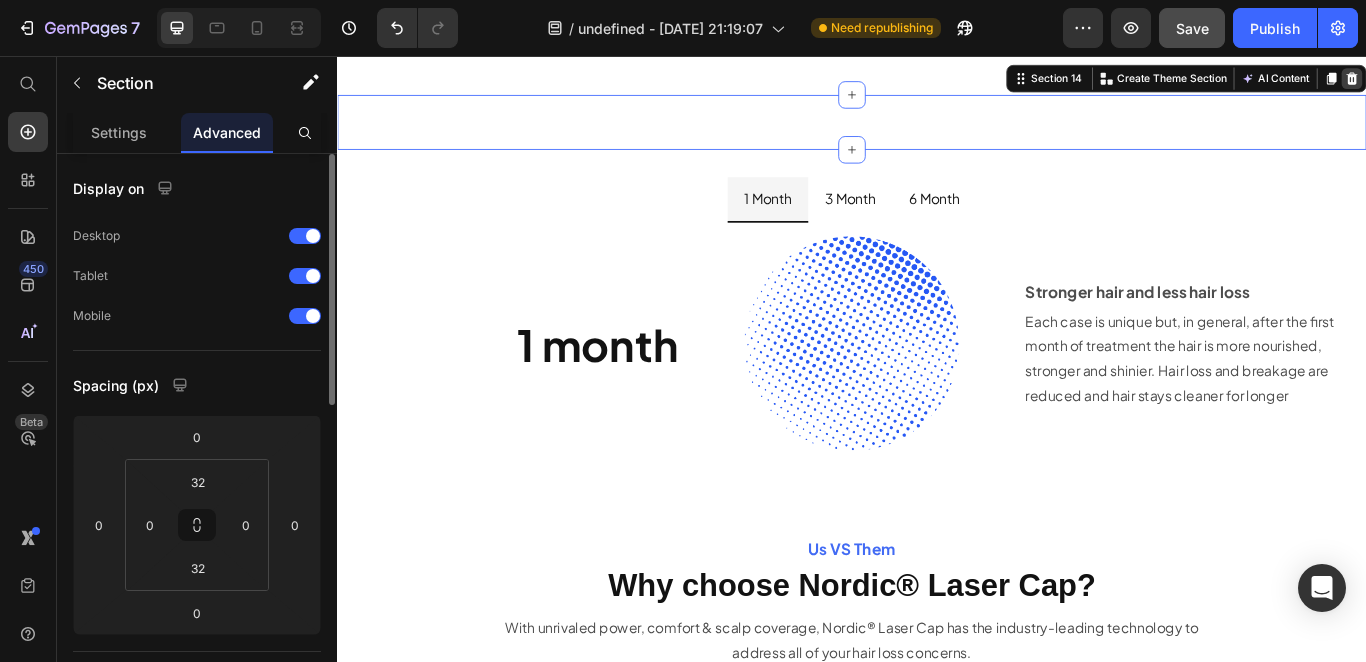 click 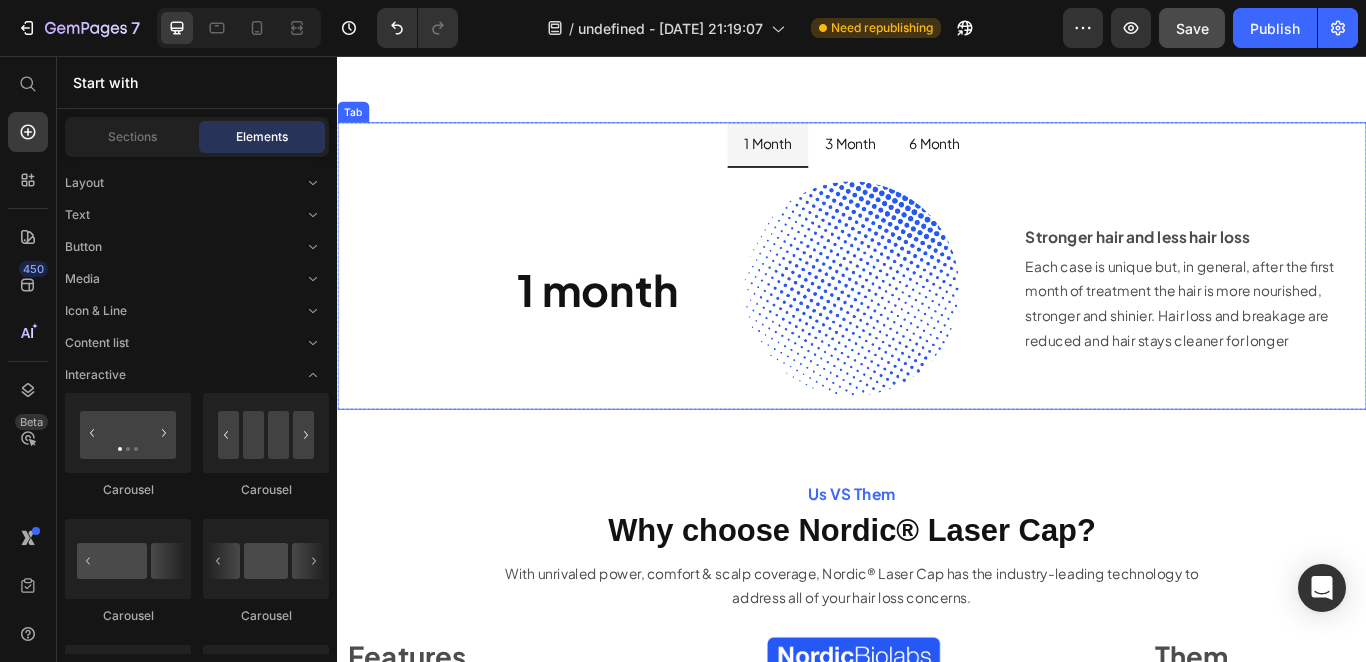 scroll, scrollTop: 7805, scrollLeft: 0, axis: vertical 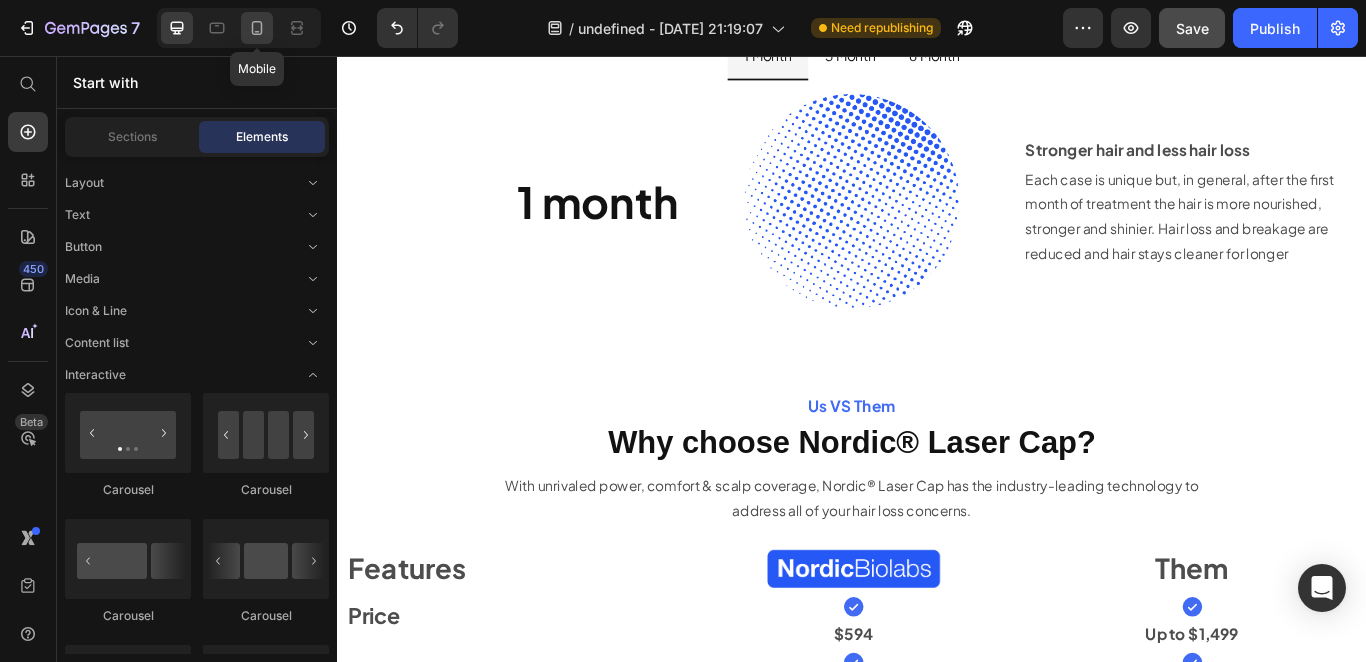 drag, startPoint x: 250, startPoint y: 27, endPoint x: 330, endPoint y: 393, distance: 374.64117 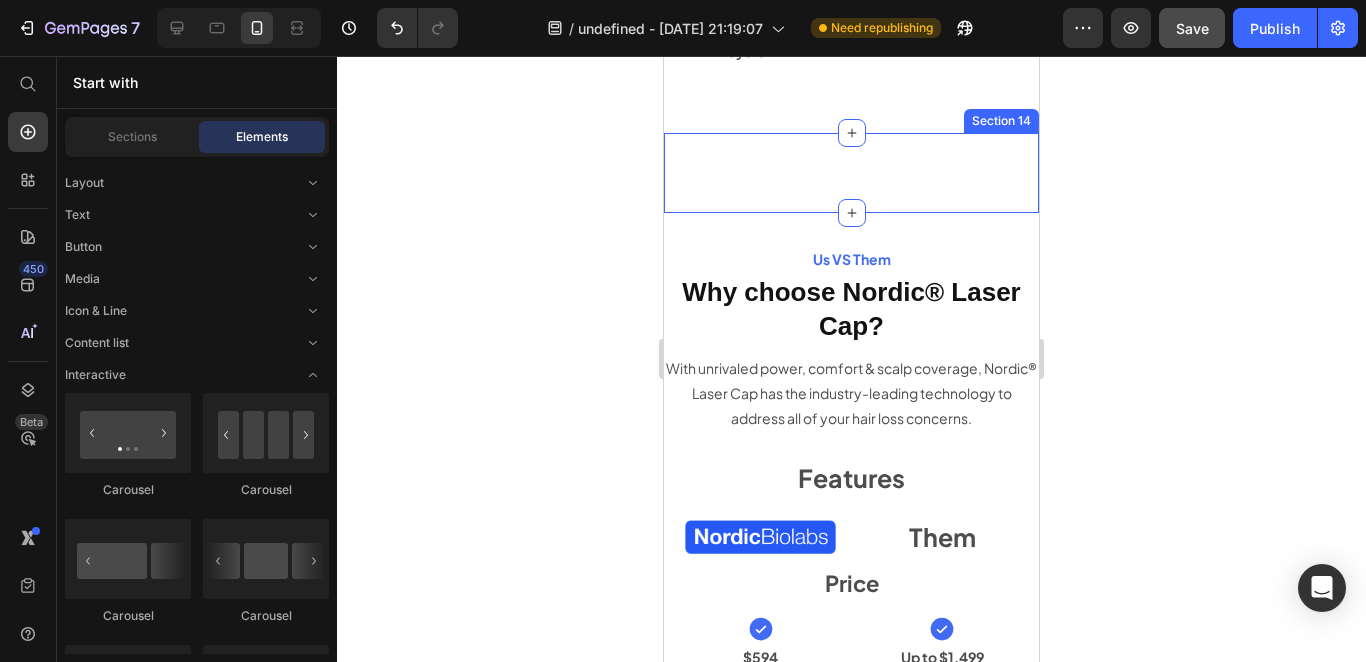 scroll, scrollTop: 7705, scrollLeft: 0, axis: vertical 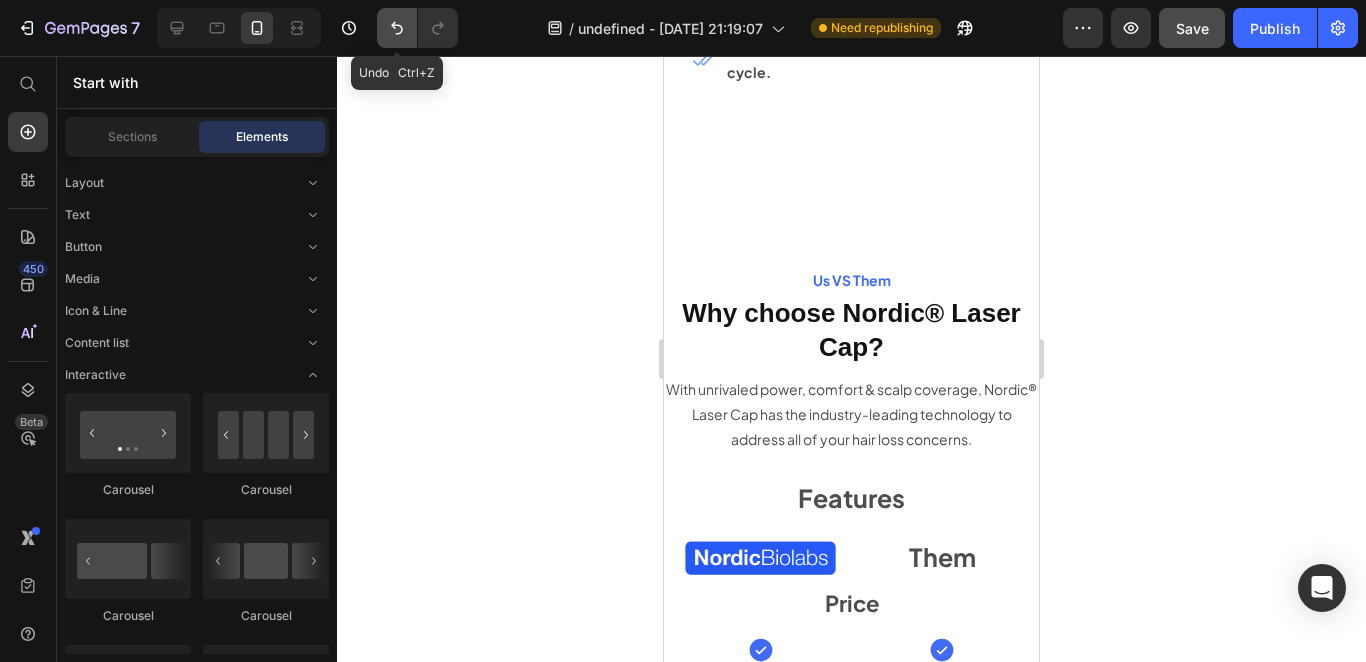click 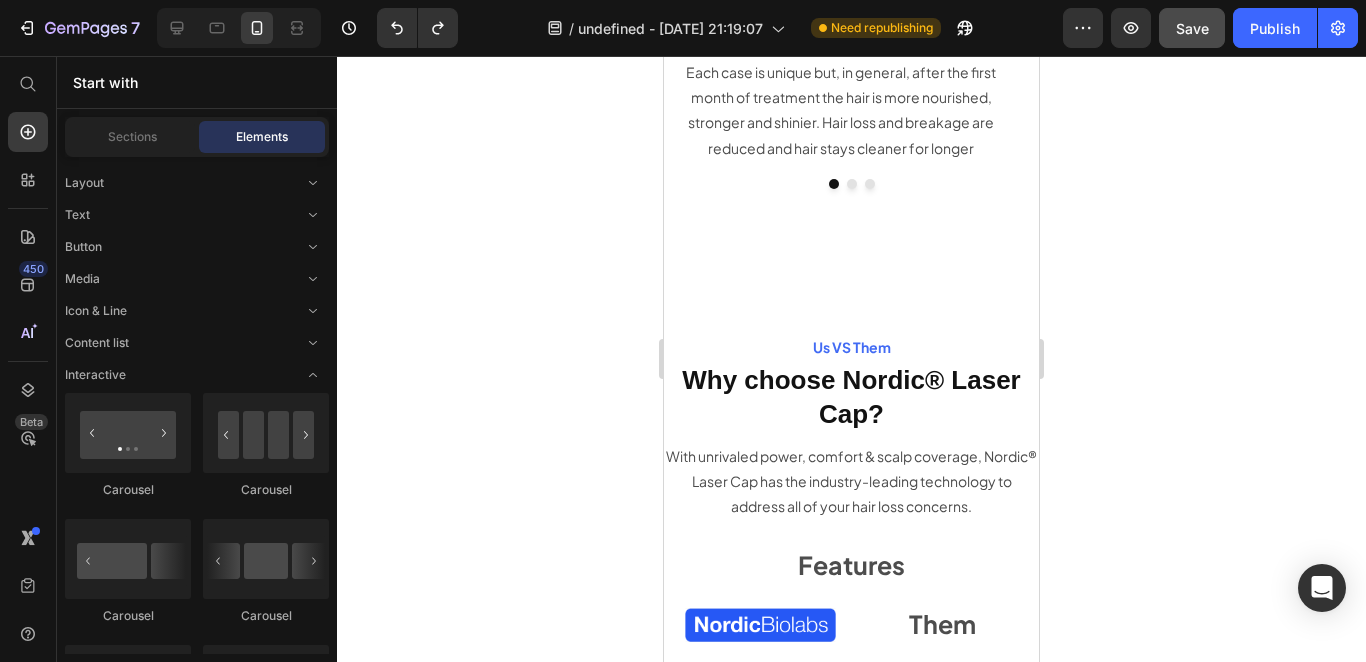 scroll, scrollTop: 8080, scrollLeft: 0, axis: vertical 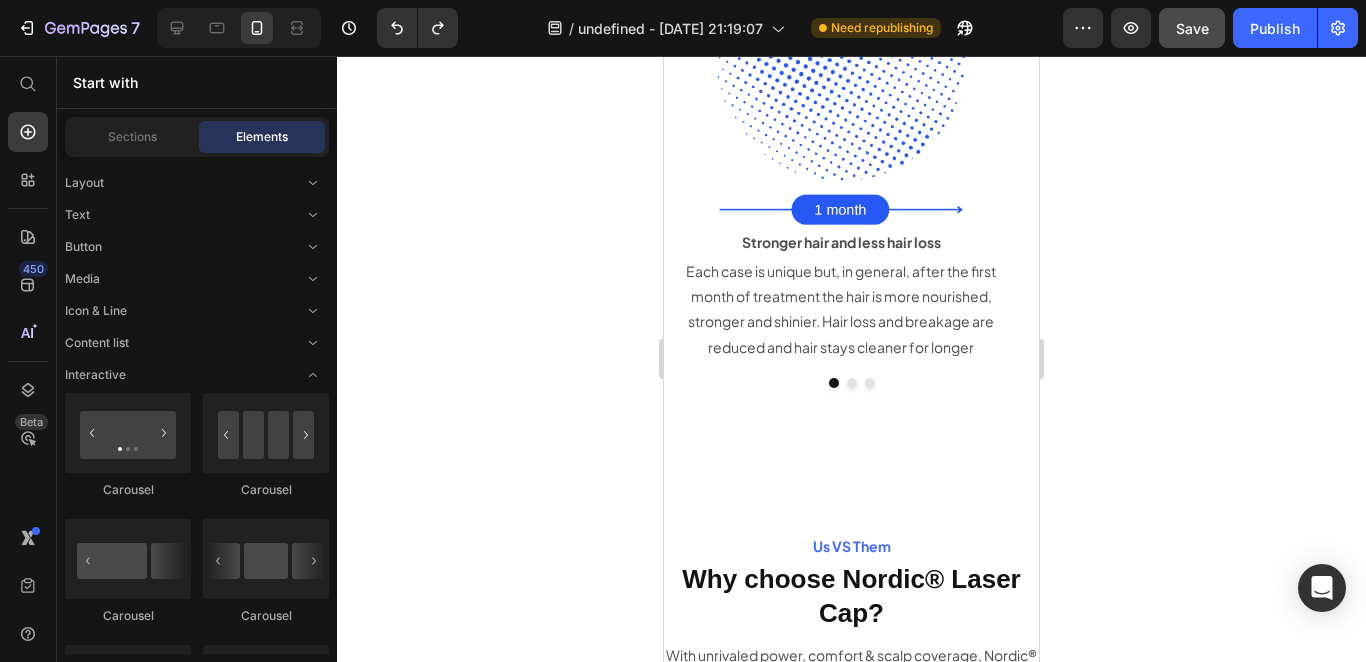 click on "Target Every Hair Follicle Text Block Complete 360° Scalp Coverage for Maximum Results Heading Our Nordic Laser Cap is designed with  360° full scalp coverage,  ensuring  every part of your scalp  receives the attention it needs. Unlike traditional treatments that only target specific areas, our cap provides  uniform laser therapy for complete, all-around care. Text Block Image Stop hair loss process immediately. Text Block Image Strengthen existing hair, reduce brittleness and prevent fallout.. Text Block Image Activate the root - restart hair growth cycle. Text Block Advanced List Image Row Row Row Section 13" at bounding box center [851, -423] 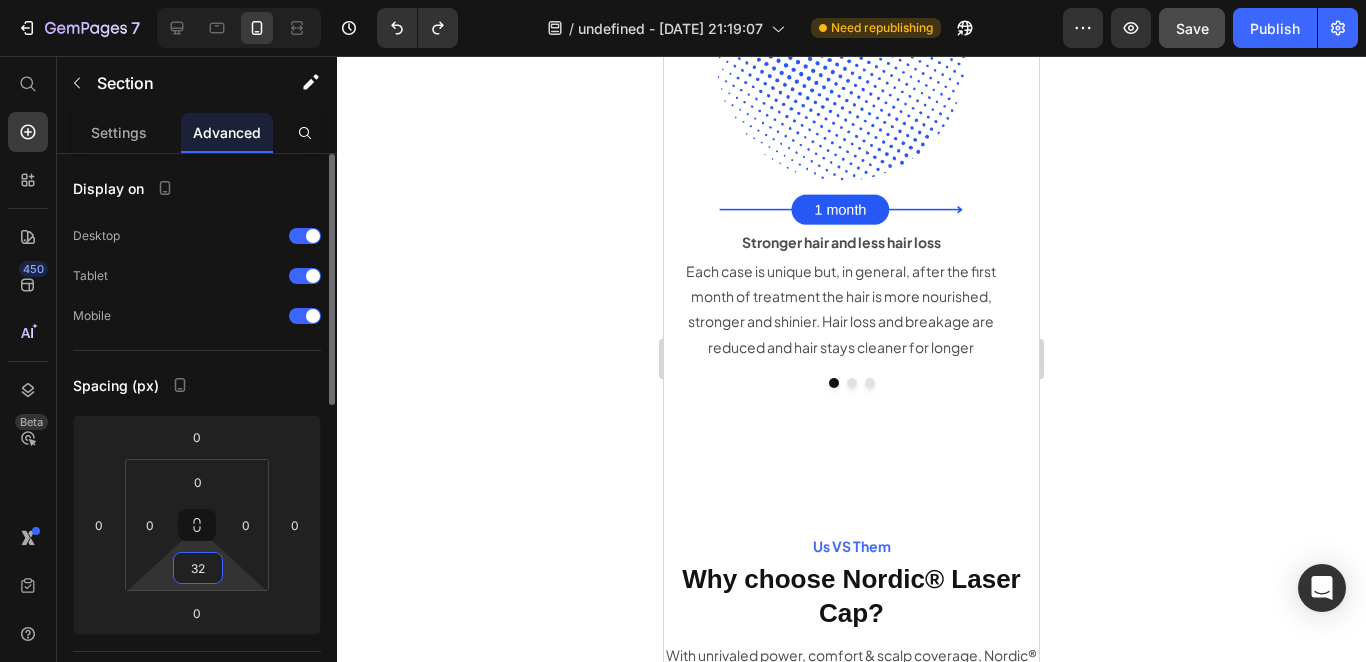 click on "32" at bounding box center [198, 568] 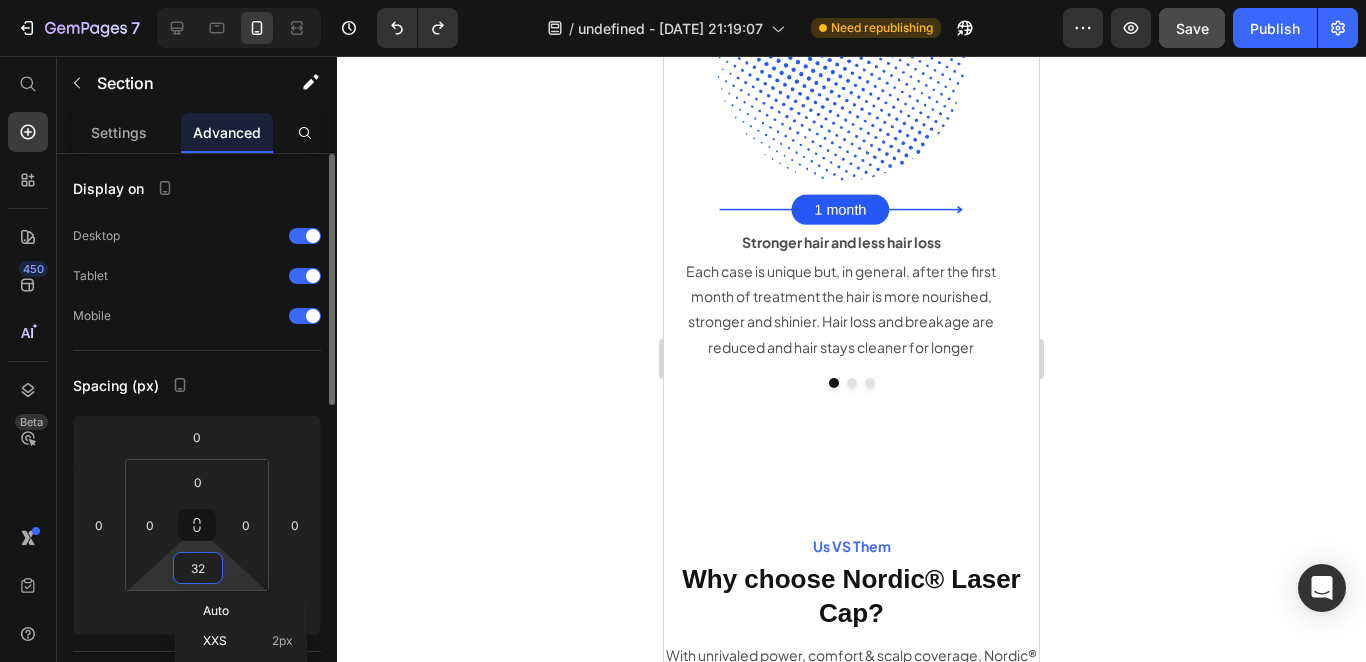 type on "0" 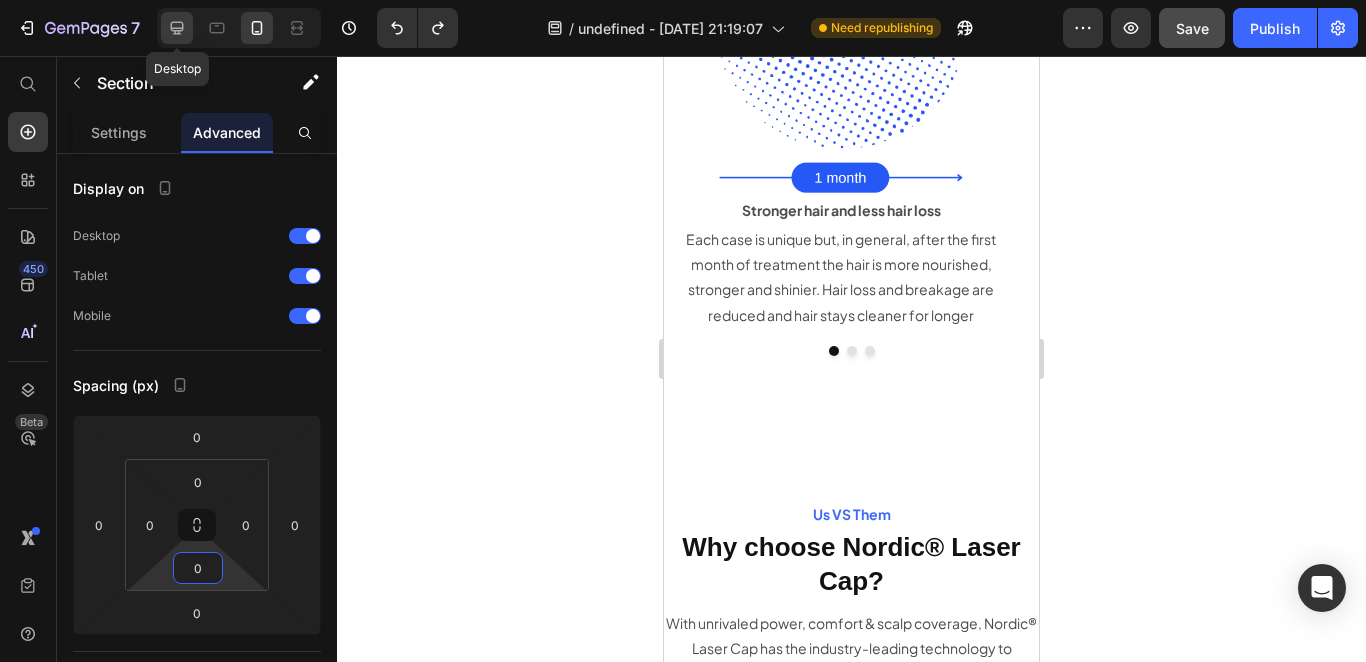 click 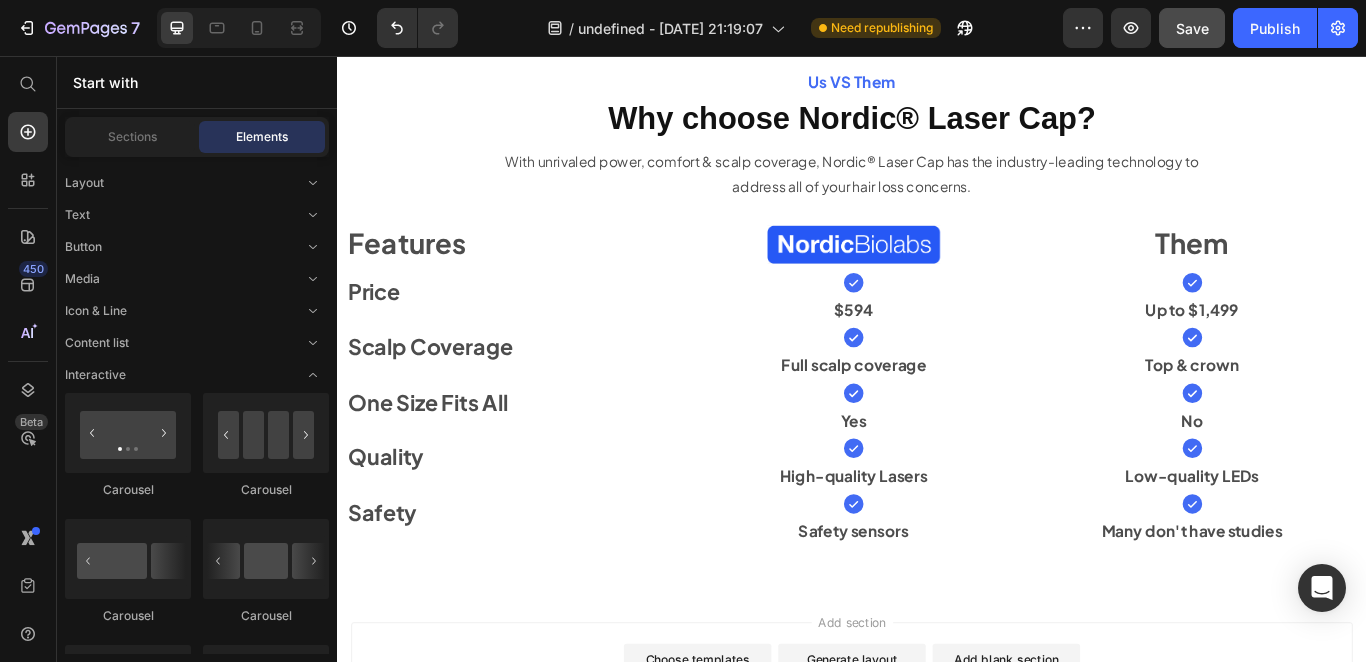 scroll, scrollTop: 7503, scrollLeft: 0, axis: vertical 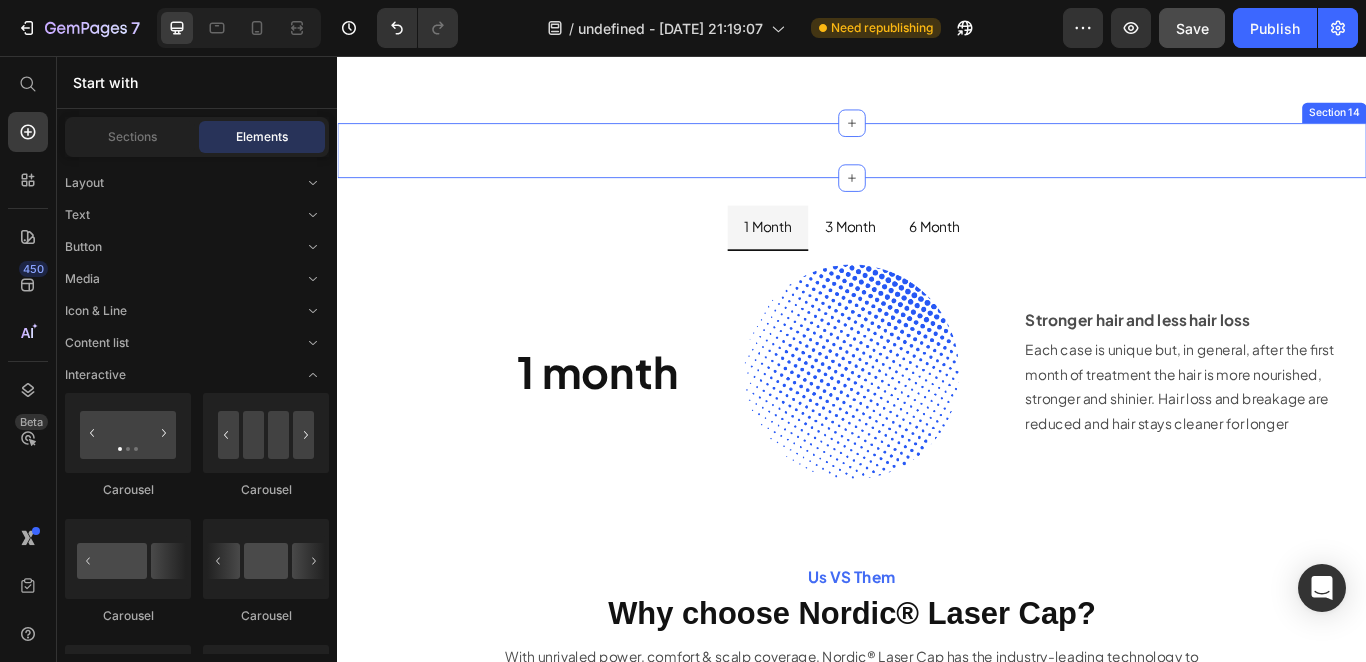 click on "Image Image Stronger hair and less hair loss Text Block Each case is unique but, in general, after the first month of treatment the hair is more nourished, stronger and shinier. Hair loss and breakage are reduced and hair stays cleaner for longer Text Block Image Image Stronger hair and less hair loss Text Block Each case is unique but, in general, after the first month of treatment the hair is more nourished, stronger and shinier. Hair loss and breakage are reduced and hair stays cleaner for longer Text Block Image Image Stronger hair and less hair loss Text Block Each case is unique but, in general, after the first month of treatment the hair is more nourished, stronger and shinier. Hair loss and breakage are reduced and hair stays cleaner for longer Text Block Carousel Row Row Section 14" at bounding box center [937, 166] 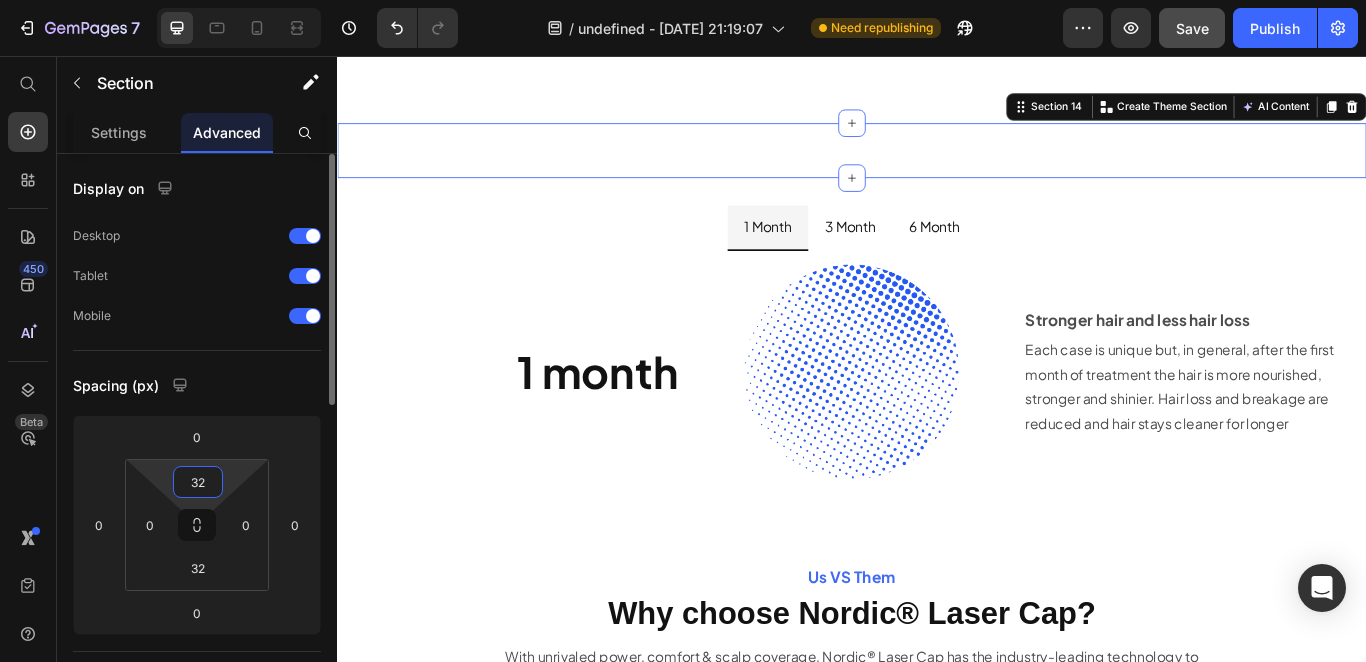 click on "32" at bounding box center [198, 482] 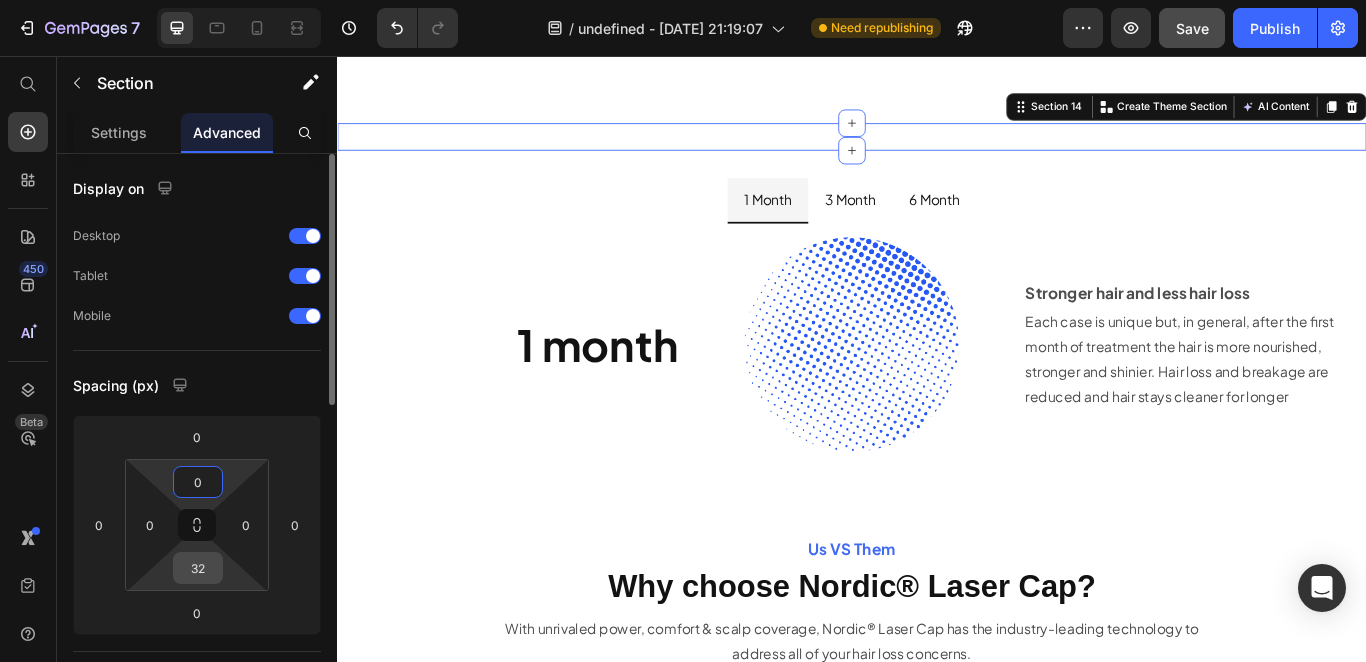 type on "0" 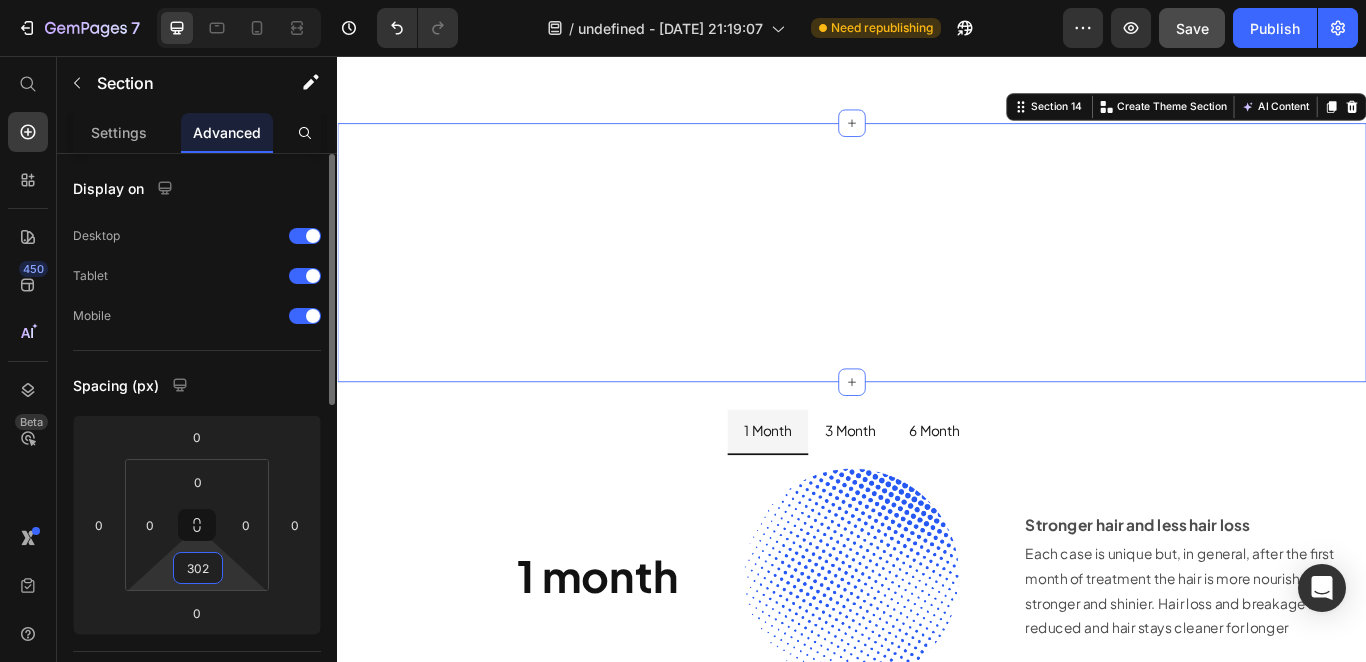 drag, startPoint x: 212, startPoint y: 569, endPoint x: 184, endPoint y: 569, distance: 28 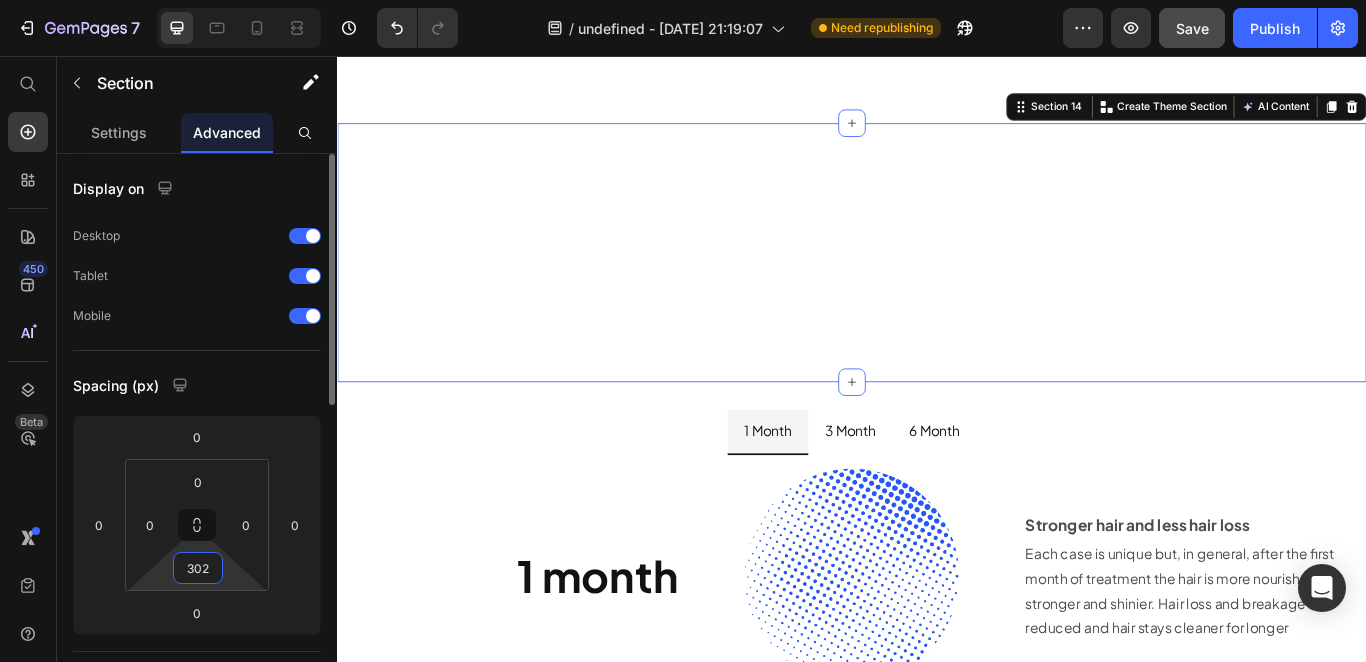 click on "302" at bounding box center (198, 568) 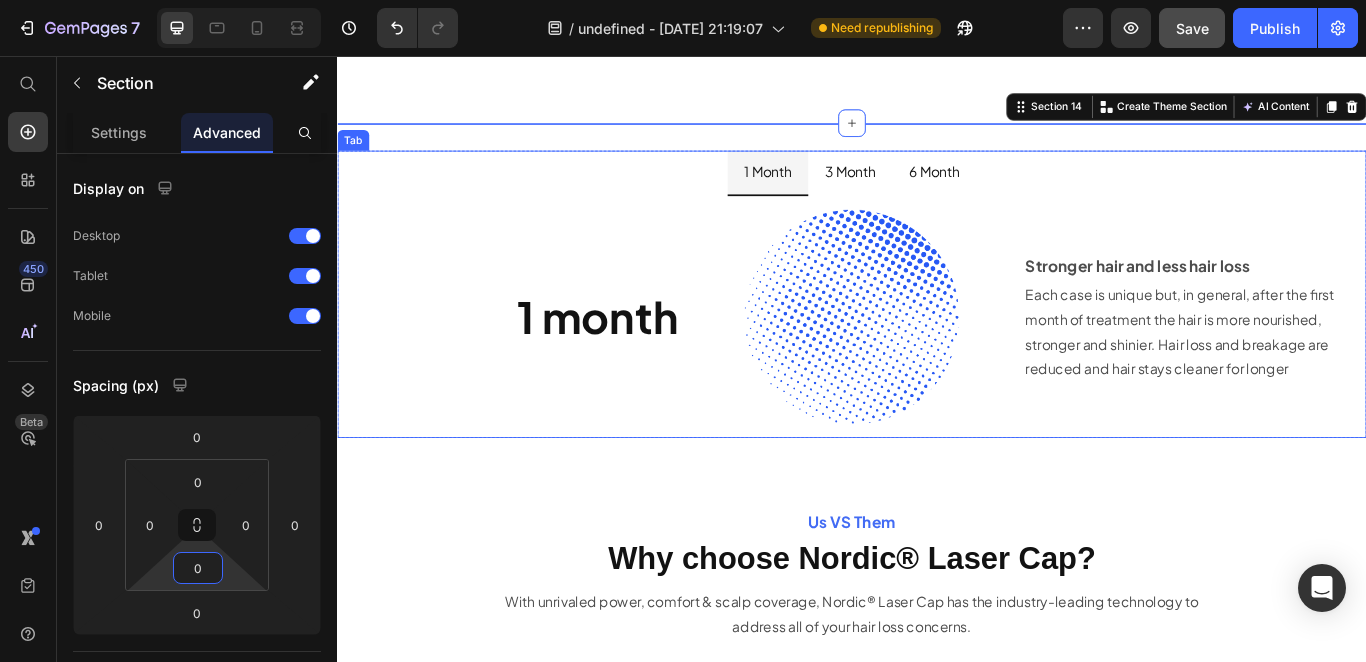 click on "1 Month 3 Month 6 Month" at bounding box center (937, 192) 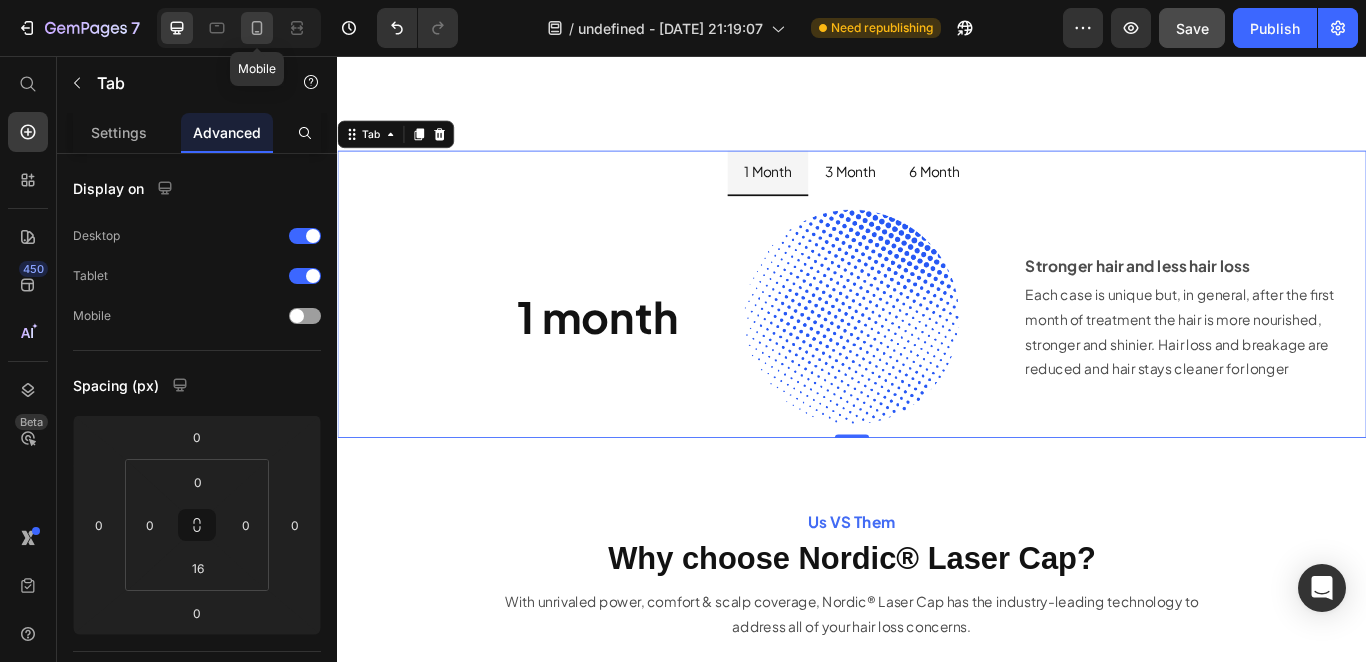 click 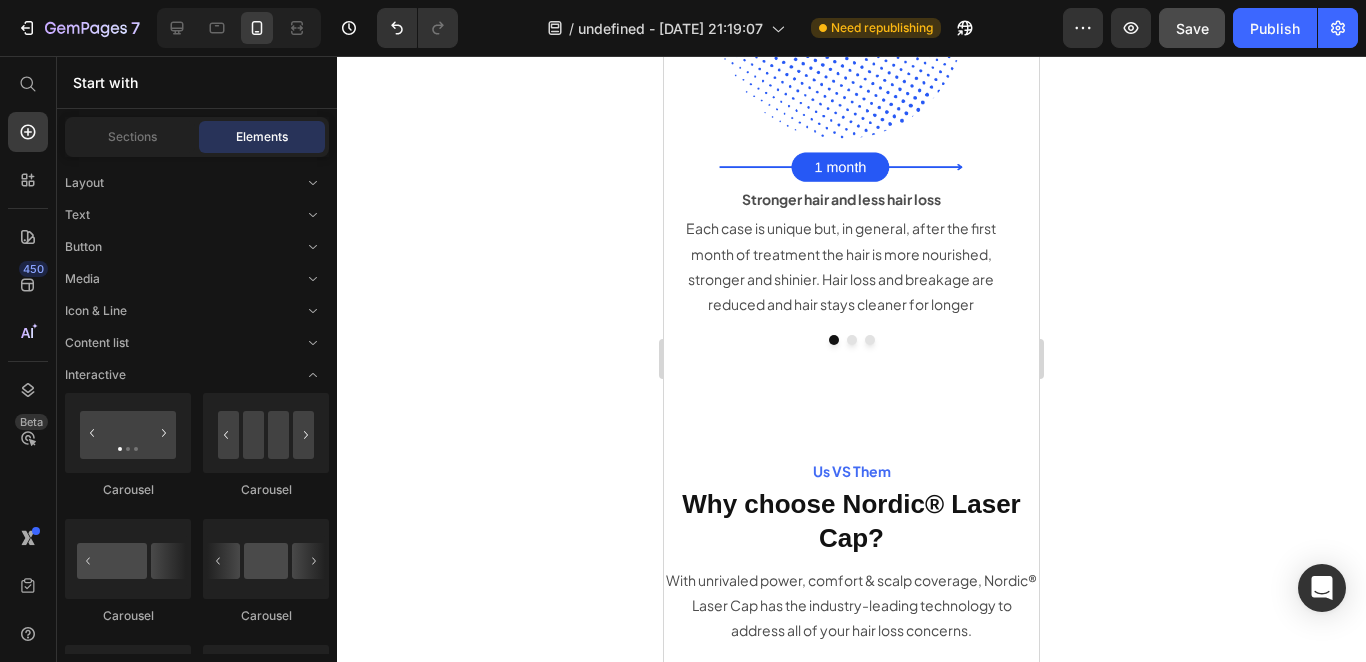 scroll, scrollTop: 8190, scrollLeft: 0, axis: vertical 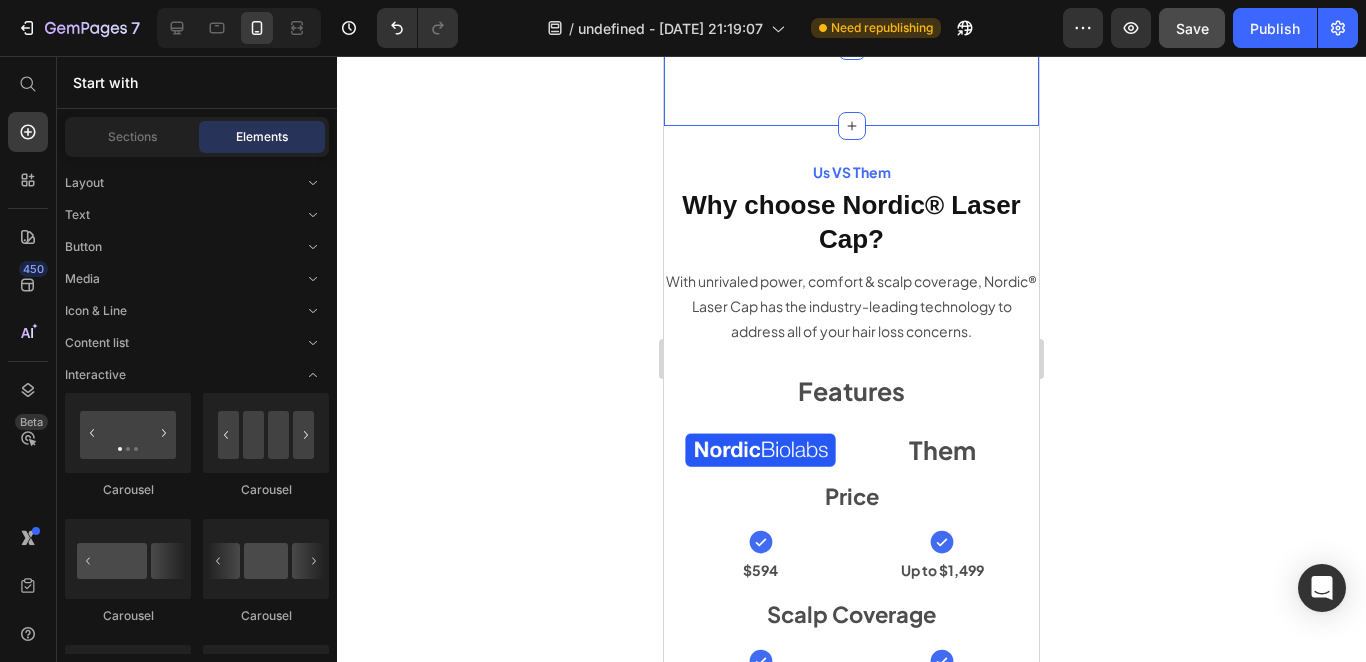 click on "1 Month 3 Month 6 Month ⁠⁠⁠⁠⁠⁠⁠ 1 month Heading Image Stronger hair and less hair loss Text Block Each case is unique but, in general, after the first month of treatment the hair is more nourished, stronger and shinier. Hair loss and breakage are reduced and hair stays cleaner for longer Text Block Row ⁠⁠⁠⁠⁠⁠⁠ 3 month Heading Image Stronger hair and less hair loss Text Block Each case is unique but, in general, after the first month of treatment the hair is more nourished, stronger and shinier. Hair loss and breakage are reduced and hair stays cleaner for longer Text Block Row ⁠⁠⁠⁠⁠⁠⁠ 6 month Heading Image More quantity, volume and thickness Text Block In most cases, the results become more evident after 3 months. Hair quantity, thickness and volume increase. You will start to notice changes beyond the hair, including glowing skin. Text Block Row Tab Row Section 15" at bounding box center [851, 86] 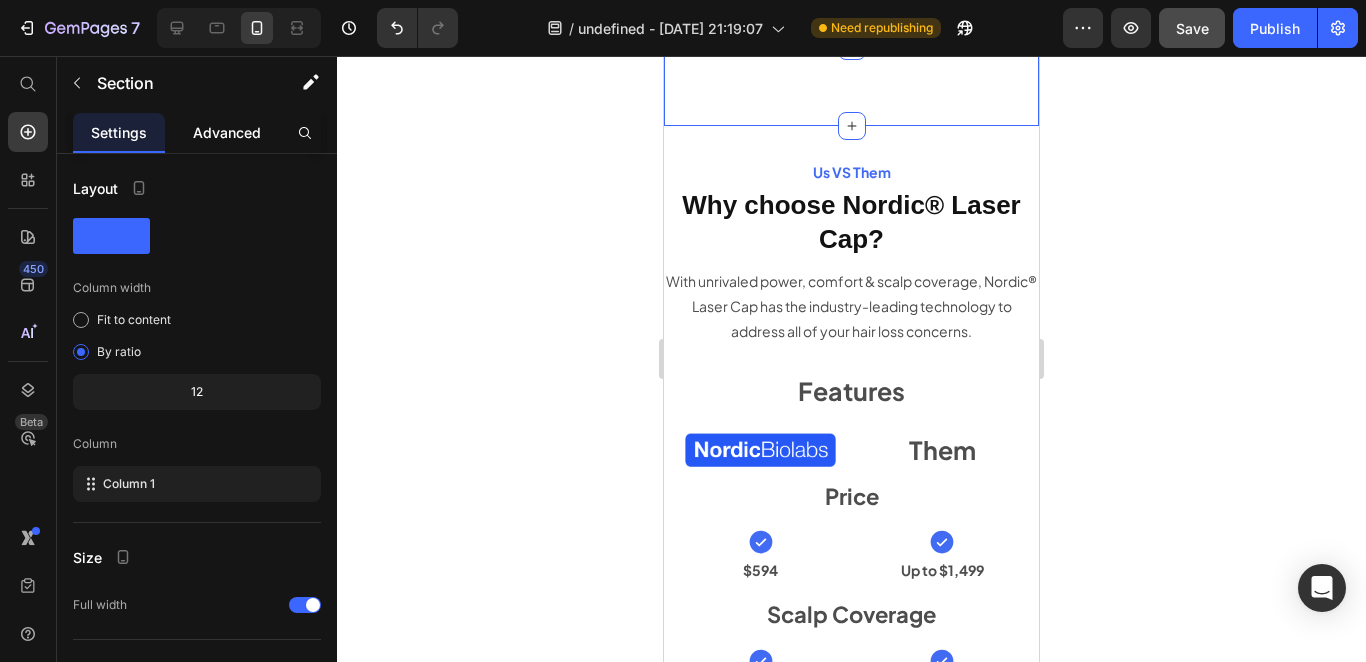 click on "Advanced" at bounding box center (227, 132) 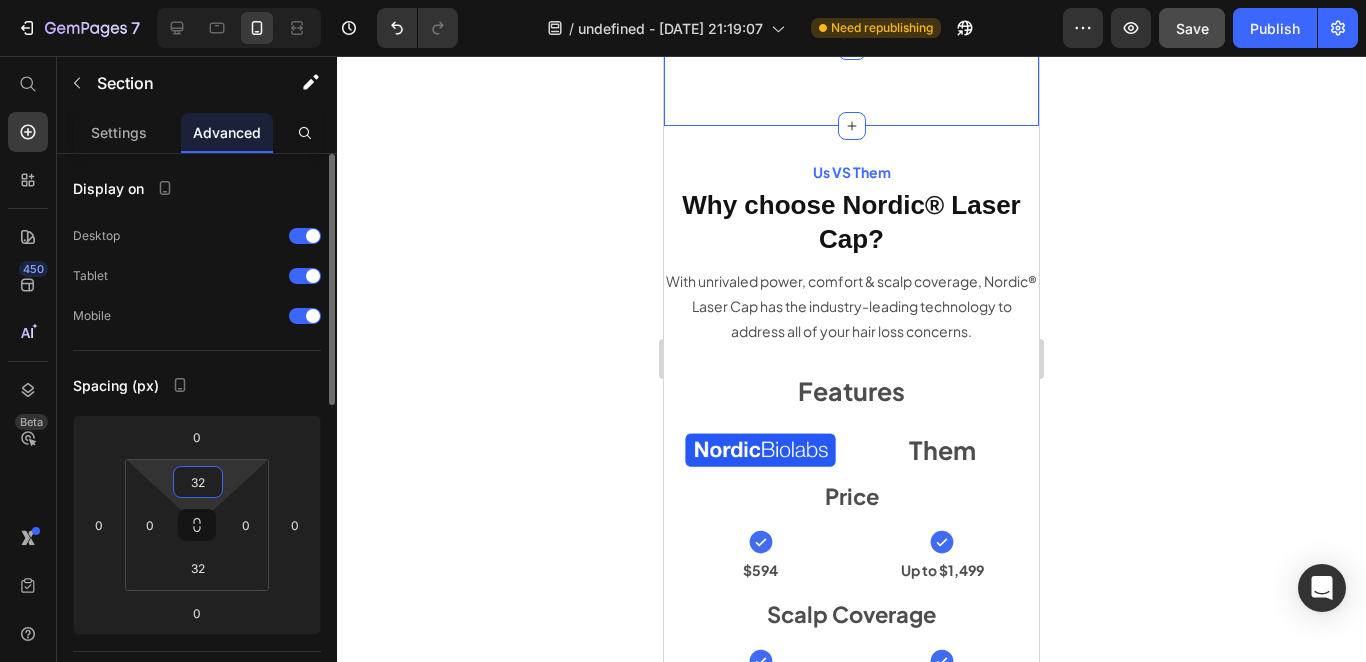 click on "32" at bounding box center (198, 482) 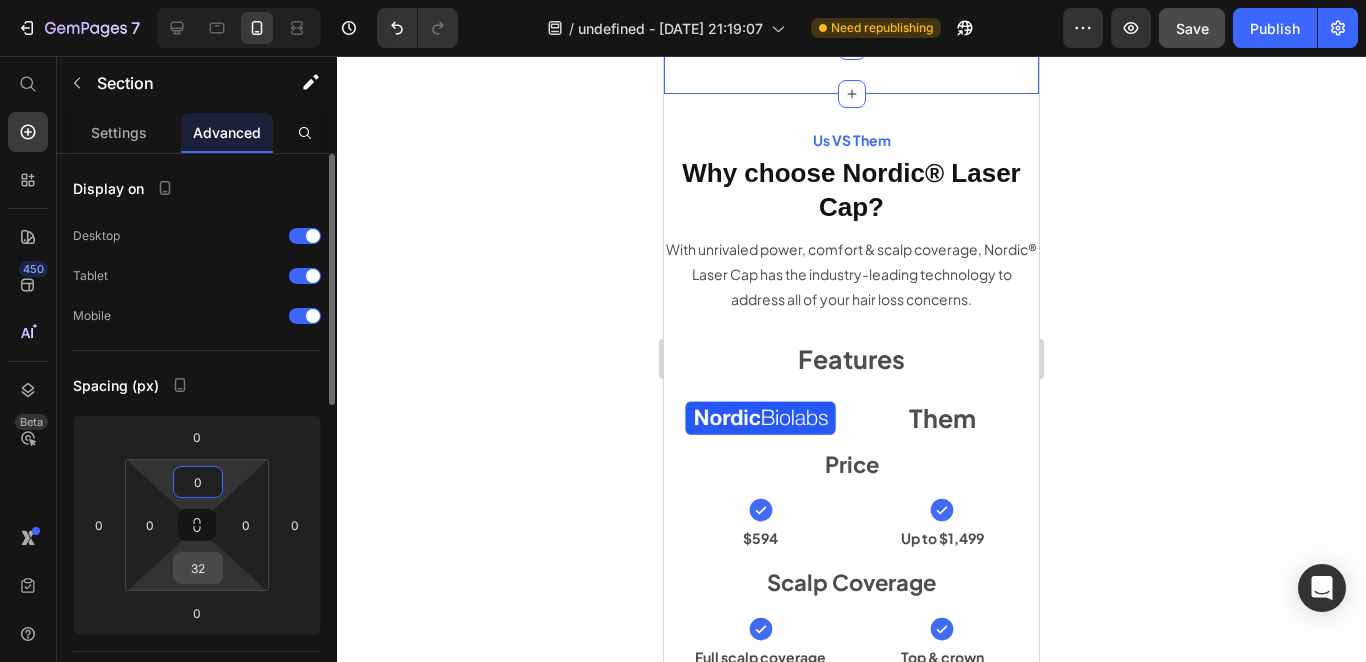 type on "0" 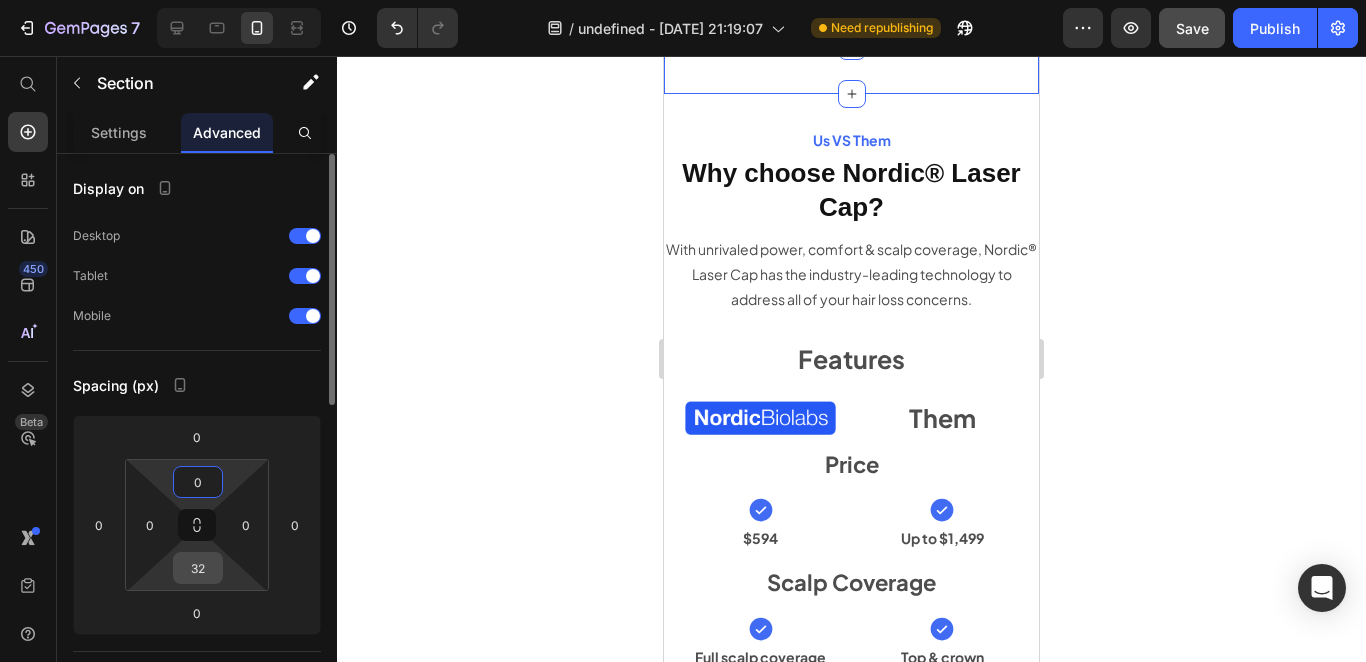 click on "32" at bounding box center [198, 568] 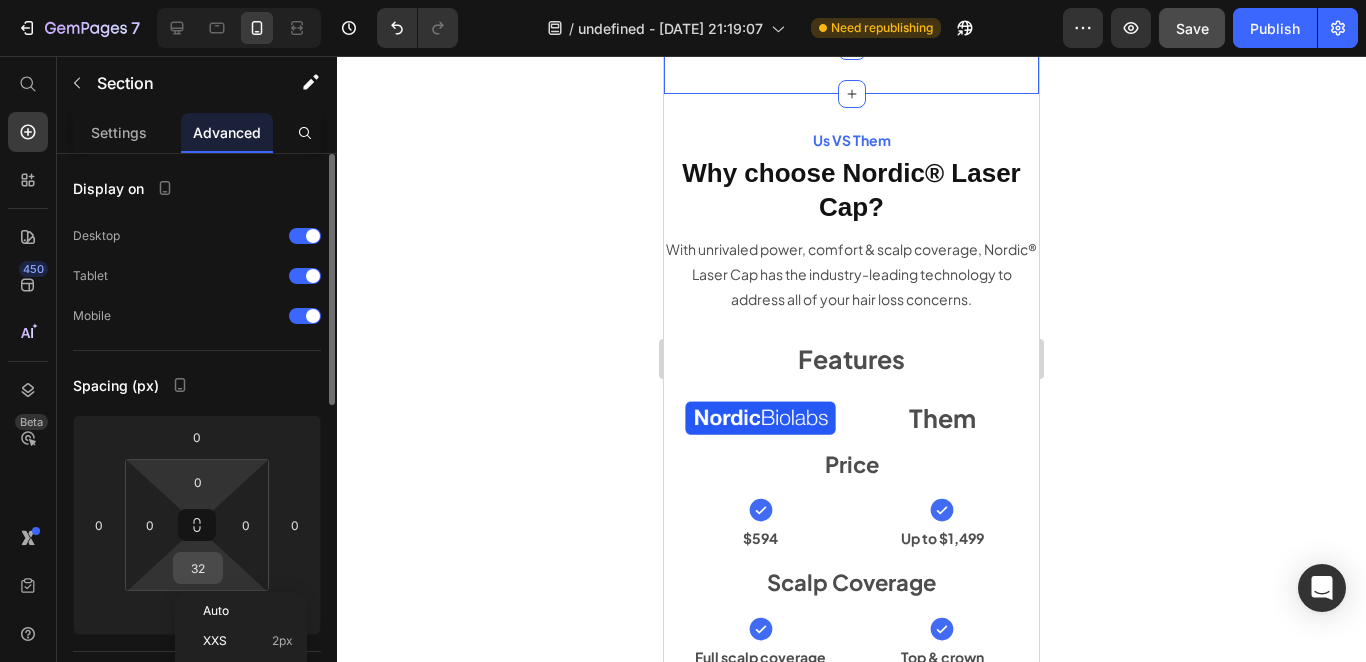 click on "32" at bounding box center (198, 568) 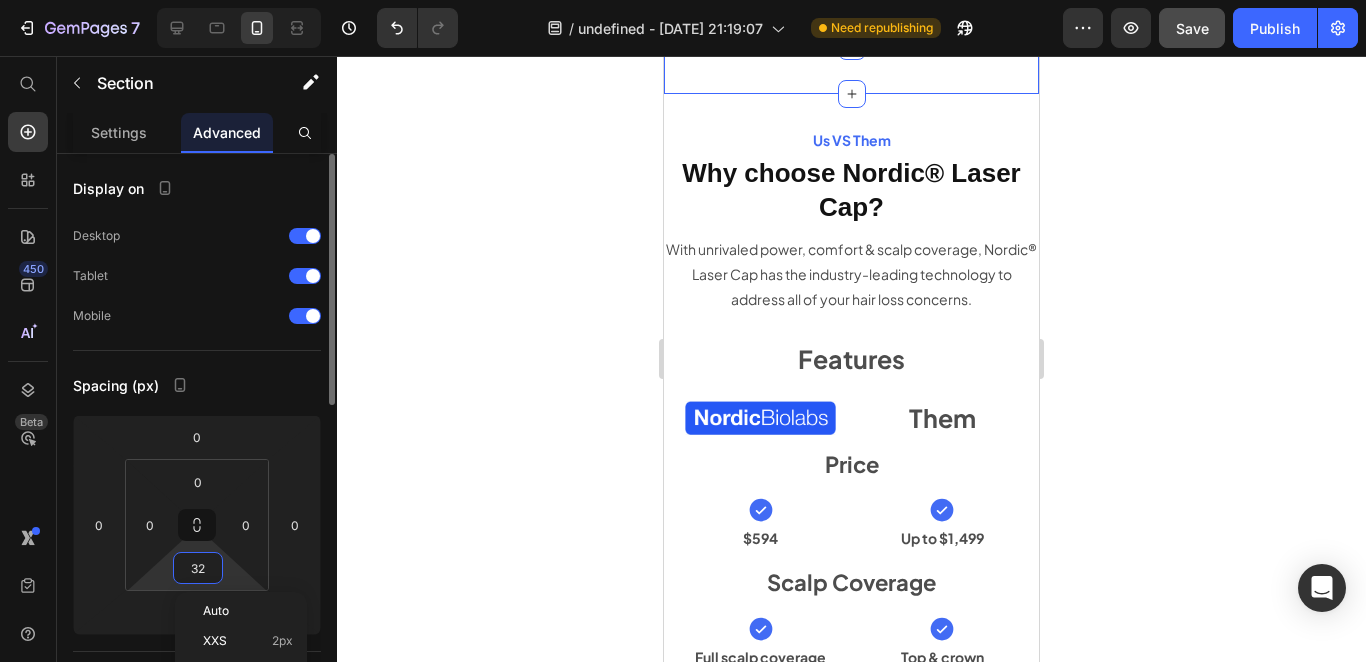 type on "0" 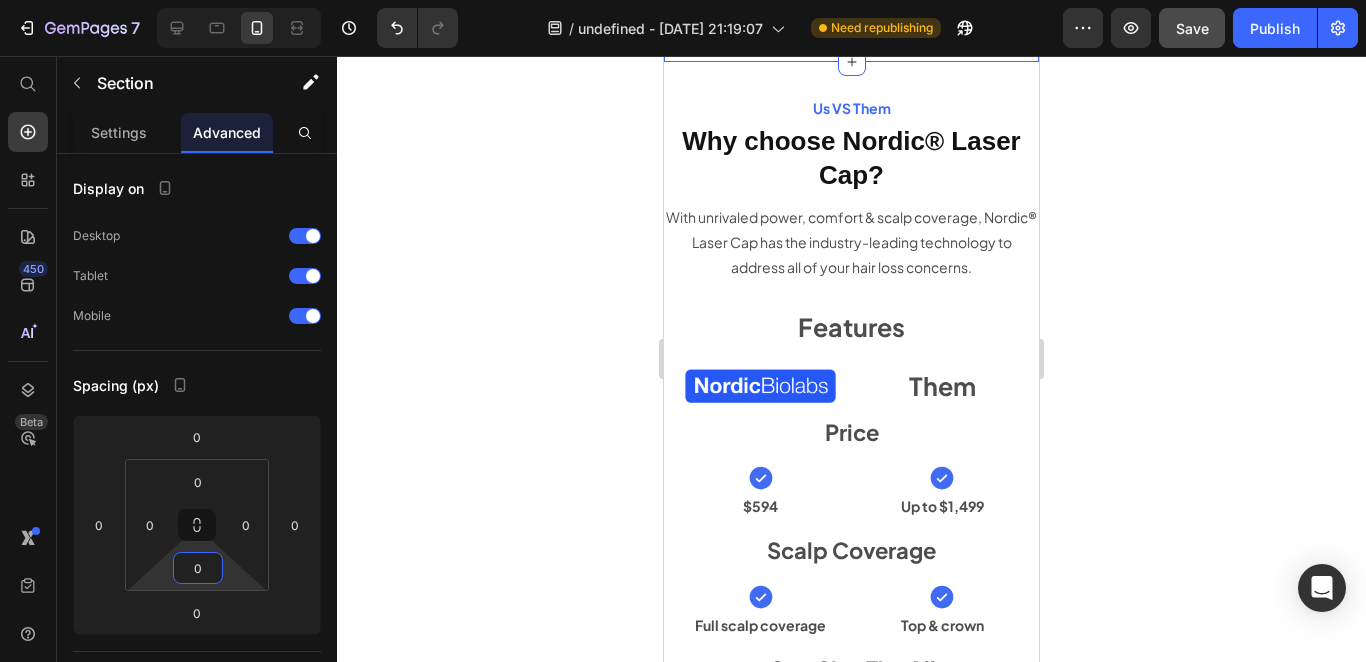 click 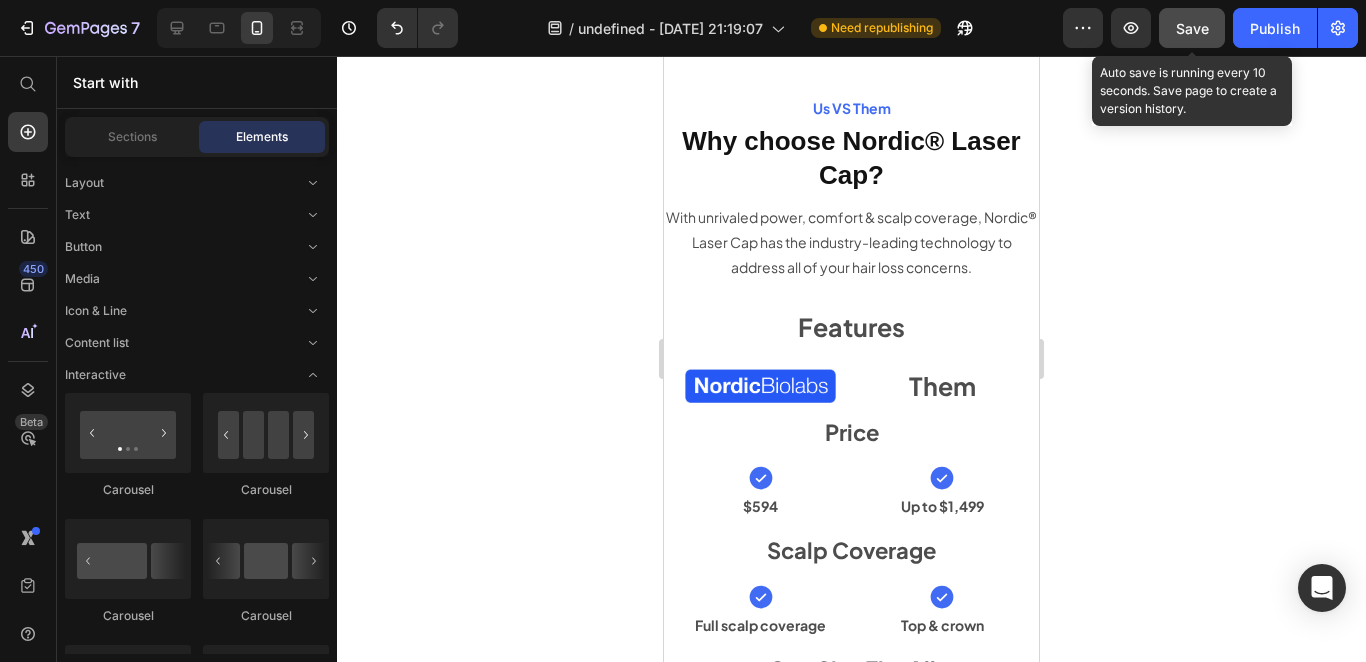 click on "Save" at bounding box center (1192, 28) 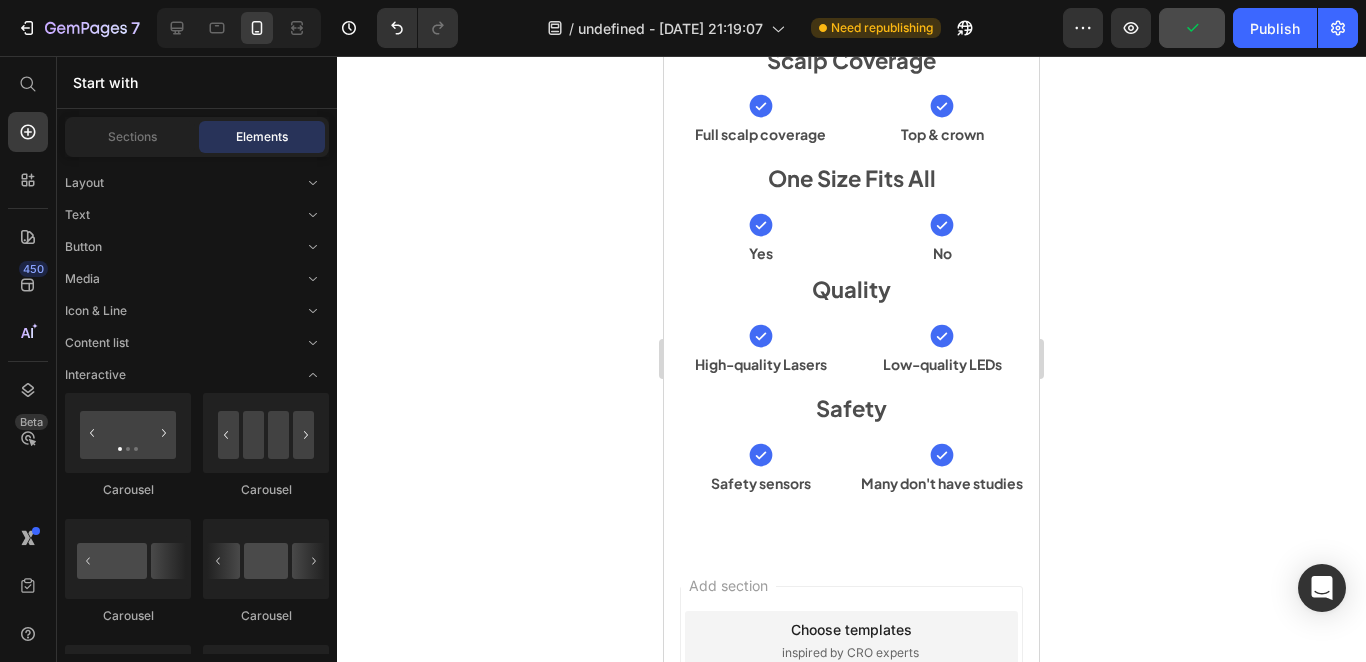 scroll, scrollTop: 9254, scrollLeft: 0, axis: vertical 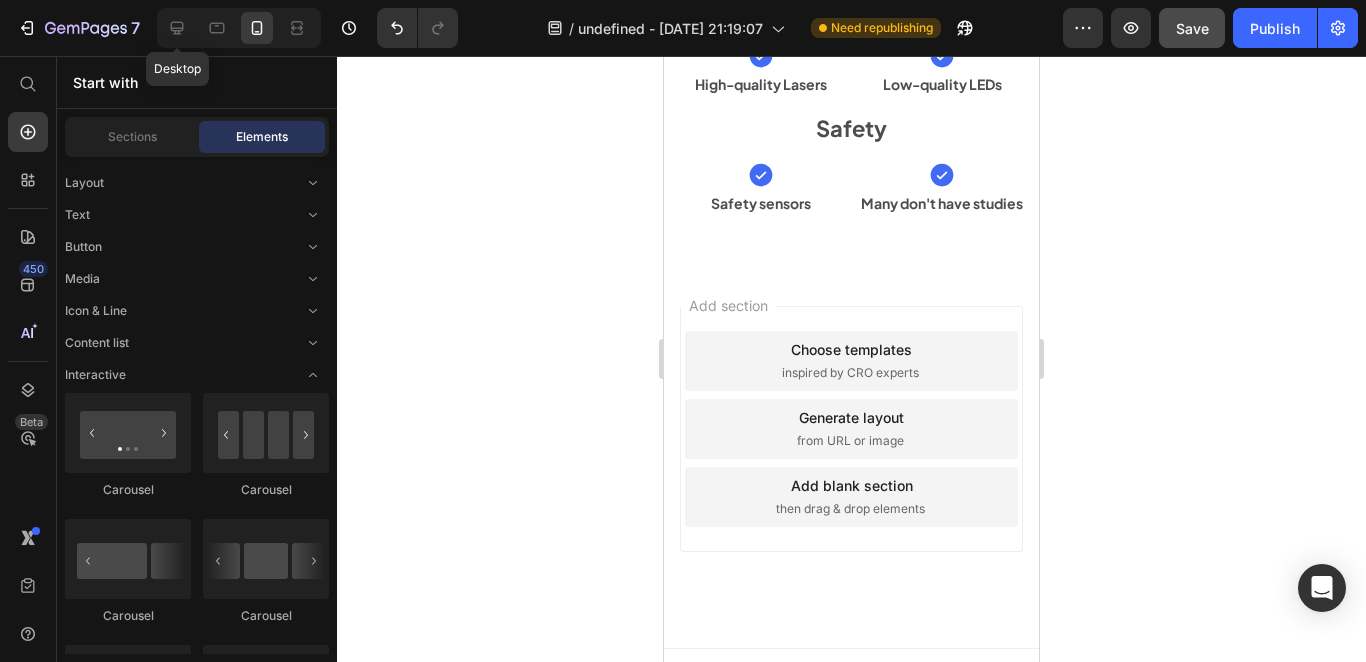 click 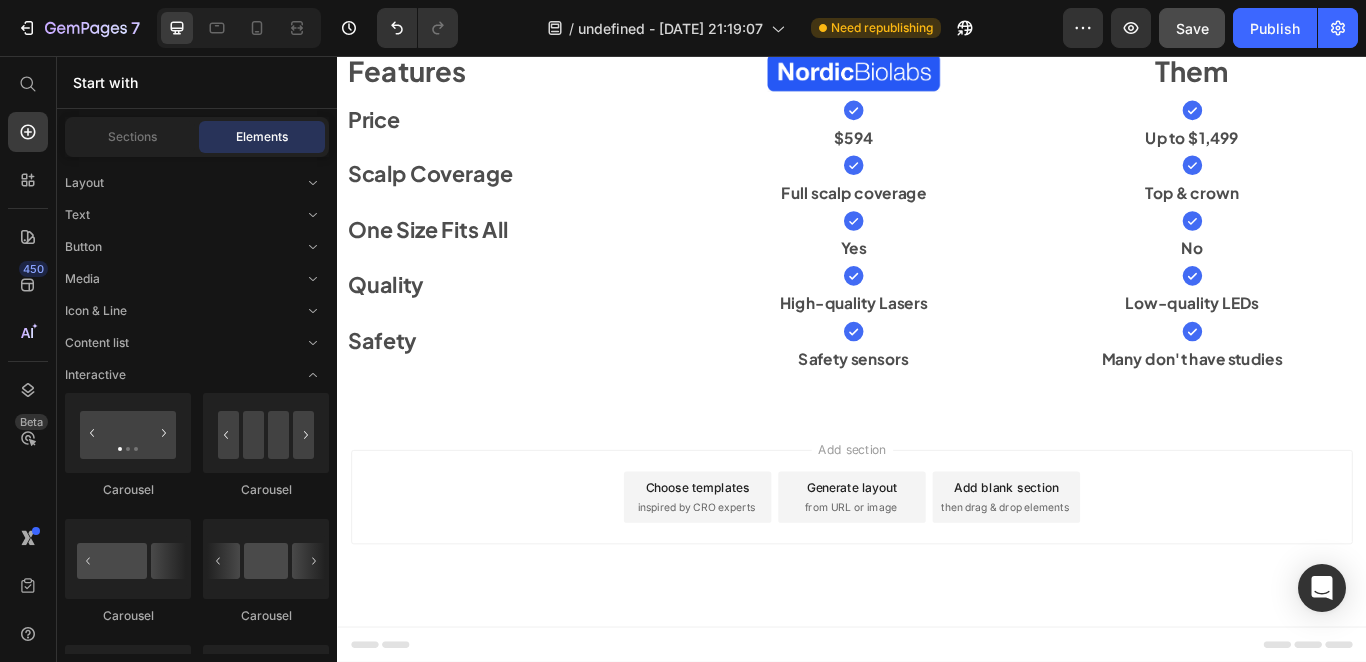 scroll, scrollTop: 7591, scrollLeft: 0, axis: vertical 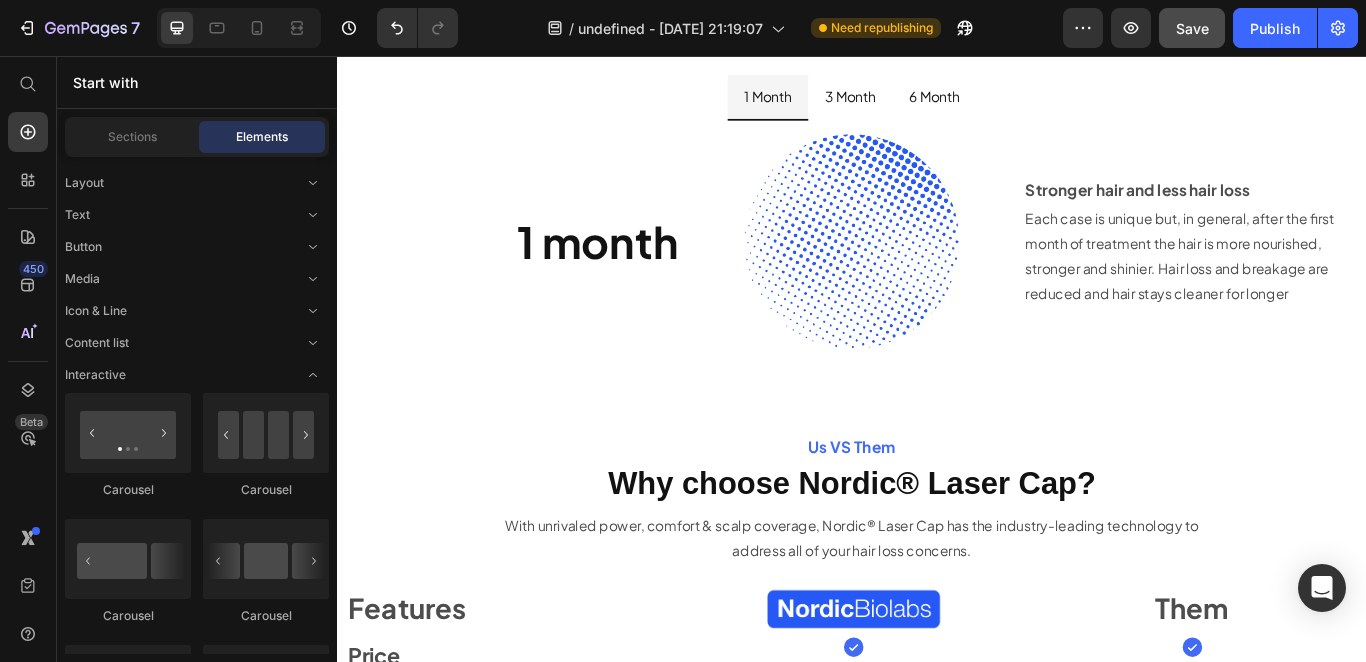drag, startPoint x: 1535, startPoint y: 657, endPoint x: 669, endPoint y: 61, distance: 1051.2716 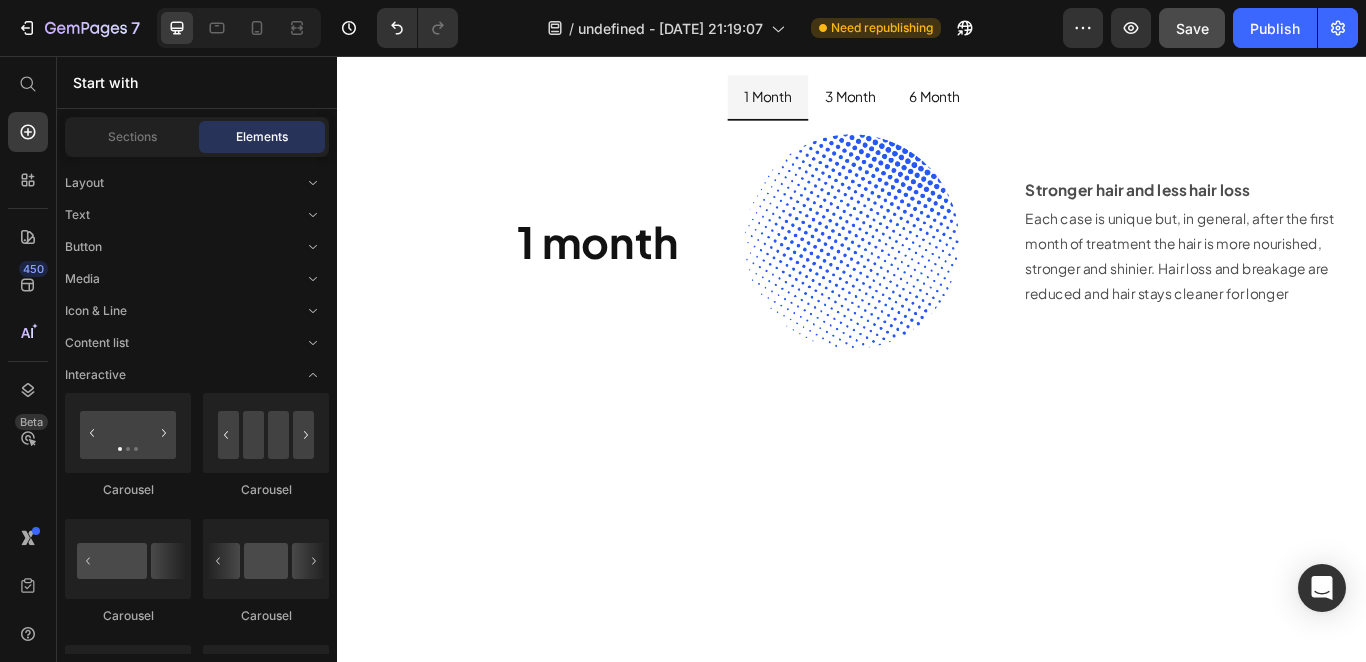 scroll, scrollTop: 6780, scrollLeft: 0, axis: vertical 